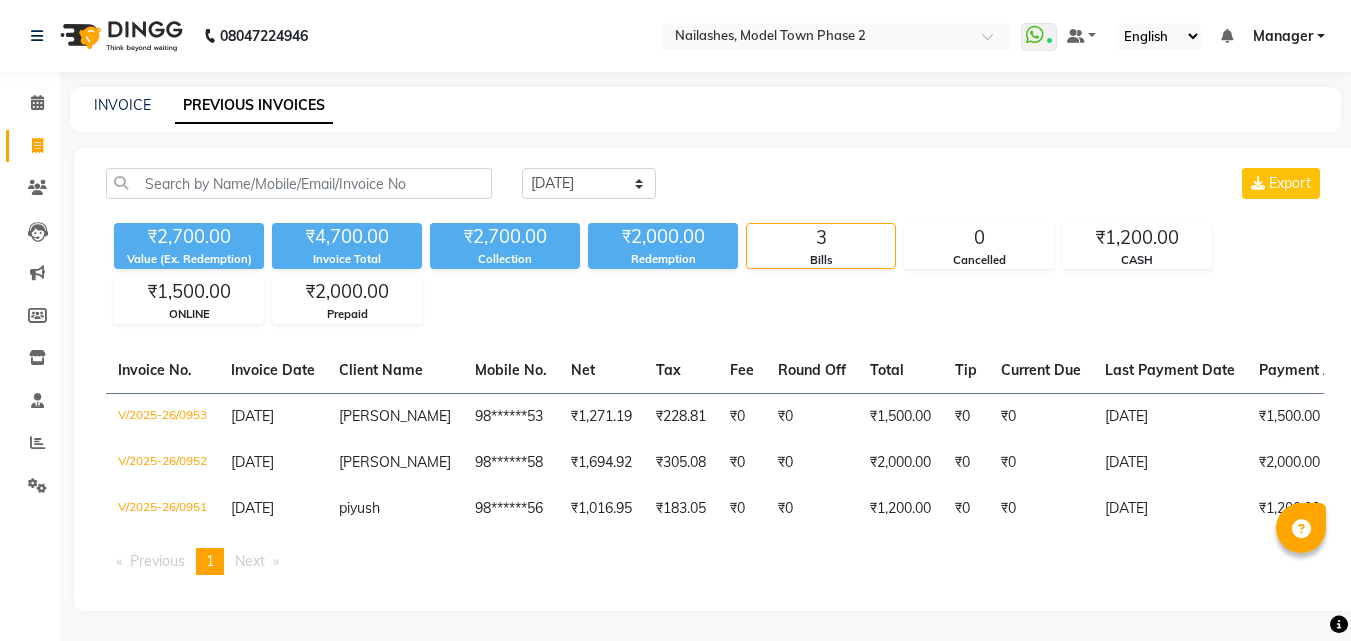 scroll, scrollTop: 0, scrollLeft: 0, axis: both 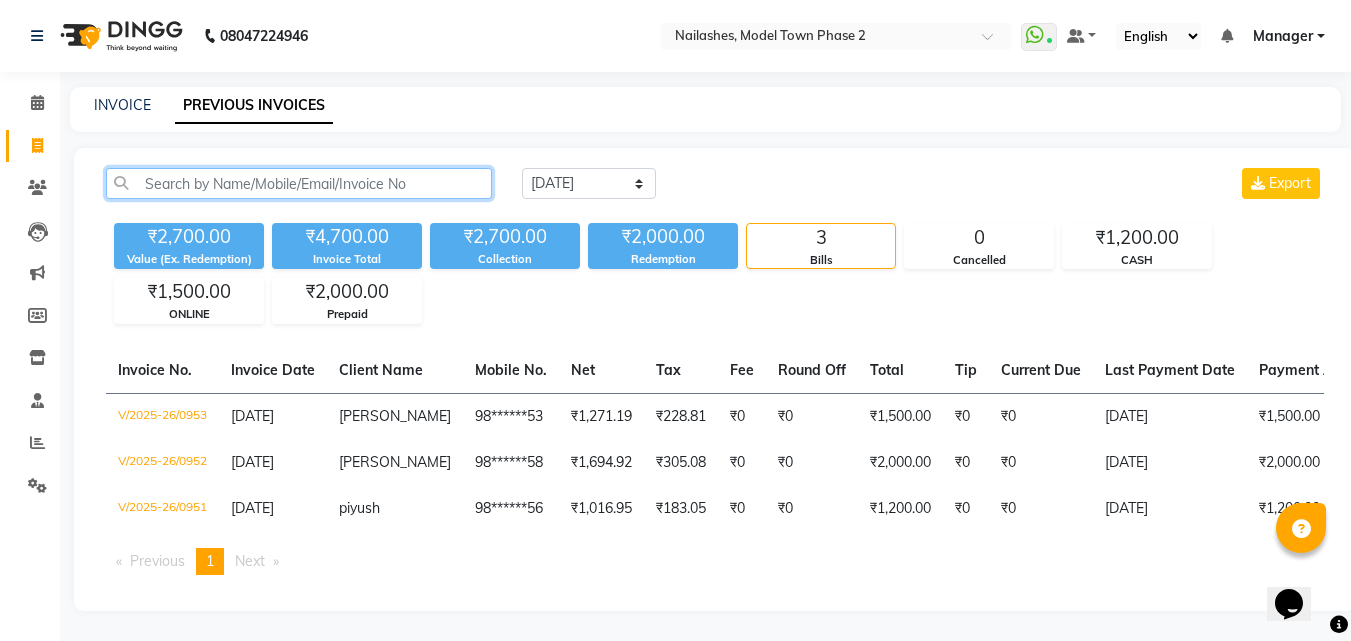 click 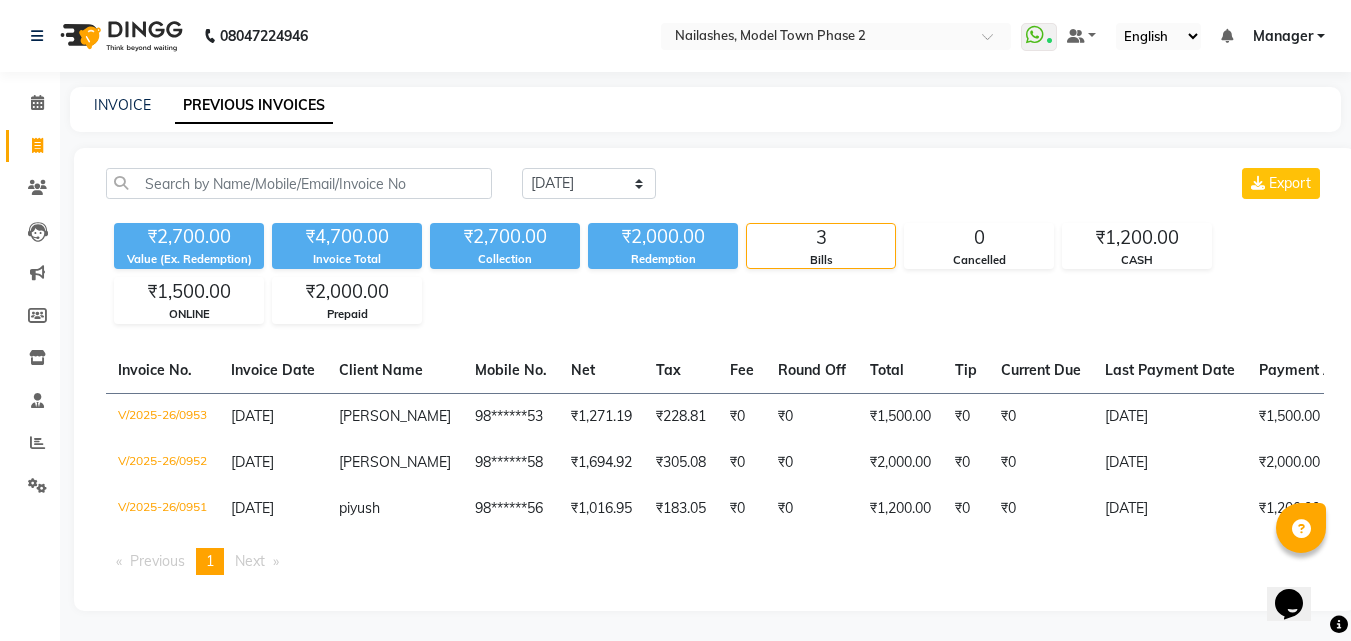 click on "Today Yesterday Custom Range Export ₹2,700.00 Value (Ex. Redemption) ₹4,700.00 Invoice Total  ₹2,700.00 Collection ₹2,000.00 Redemption 3 Bills 0 Cancelled ₹1,200.00 CASH ₹1,500.00 ONLINE ₹2,000.00 Prepaid  Invoice No.   Invoice Date   Client Name   Mobile No.   Net   Tax   Fee   Round Off   Total   Tip   Current Due   Last Payment Date   Payment Amount   Payment Methods   Cancel Reason   Status   V/2025-26/0953  13-07-2025 bhanvi   98******53 ₹1,271.19 ₹228.81  ₹0  ₹0 ₹1,500.00 ₹0 ₹0 13-07-2025 ₹1,500.00  ONLINE - PAID  V/2025-26/0952  13-07-2025 rashim   98******58 ₹1,694.92 ₹305.08  ₹0  ₹0 ₹2,000.00 ₹0 ₹0 13-07-2025 ₹2,000.00  Prepaid - PAID  V/2025-26/0951  13-07-2025 piyush   98******56 ₹1,016.95 ₹183.05  ₹0  ₹0 ₹1,200.00 ₹0 ₹0 13-07-2025 ₹1,200.00  CASH - PAID  Previous  page  1 / 1  You're on page  1  Next  page" 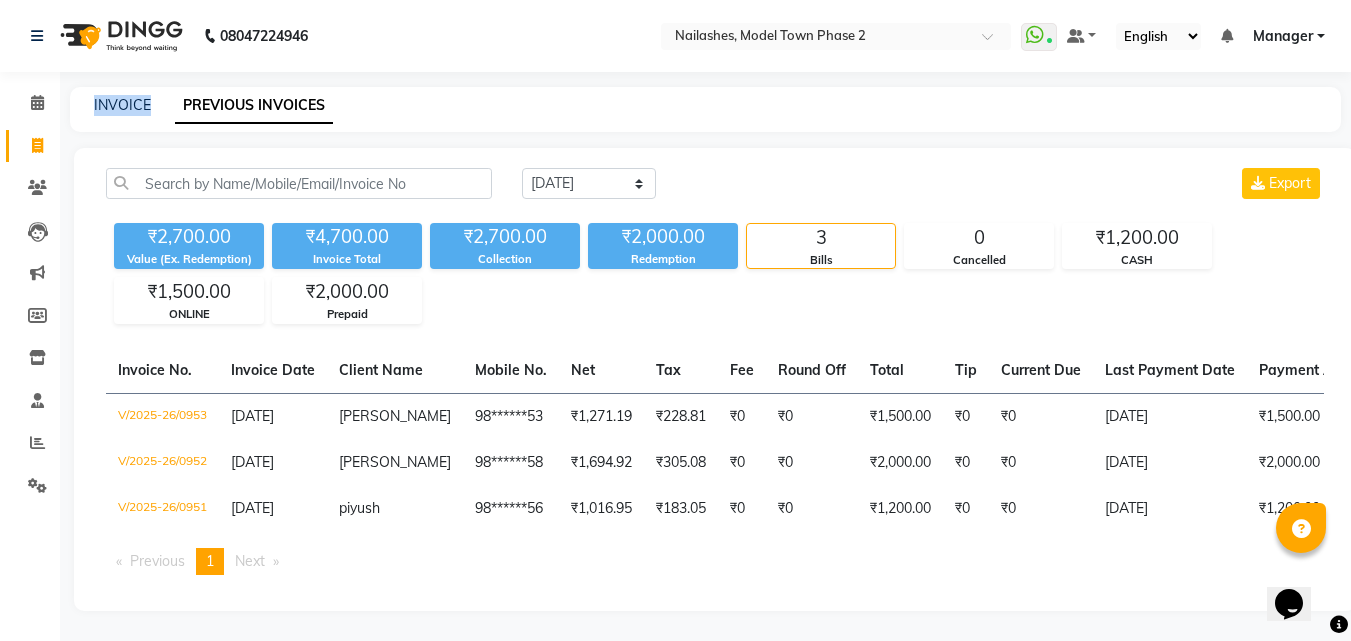 click on "08047224946 Select Location × Nailashes, Model Town Phase 2  WhatsApp Status  ✕ Status:  Connected Most Recent Message: 13-07-2025     11:46 AM Recent Service Activity: 13-07-2025     12:28 PM Default Panel My Panel English ENGLISH Español العربية मराठी हिंदी ગુજરાતી தமிழ் 中文 Notifications nothing to show Manager Manage Profile Change Password Sign out  Version:3.15.4  ☀ Nailashes, Model Town Phase 2  Calendar  Invoice  Clients  Leads   Marketing  Members  Inventory  Staff  Reports  Settings Completed InProgress Upcoming Dropped Tentative Check-In Confirm Bookings Segments Page Builder INVOICE PREVIOUS INVOICES Today Yesterday Custom Range Export ₹2,700.00 Value (Ex. Redemption) ₹4,700.00 Invoice Total  ₹2,700.00 Collection ₹2,000.00 Redemption 3 Bills 0 Cancelled ₹1,200.00 CASH ₹1,500.00 ONLINE ₹2,000.00 Prepaid  Invoice No.   Invoice Date   Client Name   Mobile No.   Net   Tax   Fee   Round Off   Total   Tip   Current Due" at bounding box center (675, 320) 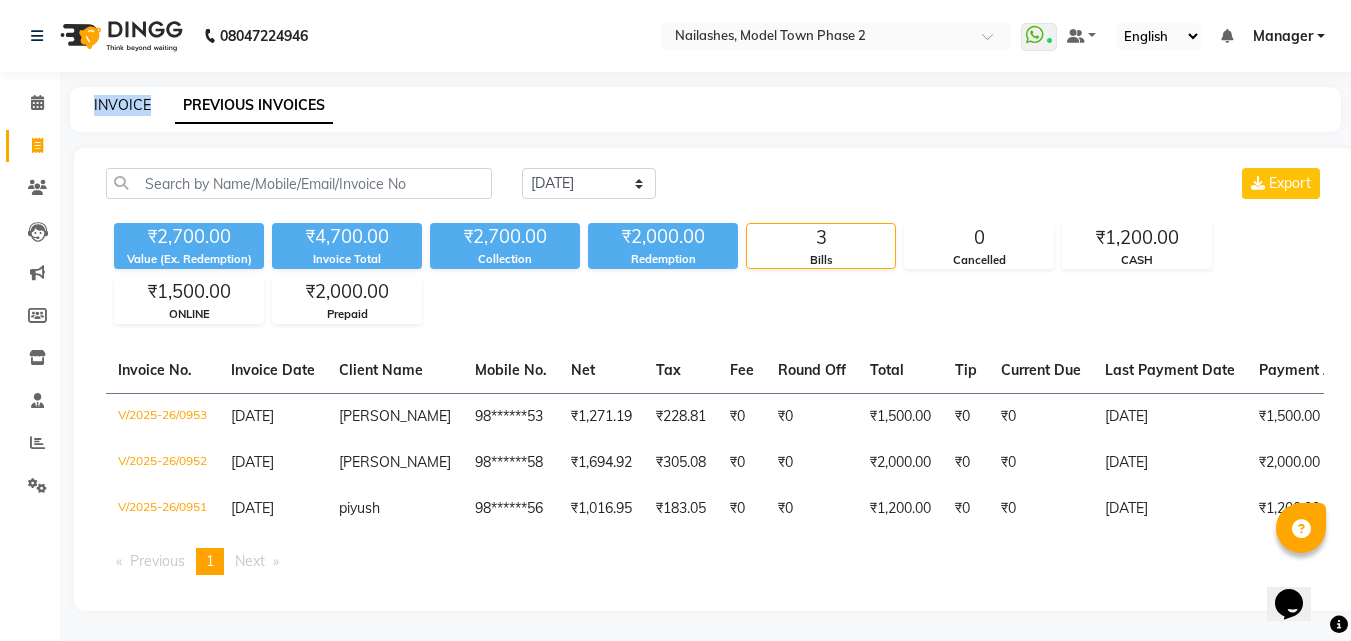 click on "INVOICE" 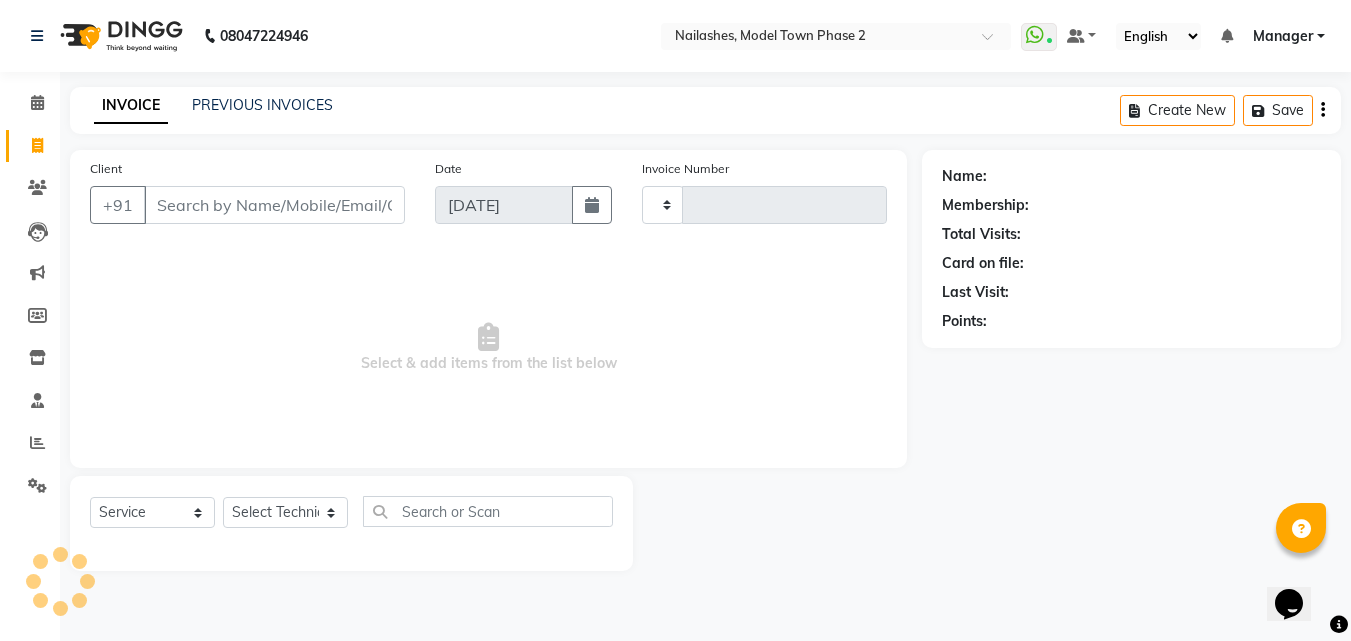 type on "0954" 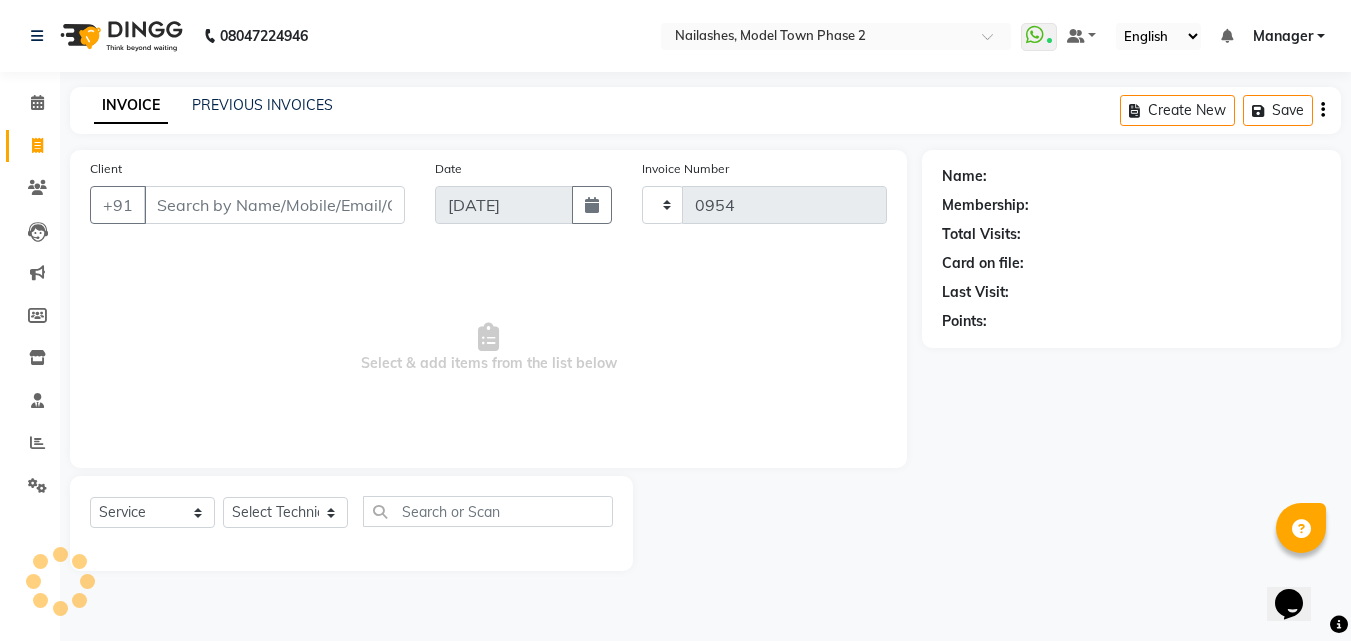 select on "3840" 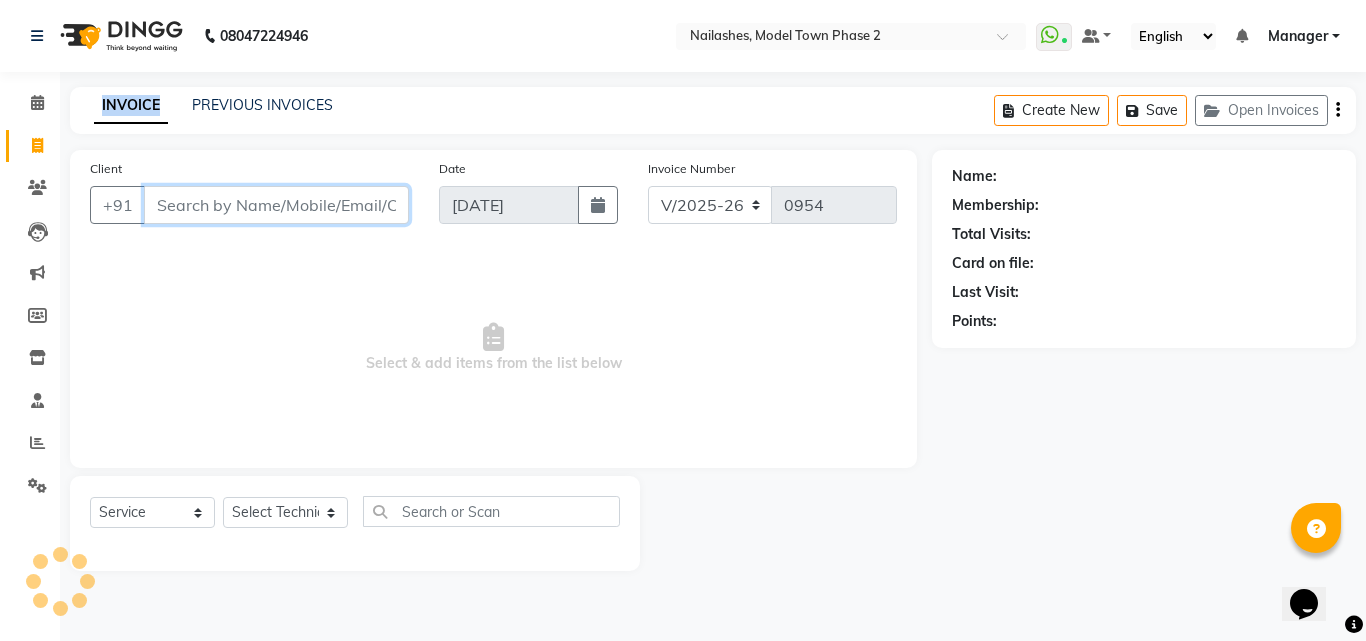 click on "Client" at bounding box center [276, 205] 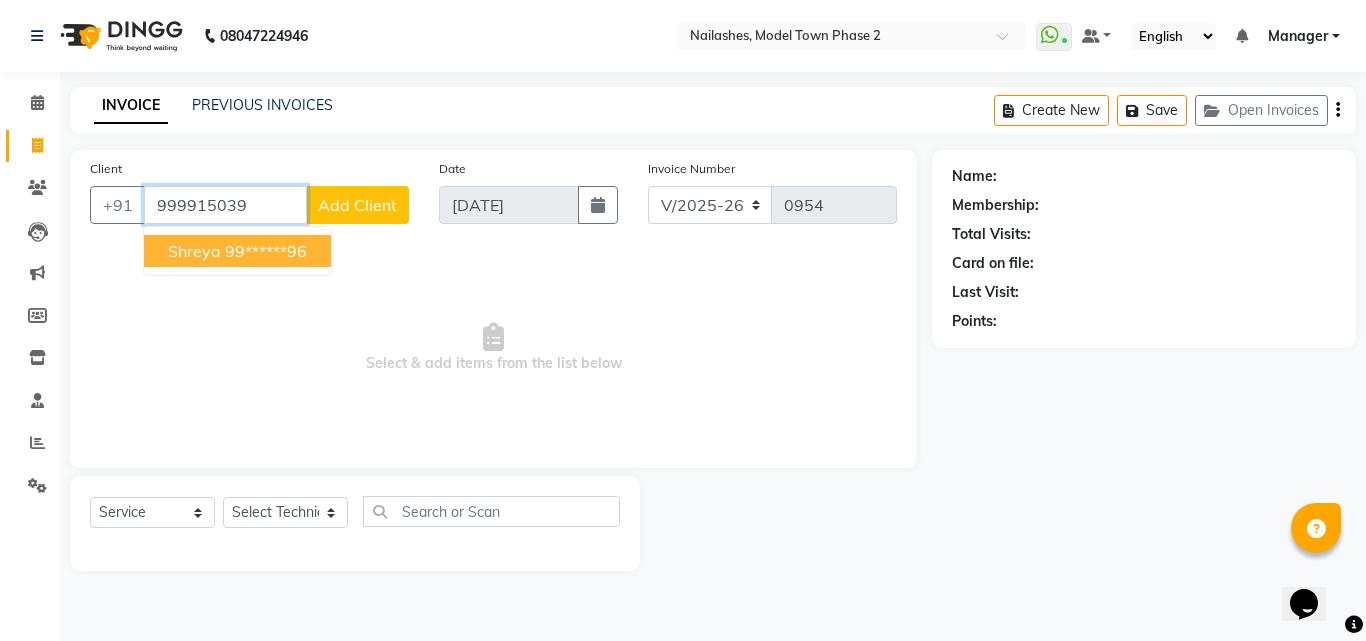 click on "Shreya  99******96" at bounding box center (237, 251) 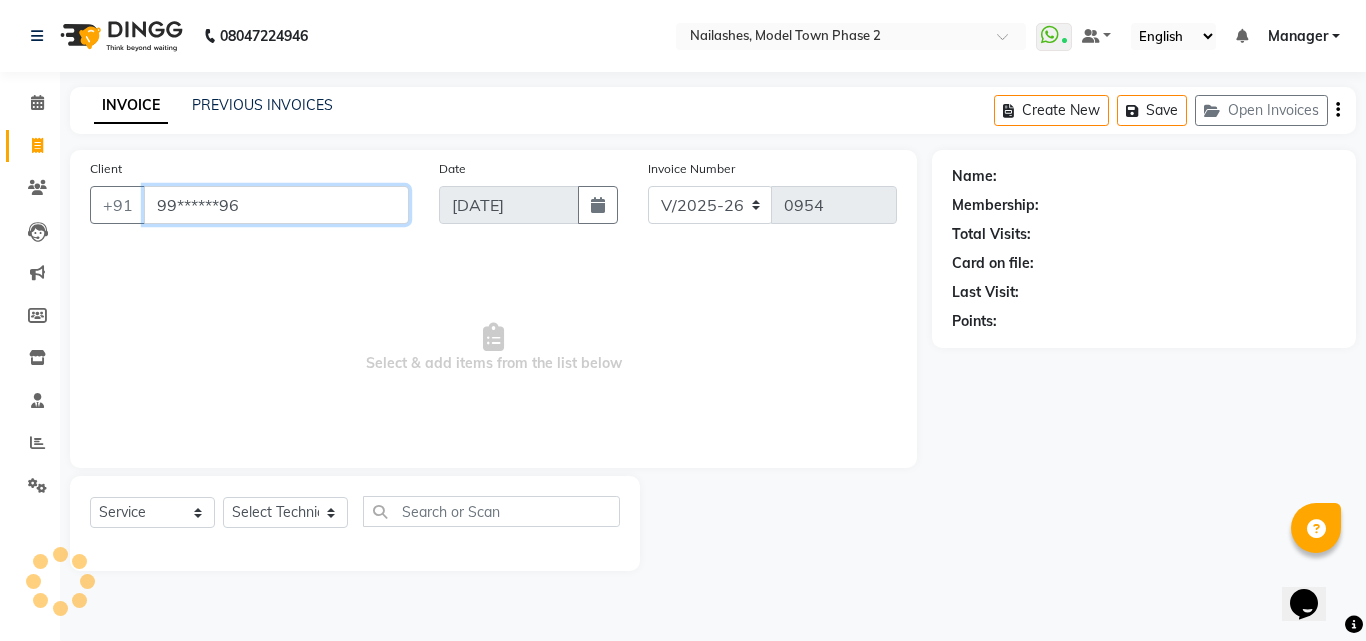 type on "99******96" 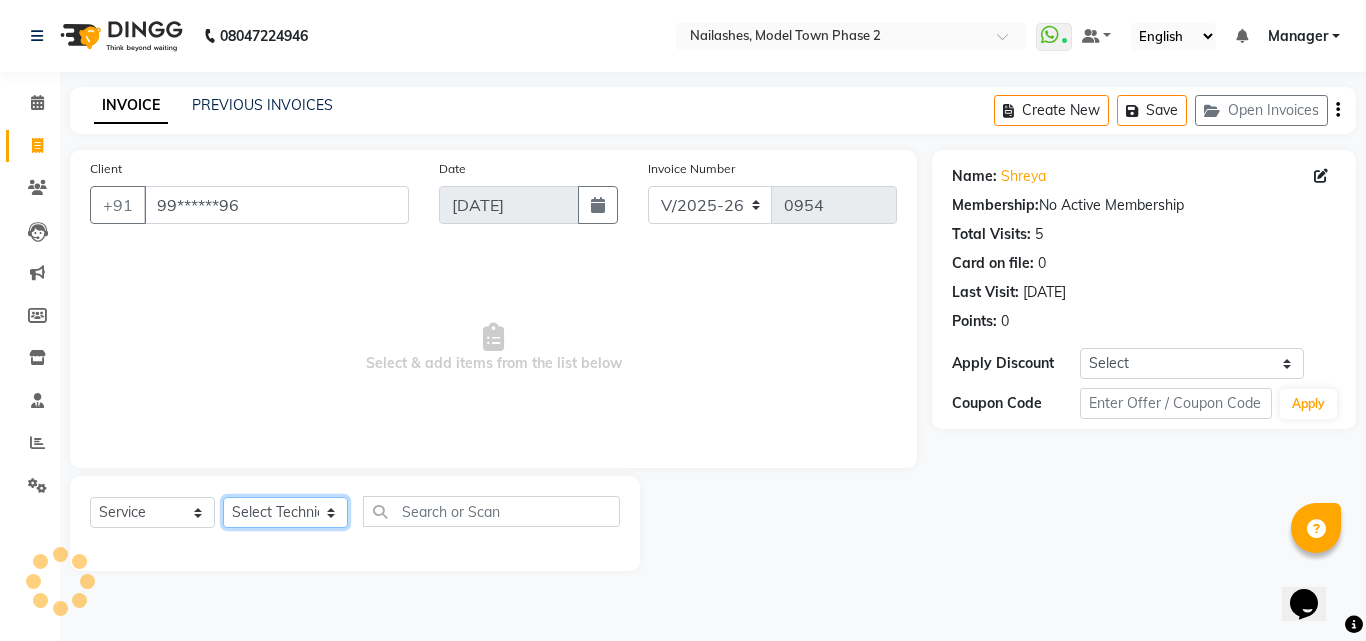click on "Select Technician [PERSON_NAME] Manager [PERSON_NAME] [PERSON_NAME] [PERSON_NAME] [PERSON_NAME]" 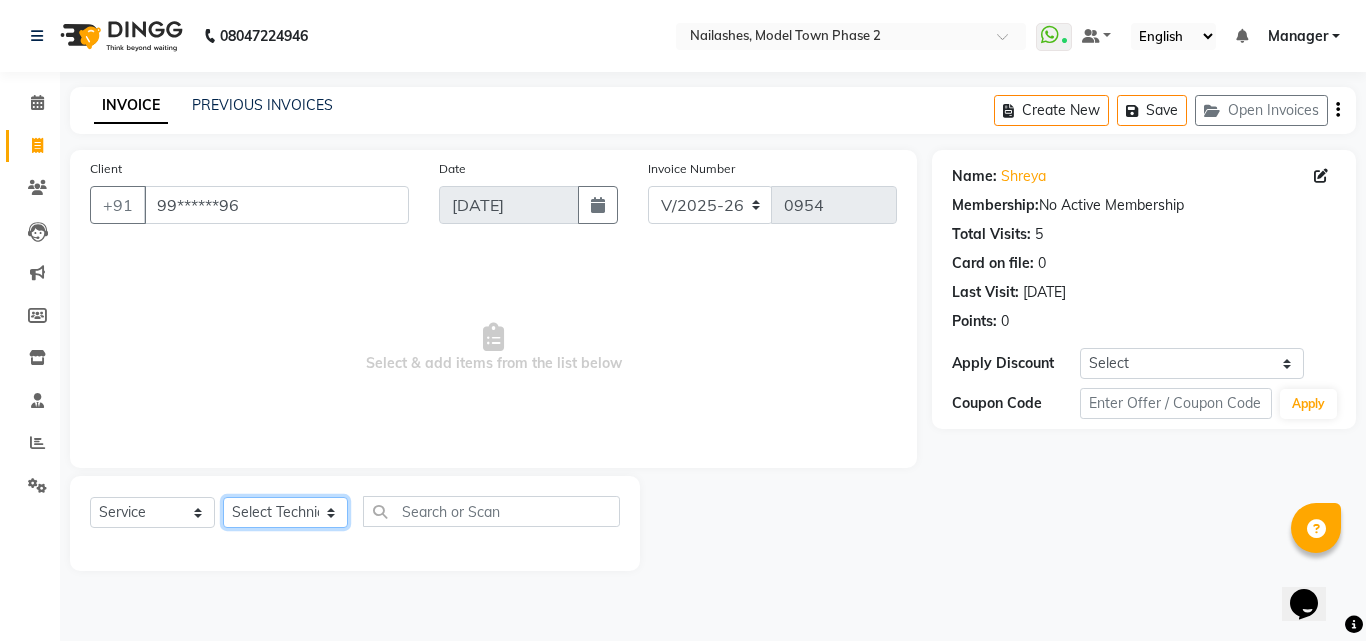 click on "Select Technician [PERSON_NAME] Manager [PERSON_NAME] [PERSON_NAME] [PERSON_NAME] [PERSON_NAME]" 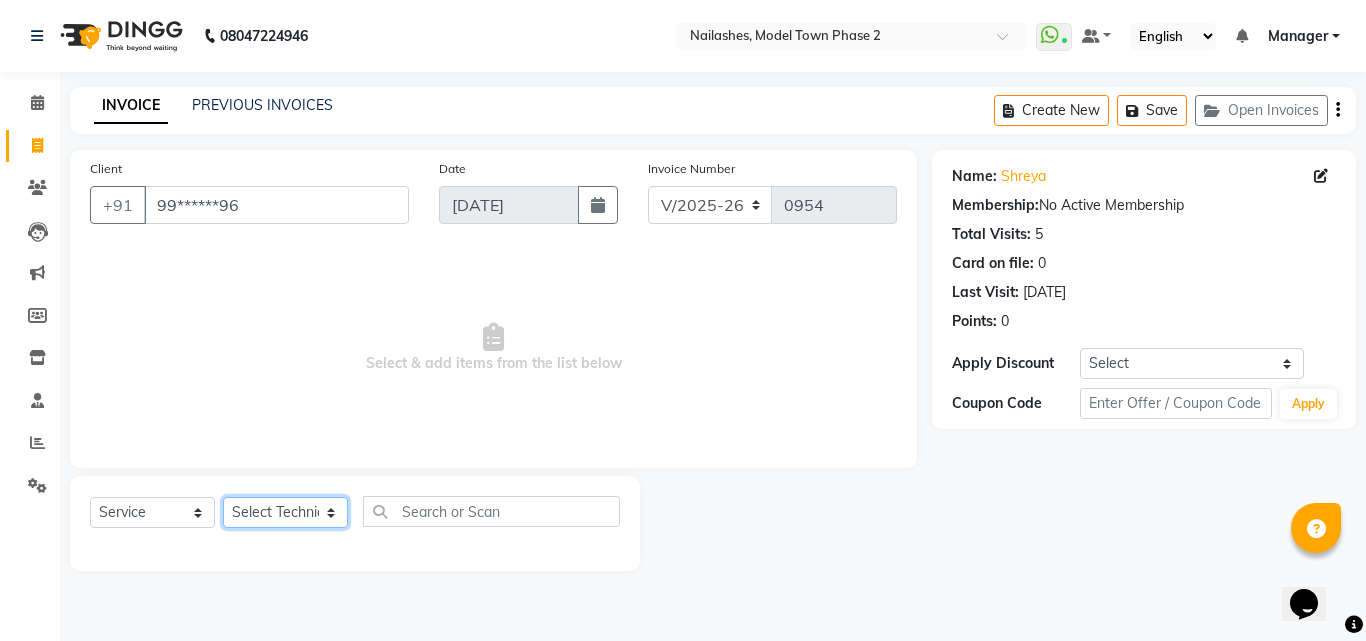 select on "78804" 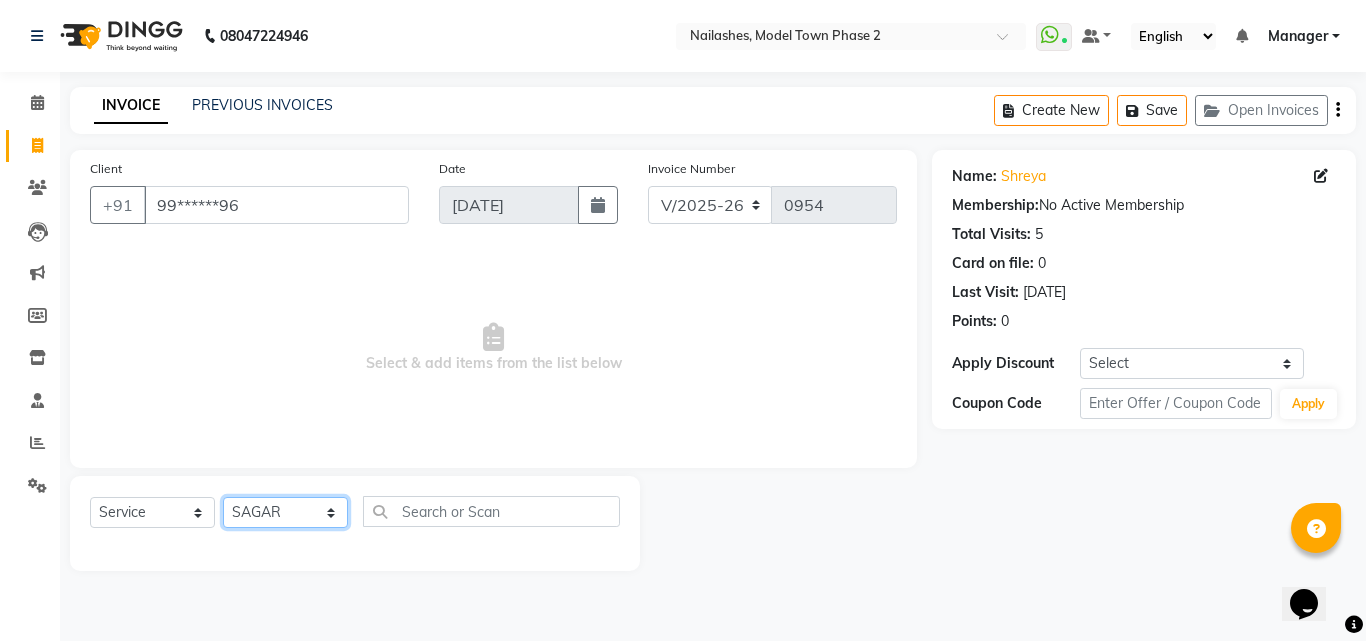 click on "Select Technician [PERSON_NAME] Manager [PERSON_NAME] [PERSON_NAME] [PERSON_NAME] [PERSON_NAME]" 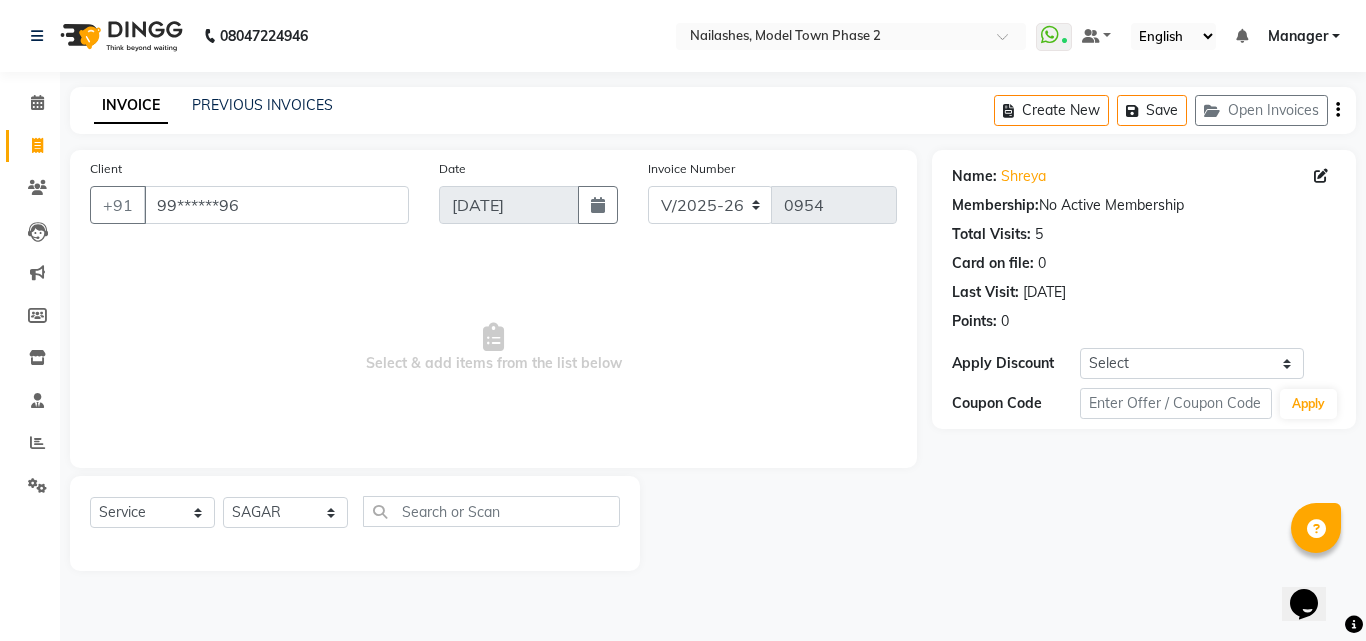 click on "Select & add items from the list below" at bounding box center (493, 348) 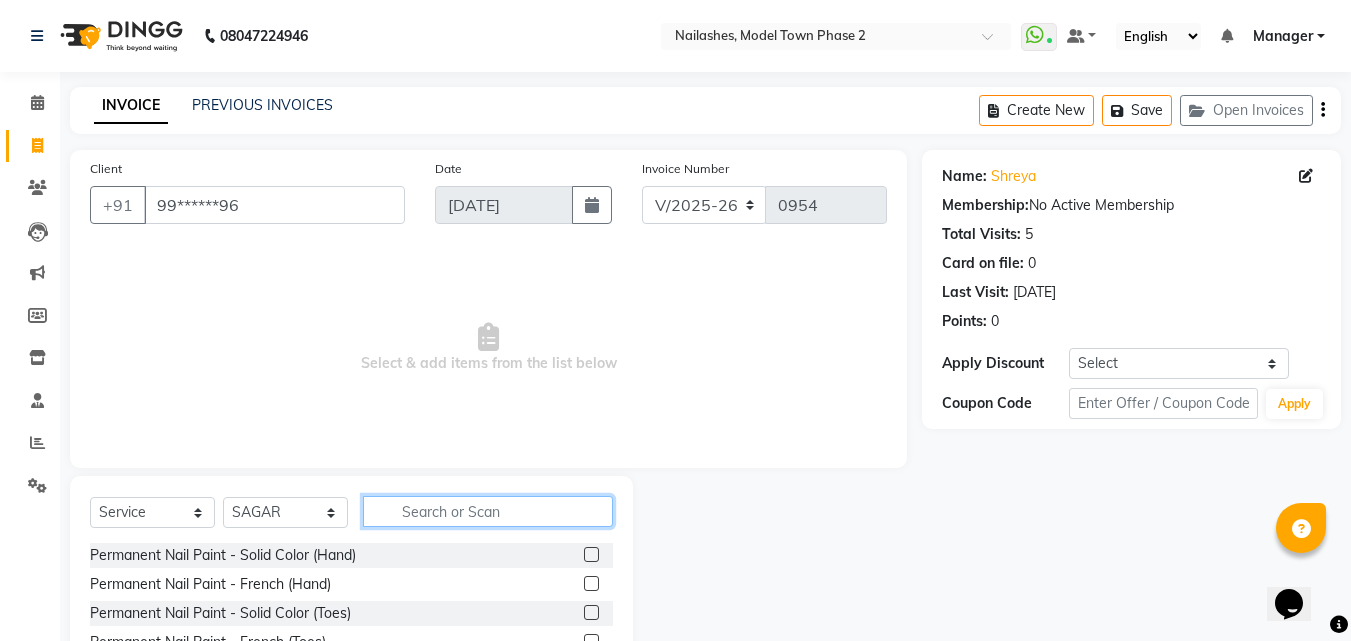 click 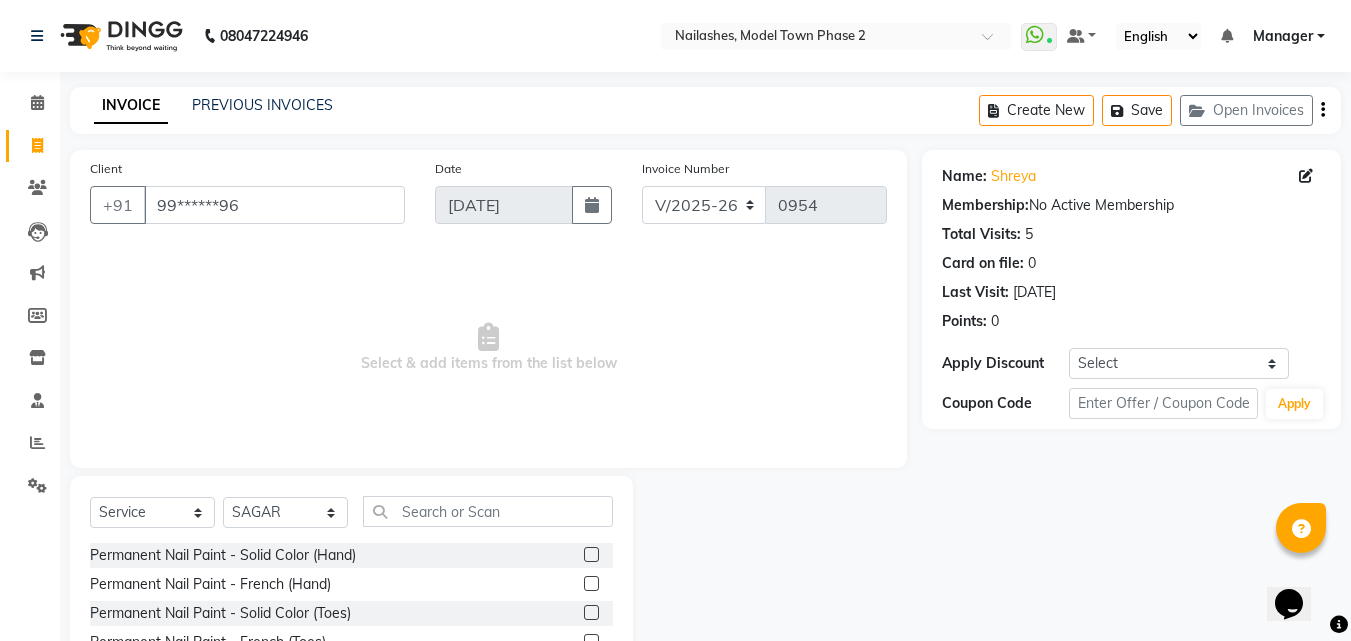 drag, startPoint x: 576, startPoint y: 608, endPoint x: 569, endPoint y: 594, distance: 15.652476 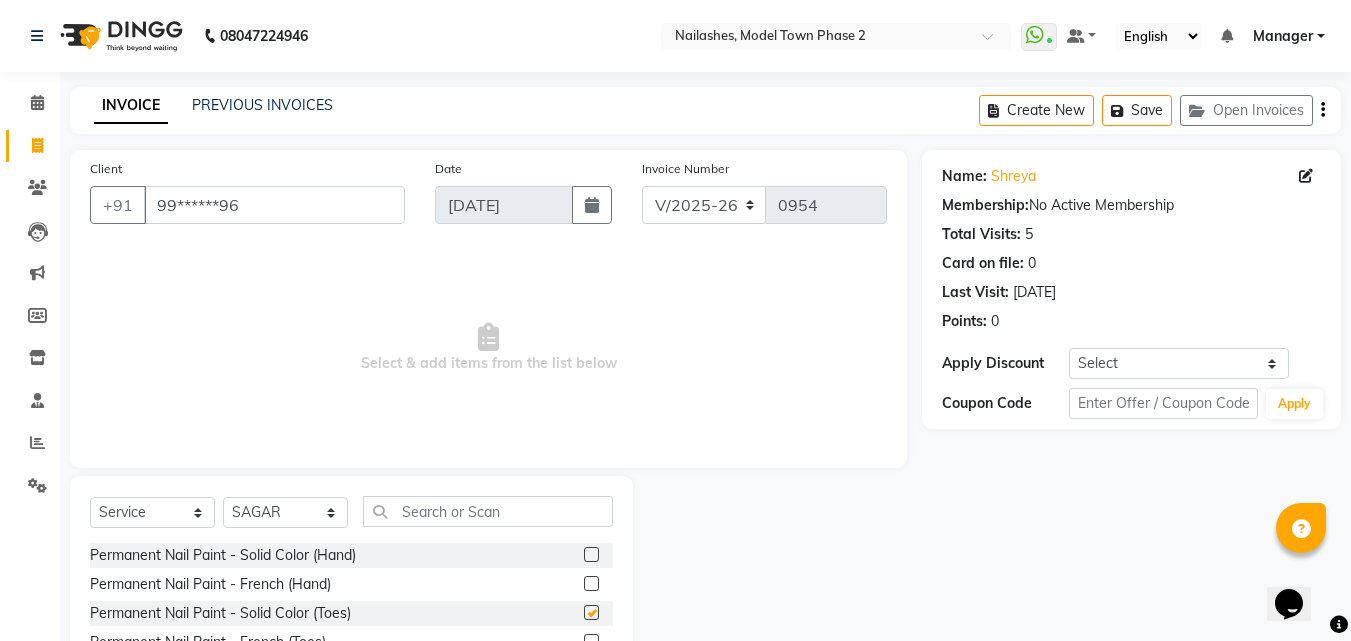 click 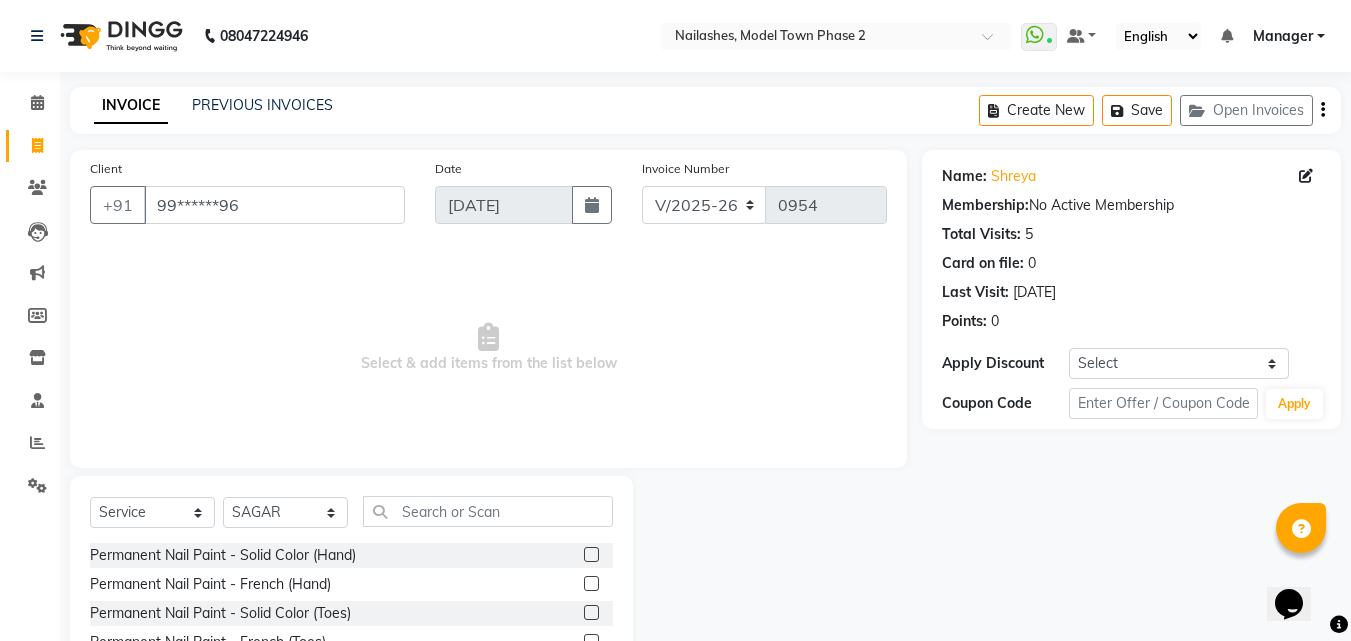 click 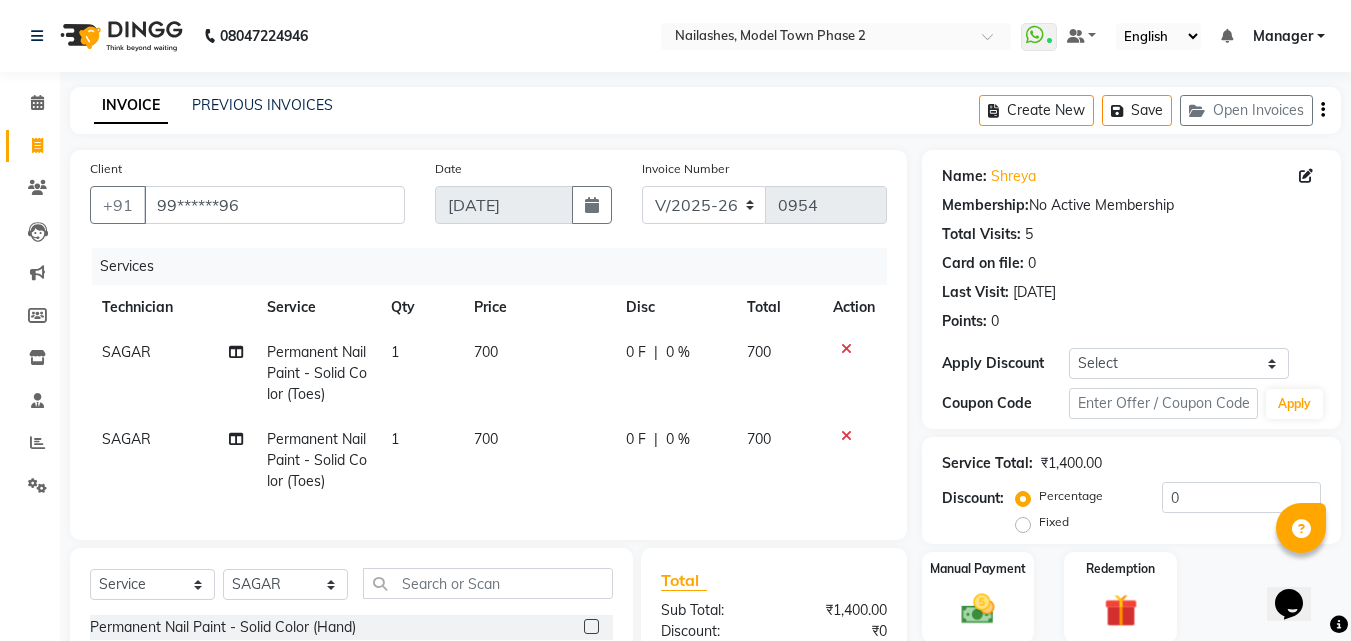checkbox on "false" 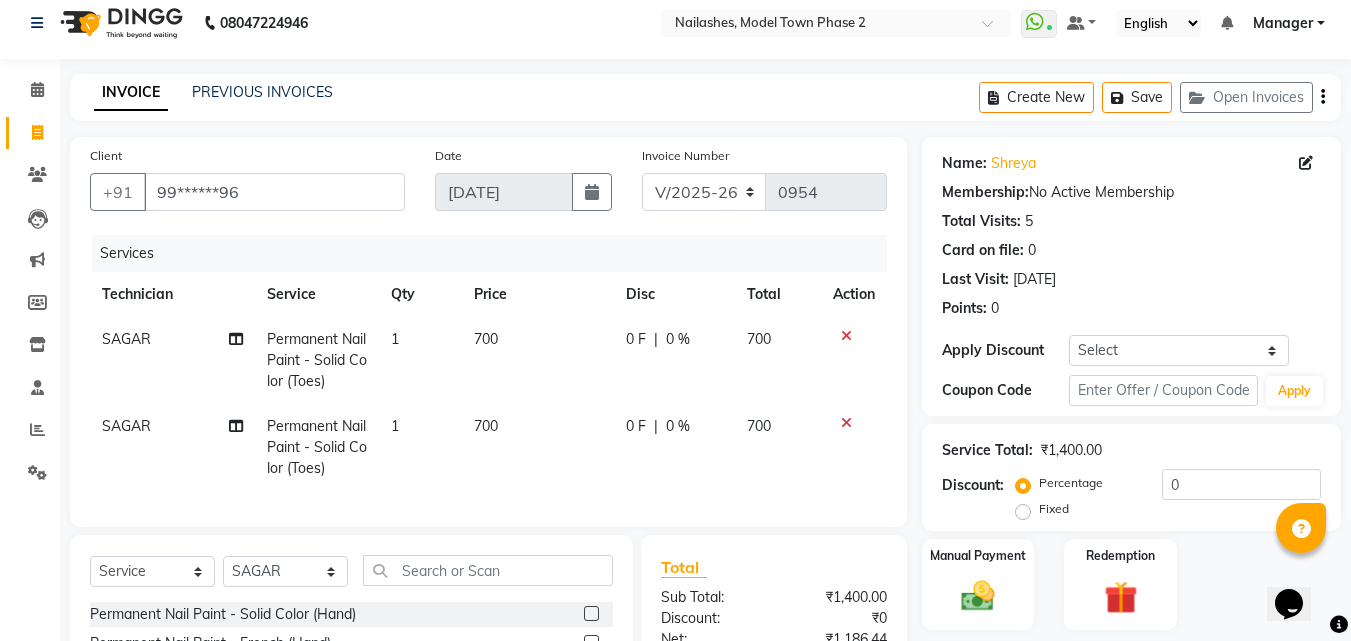 scroll, scrollTop: 100, scrollLeft: 0, axis: vertical 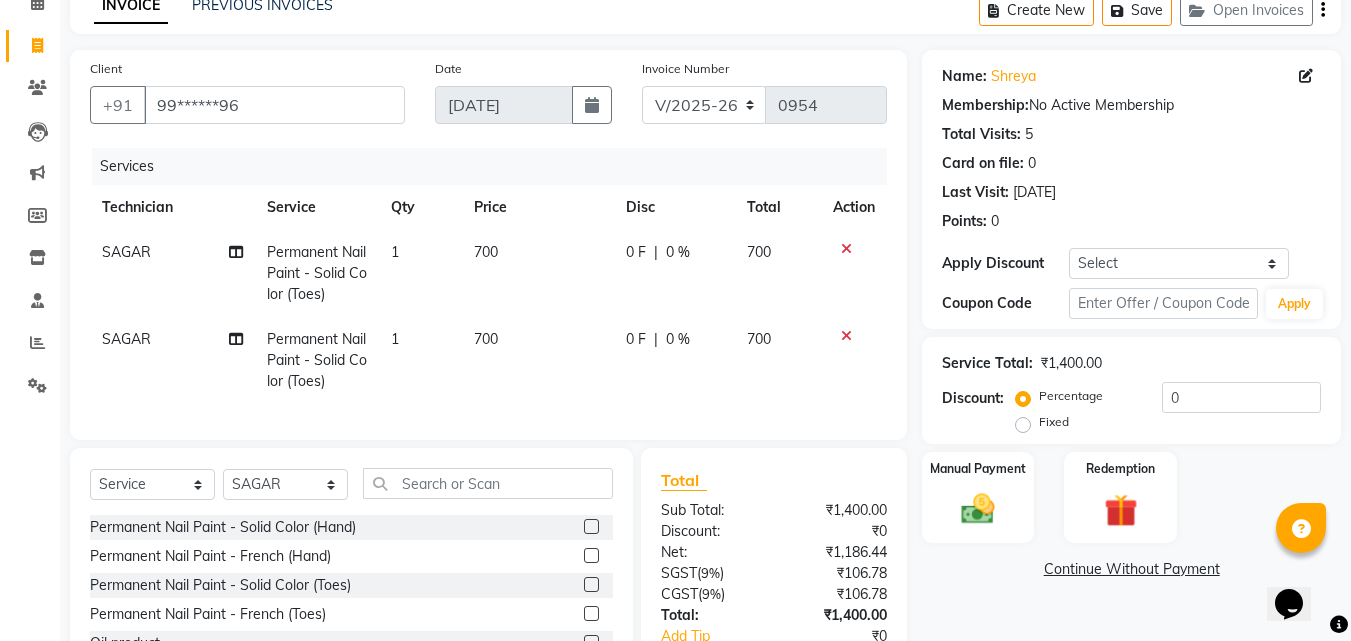 click 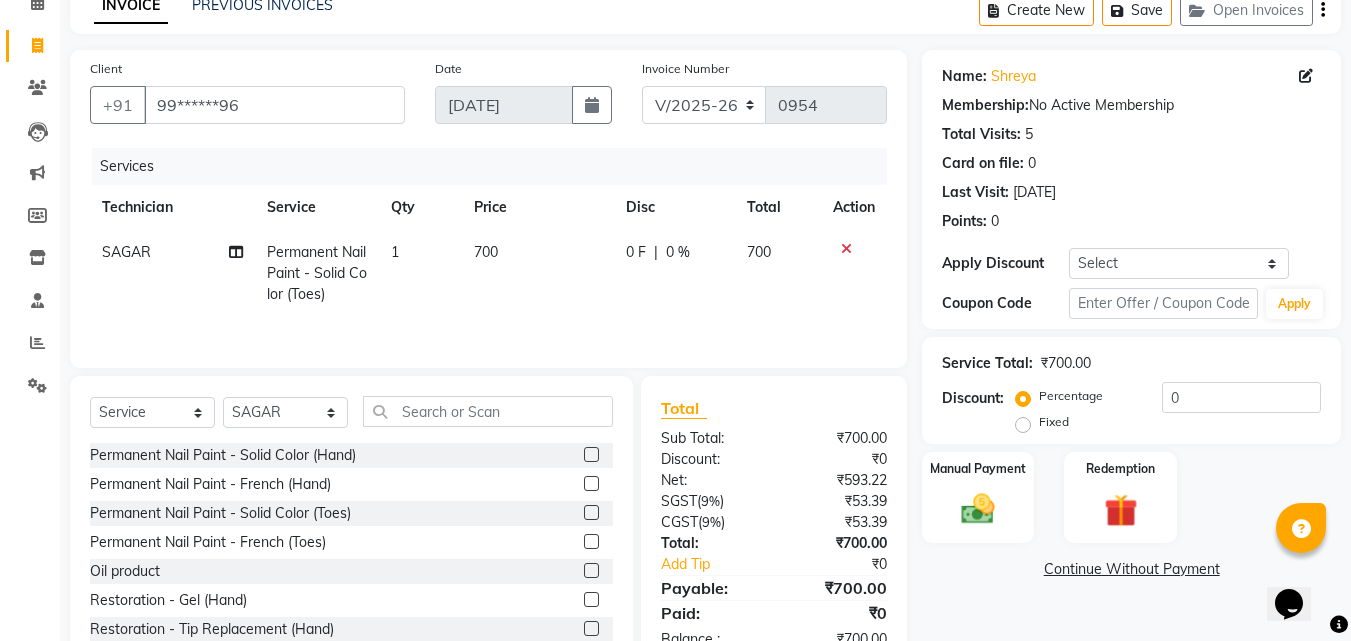 drag, startPoint x: 555, startPoint y: 232, endPoint x: 487, endPoint y: 267, distance: 76.47875 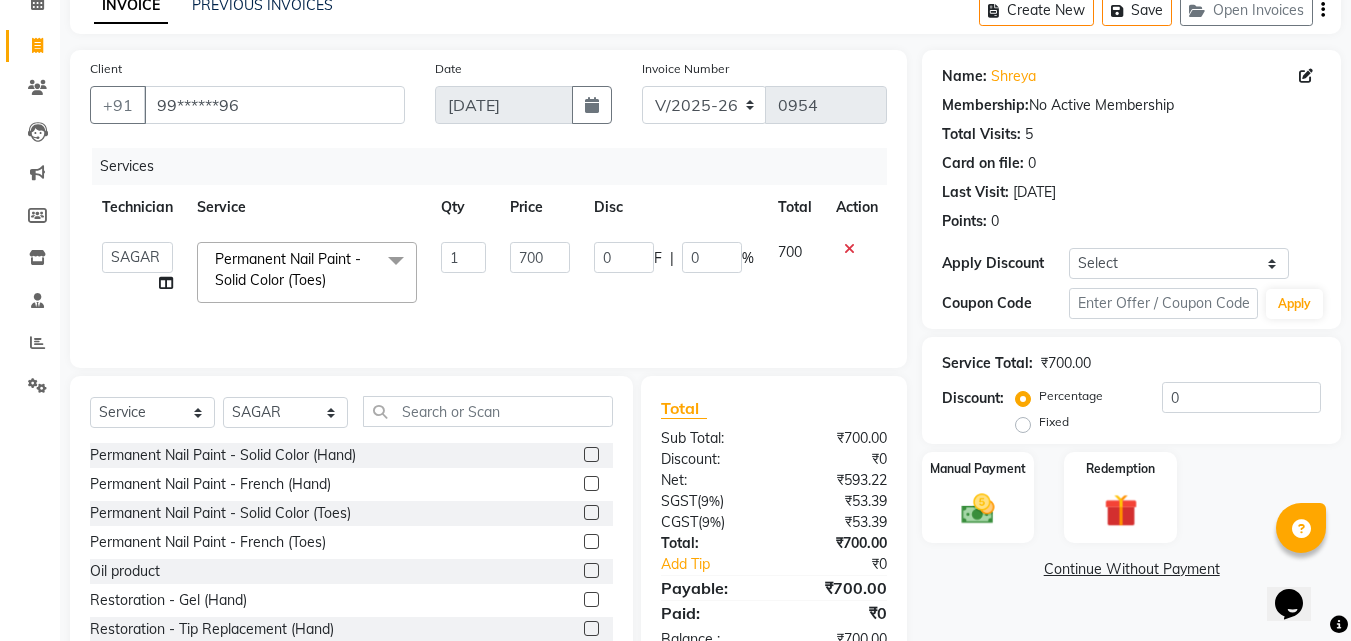 click on "700" 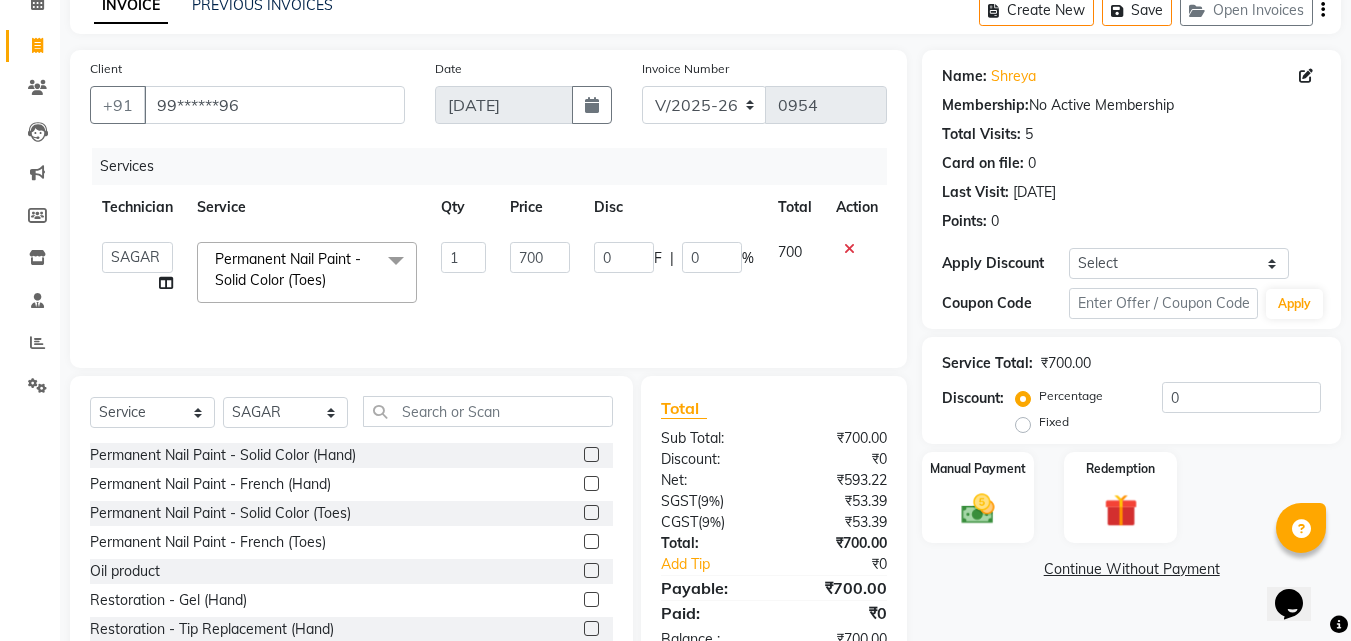 click on "700" 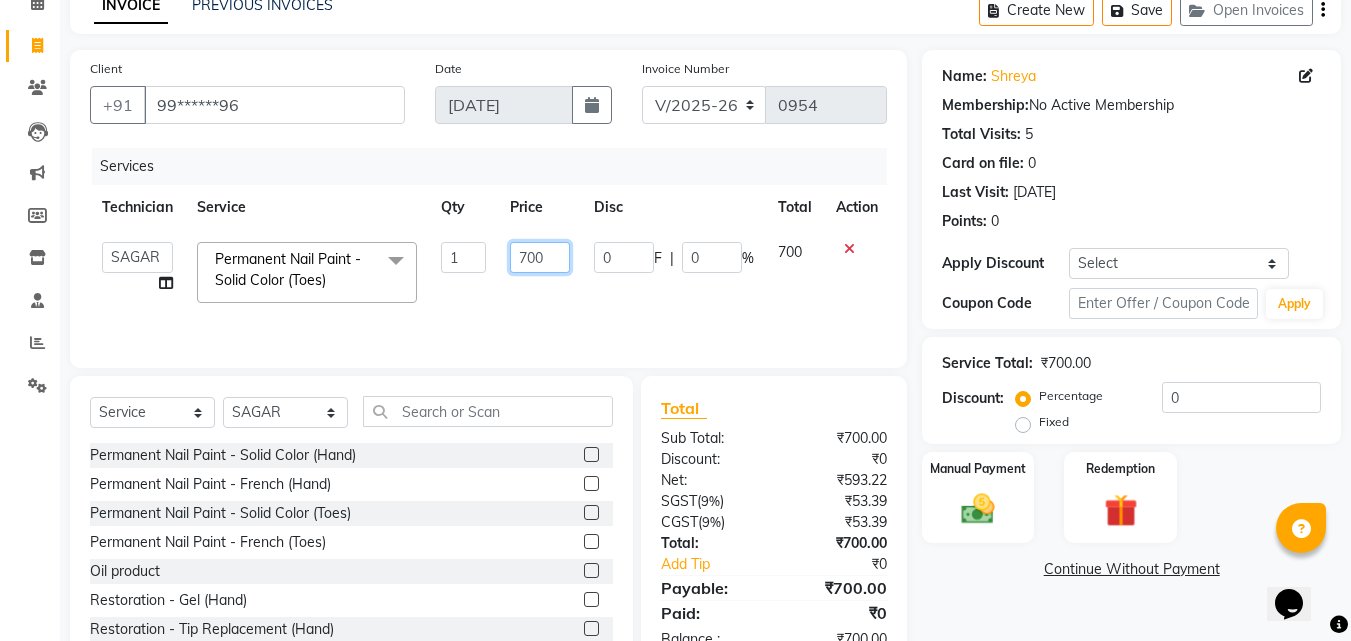 click on "700" 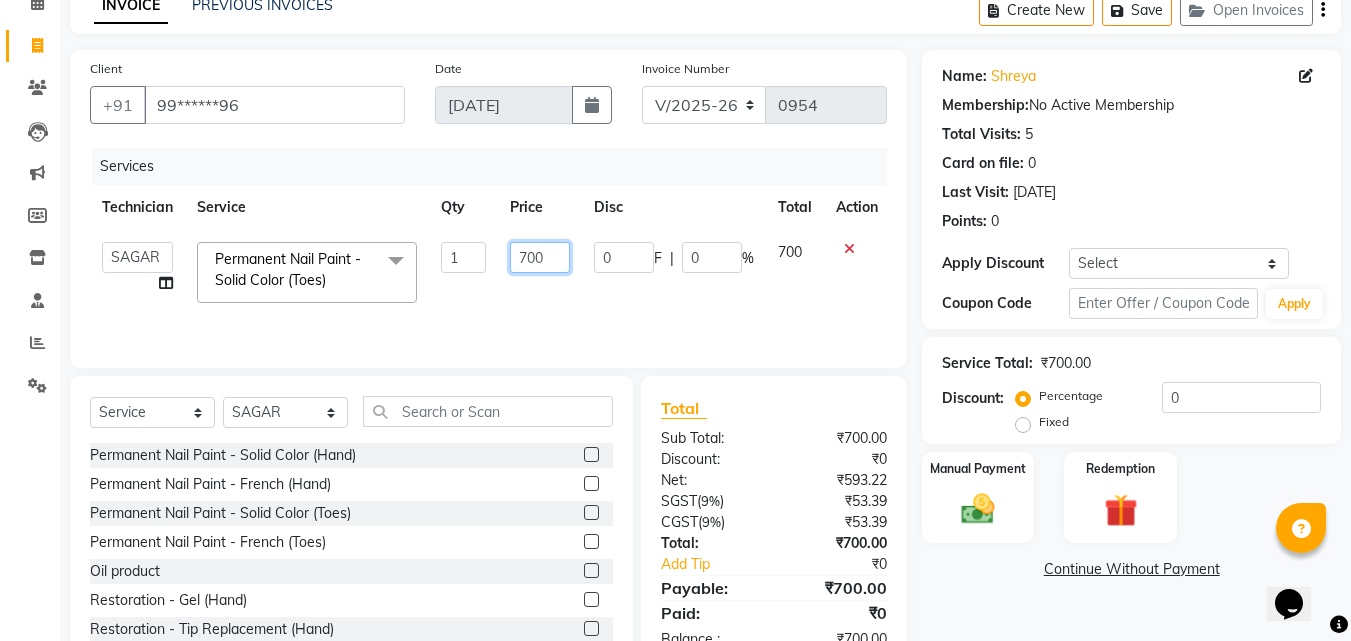 click on "700" 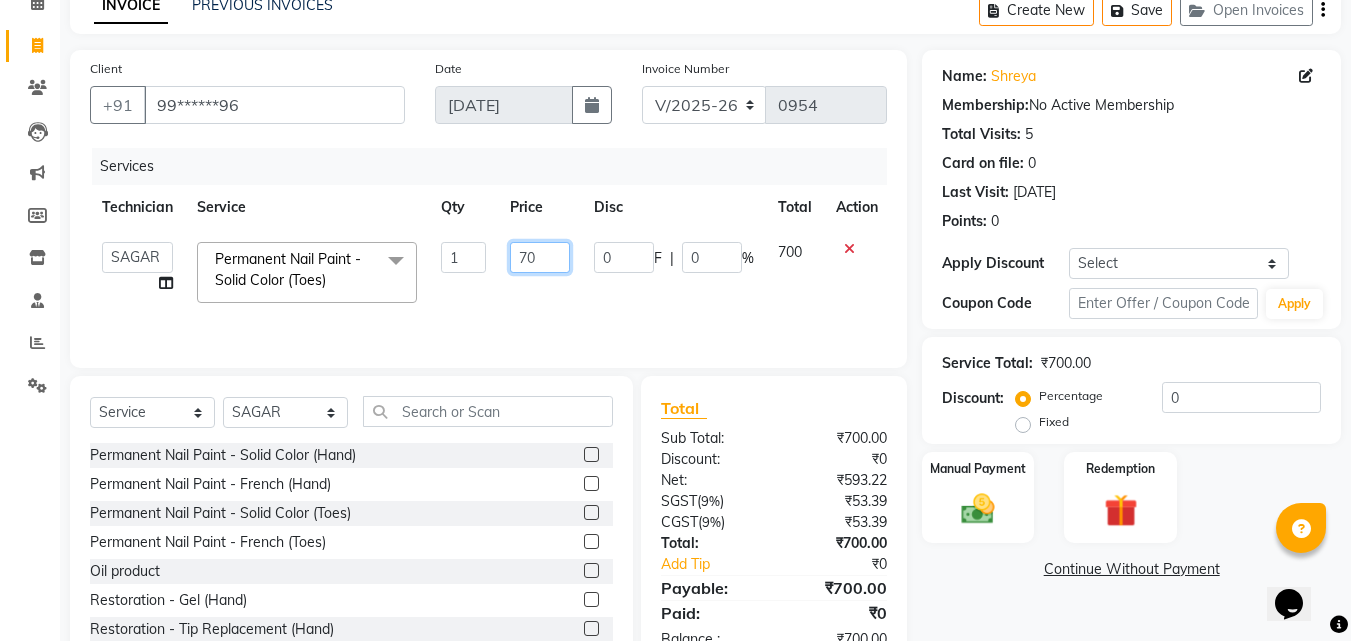 type on "7" 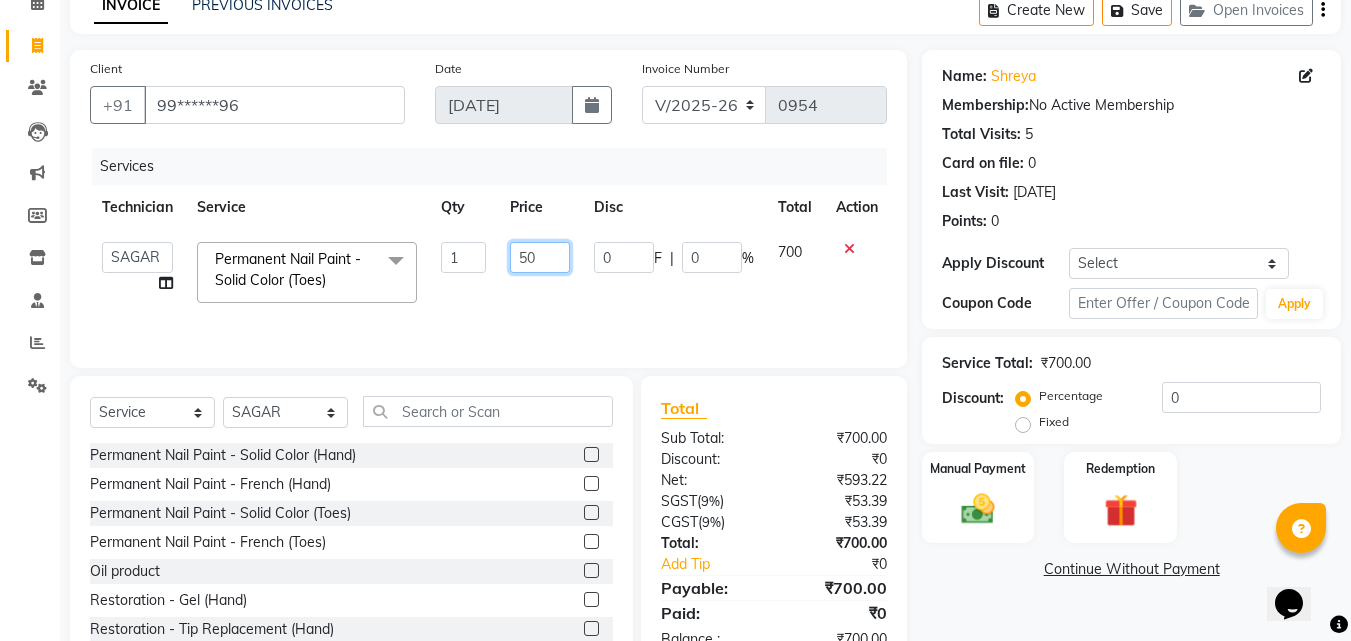 type on "500" 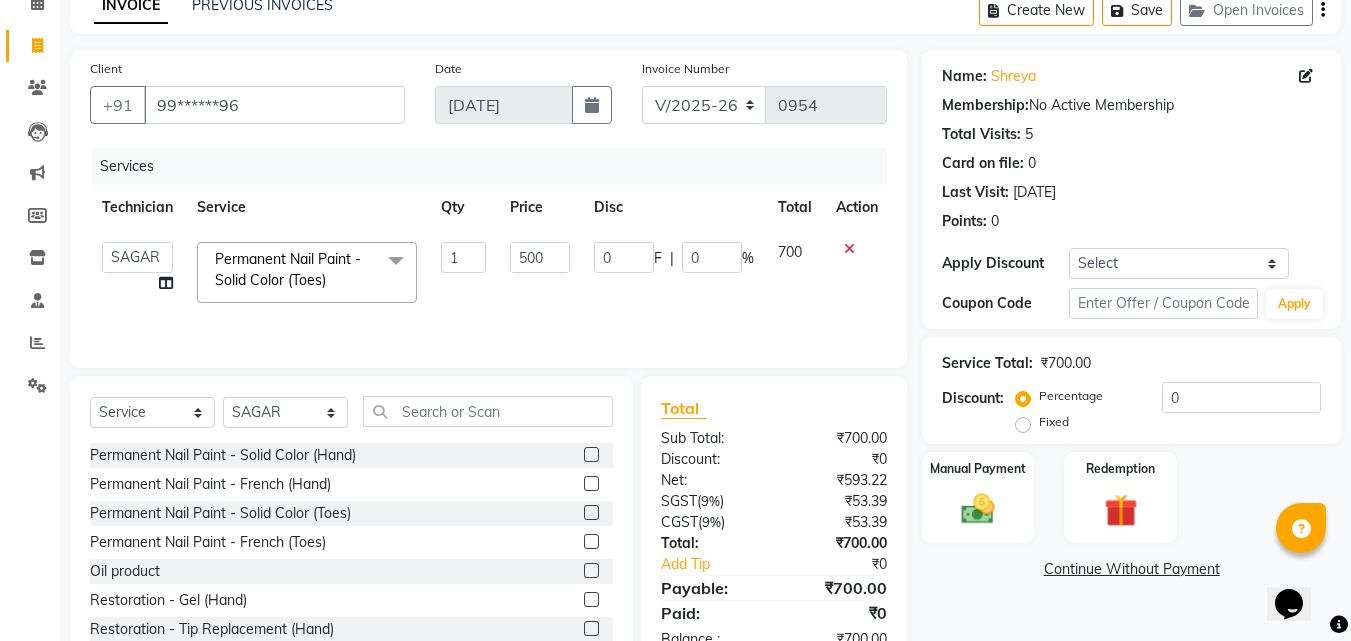 click on "Jaspreet Kaur   Manager   PRAMOD   Pummy   radhika    rohit   SAGAR   shaan   Sumit   Varun  Permanent Nail Paint - Solid Color (Toes)  x Permanent Nail Paint - Solid Color (Hand) Permanent Nail Paint - French (Hand) Permanent Nail Paint - Solid Color (Toes) Permanent Nail Paint - French (Toes) Oil product Restoration - Gel (Hand) Restoration - Tip Replacement (Hand) Restoration - Touch -up (Hand) Restoration - Gel Color Changes (Hand) Restoration - Removal of Extension (Hand) Restoration - Removal of Nail Paint (Hand) Restoration - Gel (Toes) Restoration - Tip Replacement (Toes) Restoration - Touch -up (Toes) Restoration - Gel Color Changes (Toes) Restoration - Removal of Extension (Toes) Restoration - Removal of Nail Paint (Toes) Pedicure - Classic Pedicure - Deluxe Pedicure - Premium Pedicure - Platinum Manicure  - Classic Manicure  - Deluxe Manicure  - Premium Eyelash Refil - Classic Eyelash Refil - Hybrid Eyelash Refil - Volume Eyelash Refil - Mega Volume Eyelash Refil - Lash Removal Nail course Basic" 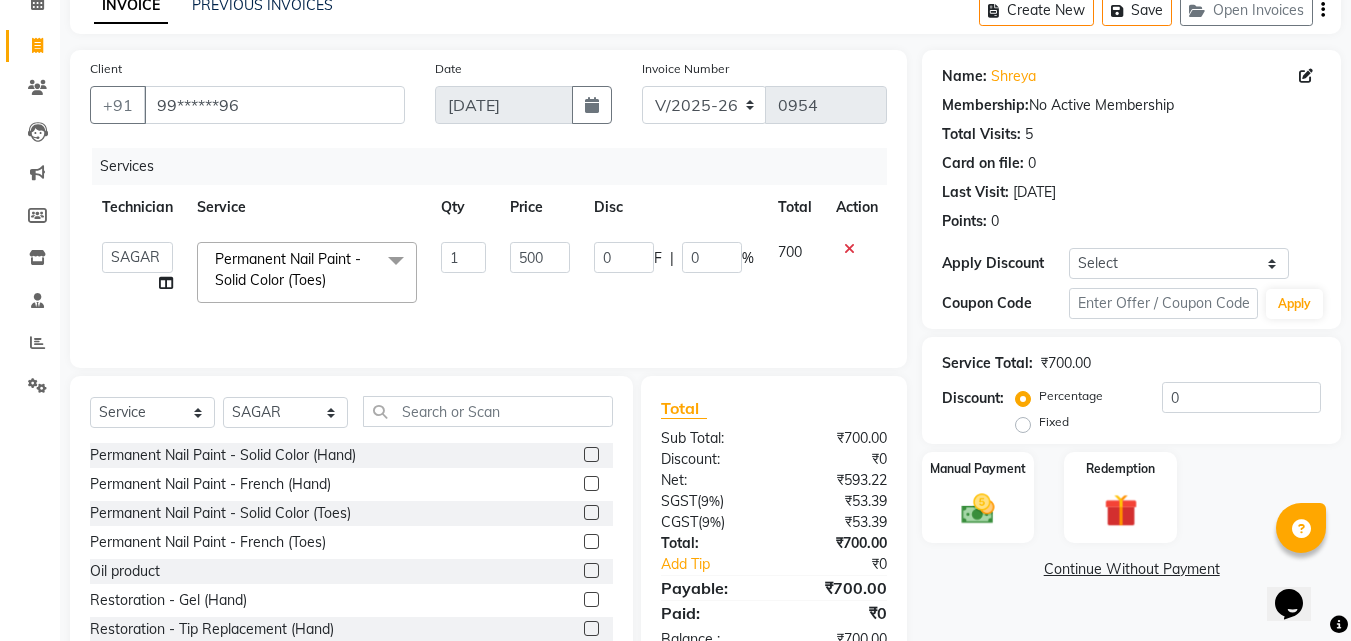 click on "500" 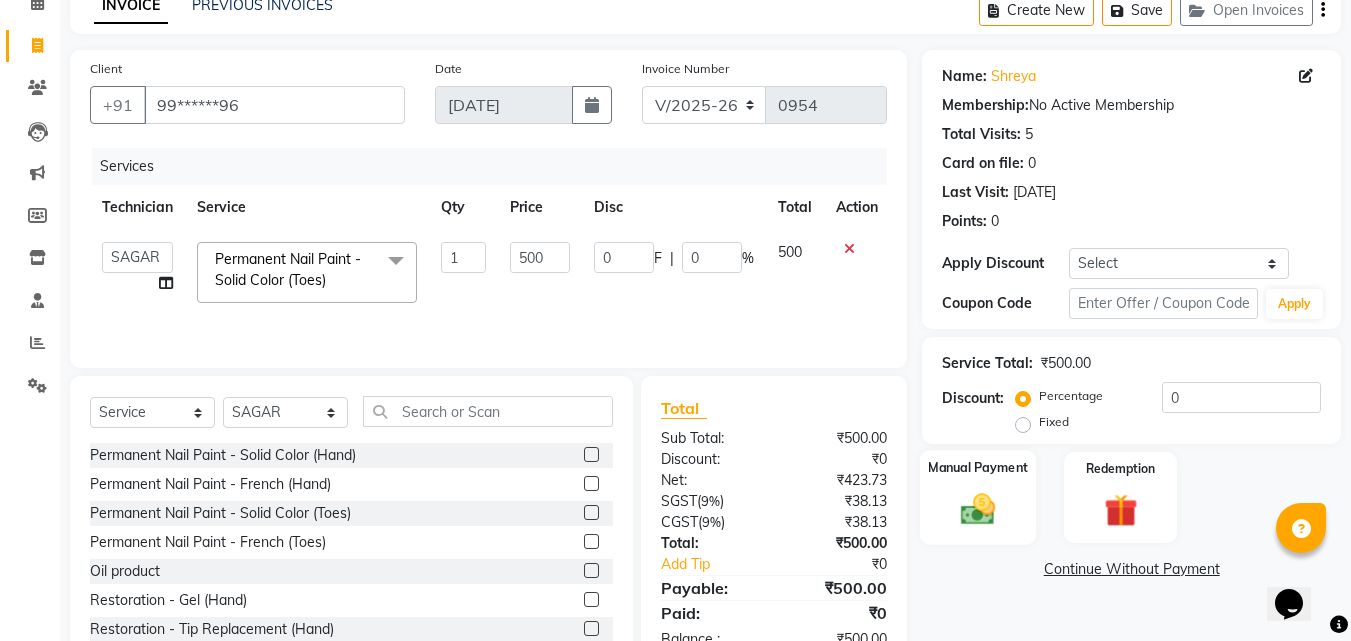 click on "Manual Payment" 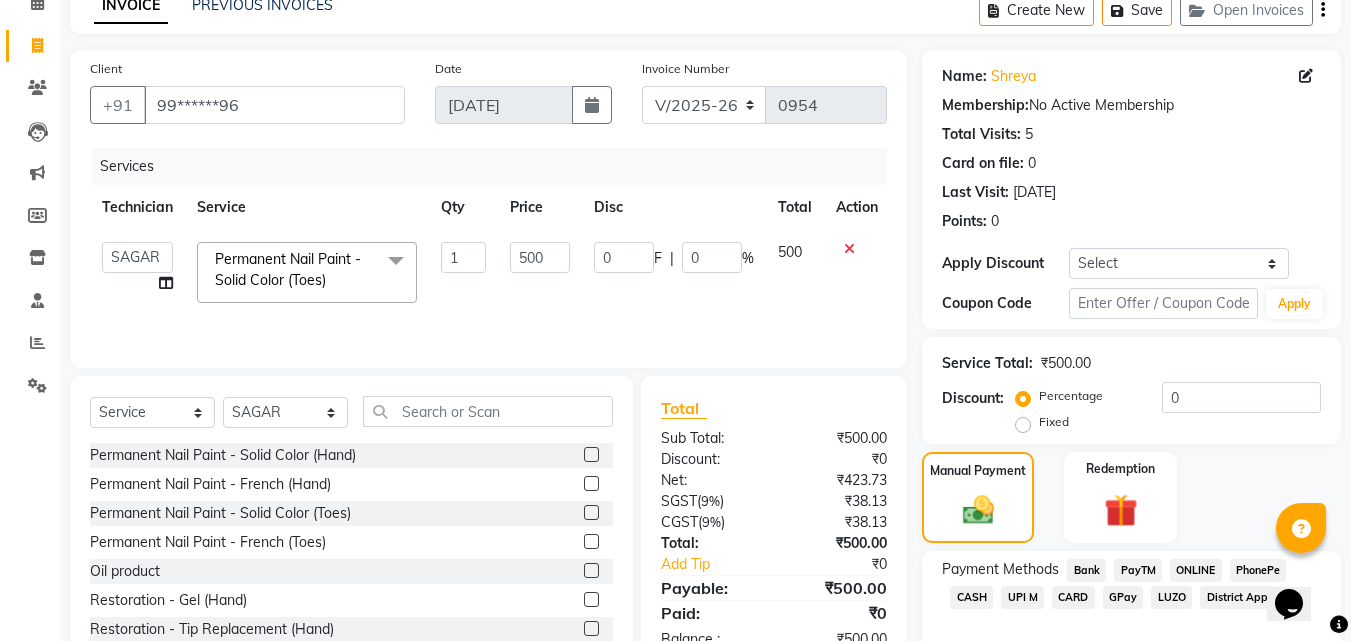 click on "CASH" 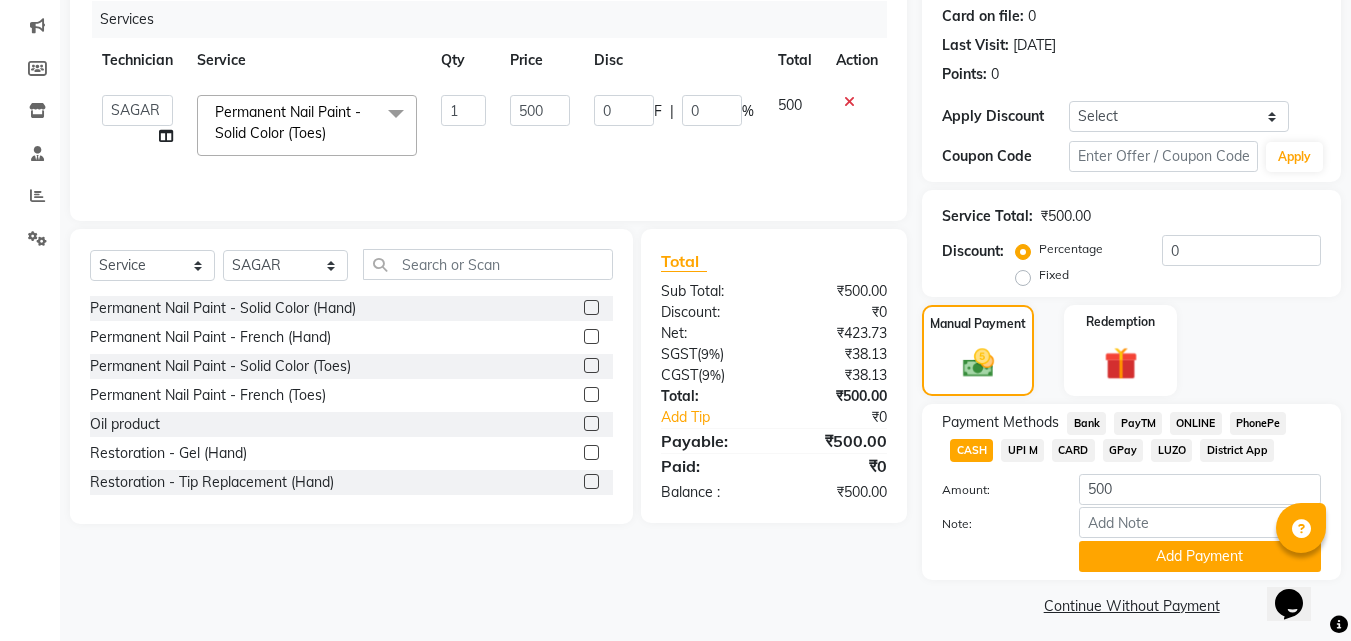 scroll, scrollTop: 257, scrollLeft: 0, axis: vertical 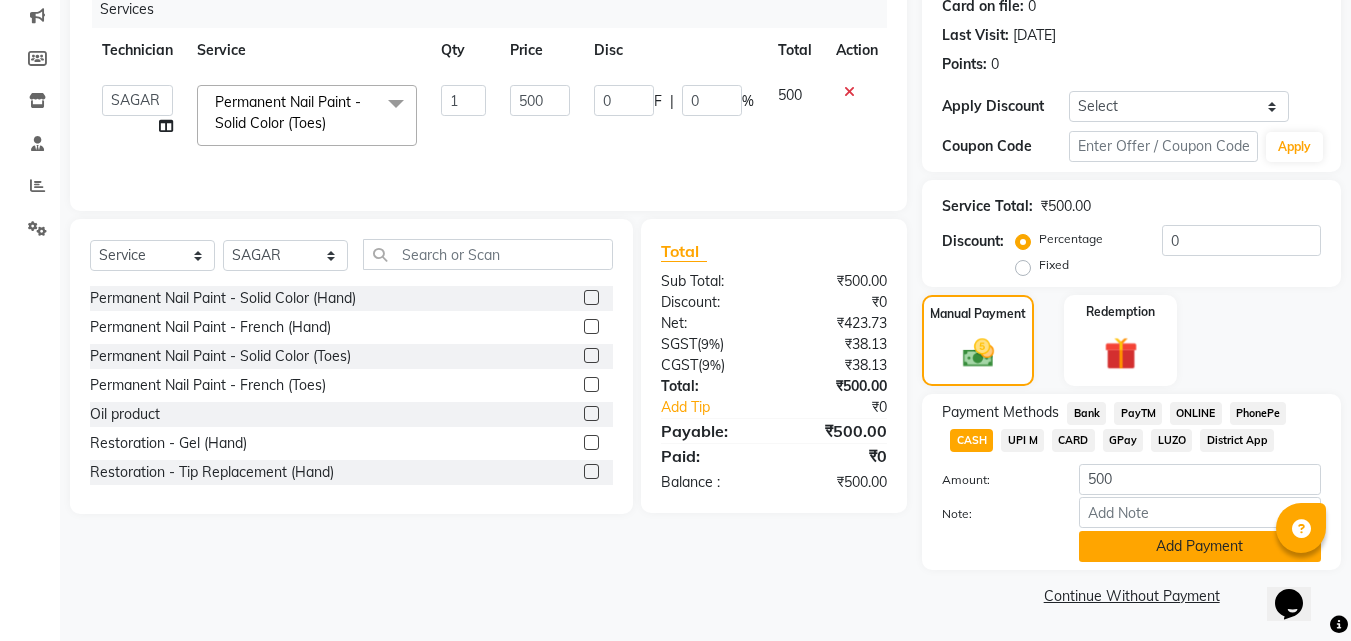 click on "Add Payment" 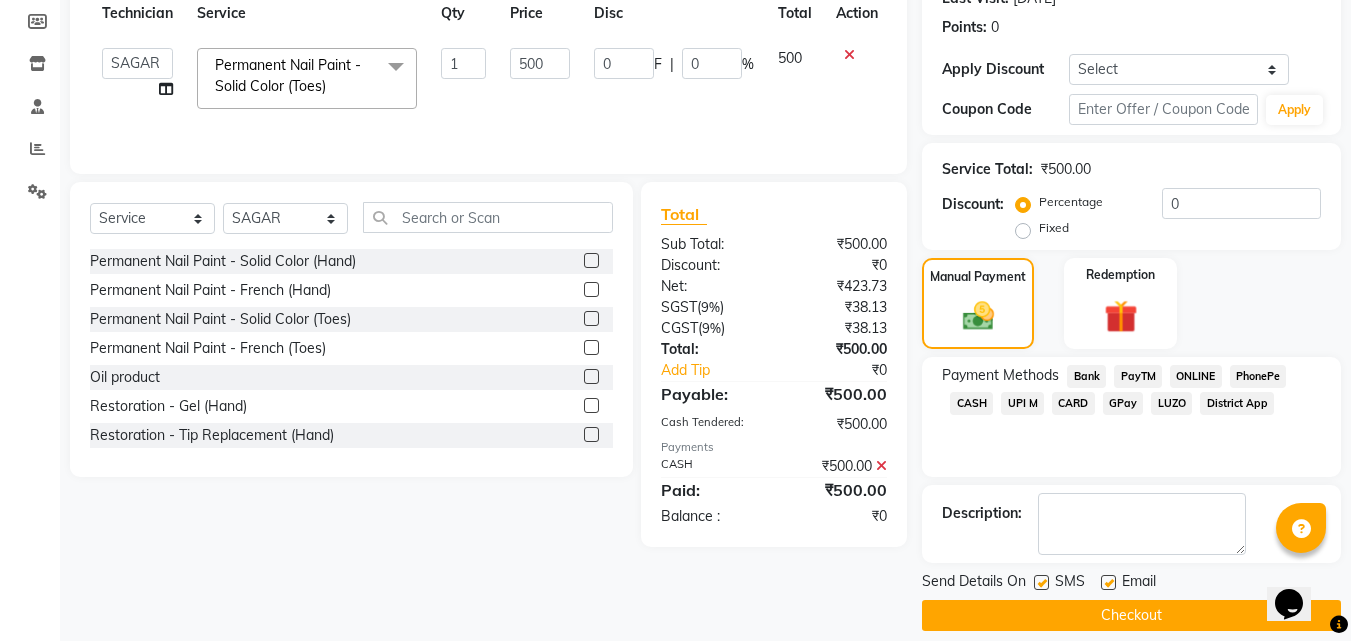 scroll, scrollTop: 314, scrollLeft: 0, axis: vertical 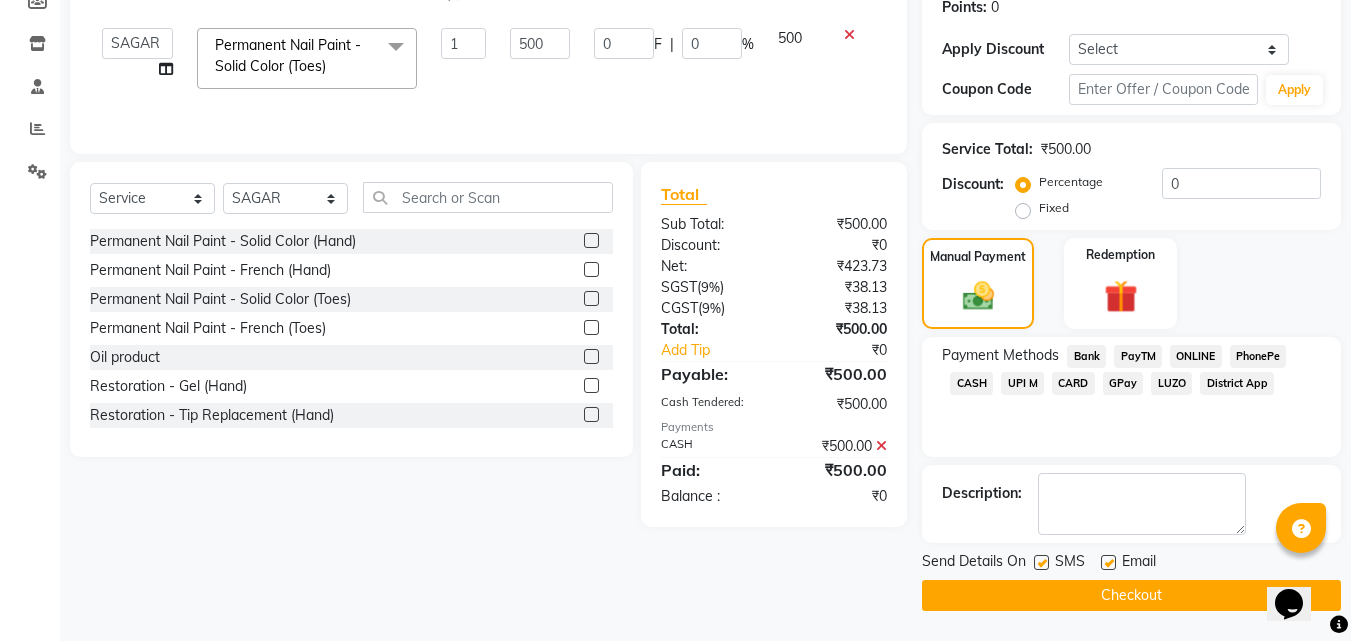 click on "Checkout" 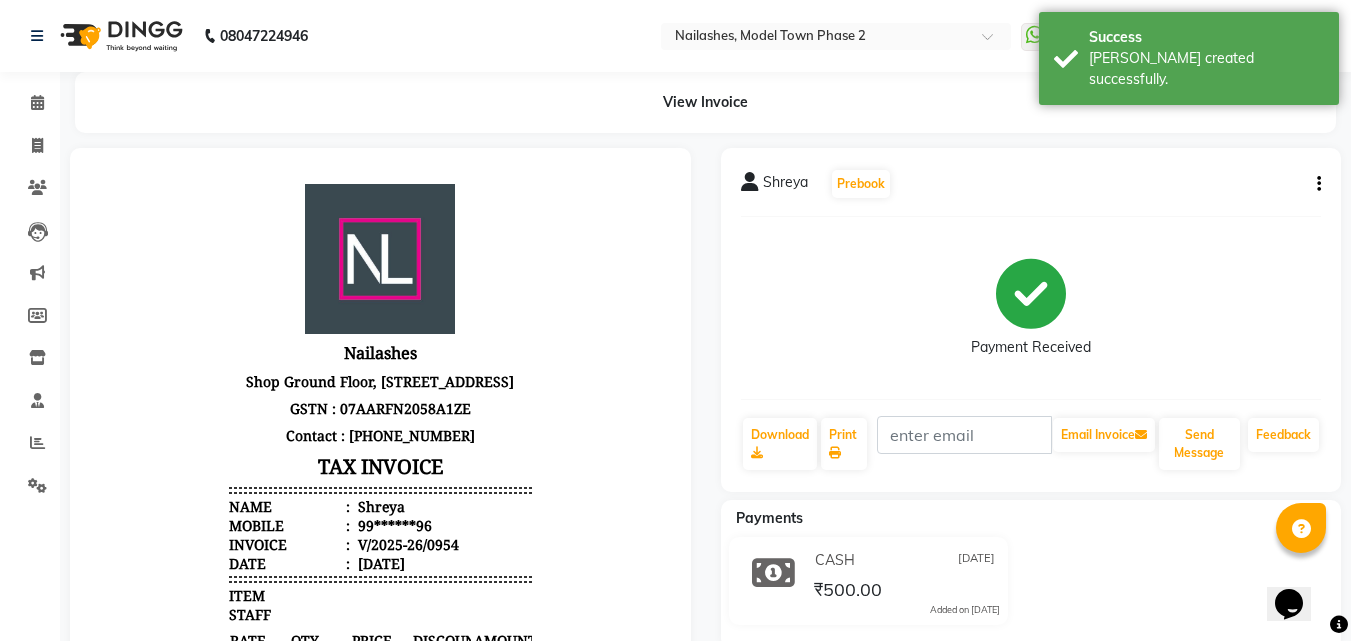 scroll, scrollTop: 0, scrollLeft: 0, axis: both 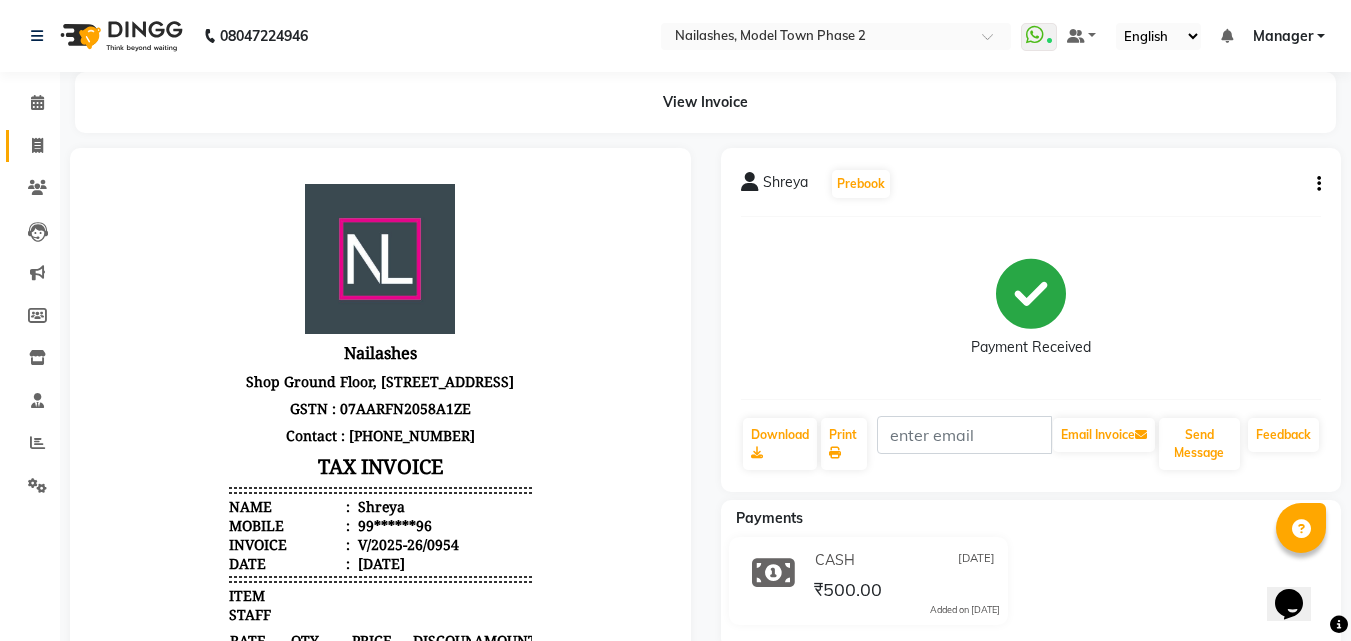 click on "Invoice" 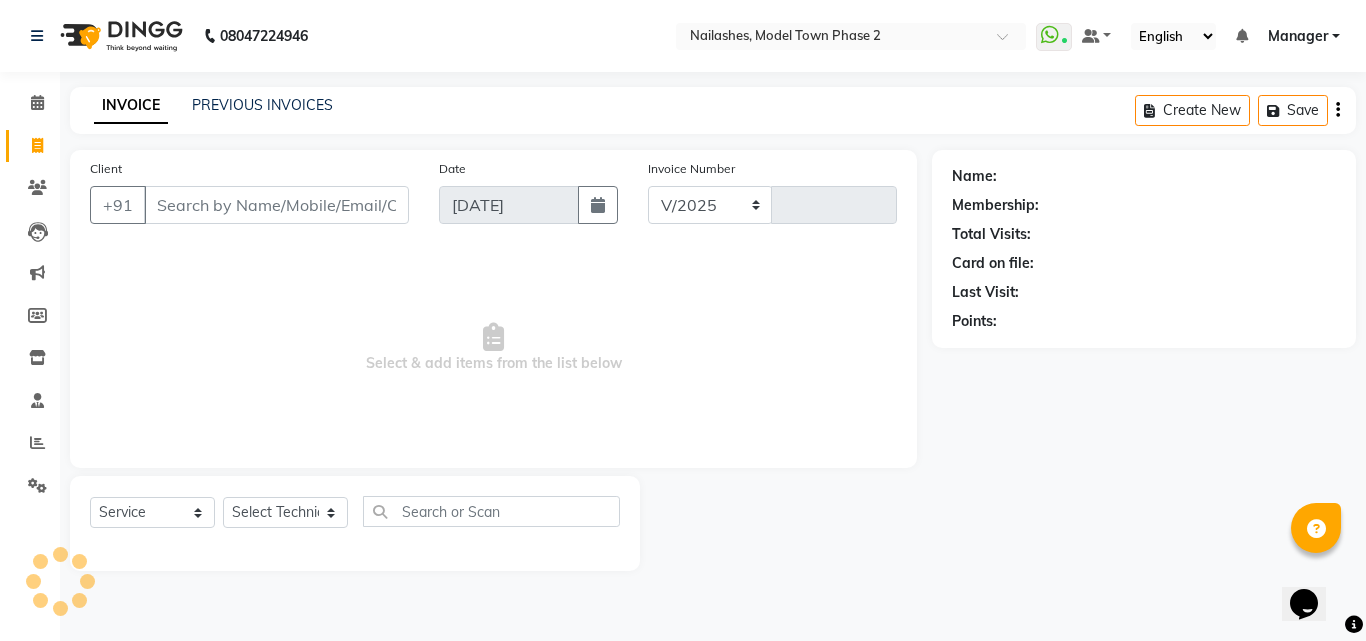 select on "3840" 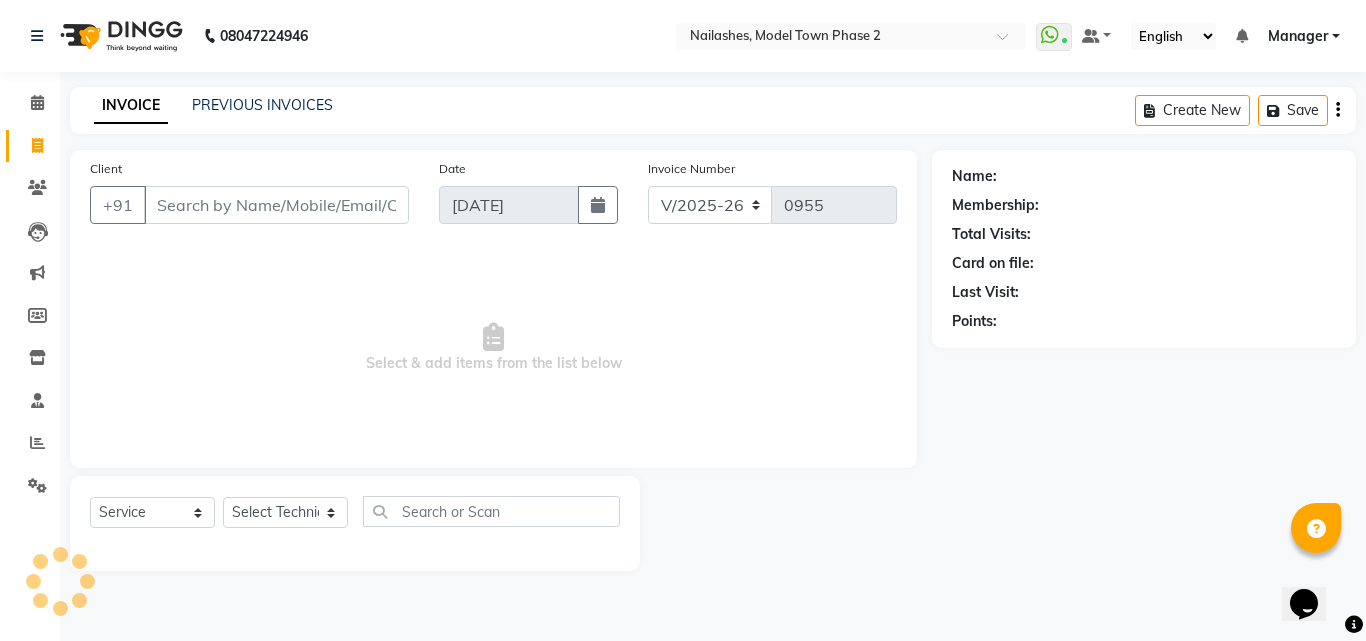 click on "Client" at bounding box center [276, 205] 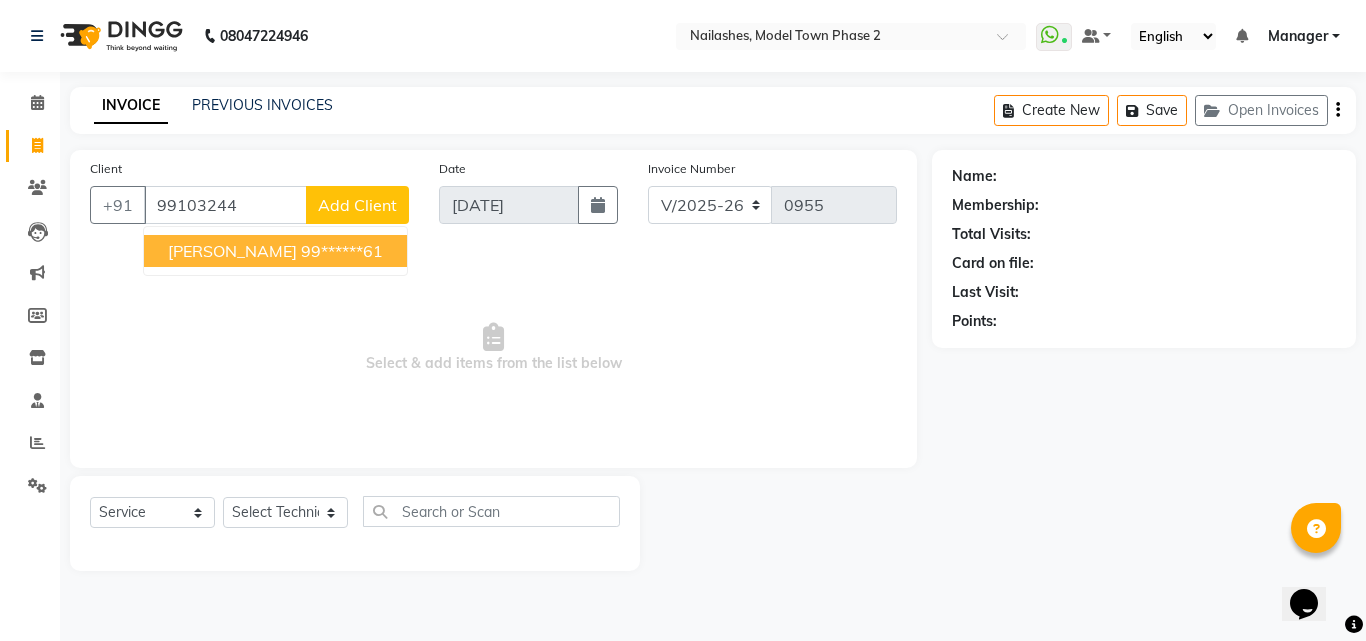 click on "[PERSON_NAME]" at bounding box center [232, 251] 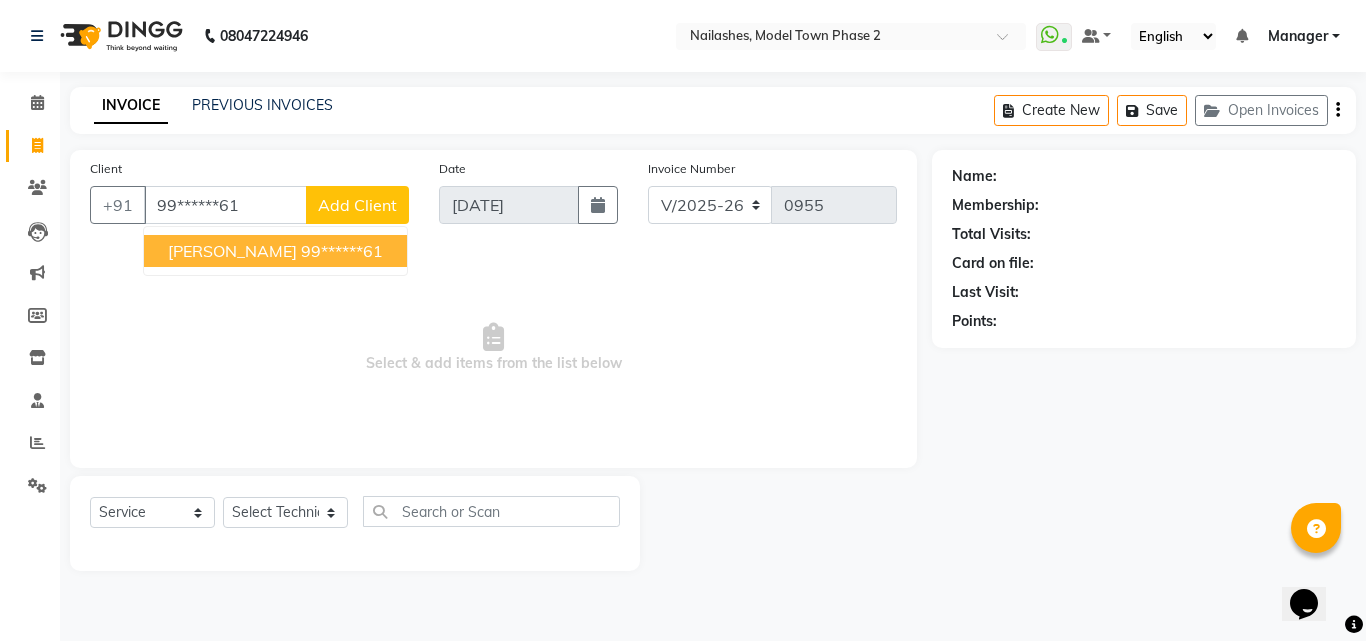 click on "Client +91 99******61 Ashmeet  99******61 Add Client Date 13-07-2025 Invoice Number V/2025 V/2025-26 0955  Select & add items from the list below" 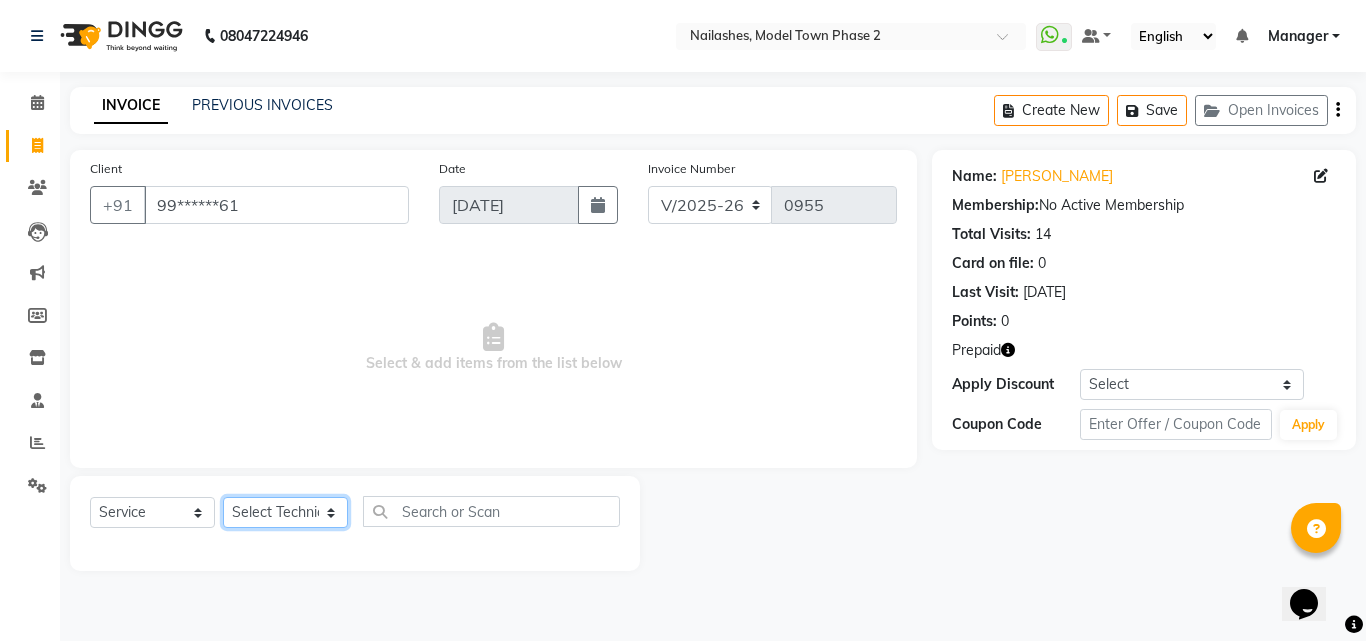 click on "Select Technician [PERSON_NAME] Manager [PERSON_NAME] [PERSON_NAME] [PERSON_NAME] [PERSON_NAME]" 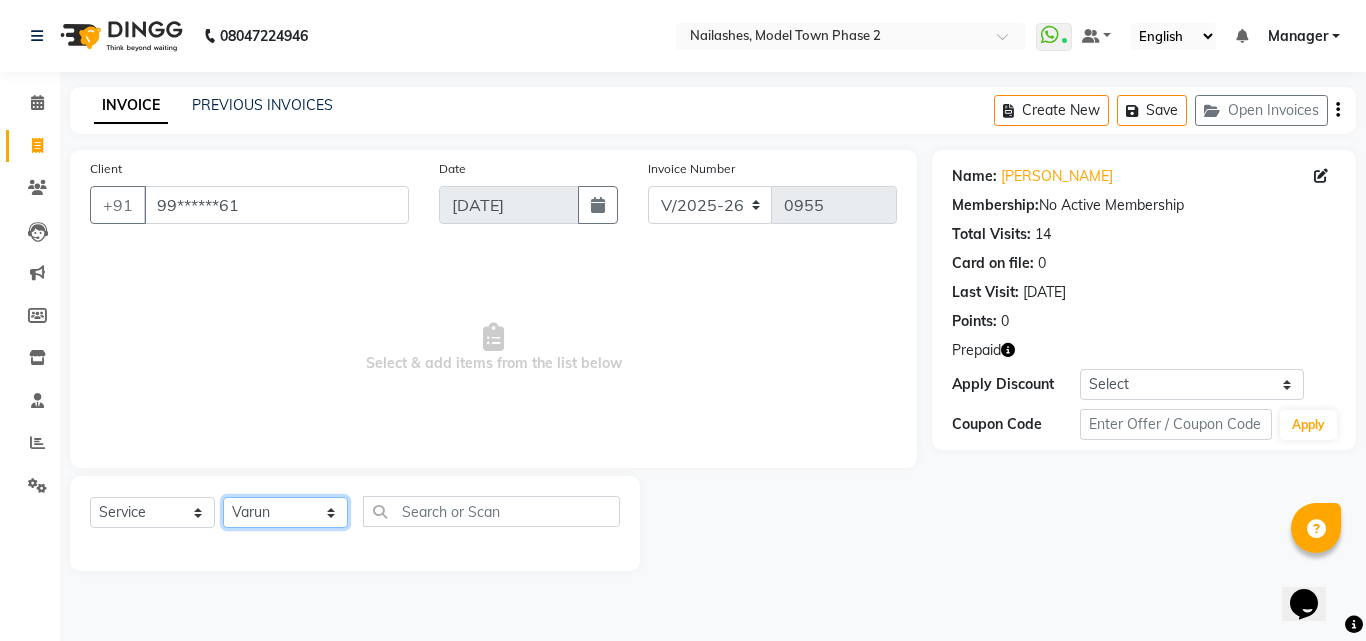 click on "Select Technician [PERSON_NAME] Manager [PERSON_NAME] [PERSON_NAME] [PERSON_NAME] [PERSON_NAME]" 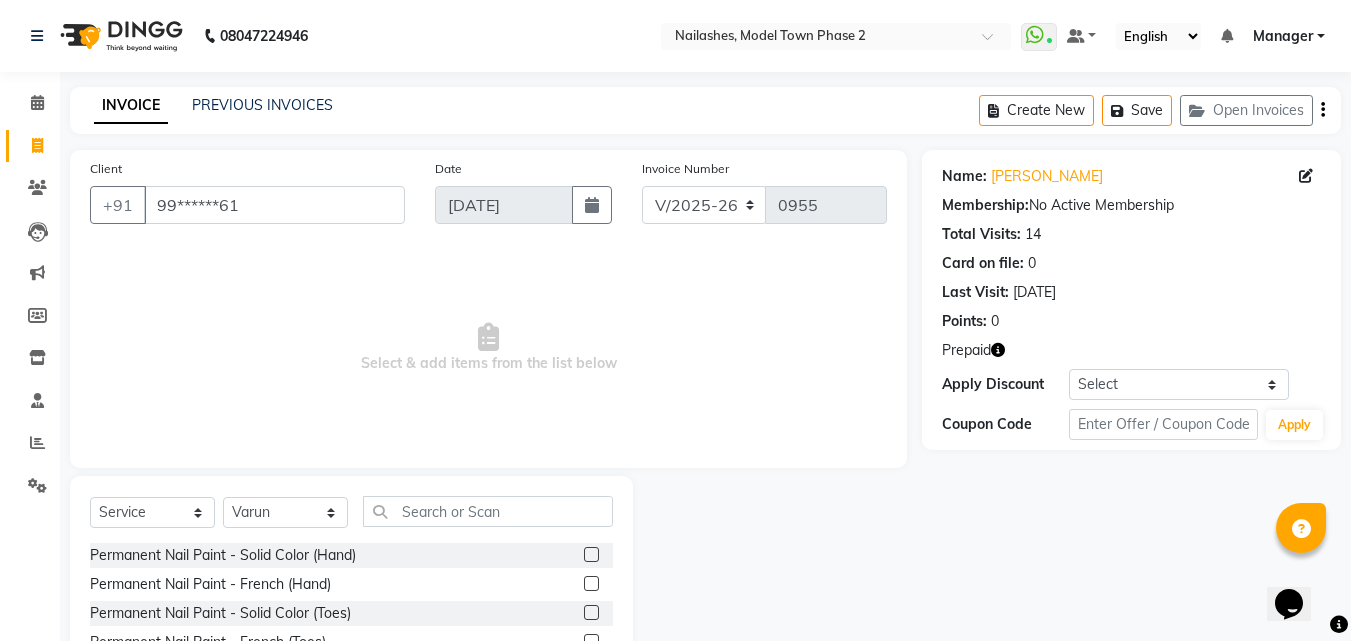 click 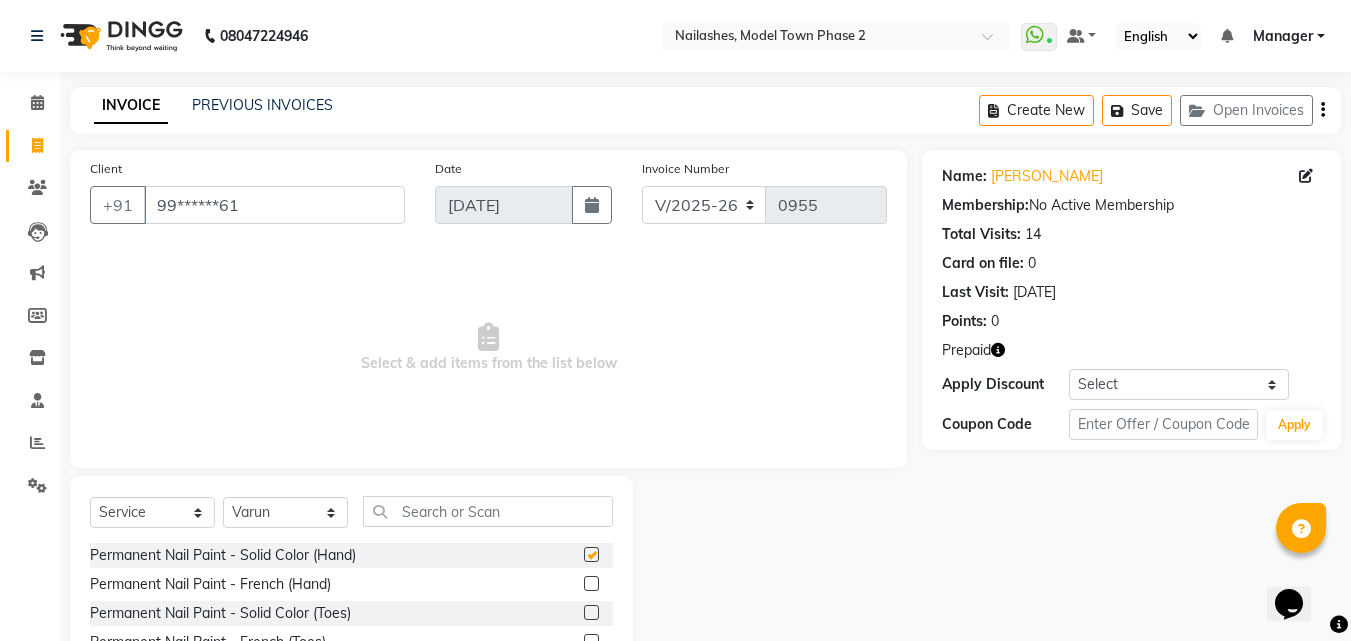 click 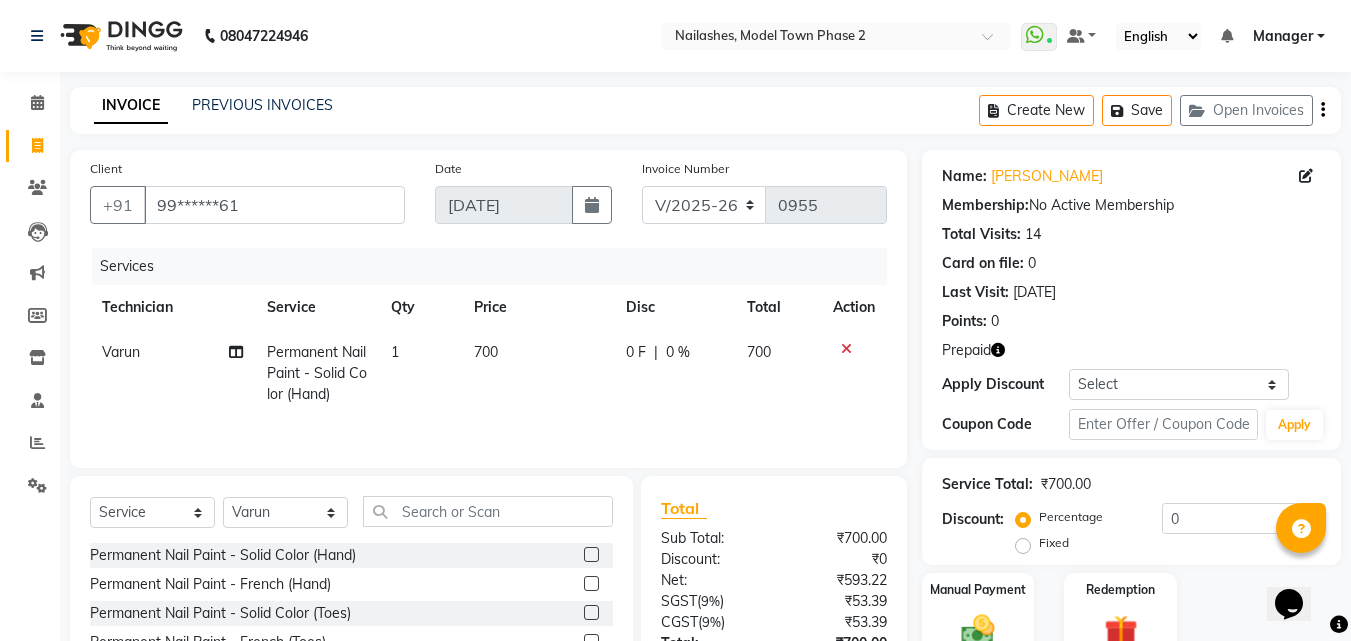 click 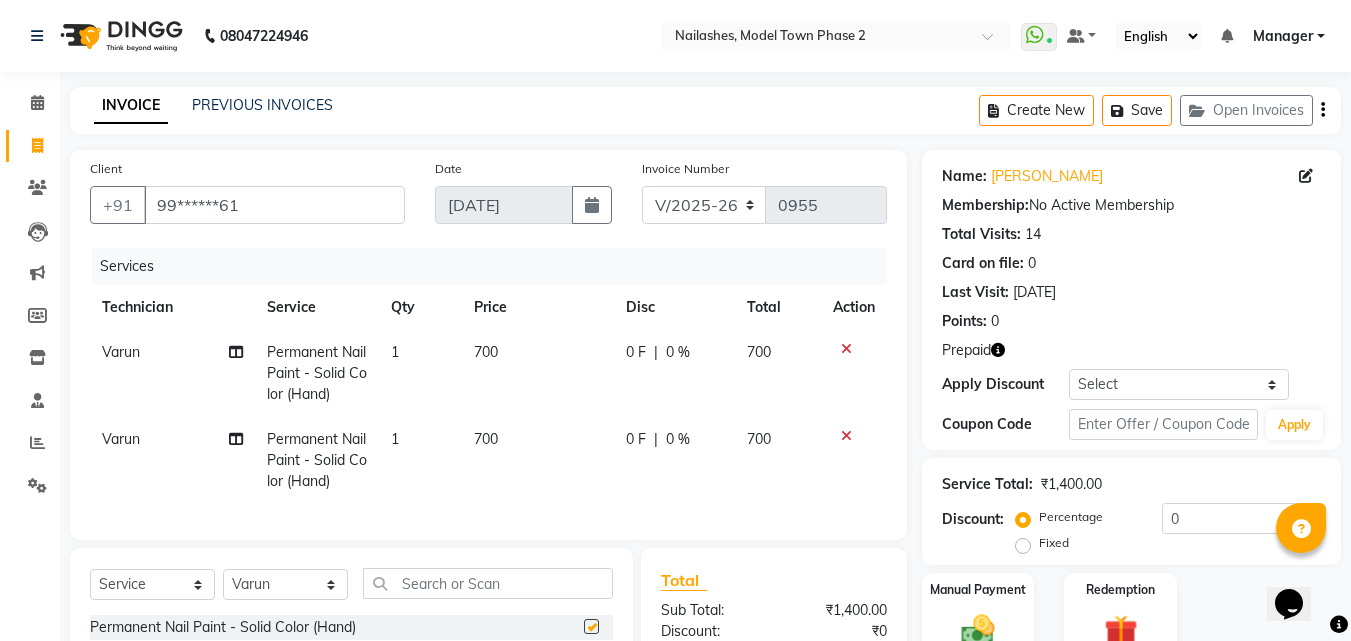 checkbox on "false" 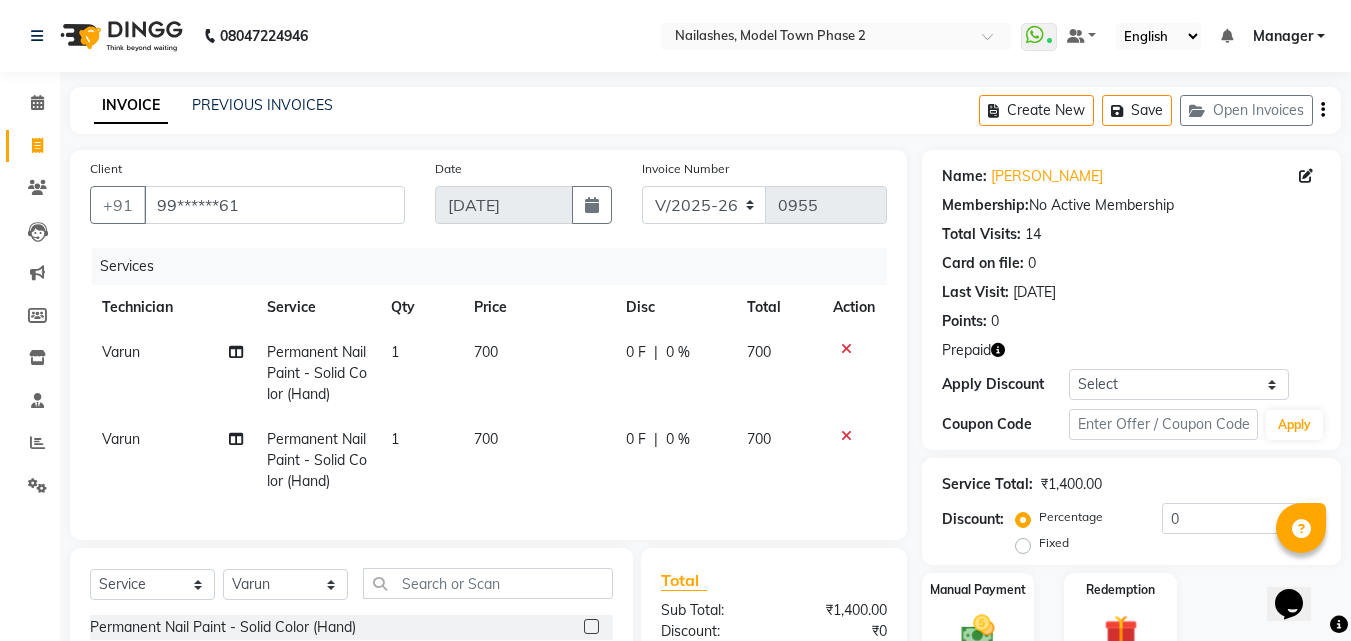 click 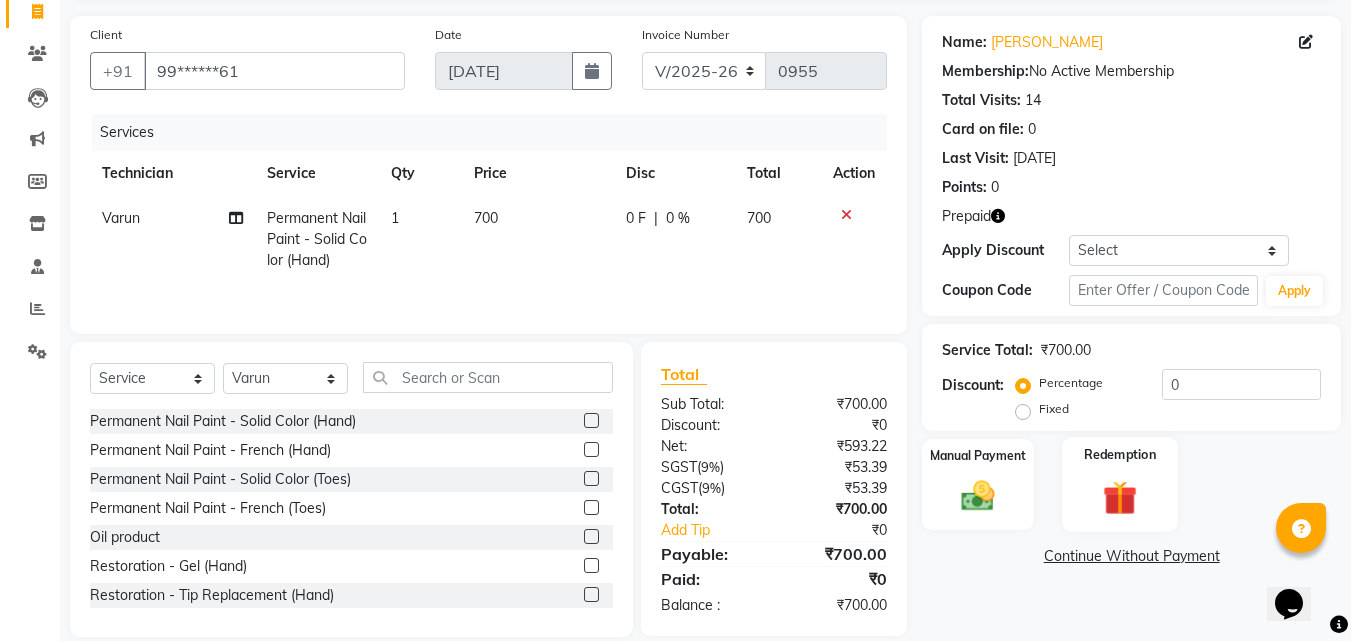 scroll, scrollTop: 160, scrollLeft: 0, axis: vertical 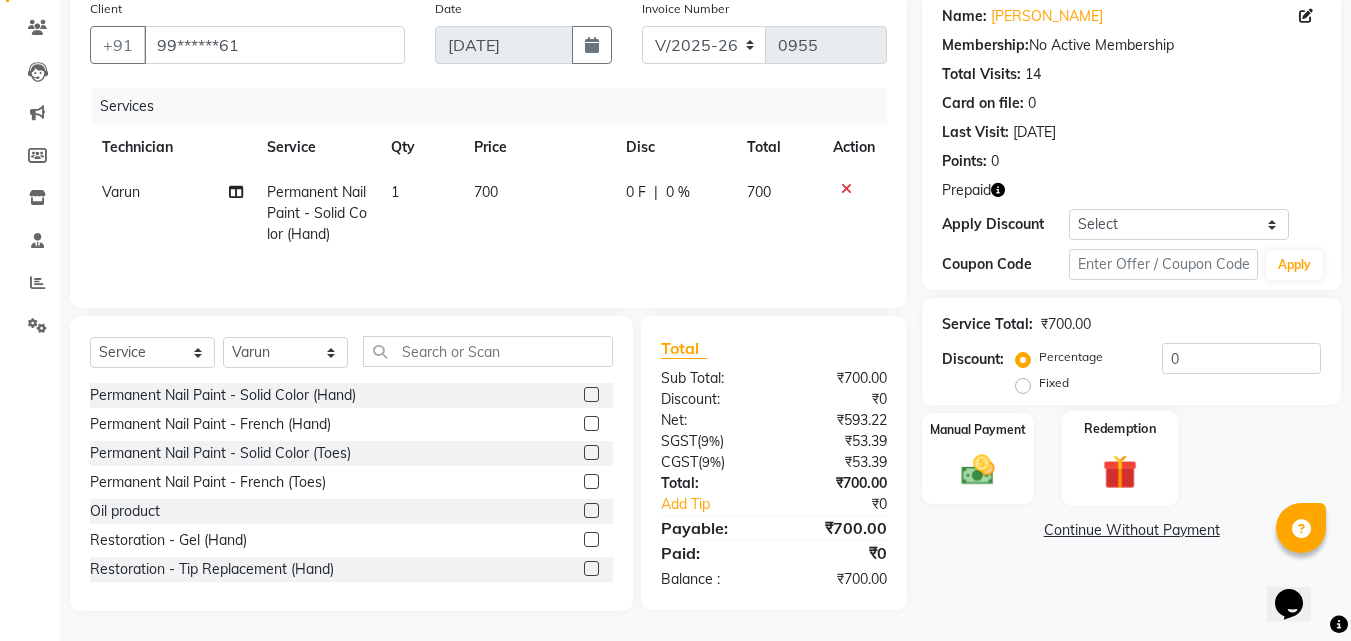 click 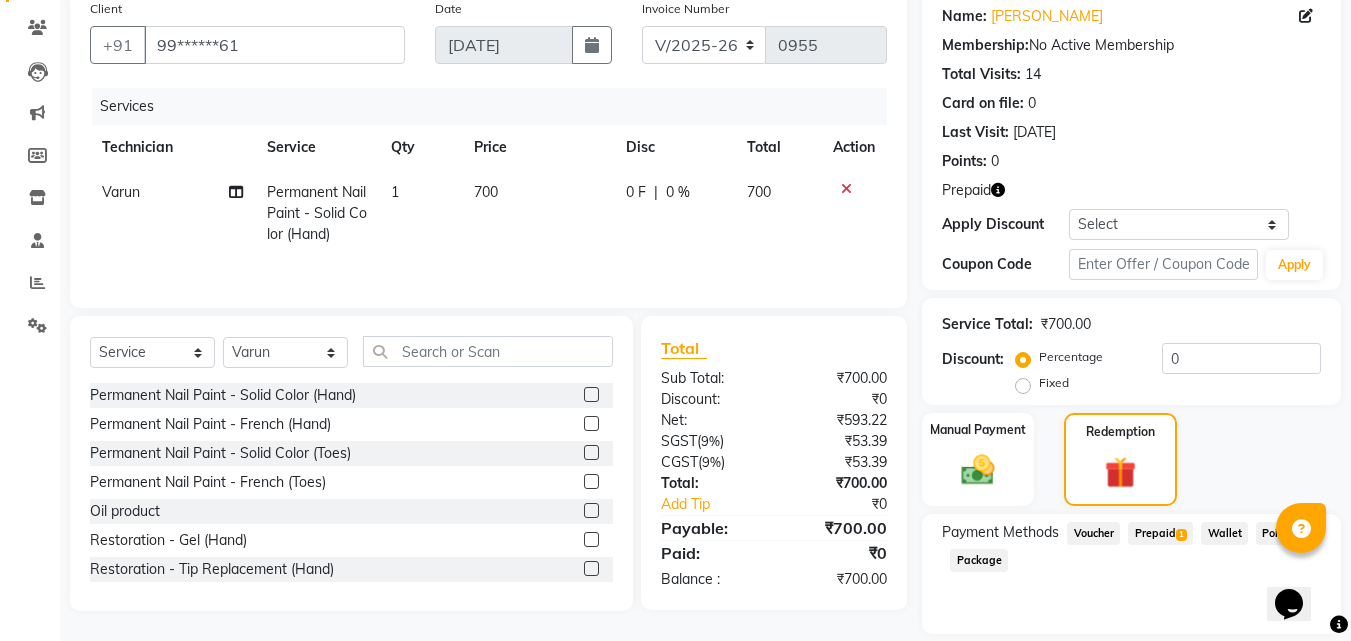 click on "Prepaid  1" 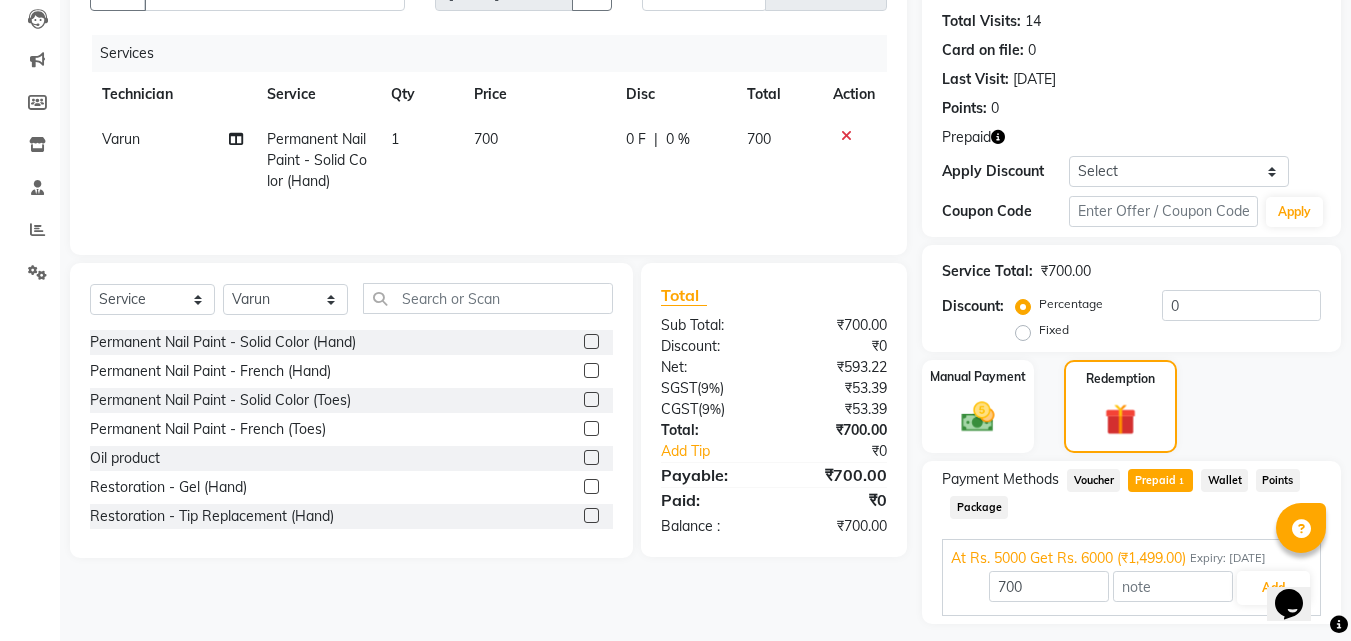 scroll, scrollTop: 260, scrollLeft: 0, axis: vertical 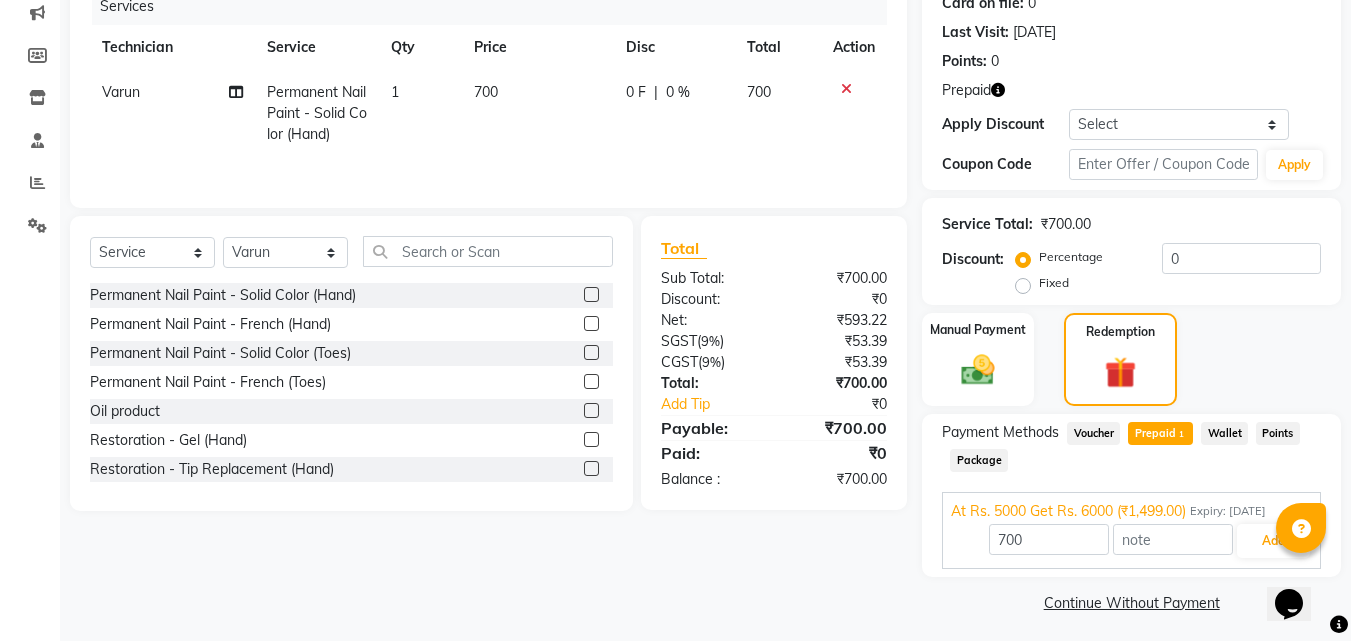 click 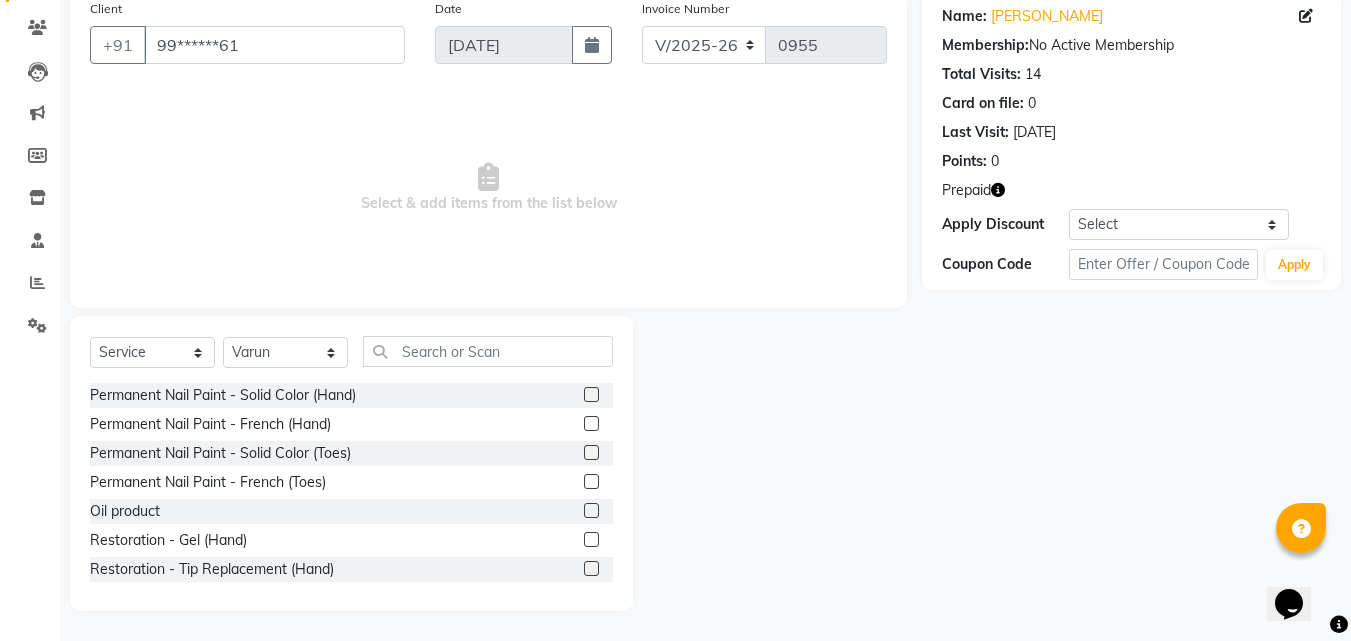 scroll, scrollTop: 160, scrollLeft: 0, axis: vertical 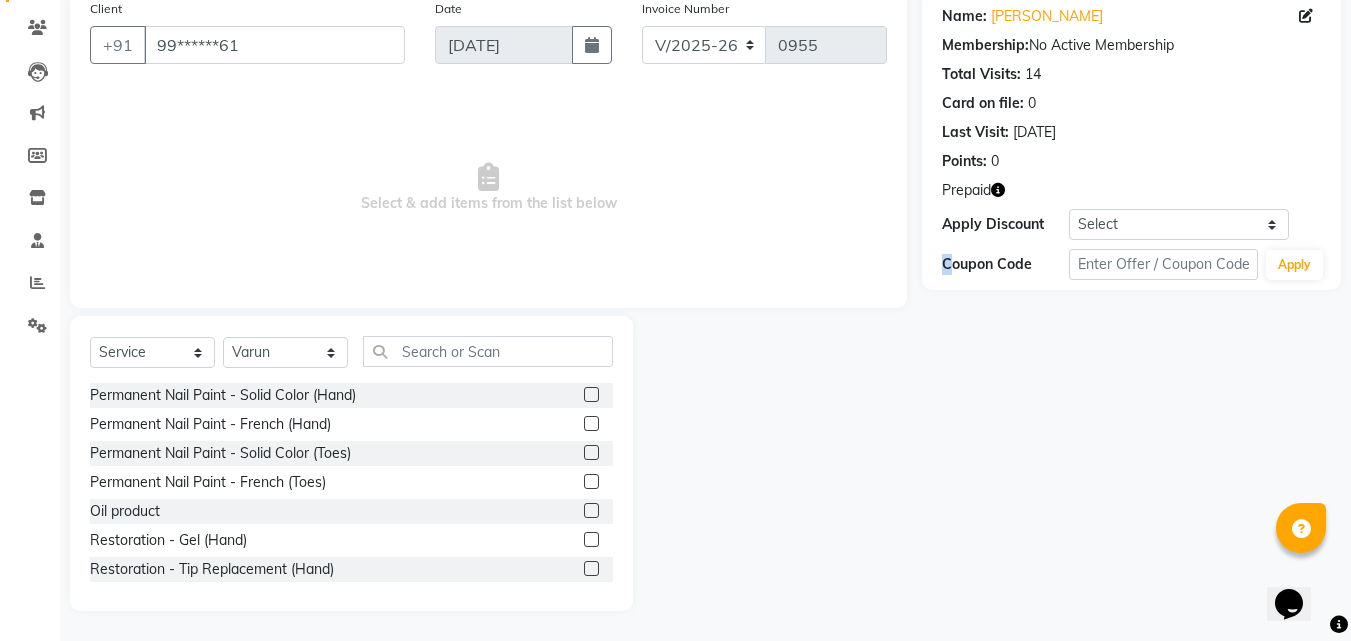 drag, startPoint x: 3, startPoint y: 211, endPoint x: 163, endPoint y: 210, distance: 160.00313 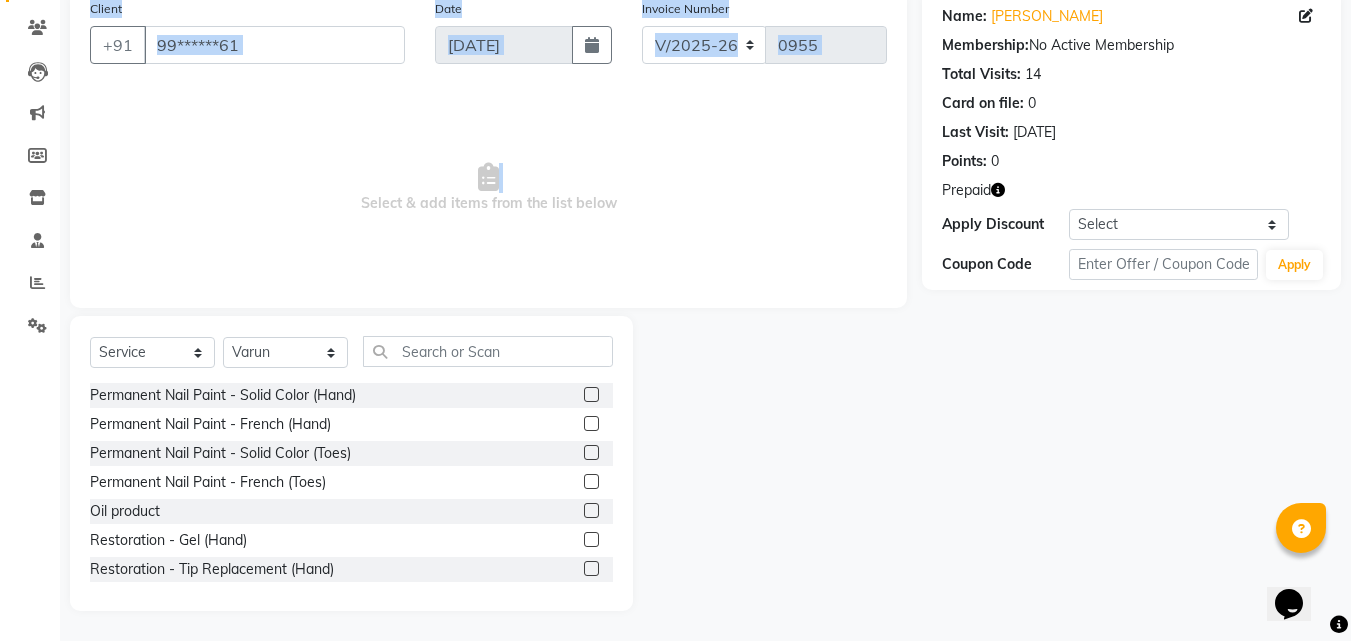click on "Select & add items from the list below" at bounding box center [488, 188] 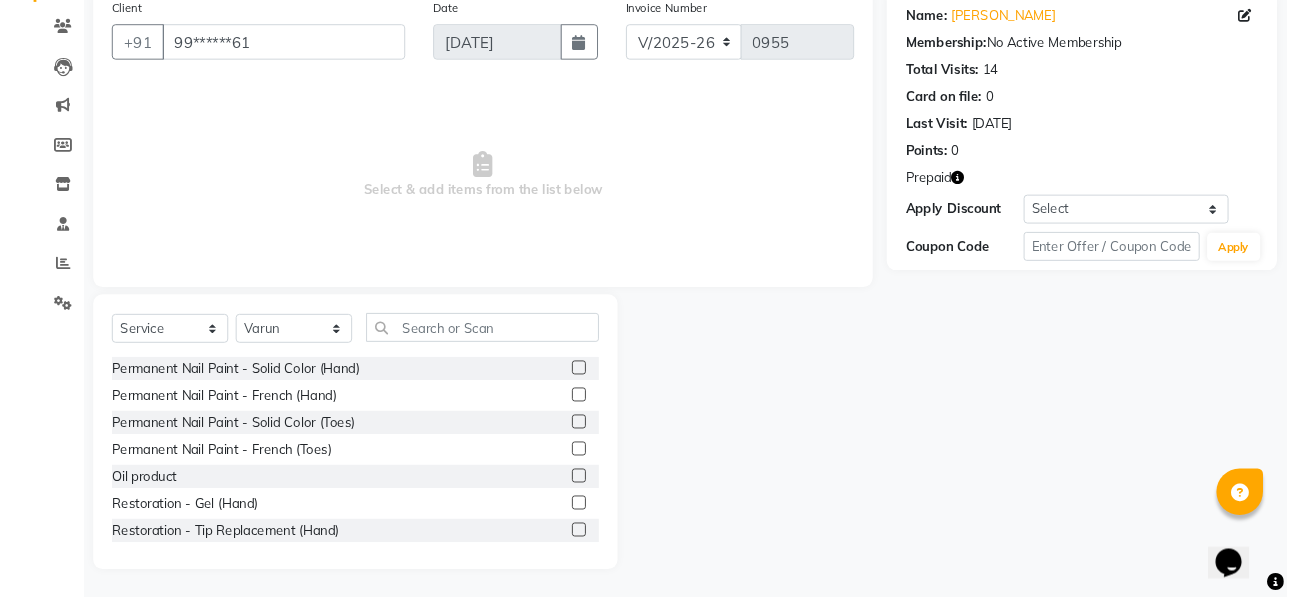 scroll, scrollTop: 204, scrollLeft: 0, axis: vertical 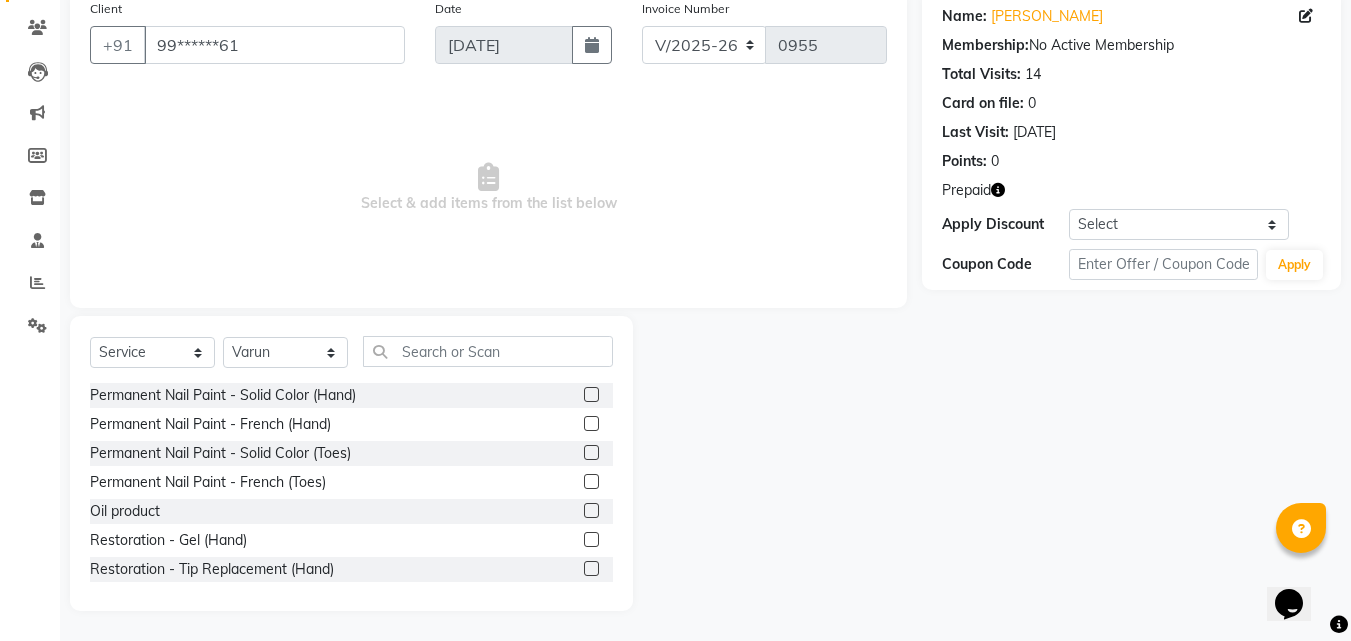 drag, startPoint x: 1234, startPoint y: 2, endPoint x: 920, endPoint y: 430, distance: 530.8295 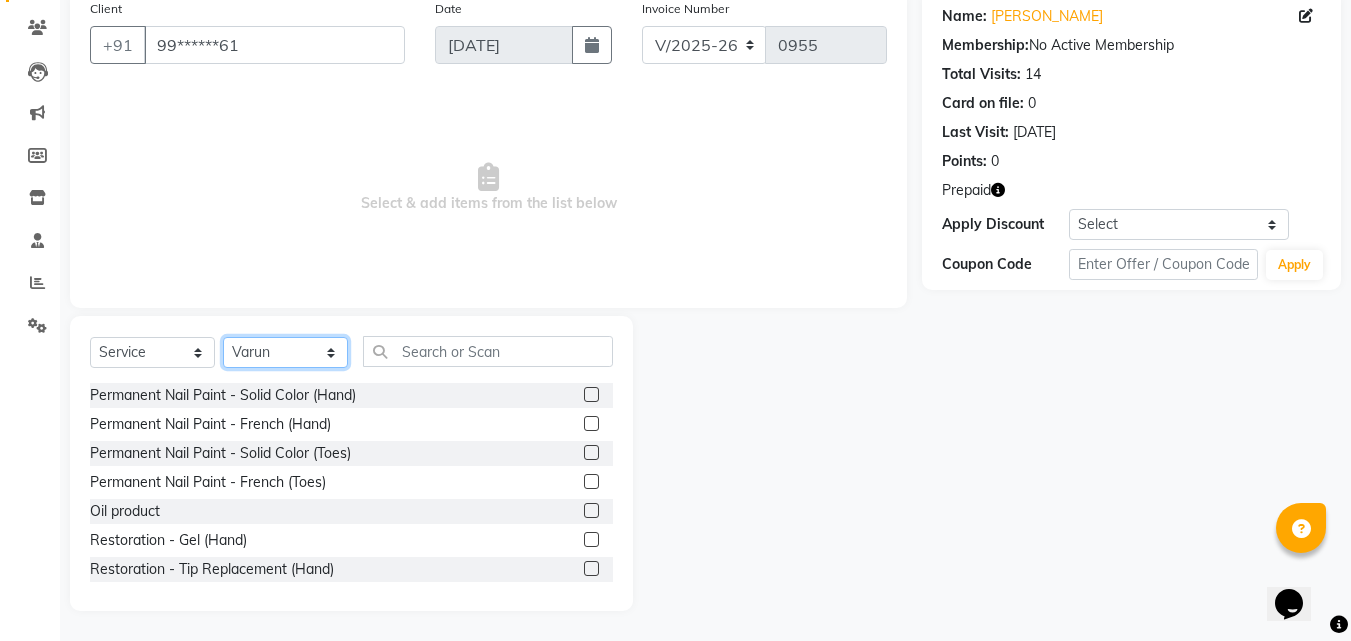 click on "Select Technician [PERSON_NAME] Manager [PERSON_NAME] [PERSON_NAME] [PERSON_NAME] [PERSON_NAME]" 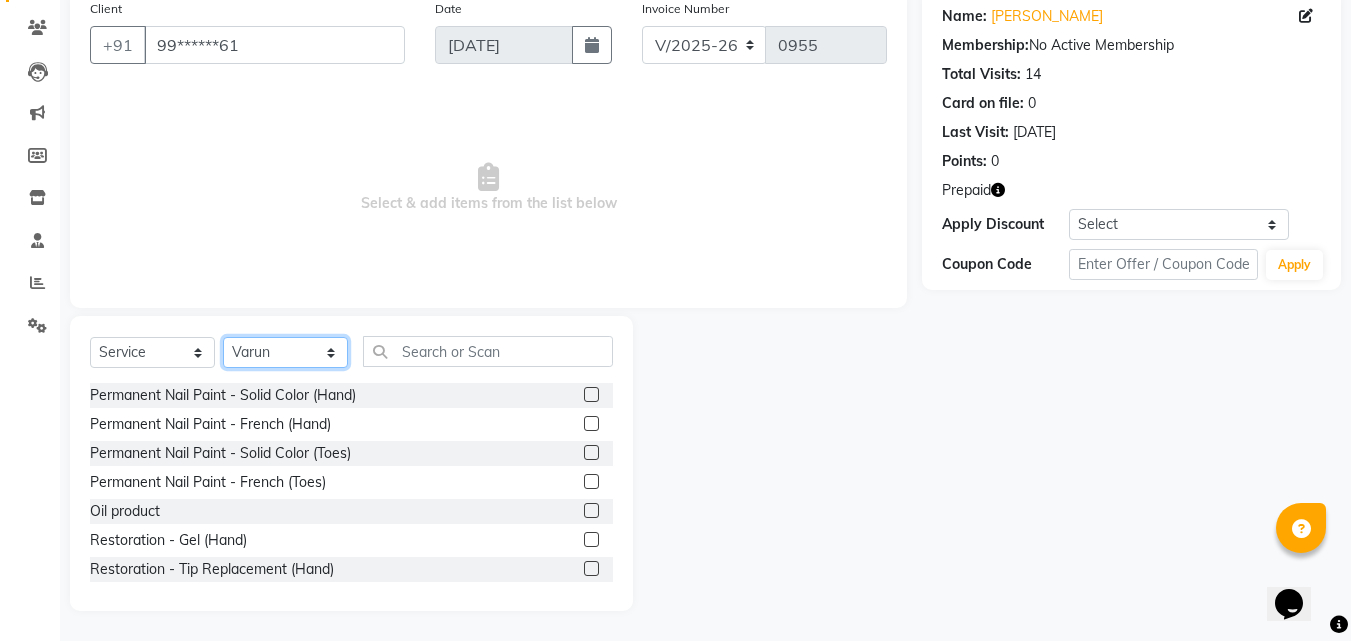 select on "85506" 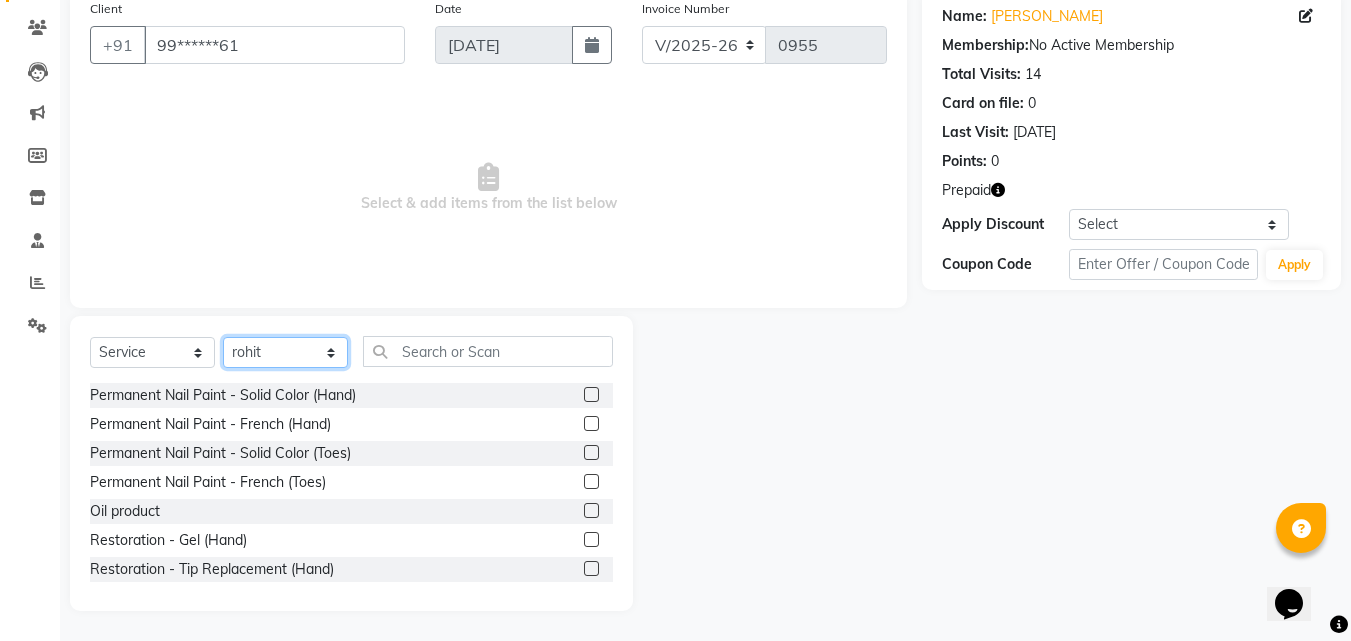 click on "Select Technician [PERSON_NAME] Manager [PERSON_NAME] [PERSON_NAME] [PERSON_NAME] [PERSON_NAME]" 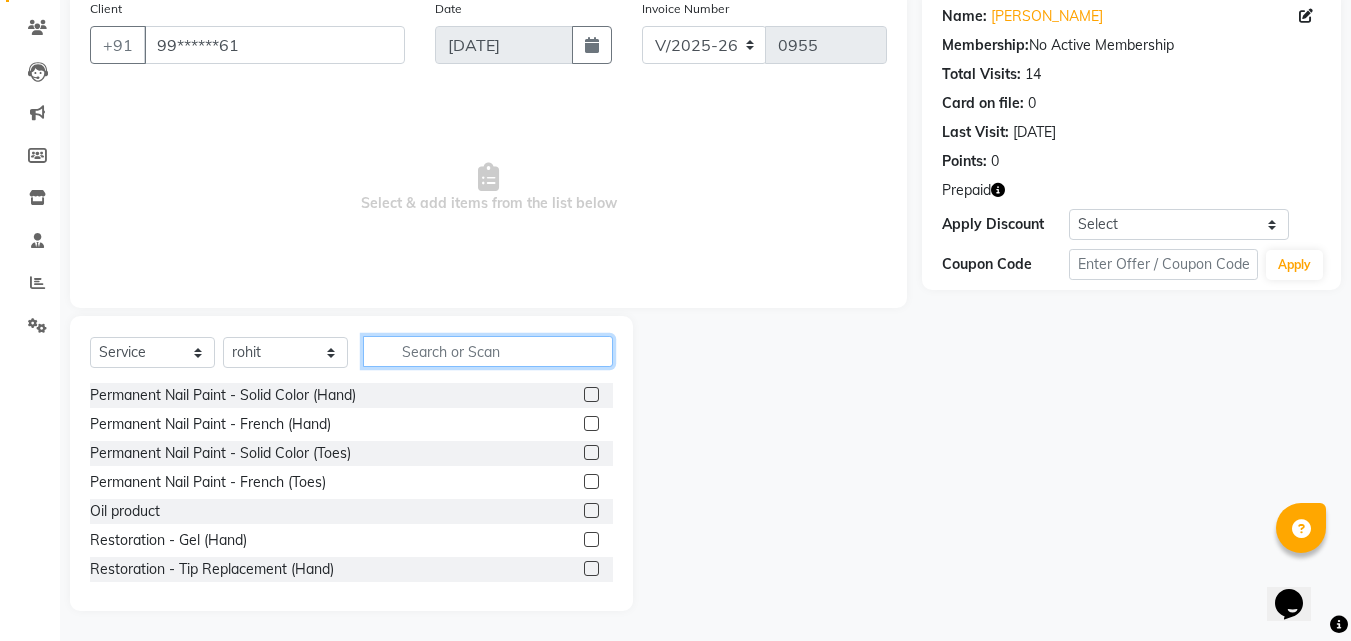 click 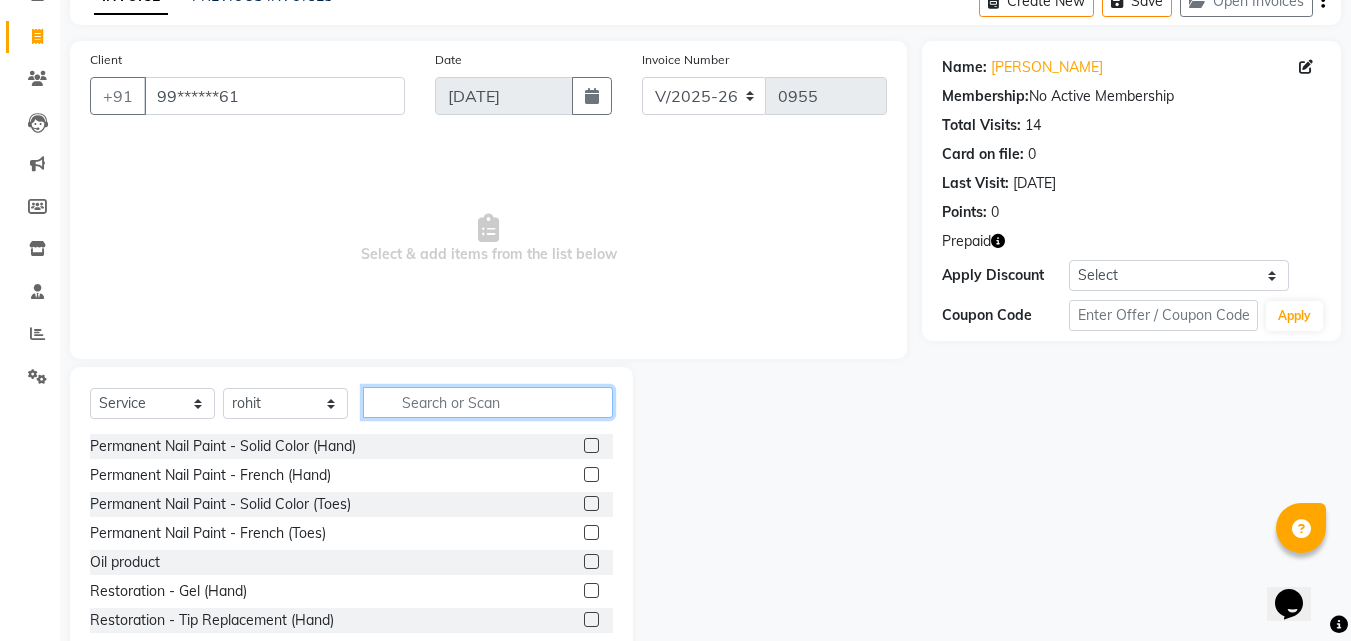 scroll, scrollTop: 60, scrollLeft: 0, axis: vertical 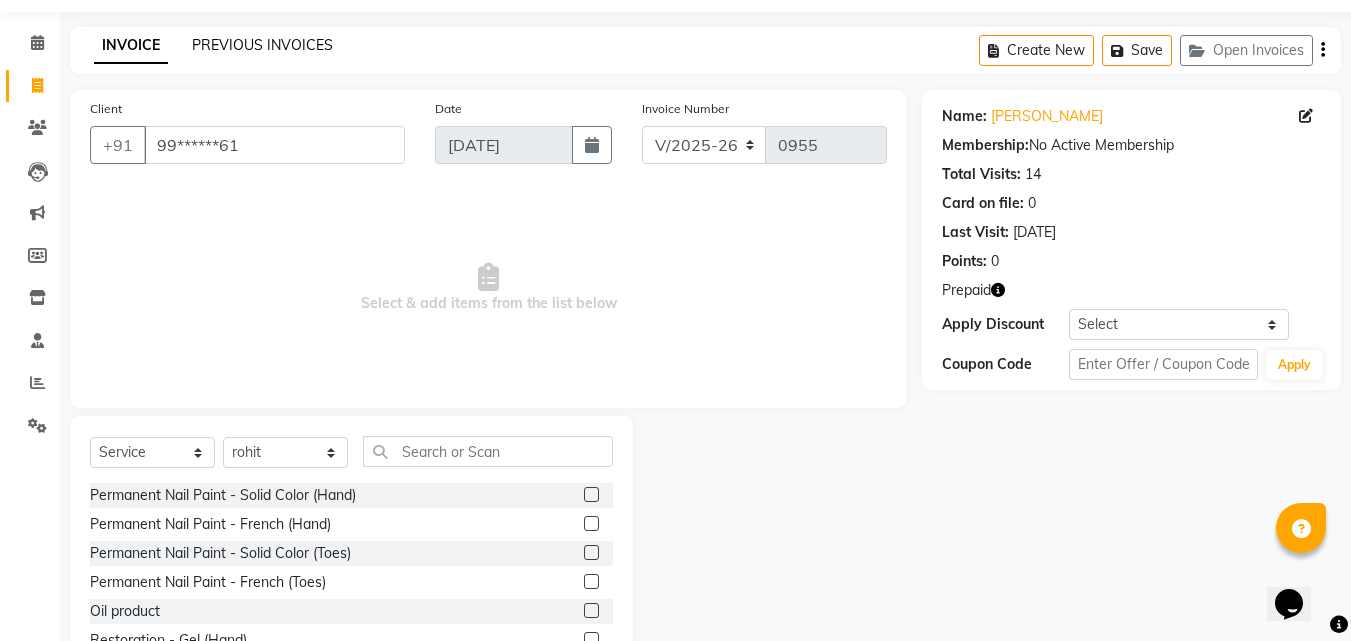 click on "PREVIOUS INVOICES" 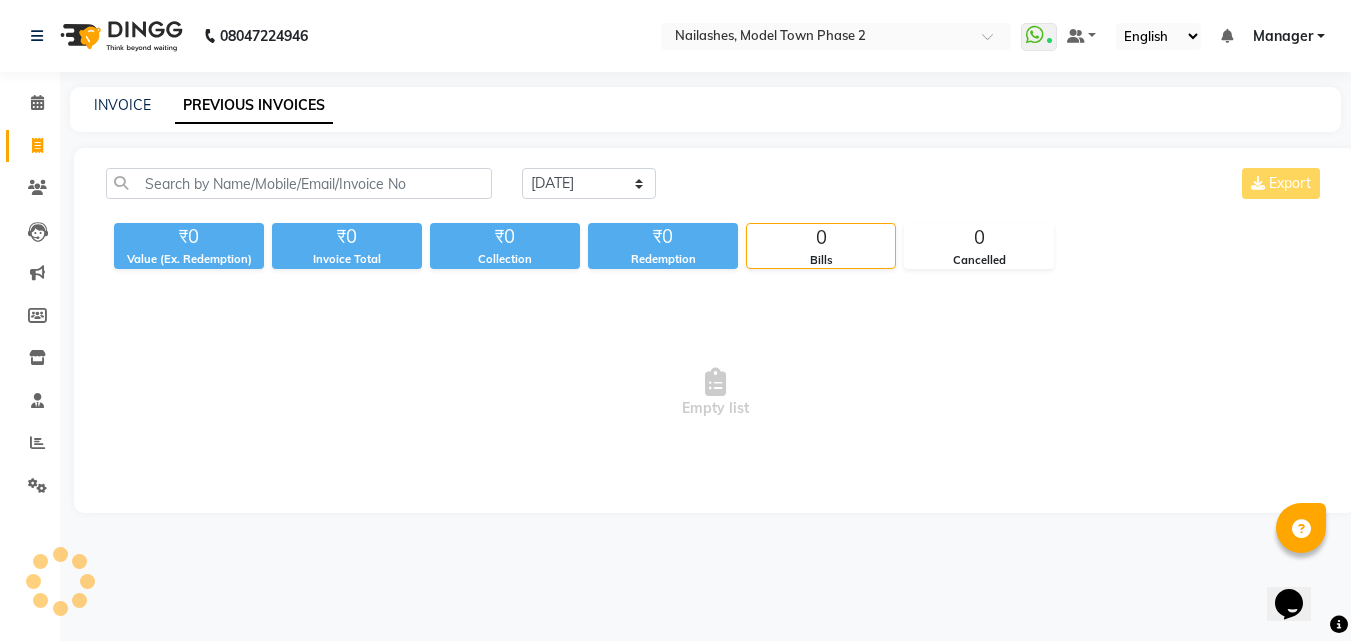 scroll, scrollTop: 0, scrollLeft: 0, axis: both 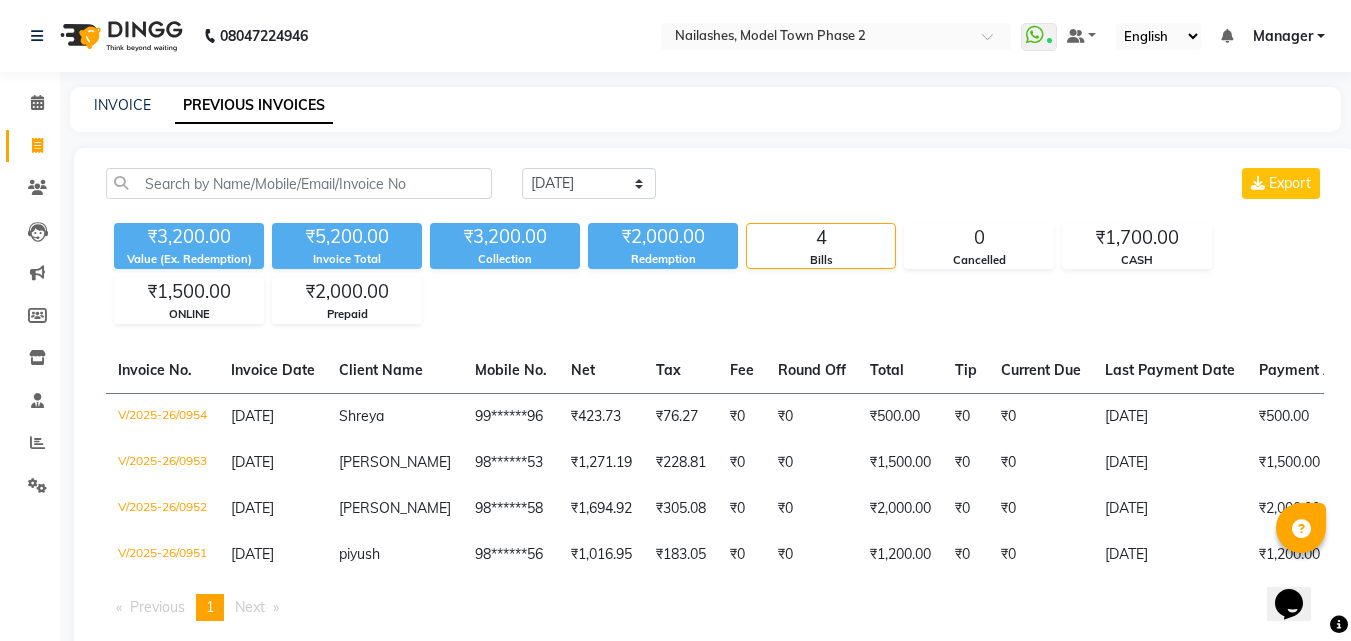 click on "INVOICE PREVIOUS INVOICES" 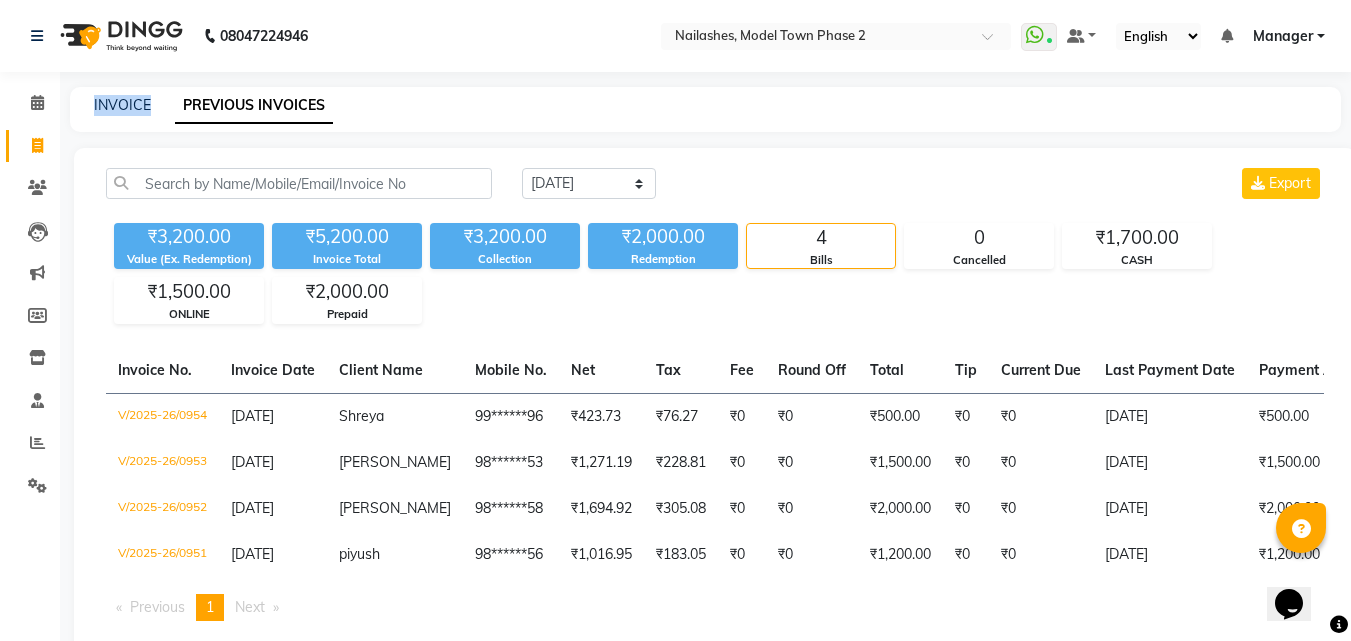 click on "INVOICE PREVIOUS INVOICES" 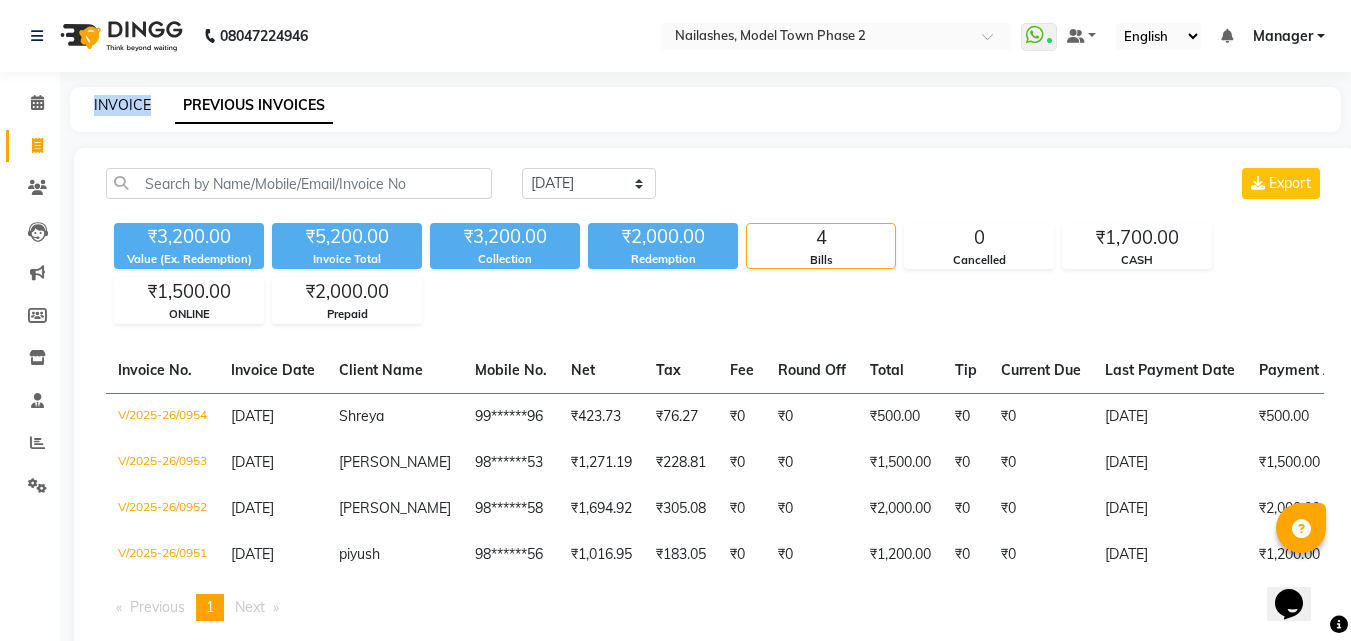 click on "INVOICE PREVIOUS INVOICES" 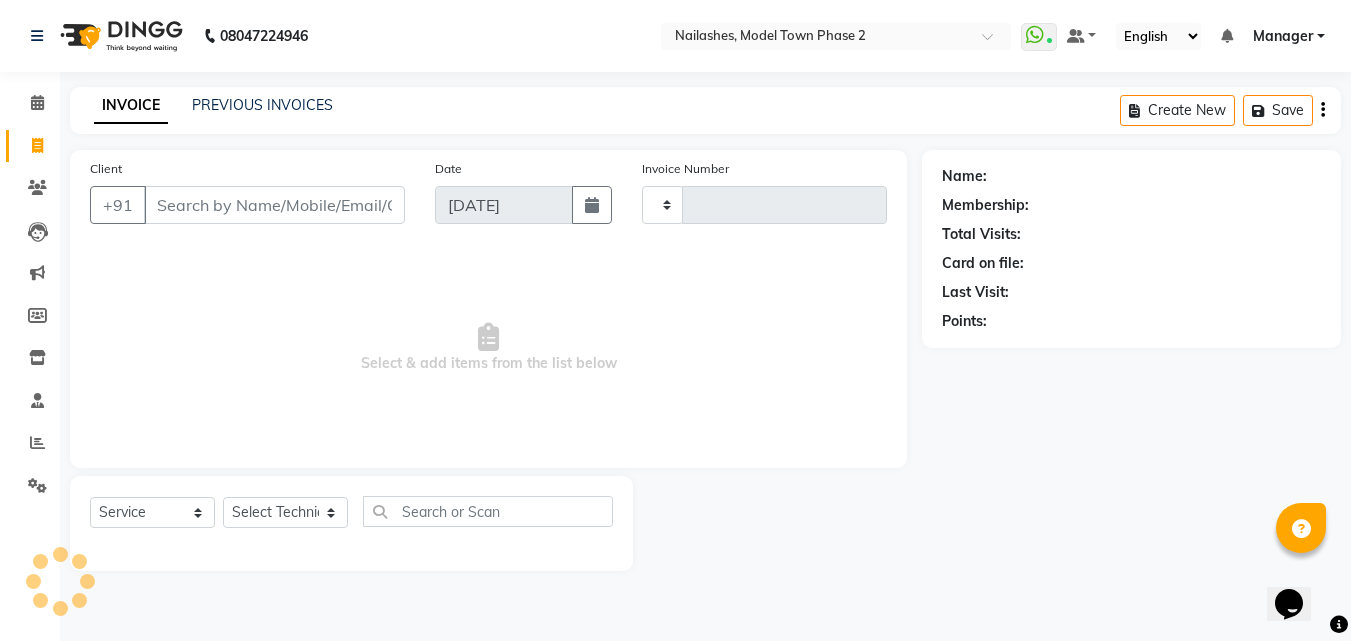 click on "INVOICE" 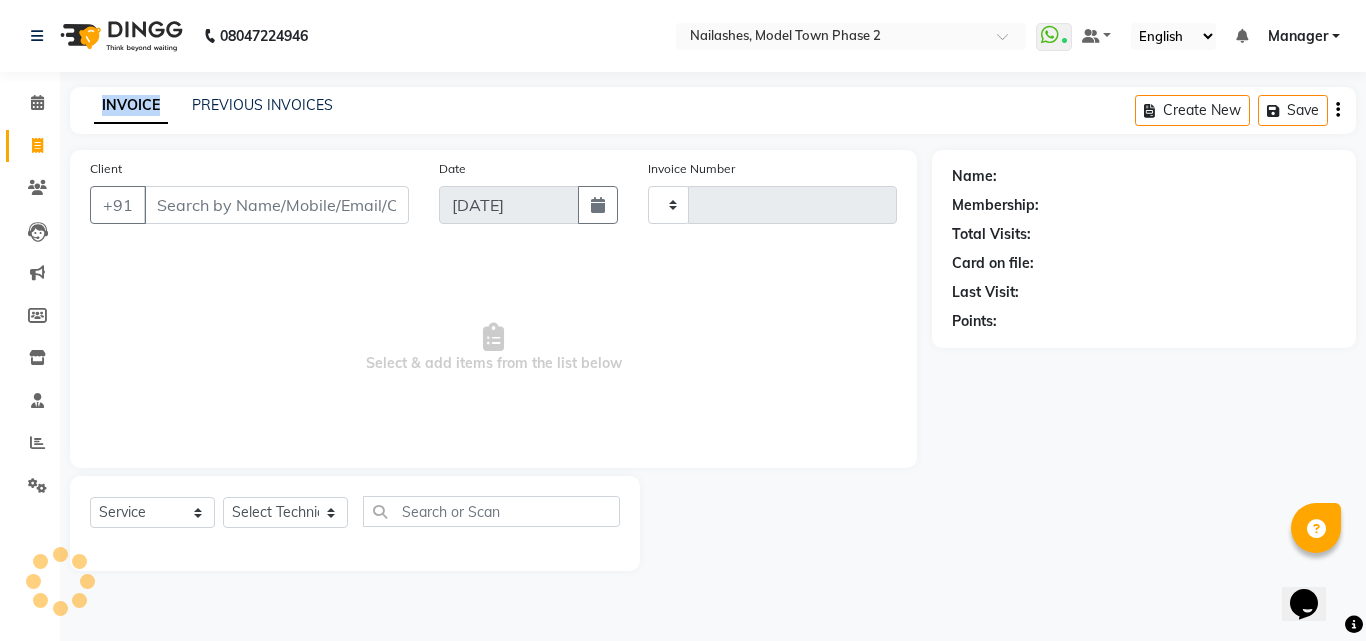 type on "0955" 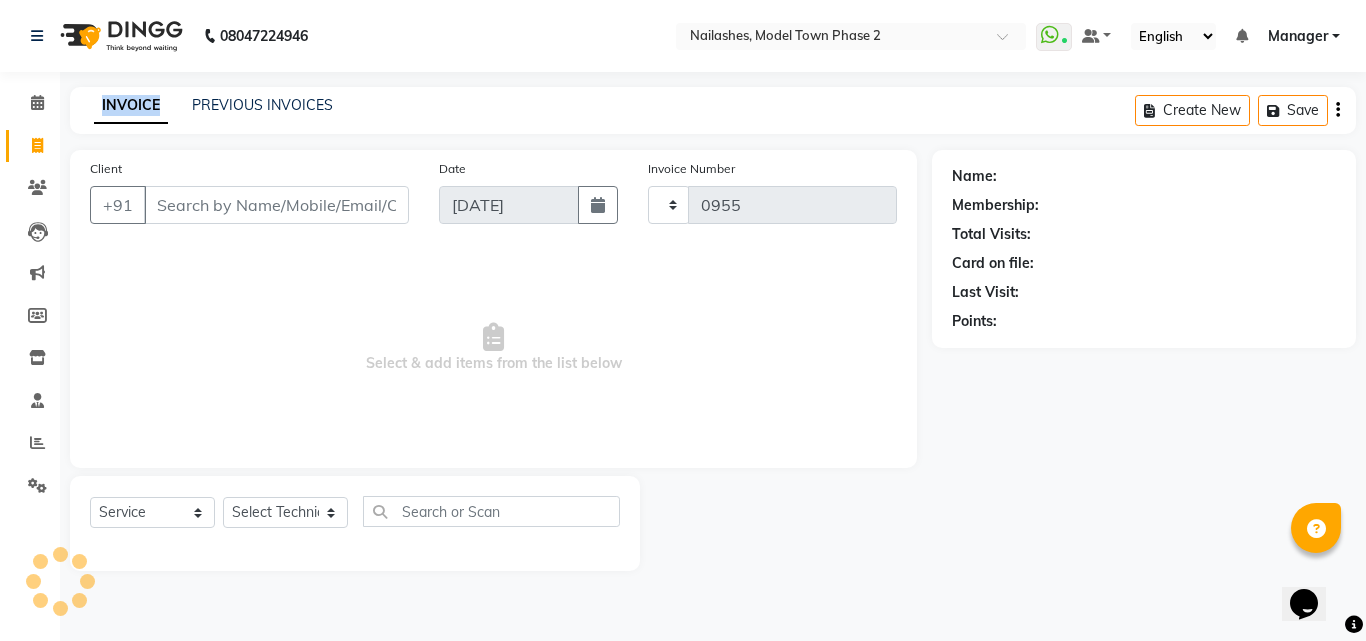 select on "3840" 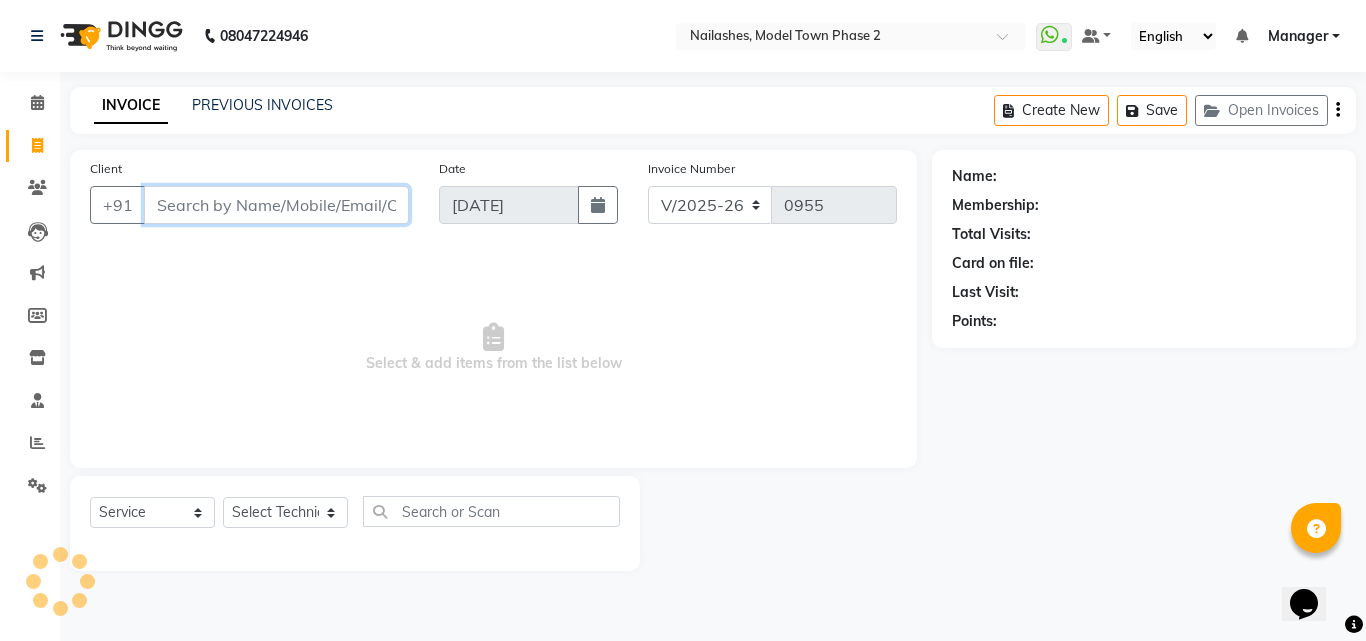 click on "Client" at bounding box center (276, 205) 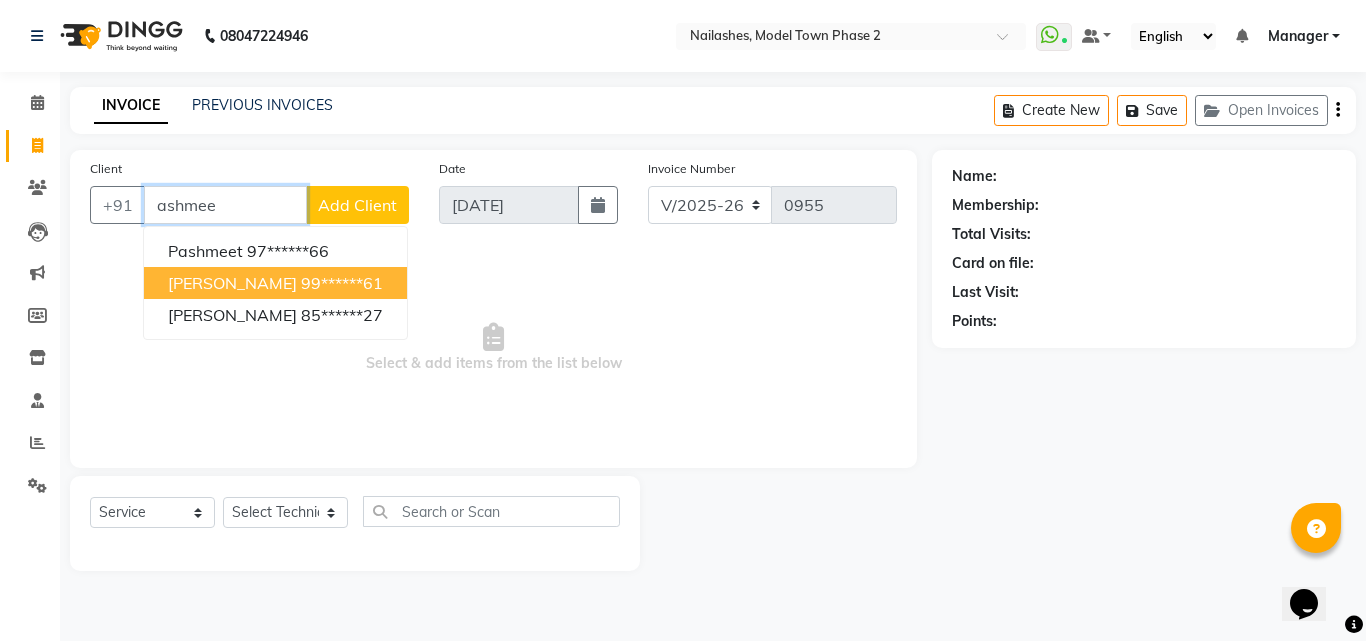 click on "99******61" at bounding box center (342, 283) 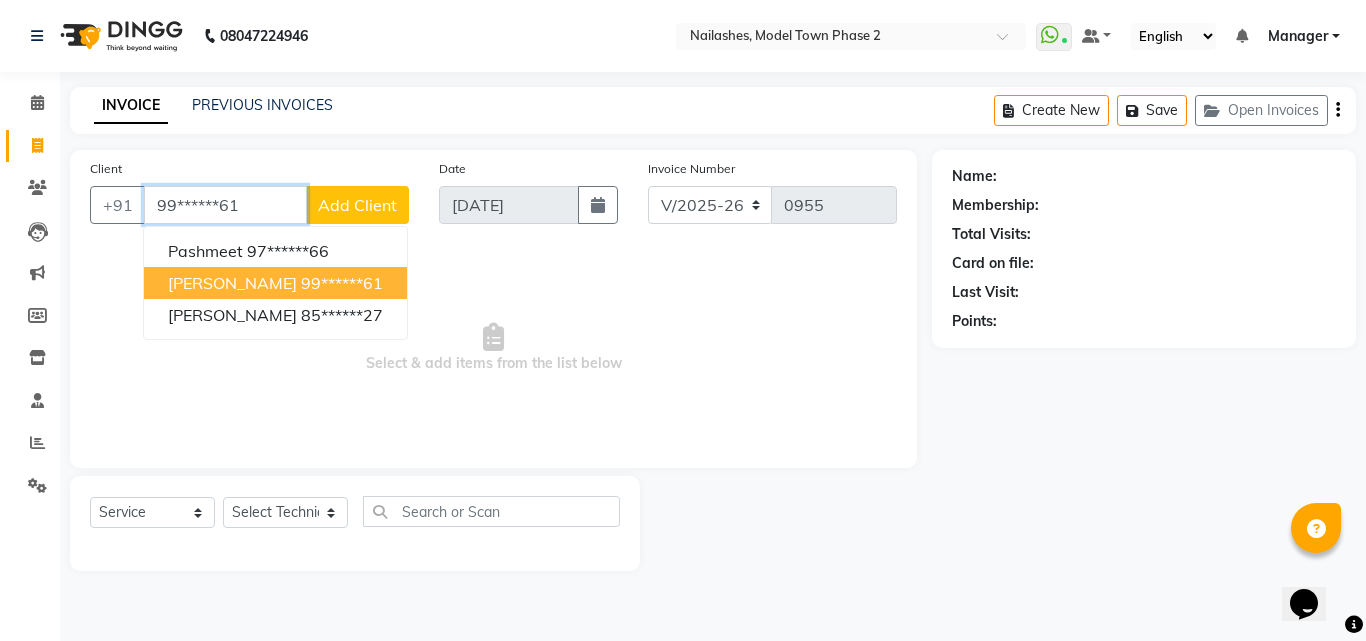 type on "99******61" 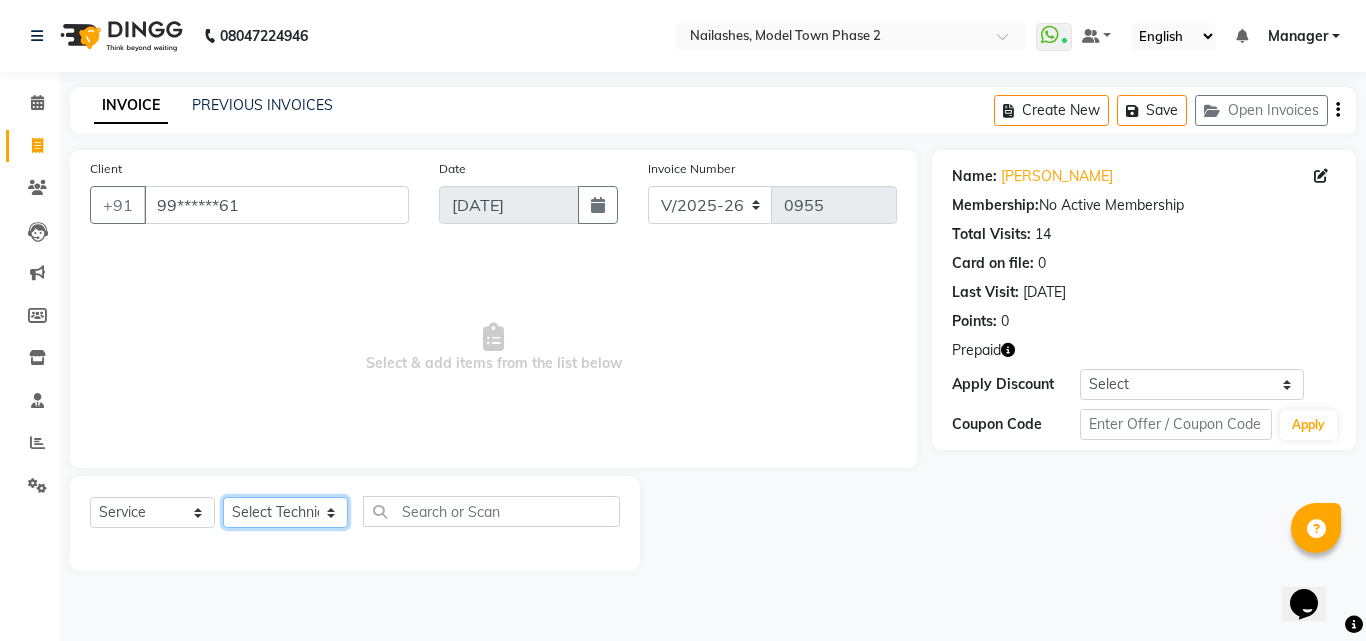click on "Select Technician [PERSON_NAME] Manager [PERSON_NAME] [PERSON_NAME] [PERSON_NAME] [PERSON_NAME]" 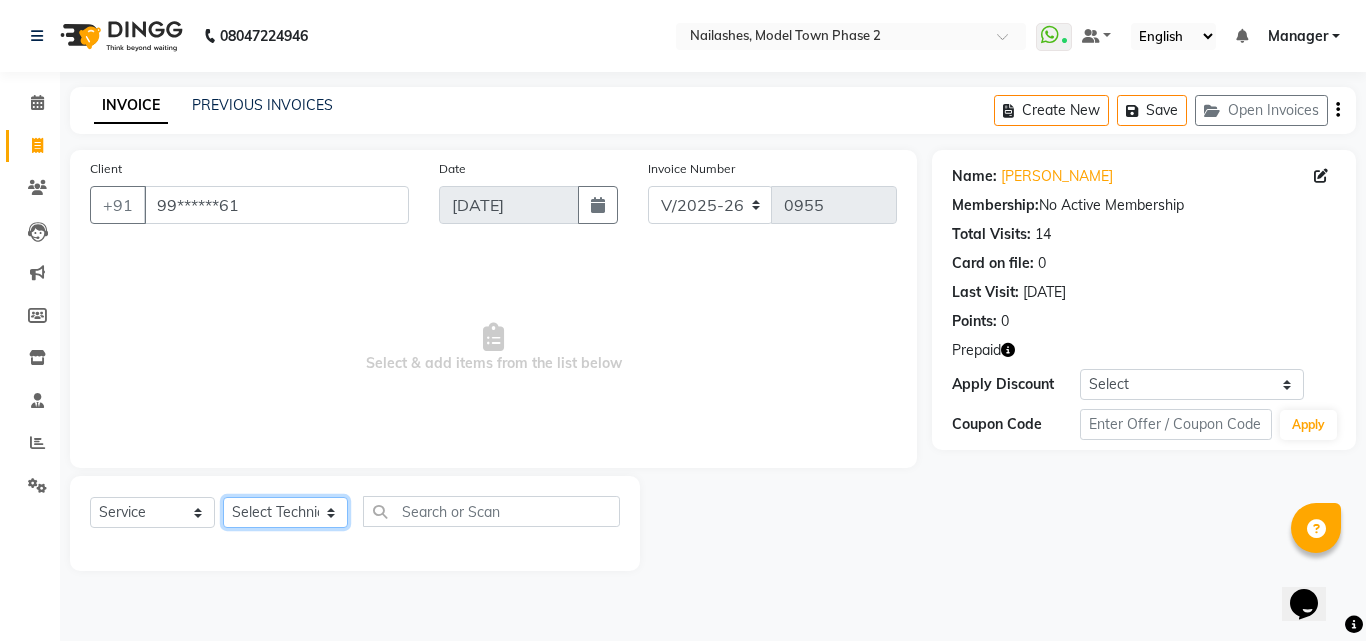 select on "85506" 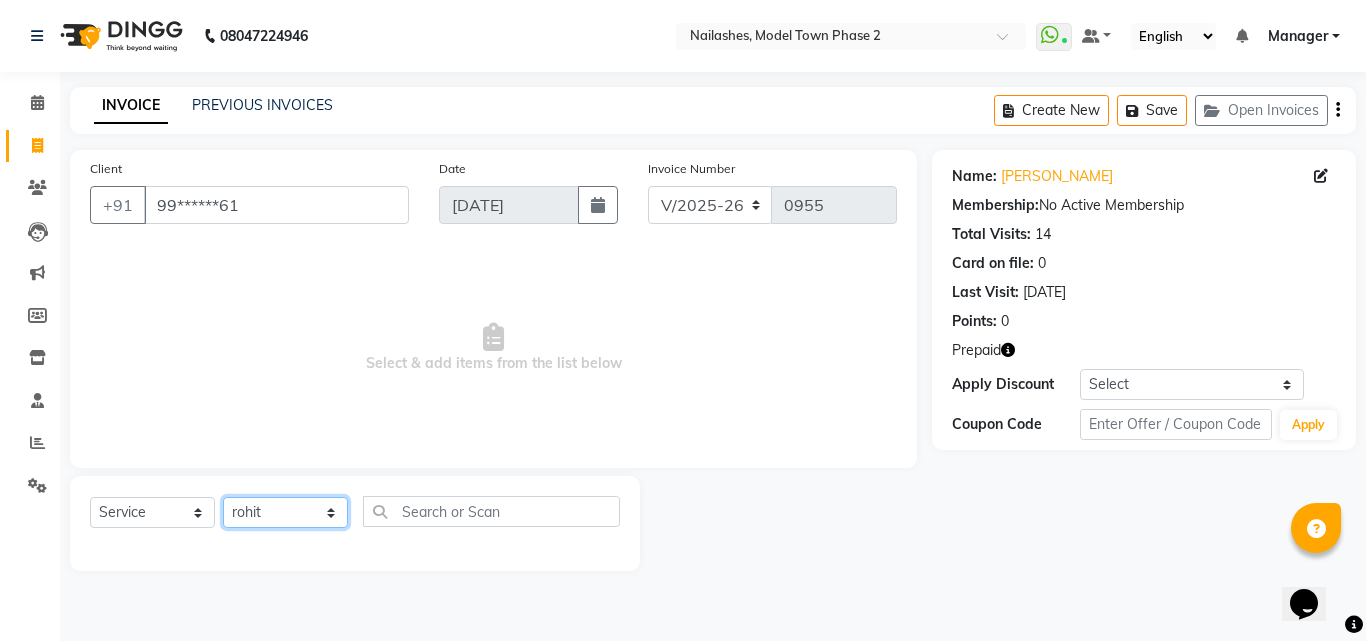click on "Select Technician [PERSON_NAME] Manager [PERSON_NAME] [PERSON_NAME] [PERSON_NAME] [PERSON_NAME]" 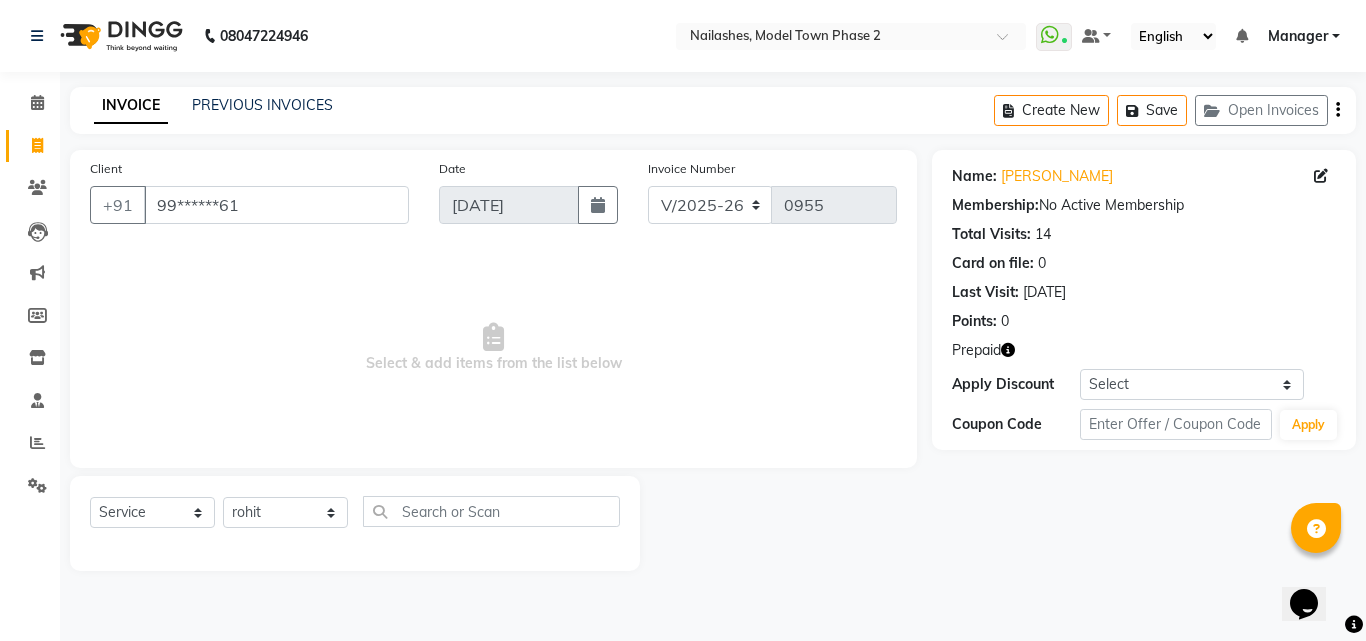 click on "Select & add items from the list below" at bounding box center (493, 348) 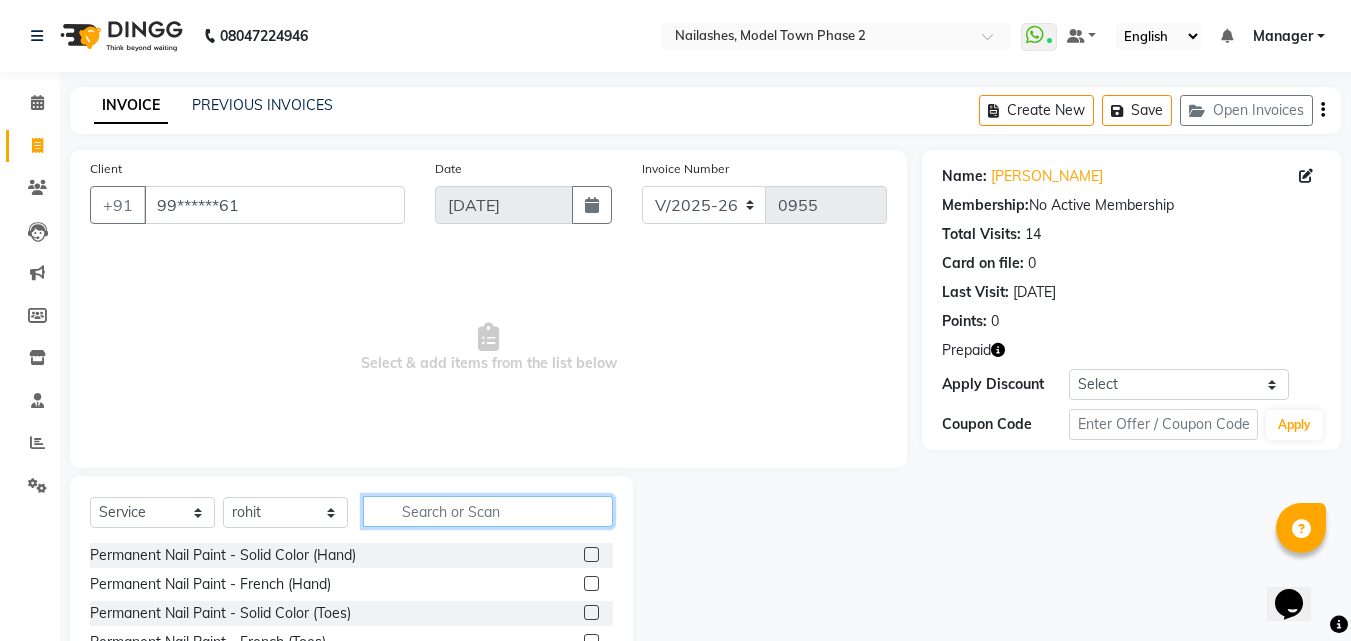 click 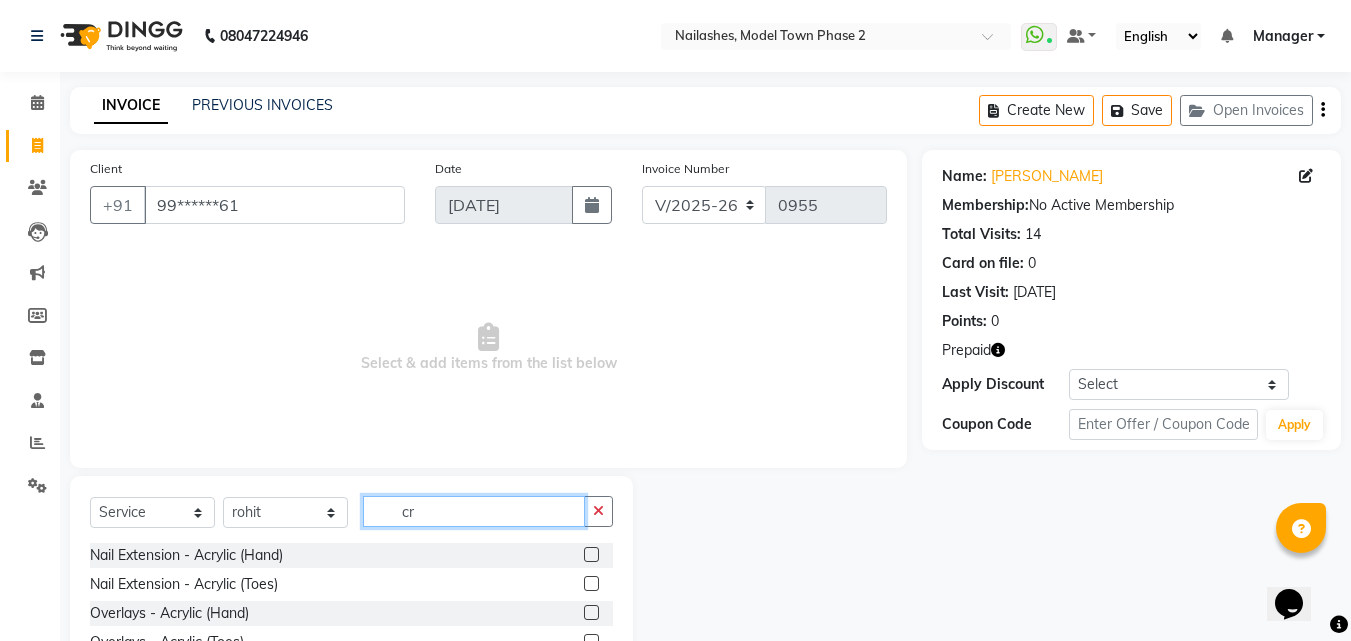 type on "c" 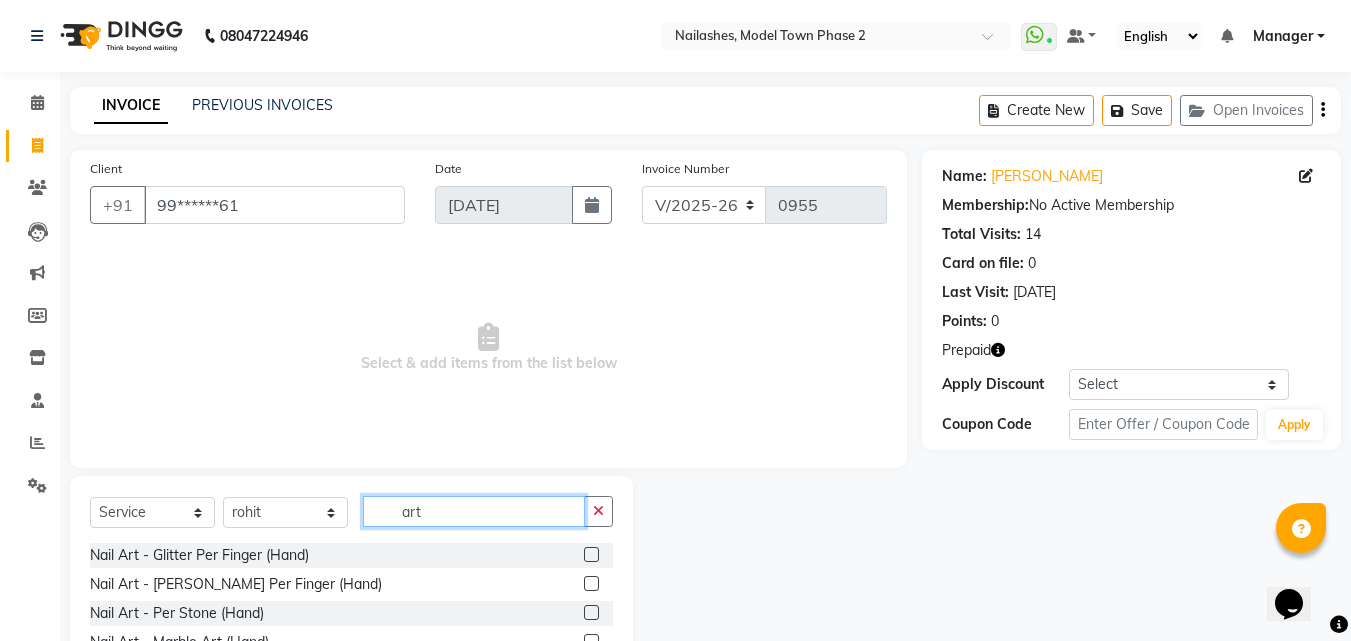 type on "art" 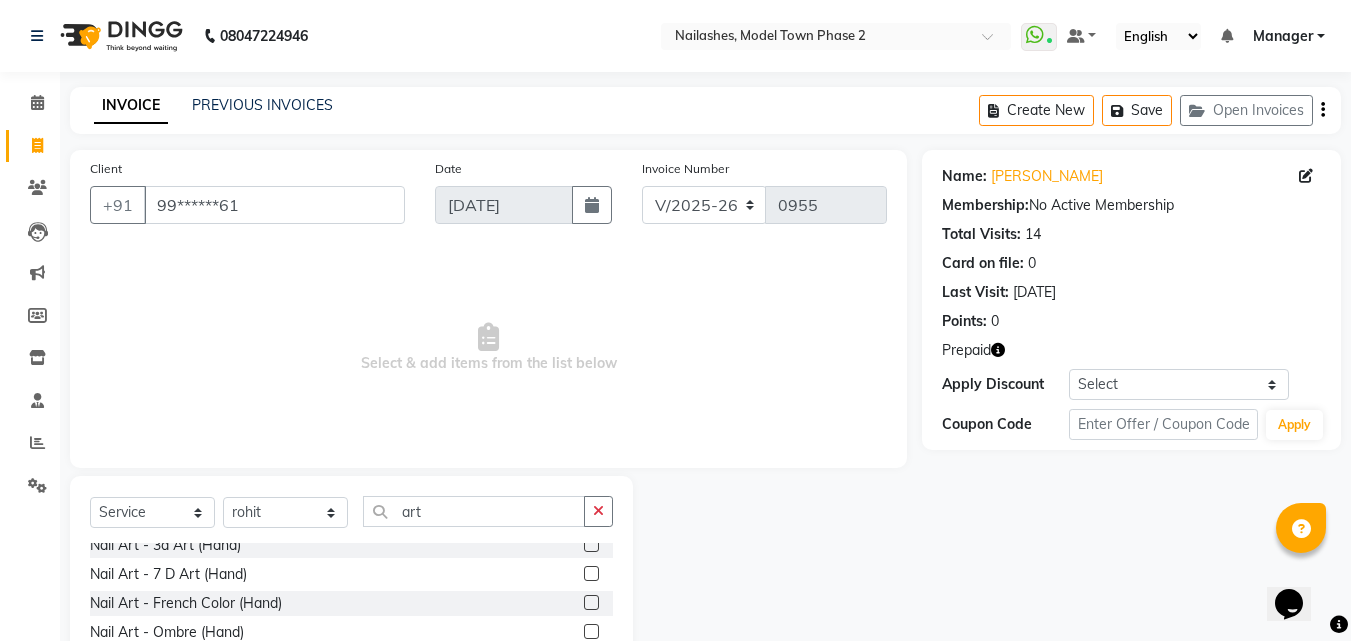 scroll, scrollTop: 304, scrollLeft: 0, axis: vertical 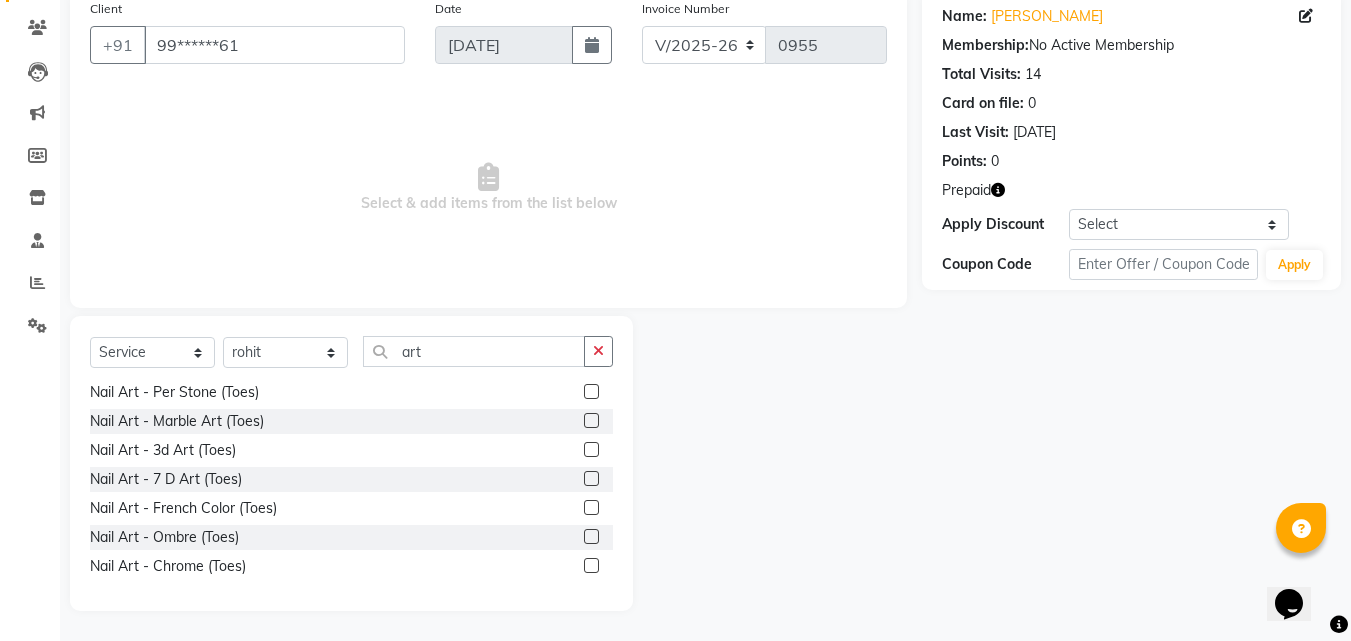 click 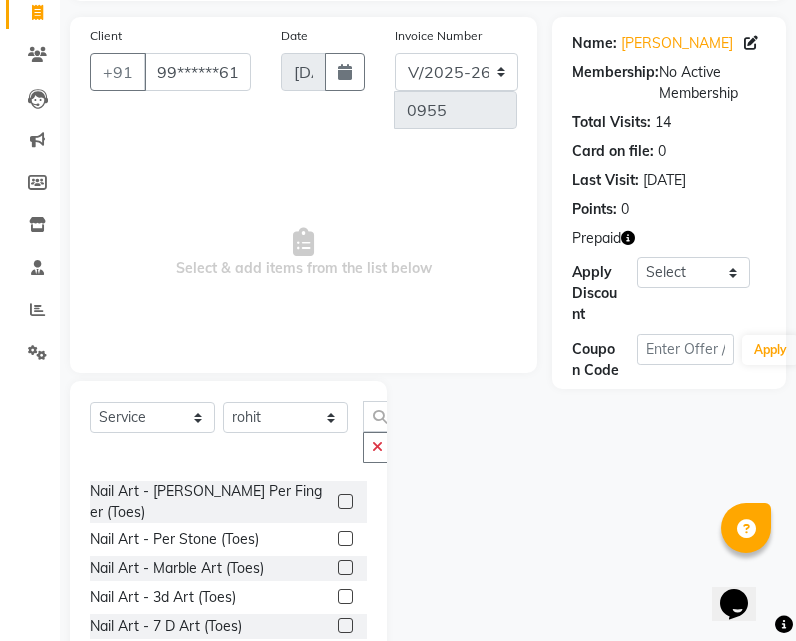 scroll, scrollTop: 455, scrollLeft: 0, axis: vertical 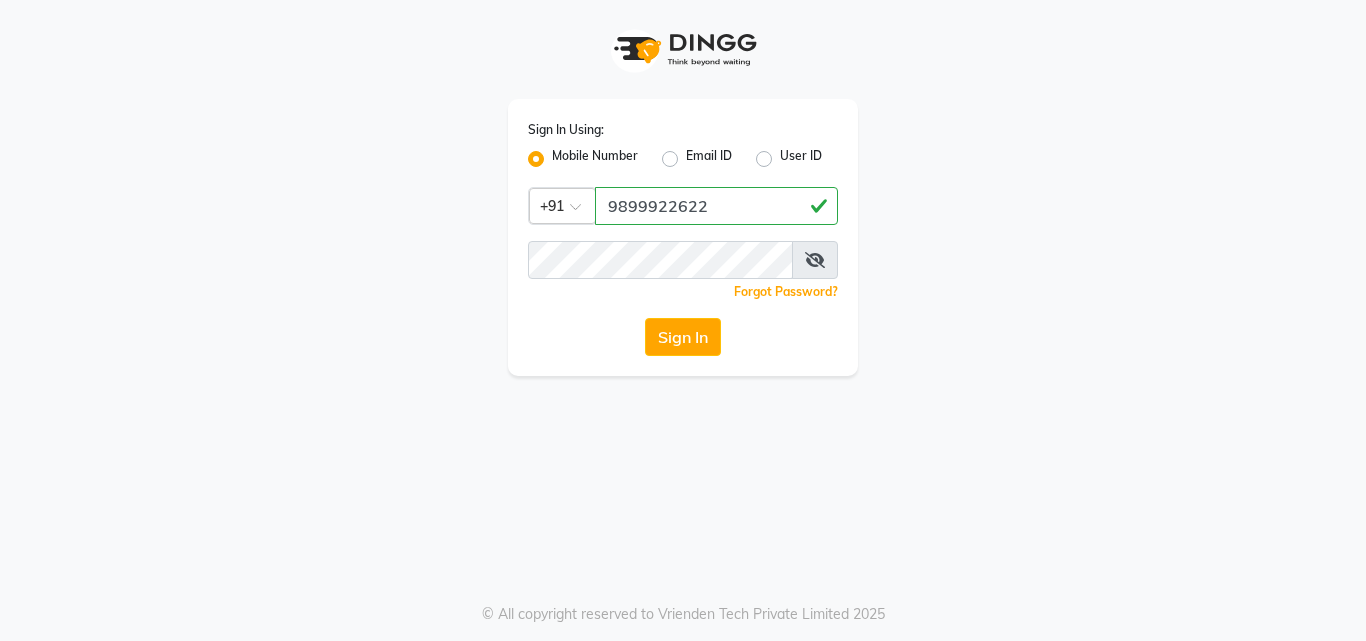 type on "9899922622" 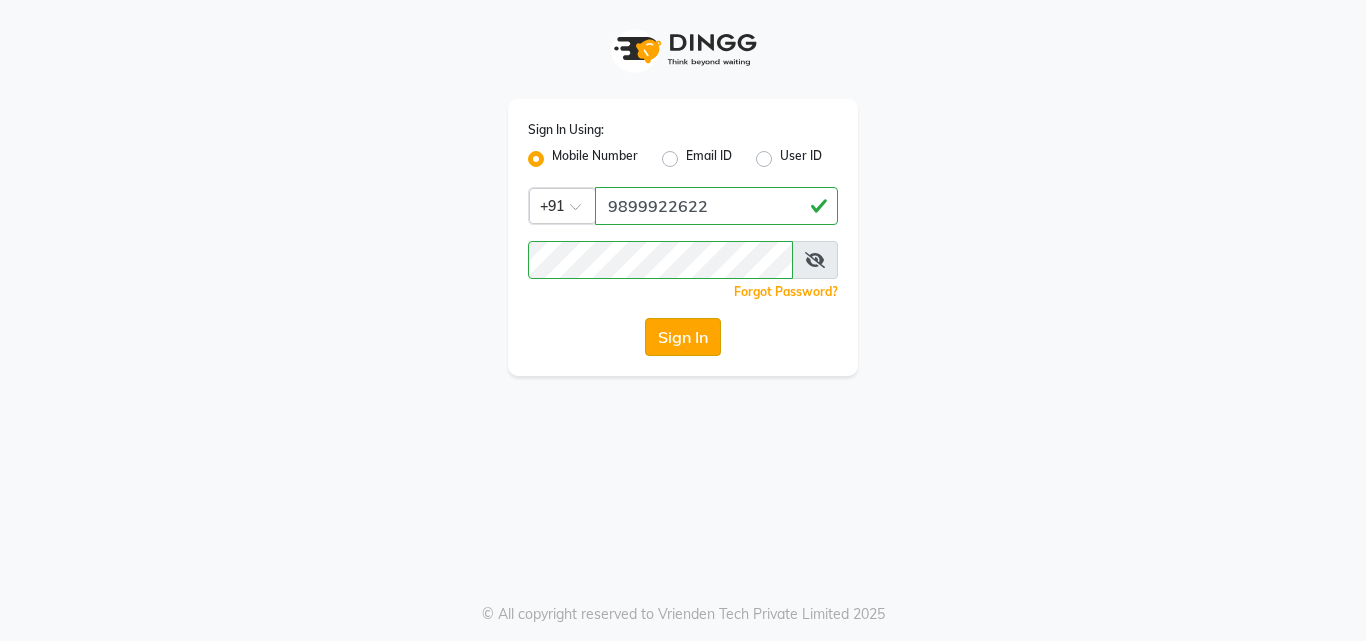 click on "Sign In" 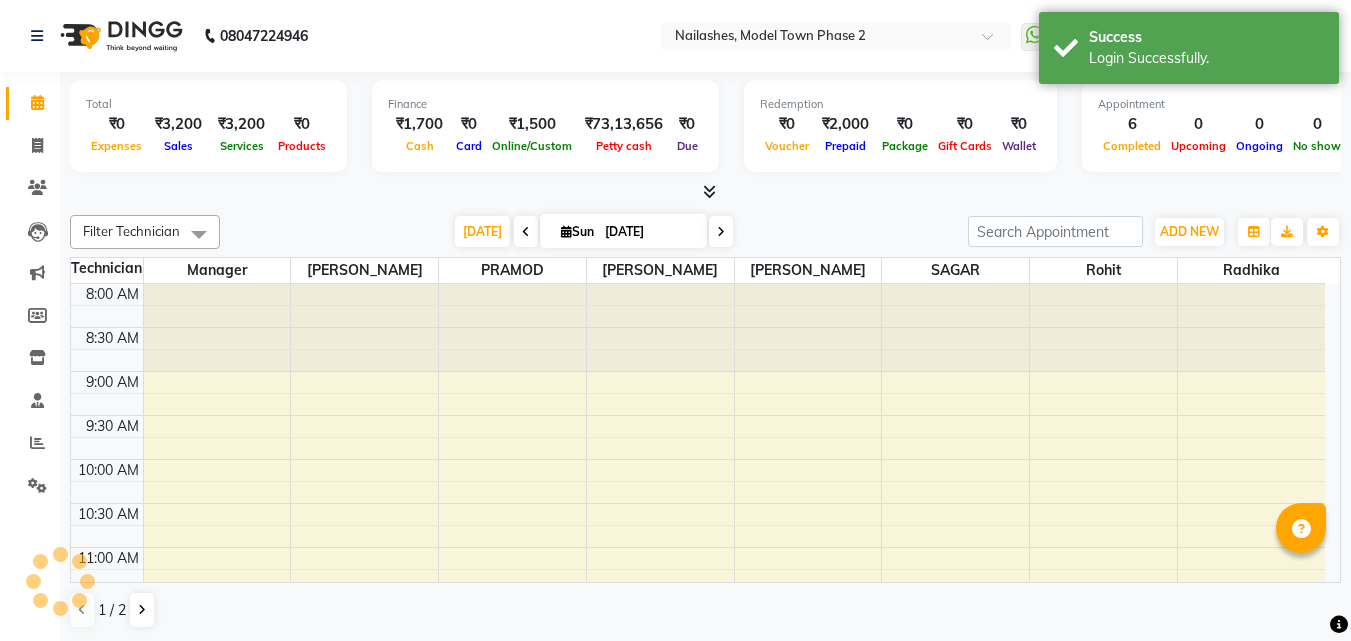 scroll, scrollTop: 0, scrollLeft: 0, axis: both 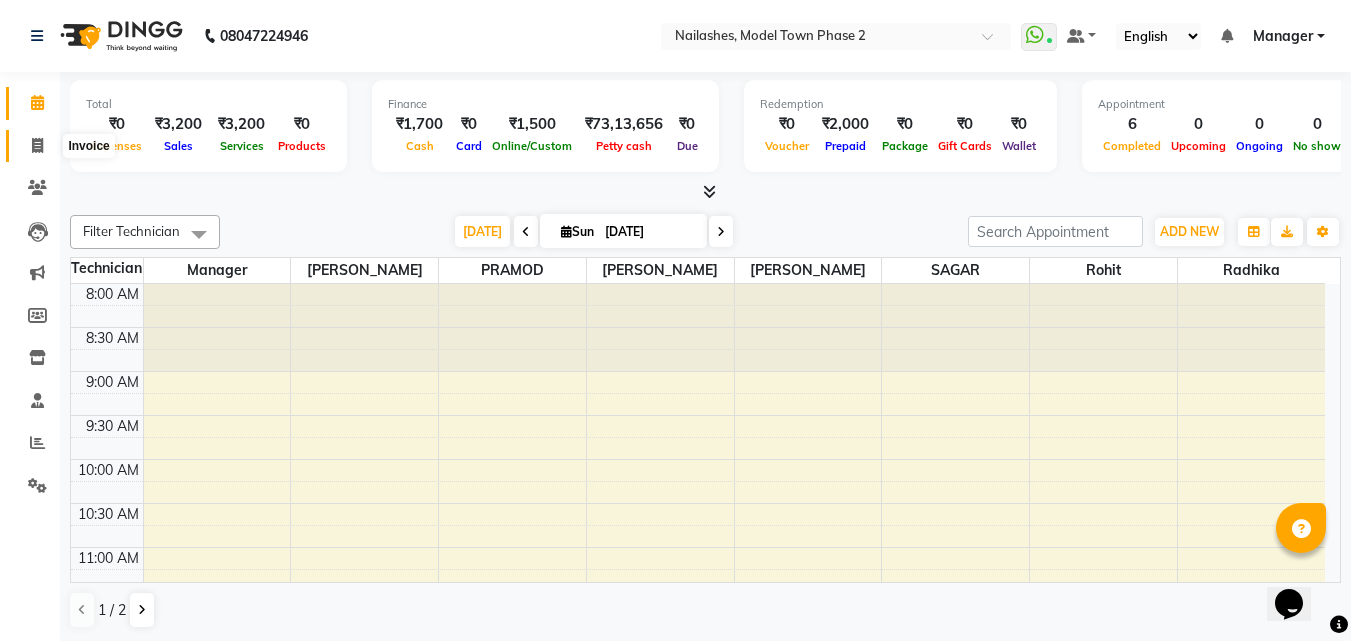 click 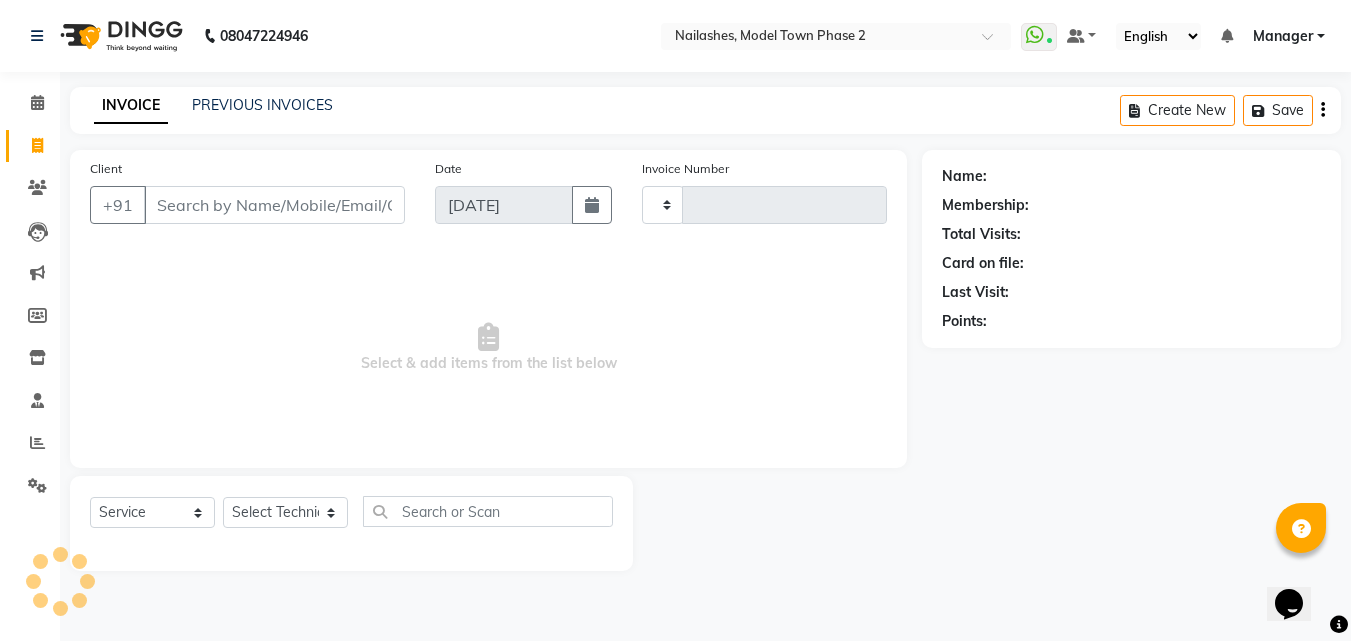 type on "0955" 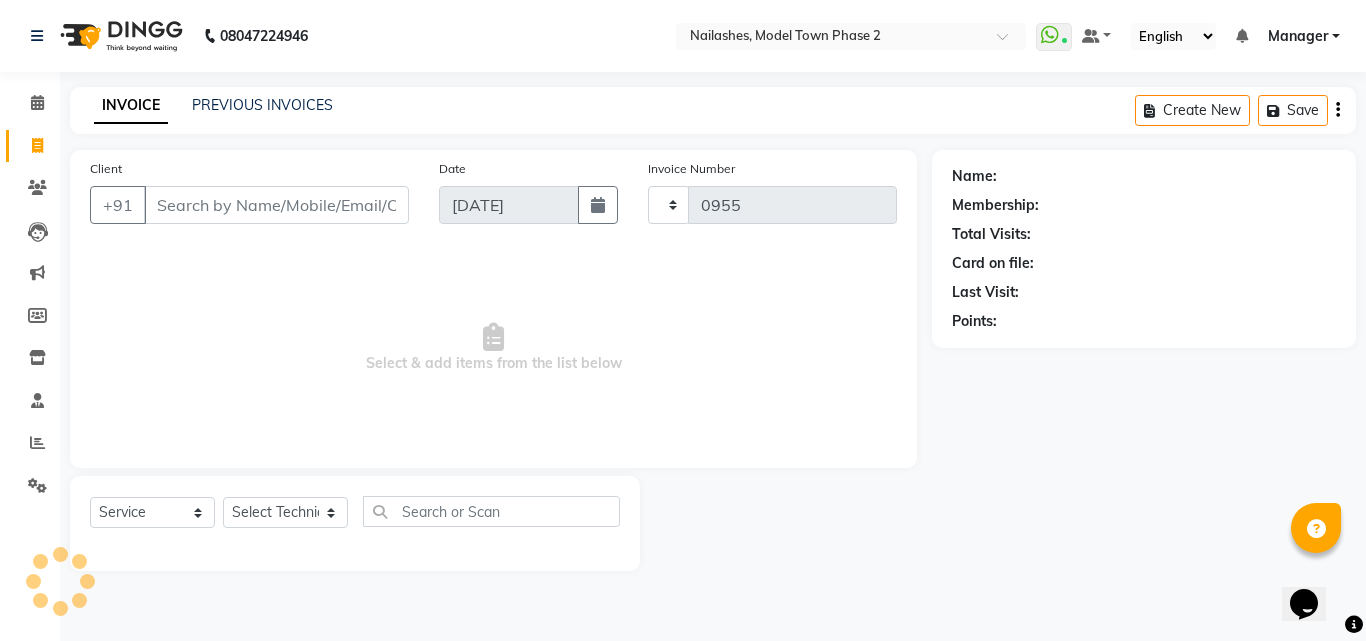 select on "3840" 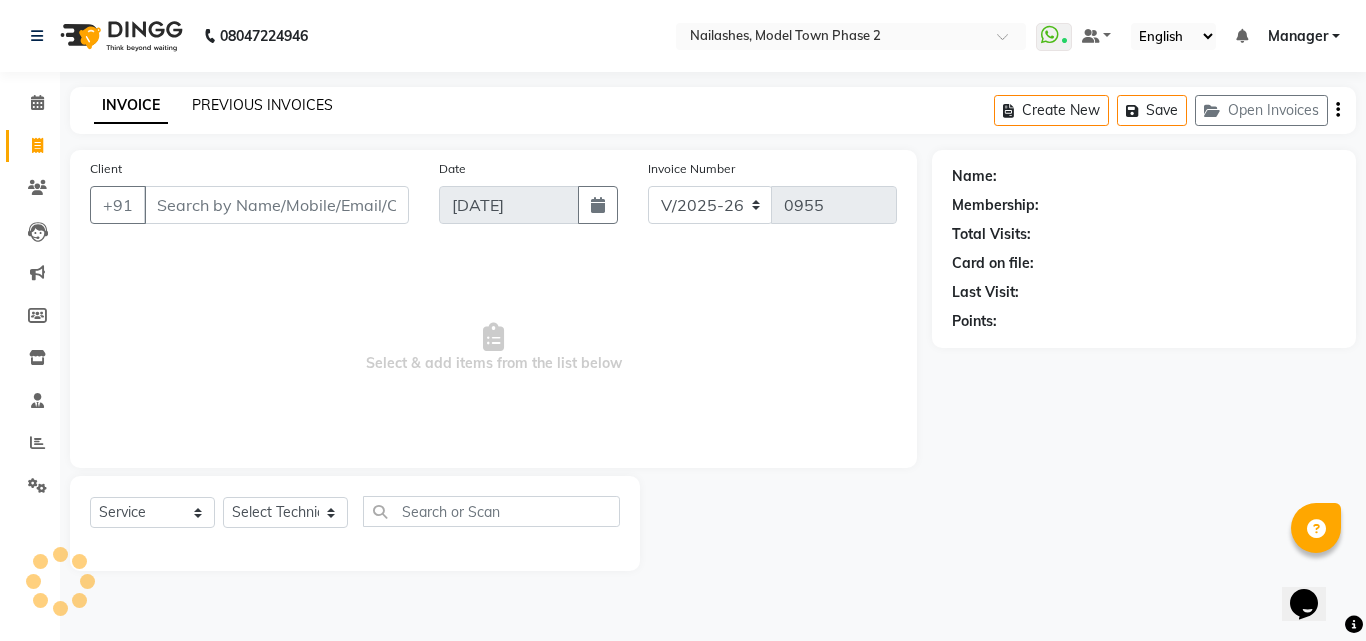 click on "PREVIOUS INVOICES" 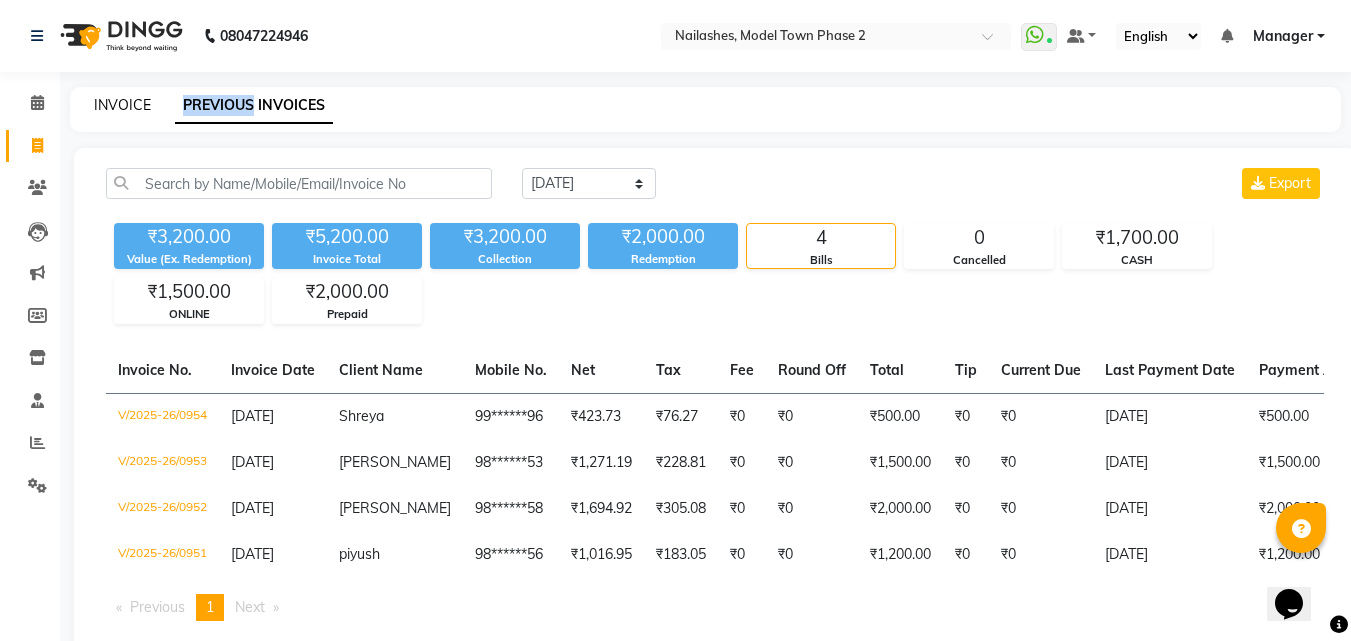 click on "INVOICE" 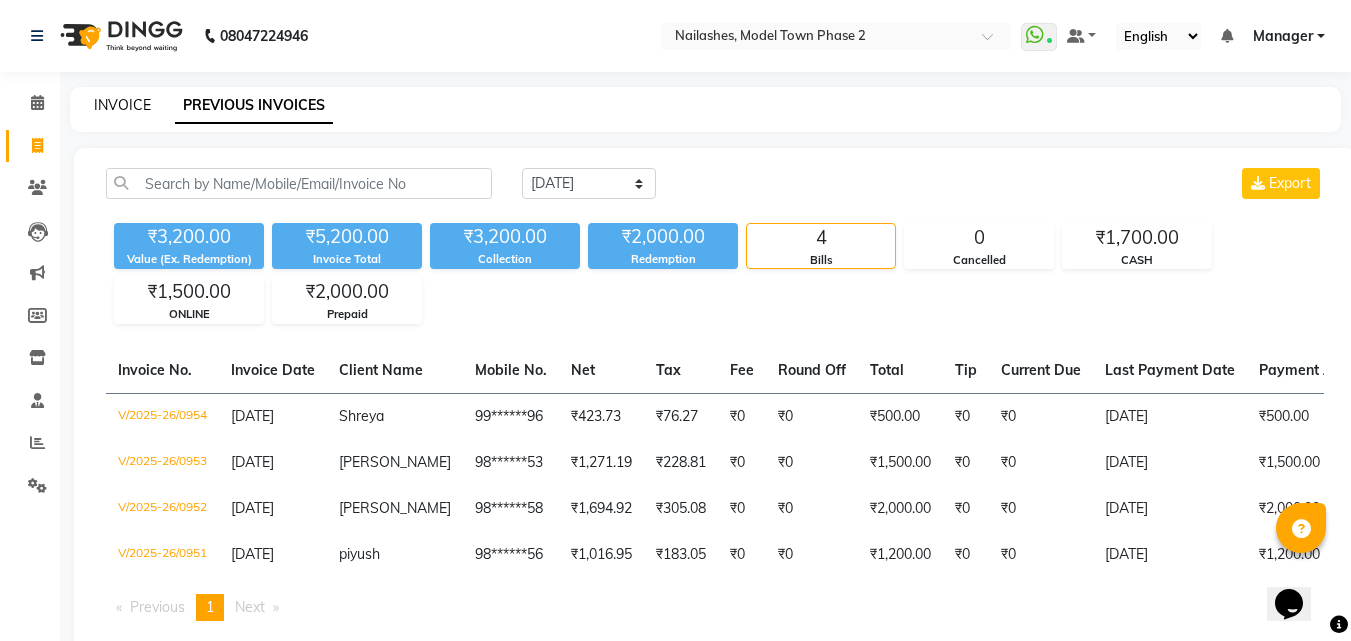 select on "service" 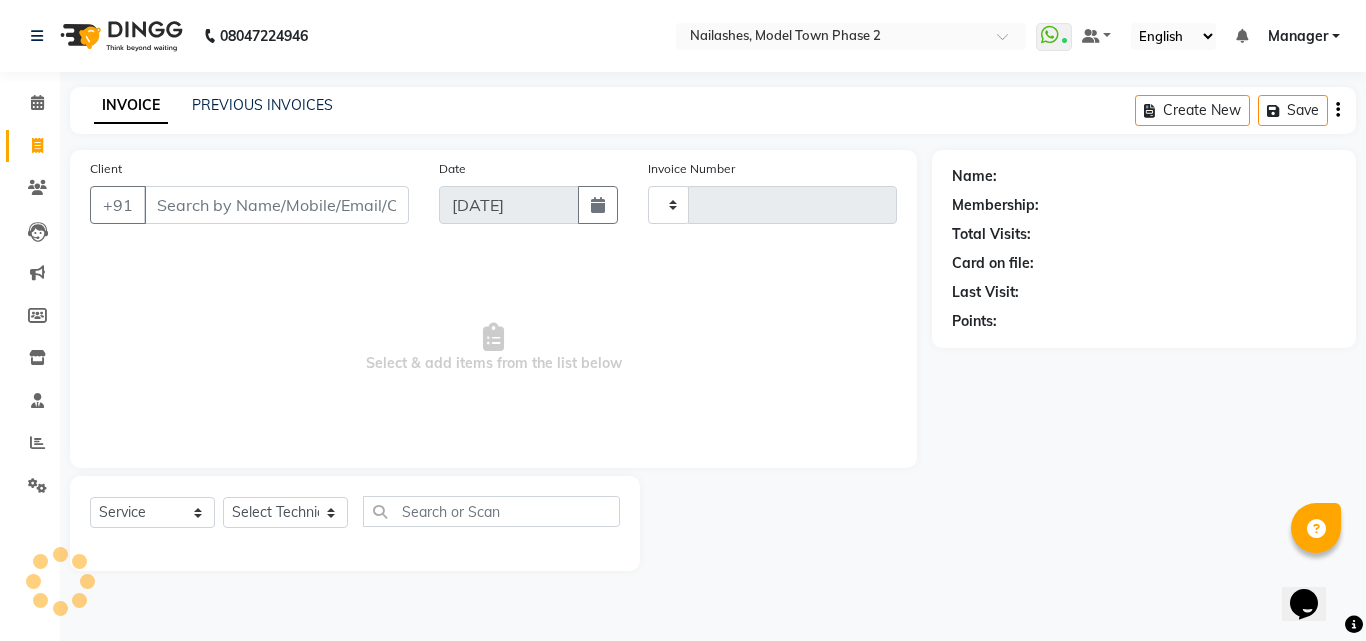 type on "0955" 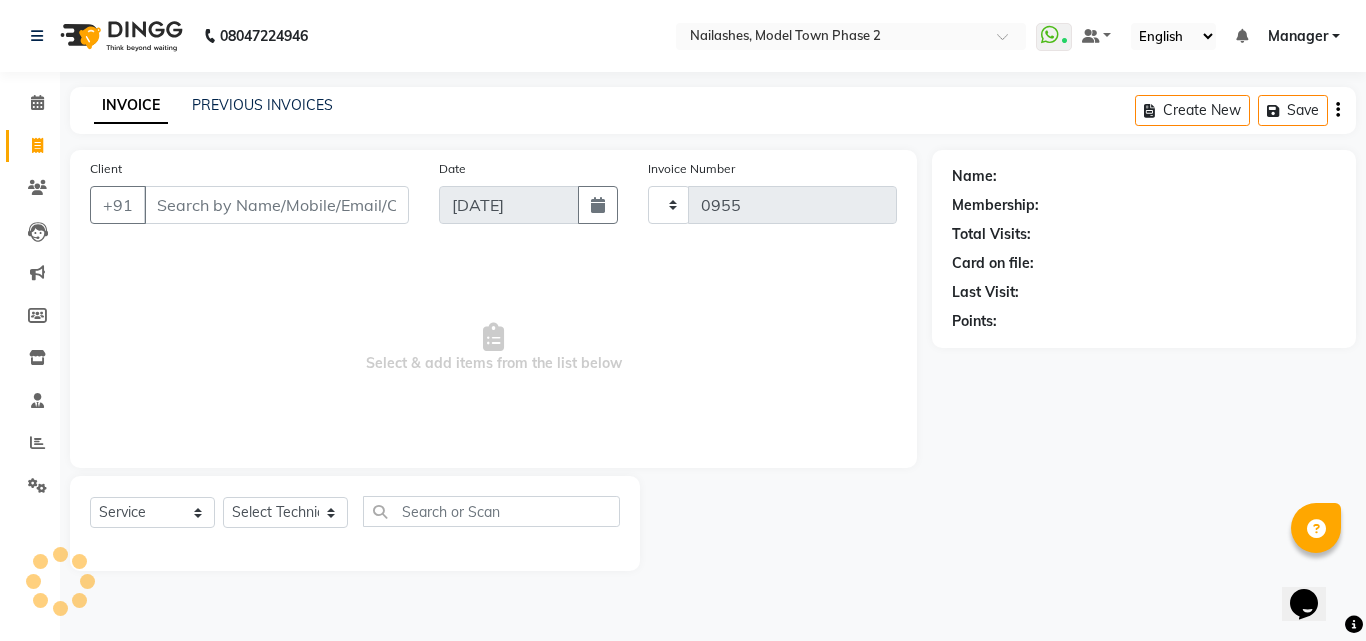select on "3840" 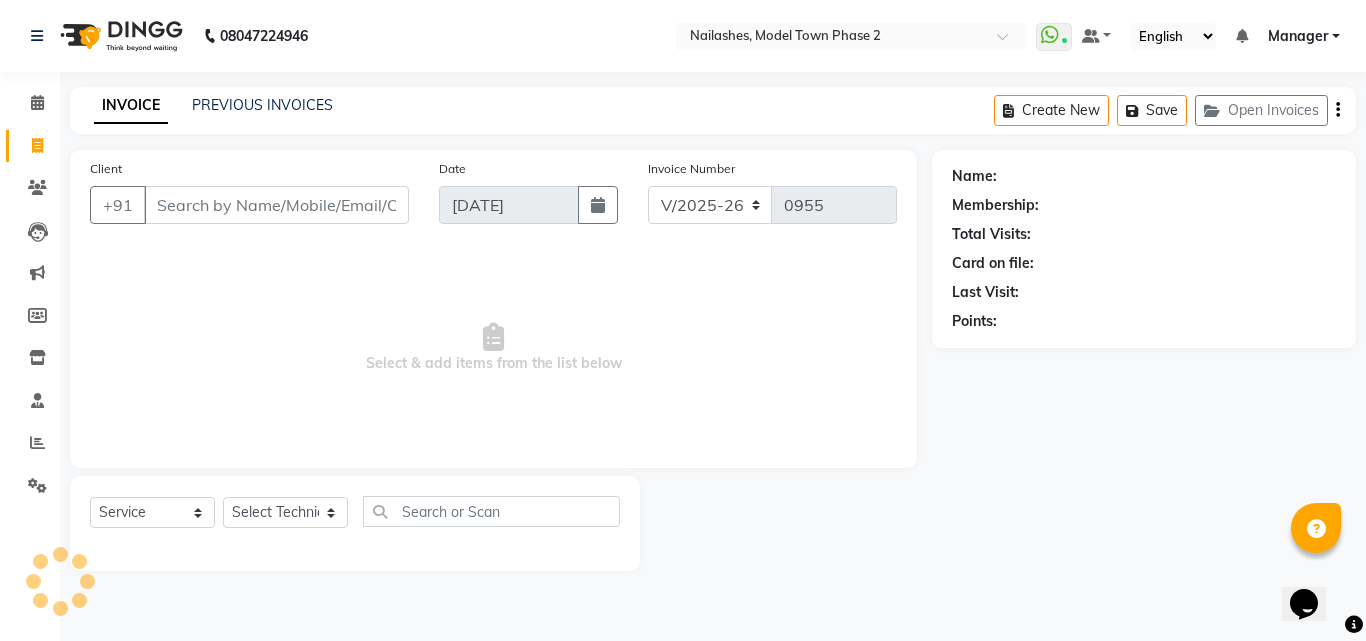 click on "Client" at bounding box center (276, 205) 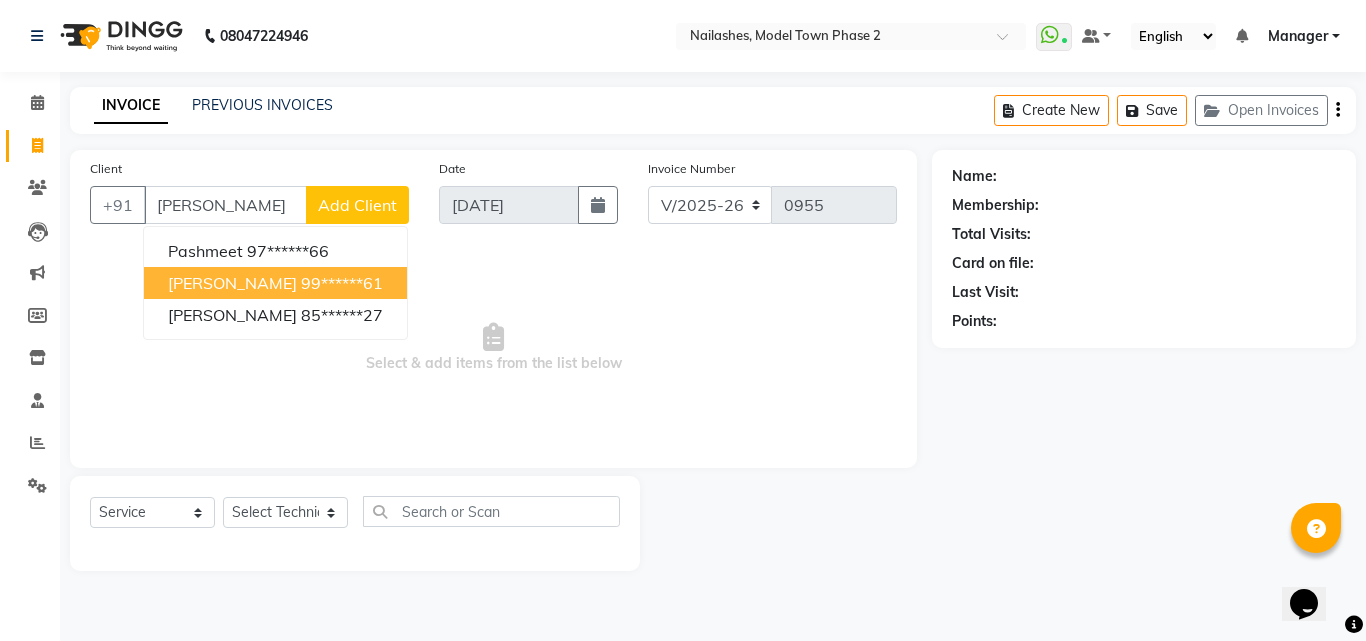 click on "99******61" at bounding box center (342, 283) 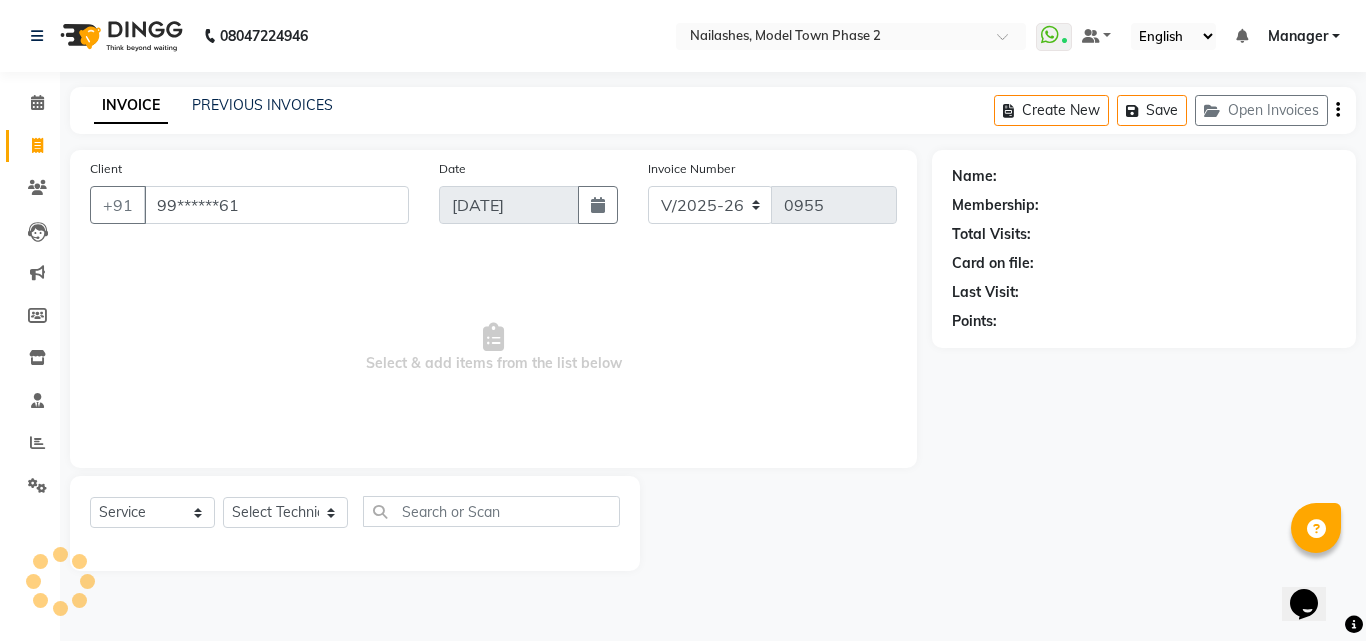 type on "99******61" 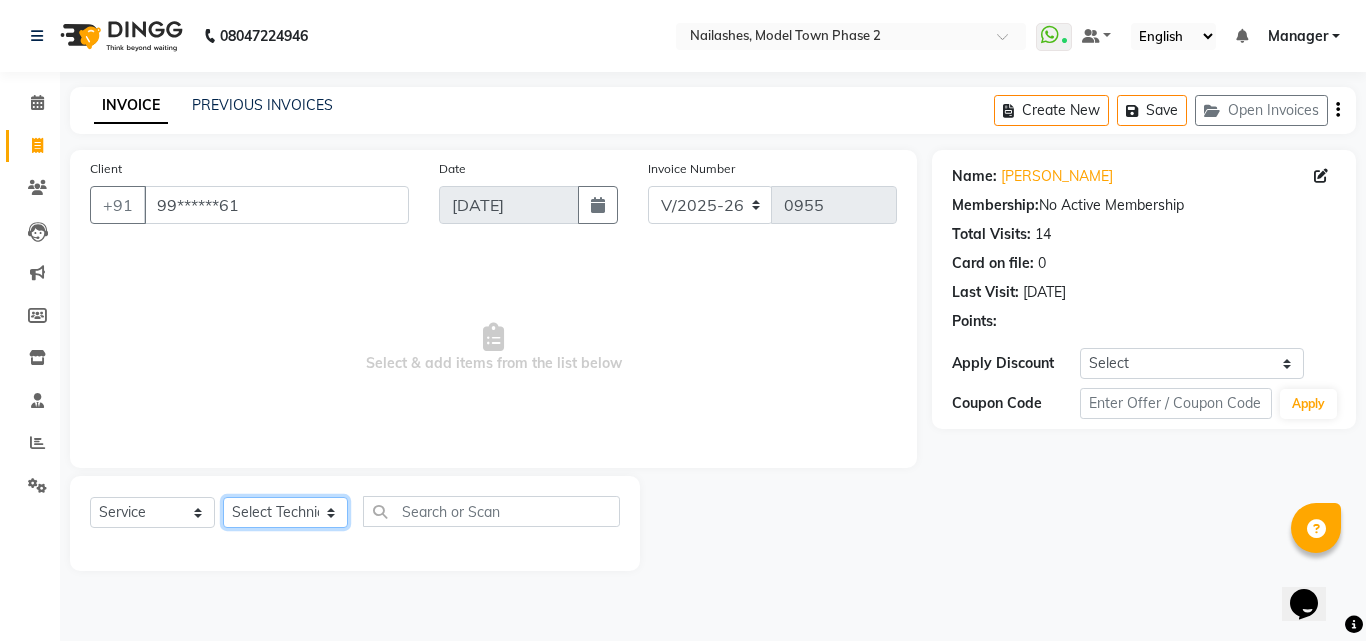 click on "Select Technician [PERSON_NAME] Manager [PERSON_NAME] [PERSON_NAME] [PERSON_NAME] [PERSON_NAME]" 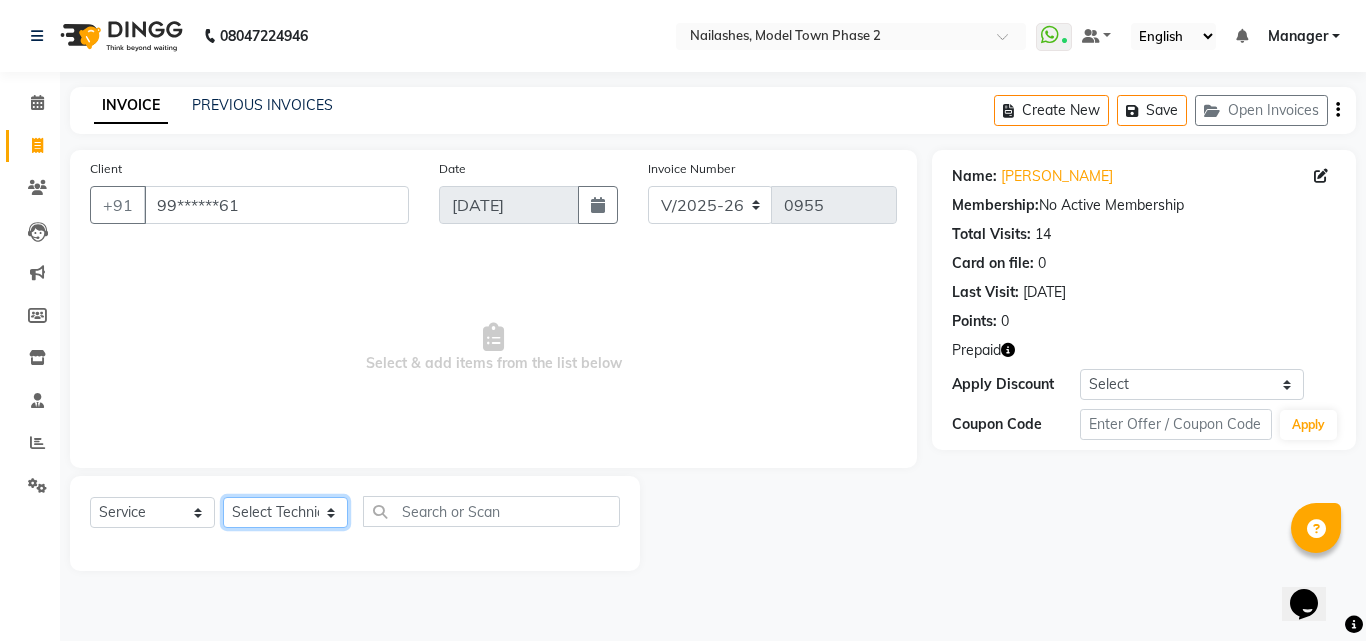 click on "Select Technician [PERSON_NAME] Manager [PERSON_NAME] [PERSON_NAME] [PERSON_NAME] [PERSON_NAME]" 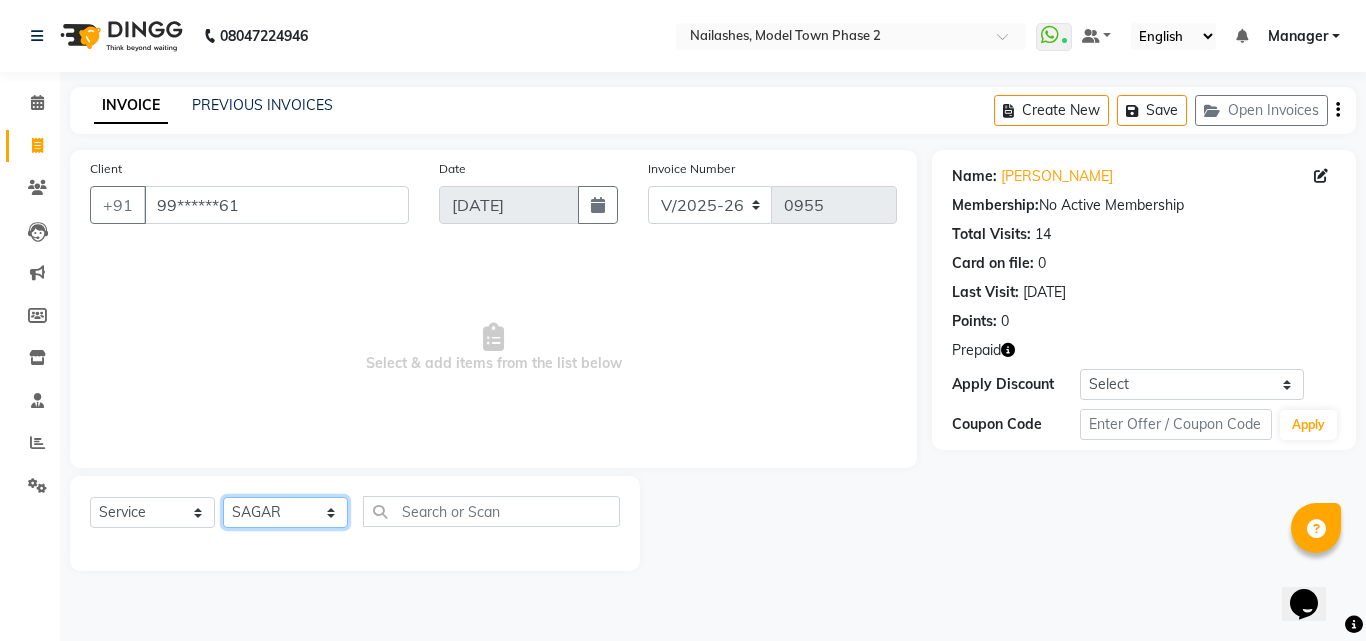 click on "Select Technician [PERSON_NAME] Manager [PERSON_NAME] [PERSON_NAME] [PERSON_NAME] [PERSON_NAME]" 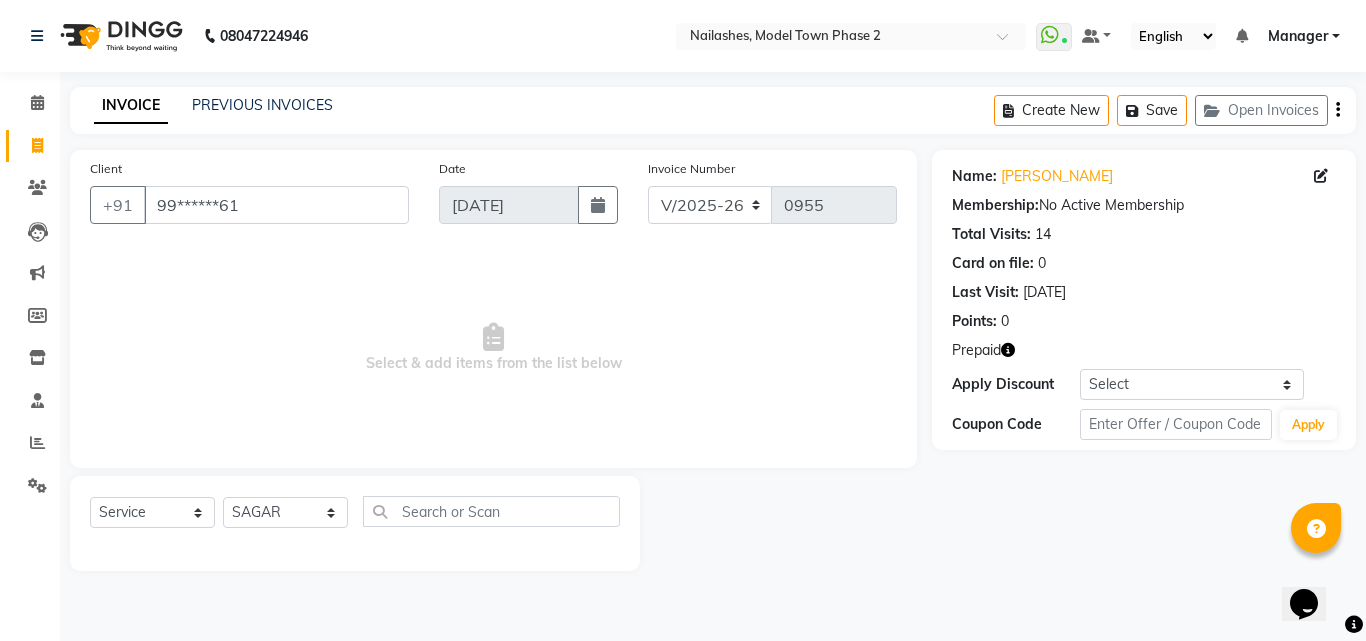 click on "Select & add items from the list below" at bounding box center (493, 348) 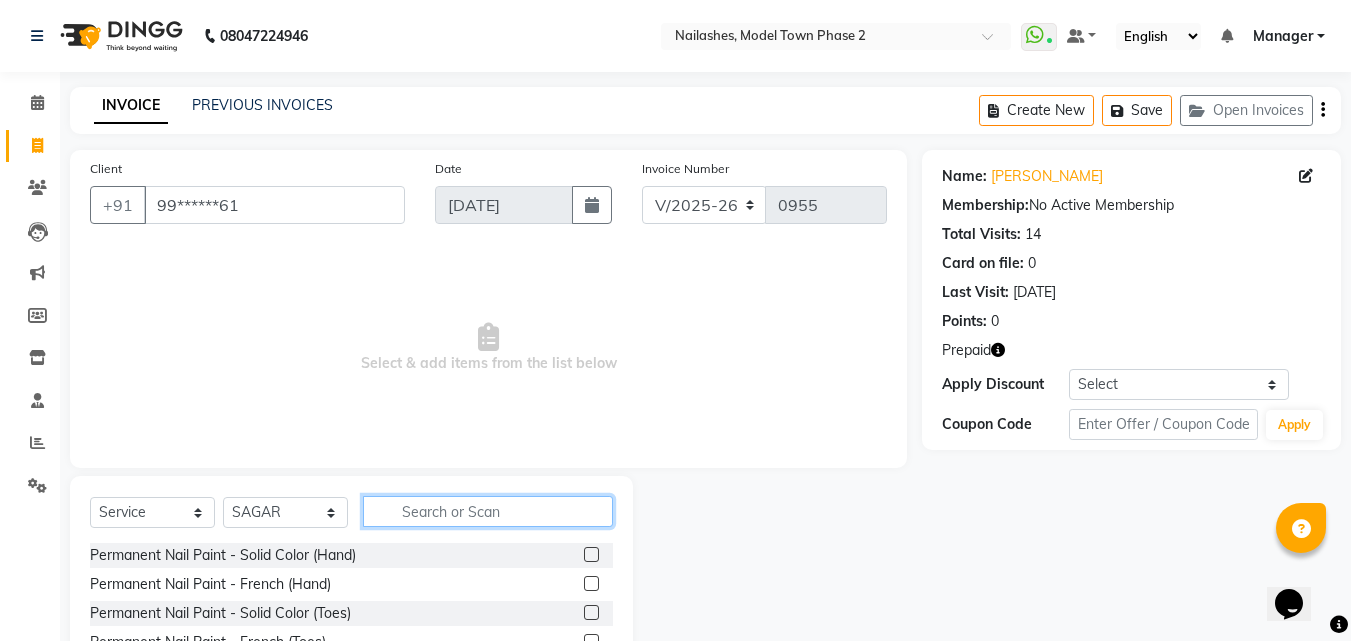 click 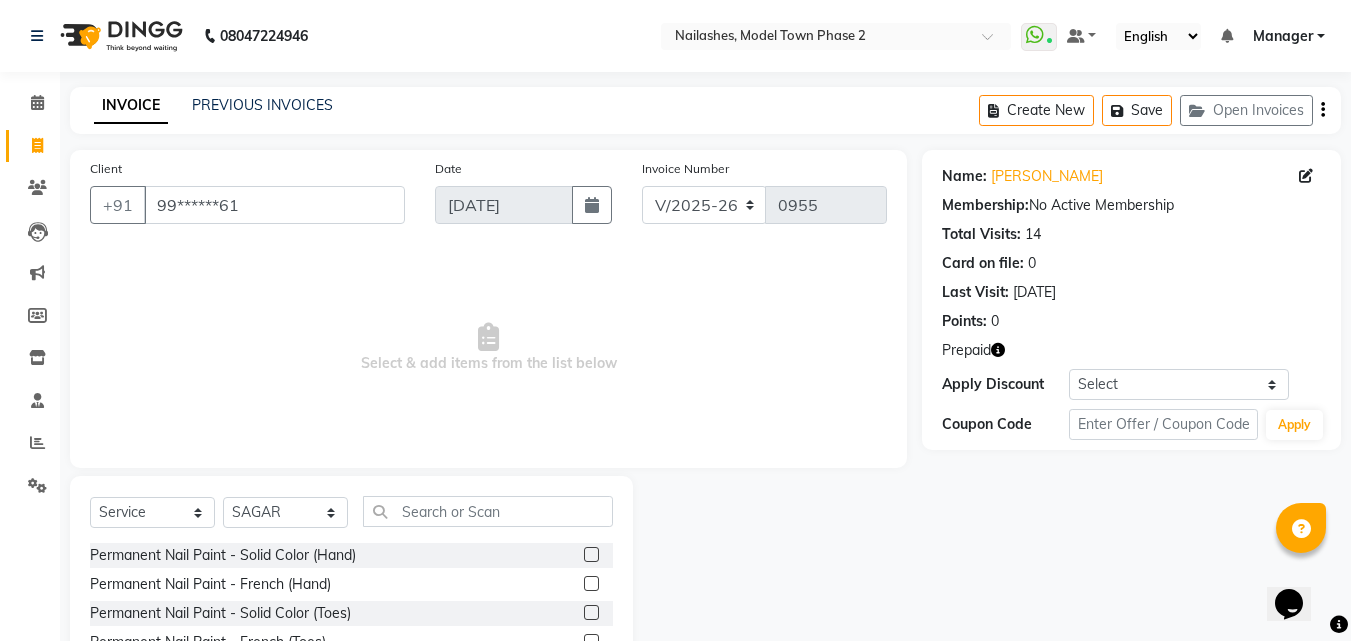 click on "Select  Service  Product  Membership  Package Voucher Prepaid Gift Card  Select Technician [PERSON_NAME] Manager [PERSON_NAME] radhika  [PERSON_NAME] [PERSON_NAME] [PERSON_NAME]" 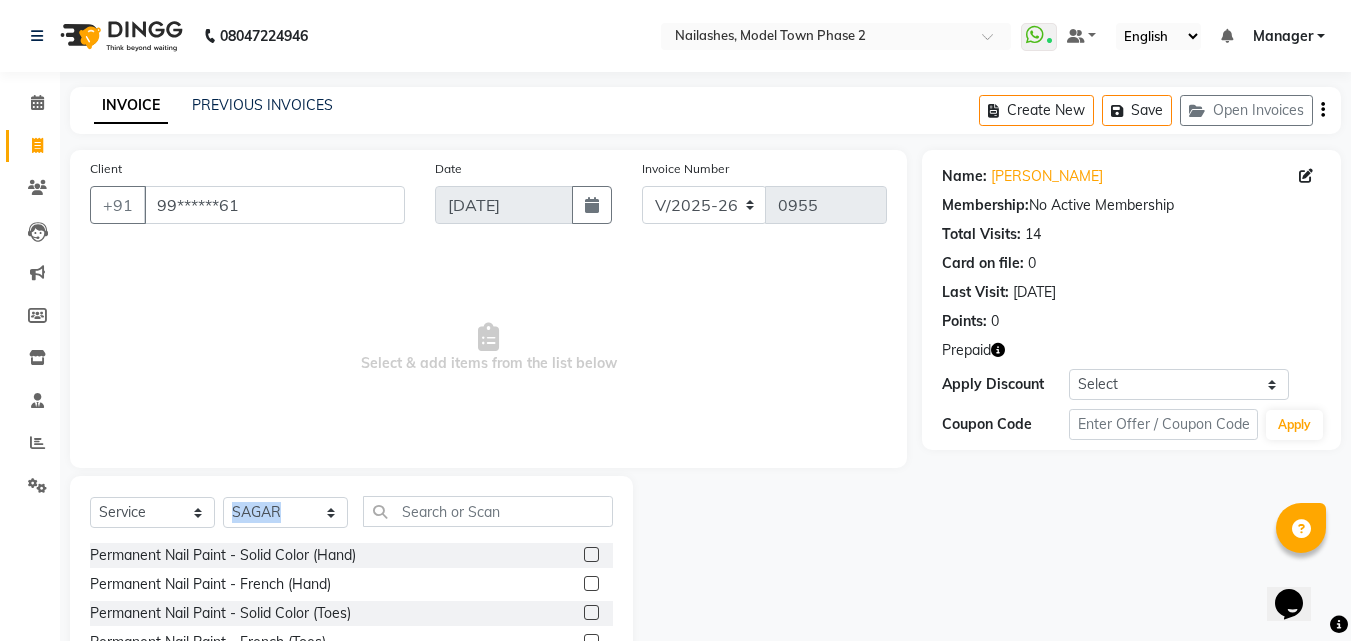 click on "Select  Service  Product  Membership  Package Voucher Prepaid Gift Card  Select Technician [PERSON_NAME] Manager [PERSON_NAME] radhika  [PERSON_NAME] [PERSON_NAME] [PERSON_NAME]" 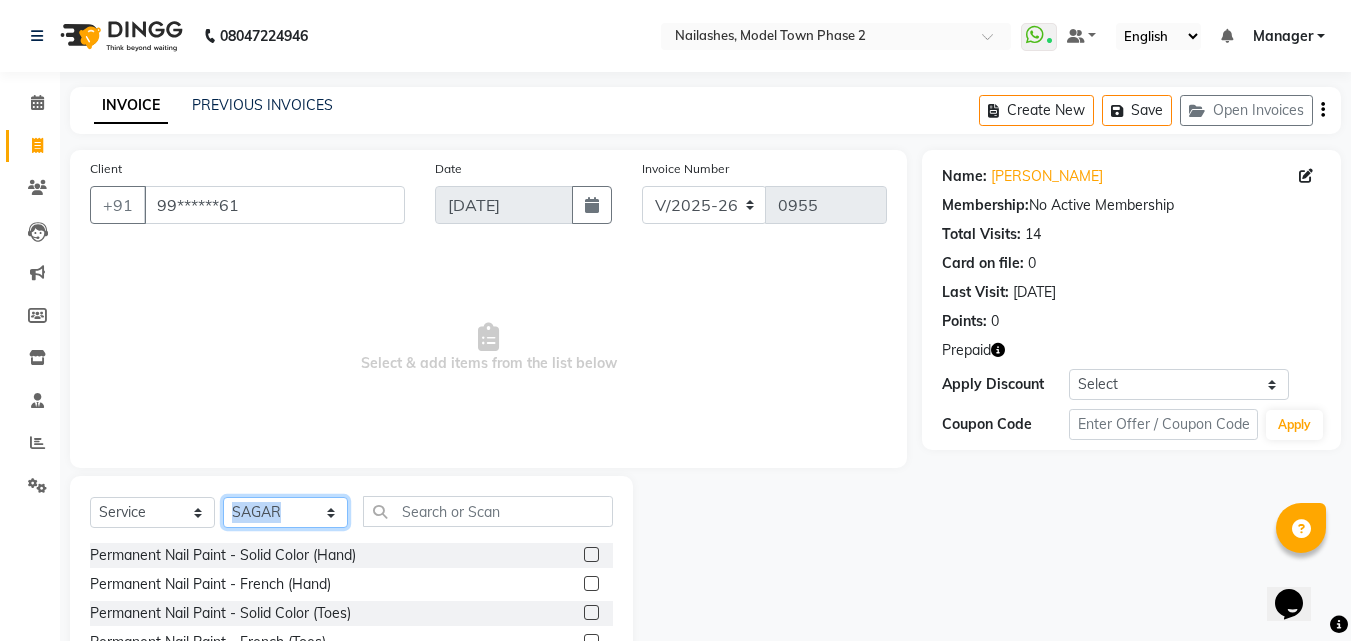 click on "Select Technician [PERSON_NAME] Manager [PERSON_NAME] [PERSON_NAME] [PERSON_NAME] [PERSON_NAME]" 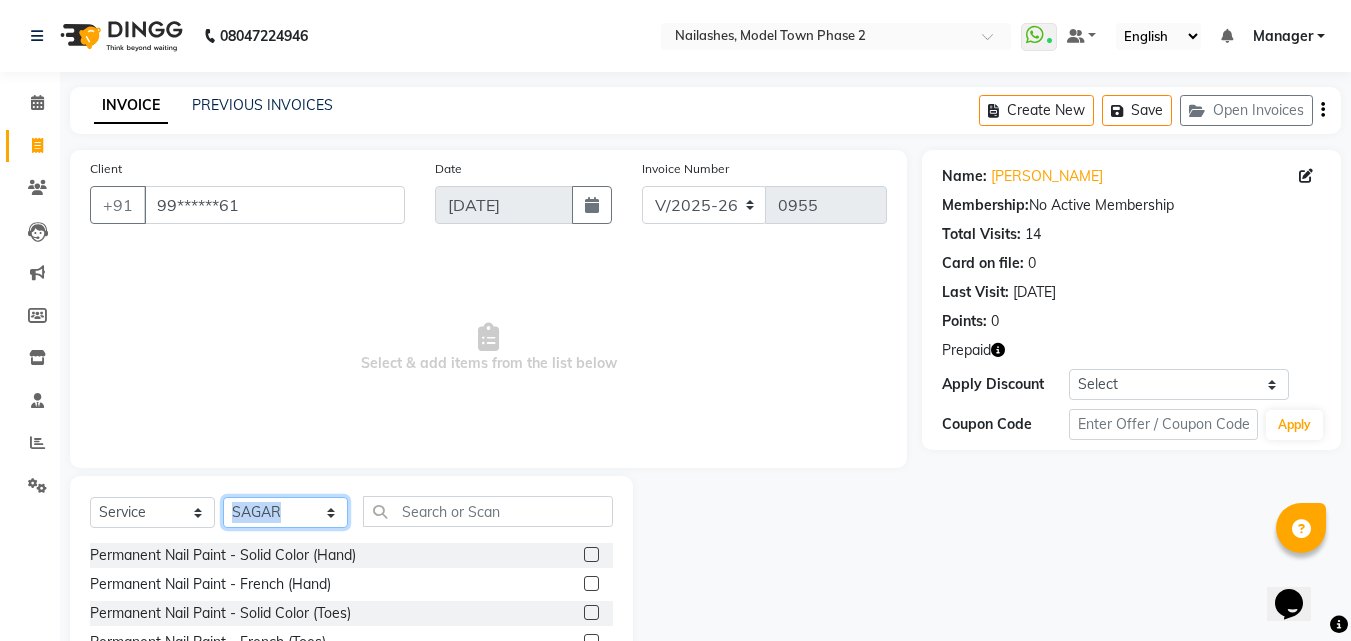 select on "85509" 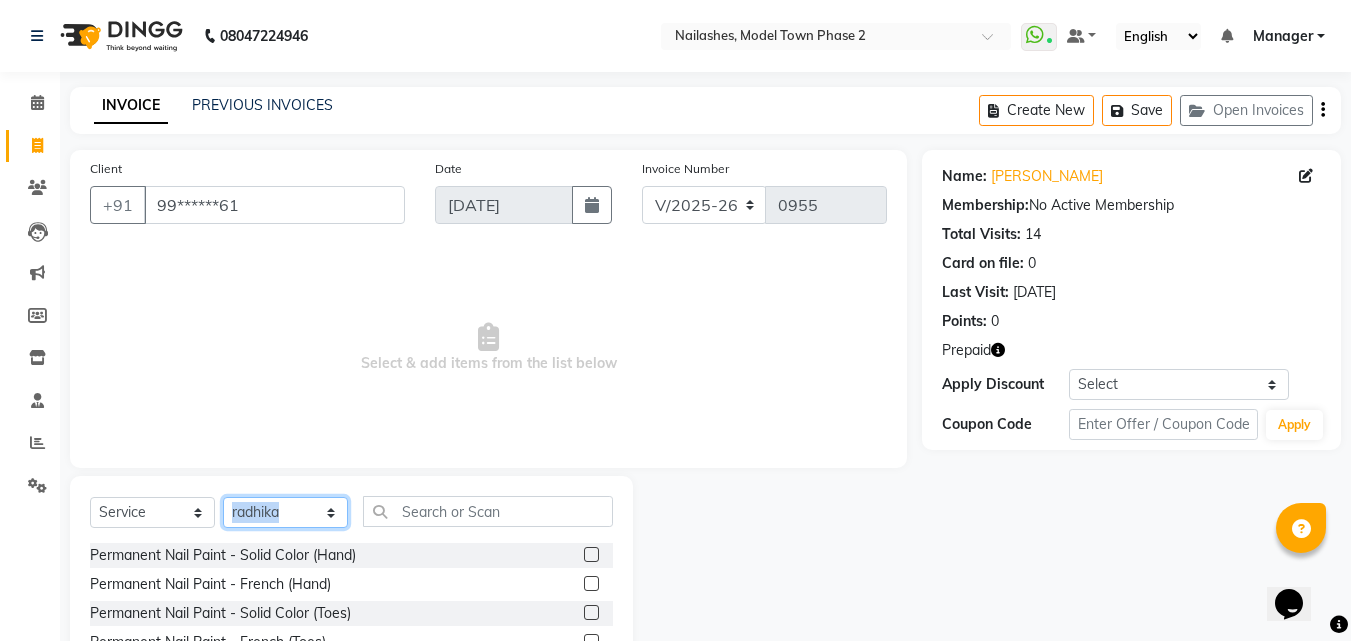 click on "Select Technician [PERSON_NAME] Manager [PERSON_NAME] [PERSON_NAME] [PERSON_NAME] [PERSON_NAME]" 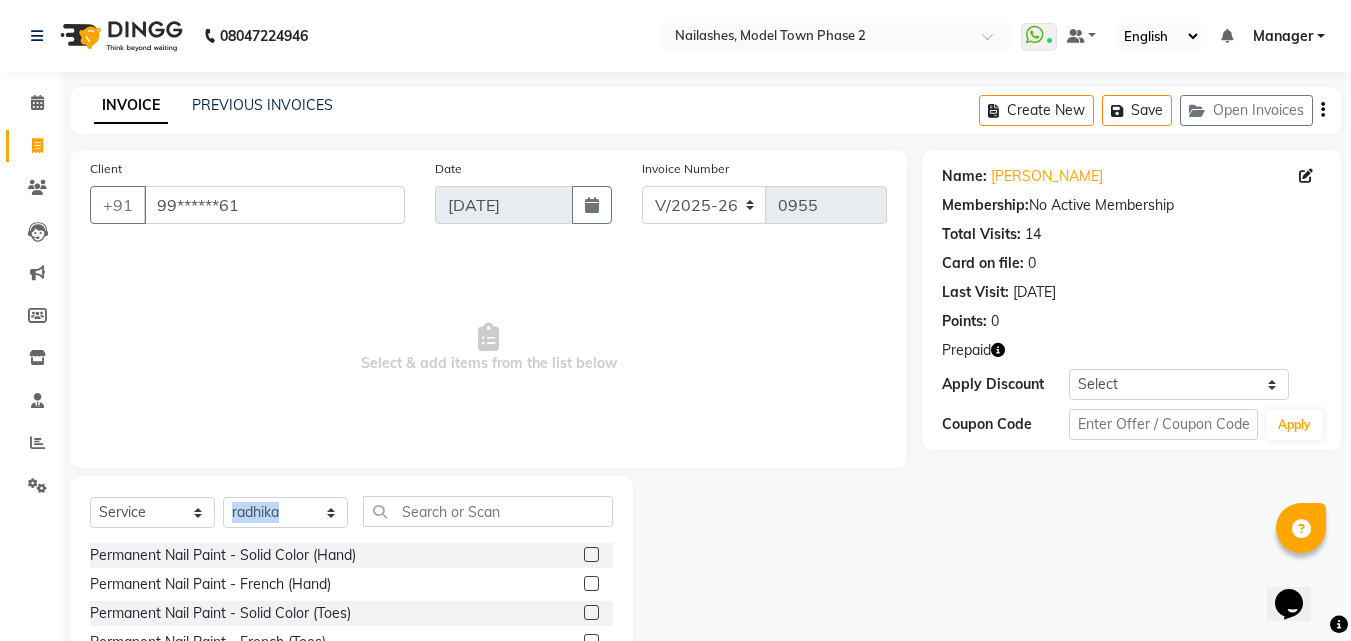 drag, startPoint x: 313, startPoint y: 498, endPoint x: 312, endPoint y: 358, distance: 140.00357 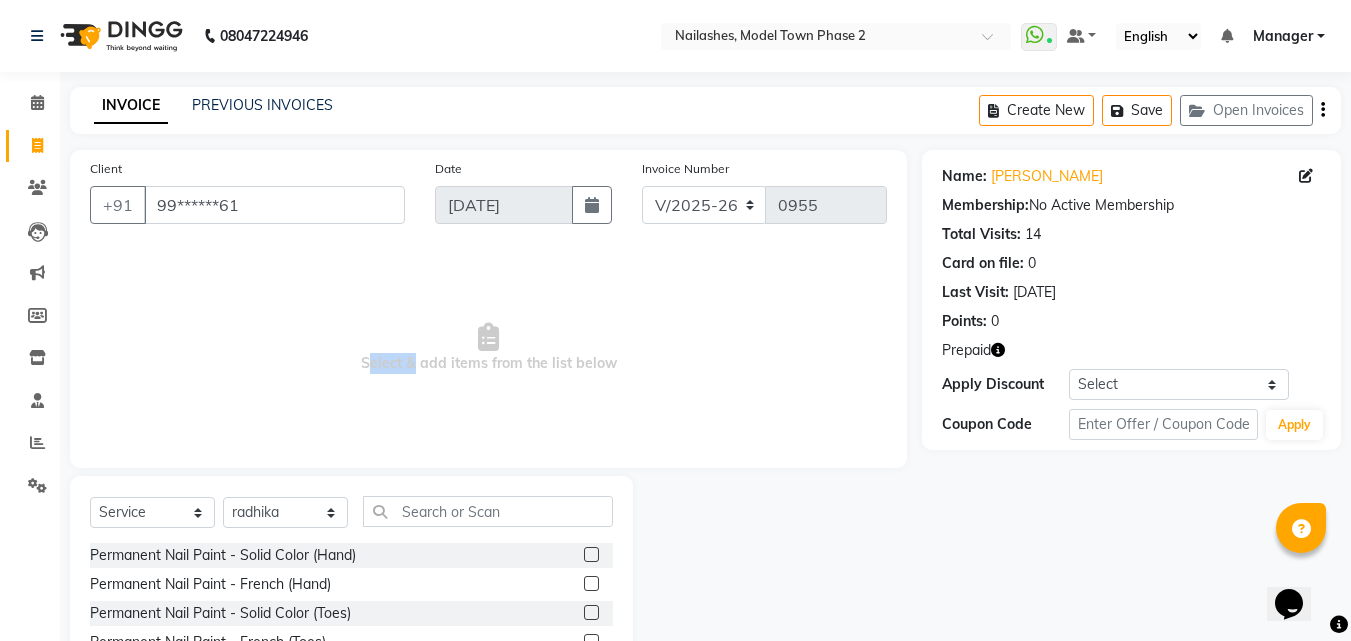 click on "Select & add items from the list below" at bounding box center (488, 348) 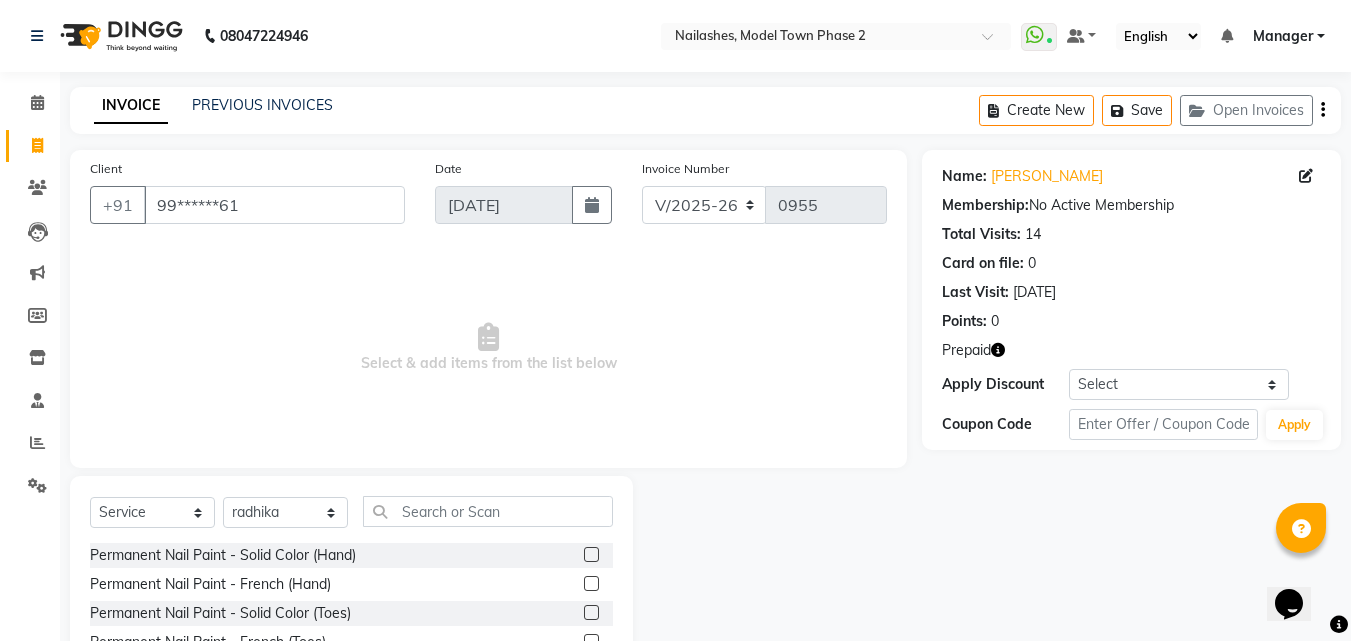 click 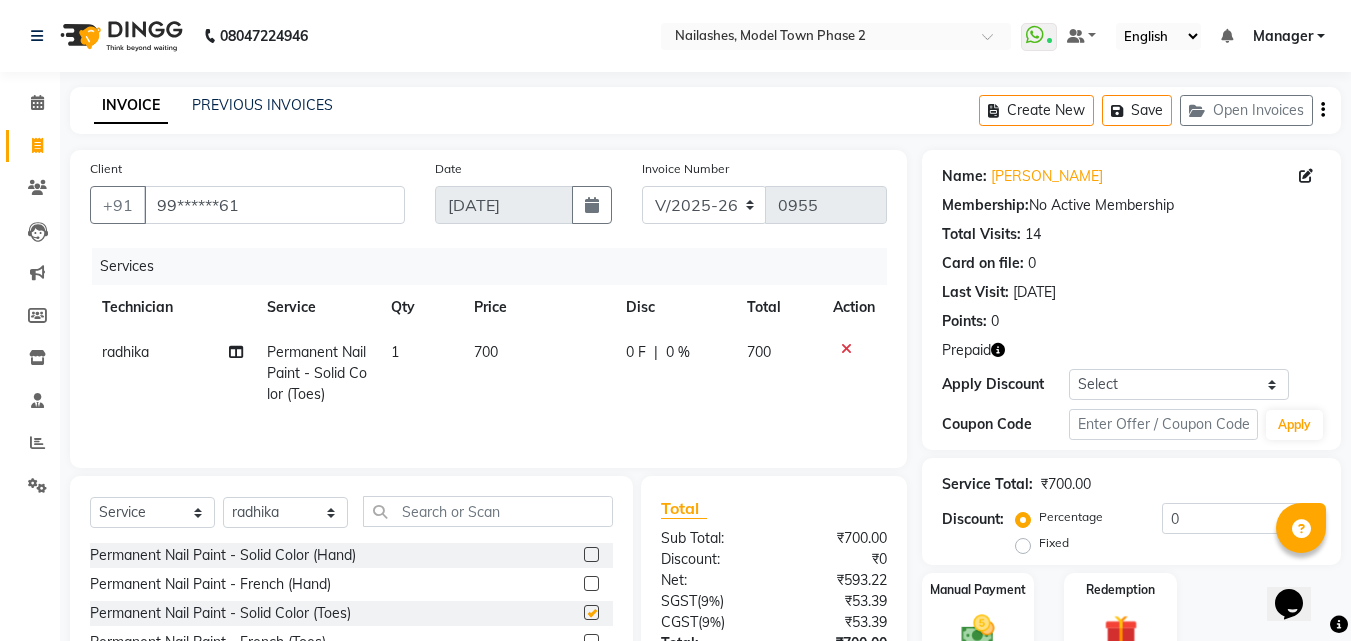 checkbox on "false" 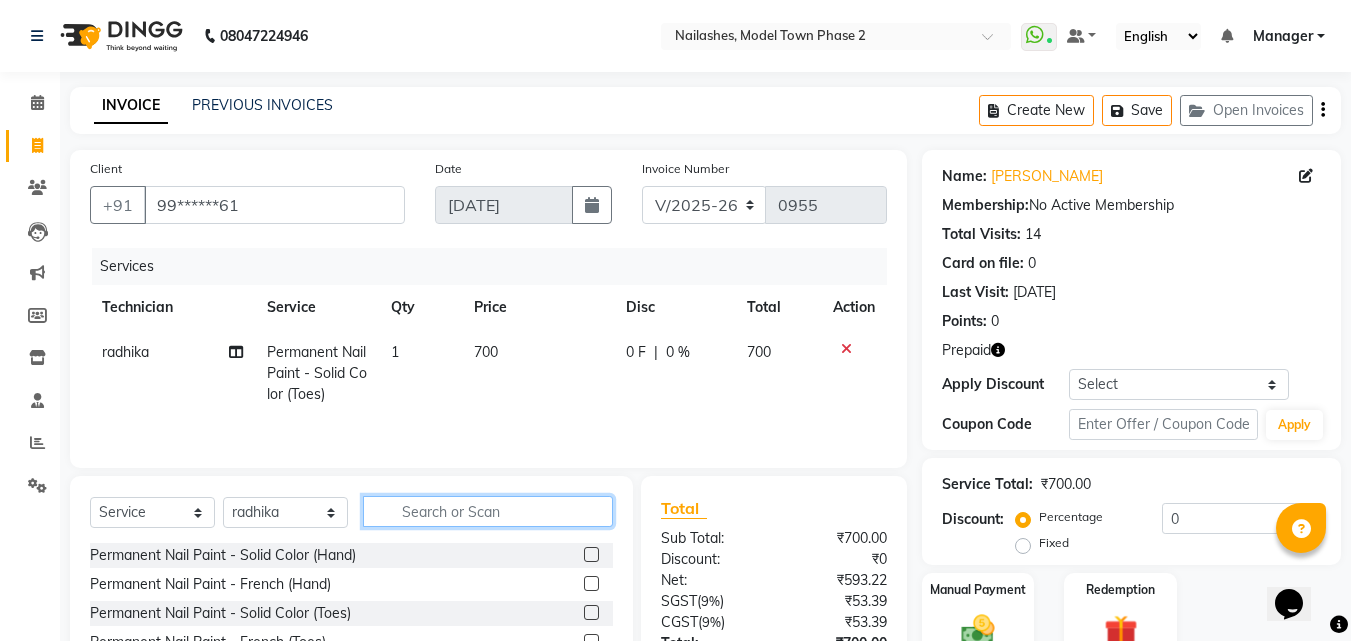 click 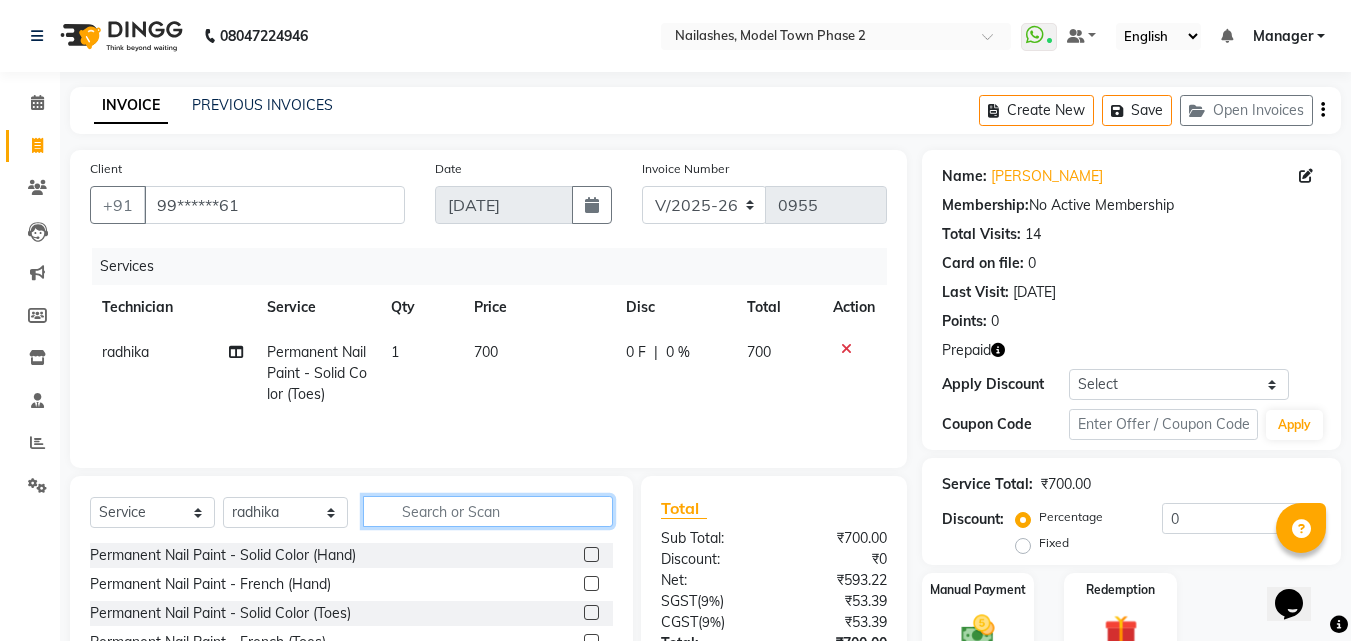 click 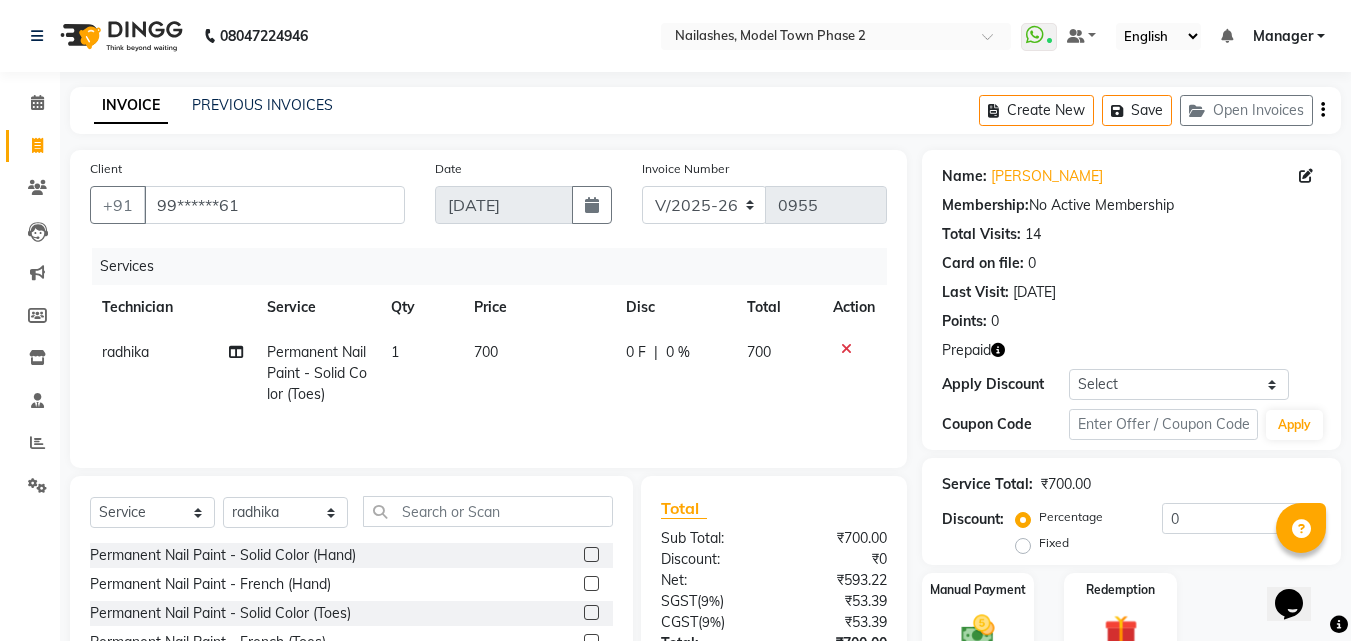 click on "Select  Service  Product  Membership  Package Voucher Prepaid Gift Card  Select Technician [PERSON_NAME] Manager [PERSON_NAME] radhika  [PERSON_NAME] [PERSON_NAME] Sumit Varun Permanent Nail Paint - Solid Color (Hand)  Permanent Nail Paint - French (Hand)  Permanent Nail Paint - Solid Color (Toes)  Permanent Nail Paint - French (Toes)  Oil product  Restoration - Gel (Hand)  Restoration - Tip Replacement (Hand)  Restoration - Touch -up (Hand)  Restoration - Gel Color Changes (Hand)  Restoration - Removal of Extension (Hand)  Restoration - Removal of Nail Paint (Hand)  Restoration - Gel (Toes)  Restoration - Tip Replacement (Toes)  Restoration - Touch -up (Toes)  Restoration - Gel Color Changes (Toes)  Restoration - Removal of Extension (Toes)  Restoration - Removal of Nail Paint (Toes)  Pedicure - Classic  Pedicure - Deluxe  Pedicure - Premium  Pedicure - Platinum  Manicure  - Classic  Manicure  - Deluxe  Manicure  - Premium  Eyelash Refil - Classic  Eyelash Refil - Hybrid  Eyelash Refil - Volume  Overlays - Gel (Hand)" 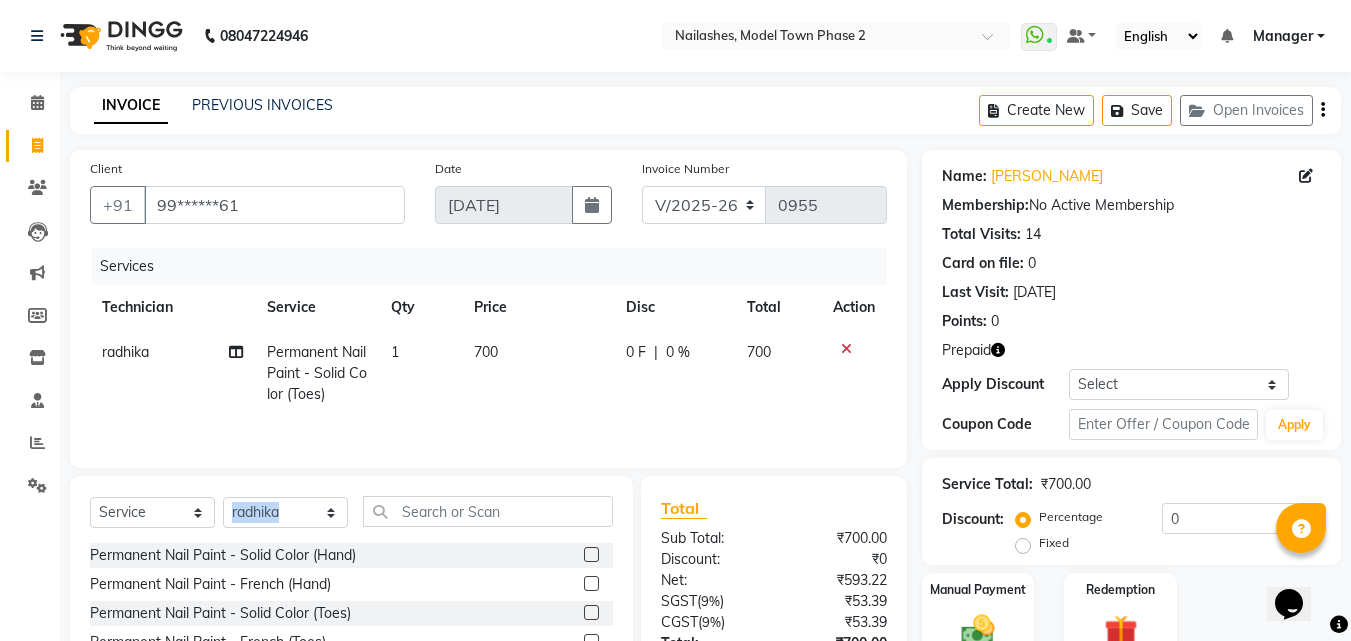click on "Select  Service  Product  Membership  Package Voucher Prepaid Gift Card  Select Technician [PERSON_NAME] Manager [PERSON_NAME] radhika  [PERSON_NAME] [PERSON_NAME] Sumit Varun Permanent Nail Paint - Solid Color (Hand)  Permanent Nail Paint - French (Hand)  Permanent Nail Paint - Solid Color (Toes)  Permanent Nail Paint - French (Toes)  Oil product  Restoration - Gel (Hand)  Restoration - Tip Replacement (Hand)  Restoration - Touch -up (Hand)  Restoration - Gel Color Changes (Hand)  Restoration - Removal of Extension (Hand)  Restoration - Removal of Nail Paint (Hand)  Restoration - Gel (Toes)  Restoration - Tip Replacement (Toes)  Restoration - Touch -up (Toes)  Restoration - Gel Color Changes (Toes)  Restoration - Removal of Extension (Toes)  Restoration - Removal of Nail Paint (Toes)  Pedicure - Classic  Pedicure - Deluxe  Pedicure - Premium  Pedicure - Platinum  Manicure  - Classic  Manicure  - Deluxe  Manicure  - Premium  Eyelash Refil - Classic  Eyelash Refil - Hybrid  Eyelash Refil - Volume  Overlays - Gel (Hand)" 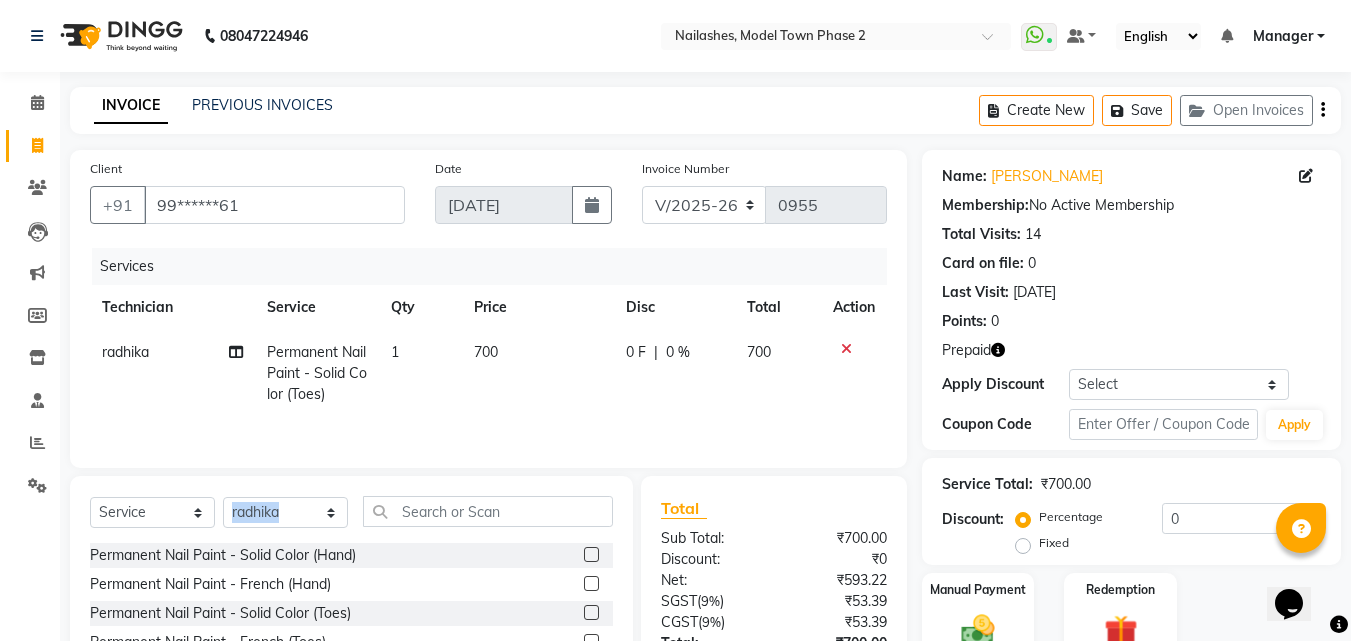 drag, startPoint x: 299, startPoint y: 494, endPoint x: 297, endPoint y: 519, distance: 25.079872 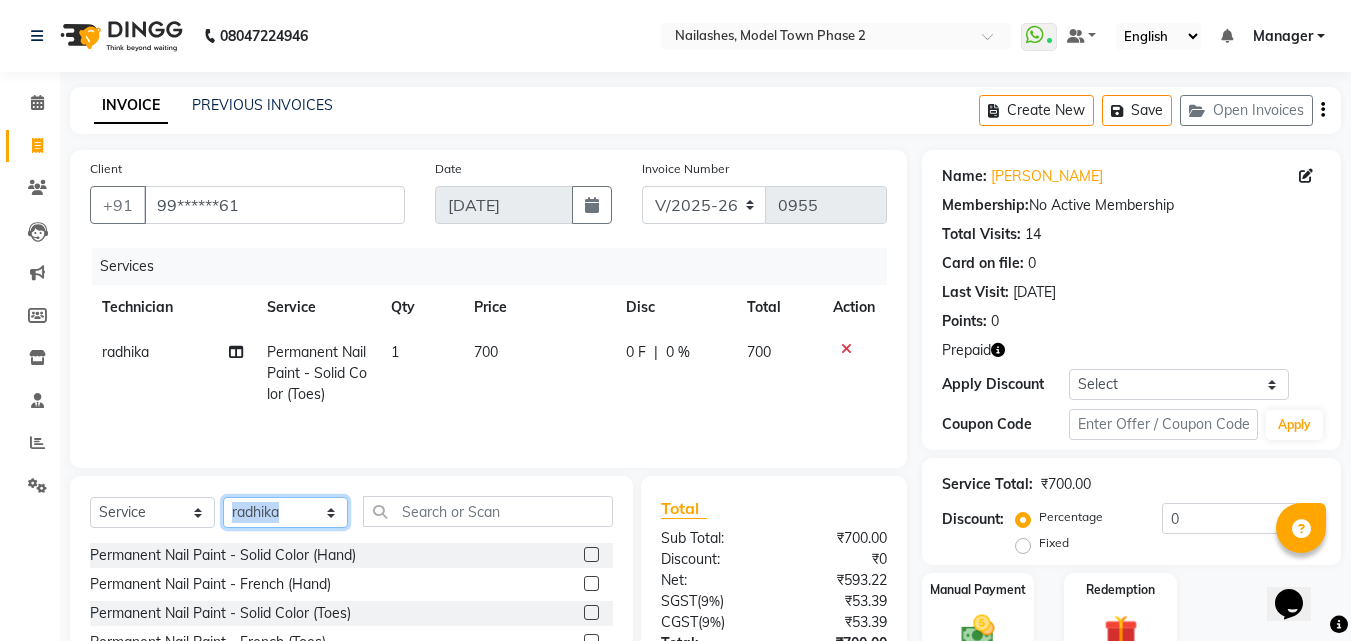 click on "Select Technician [PERSON_NAME] Manager [PERSON_NAME] [PERSON_NAME] [PERSON_NAME] [PERSON_NAME]" 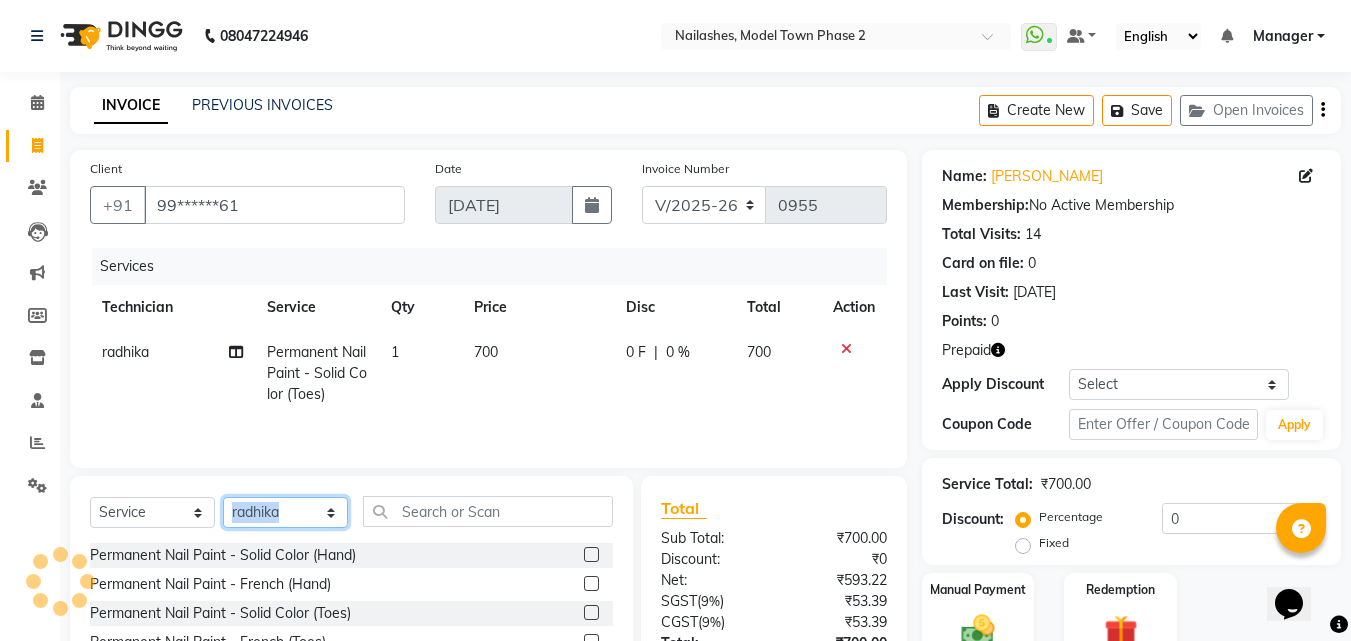 click on "Select Technician [PERSON_NAME] Manager [PERSON_NAME] [PERSON_NAME] [PERSON_NAME] [PERSON_NAME]" 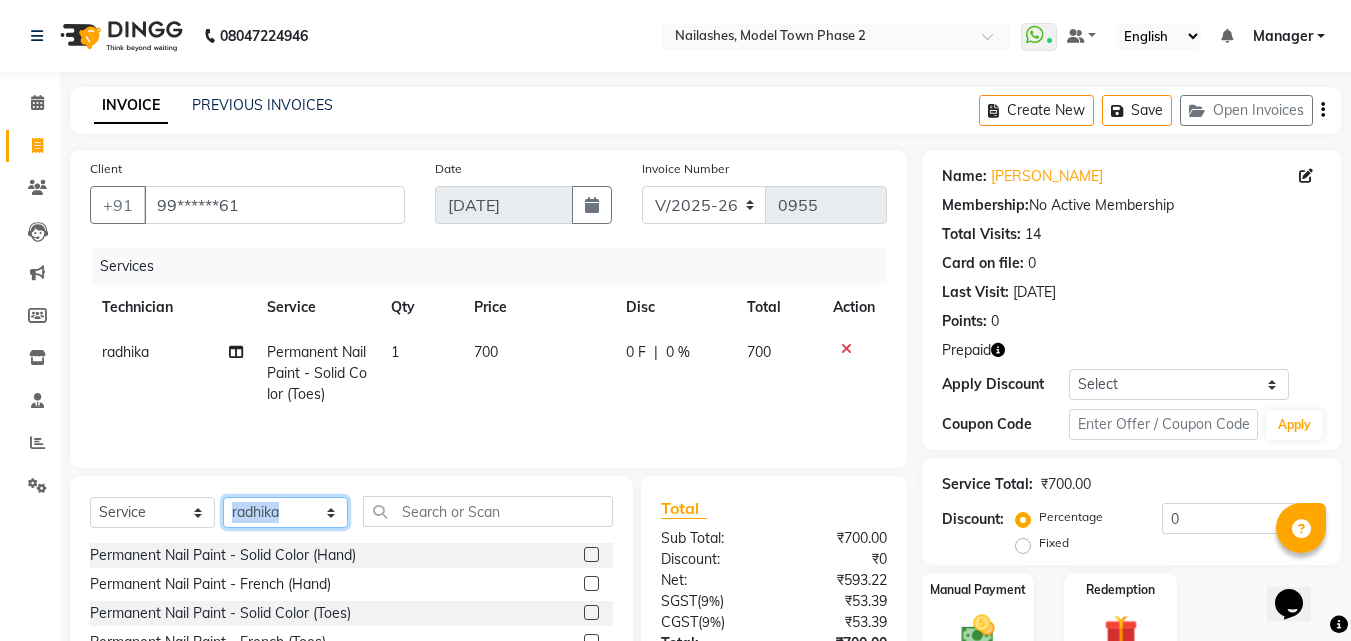 click on "Select Technician [PERSON_NAME] Manager [PERSON_NAME] [PERSON_NAME] [PERSON_NAME] [PERSON_NAME]" 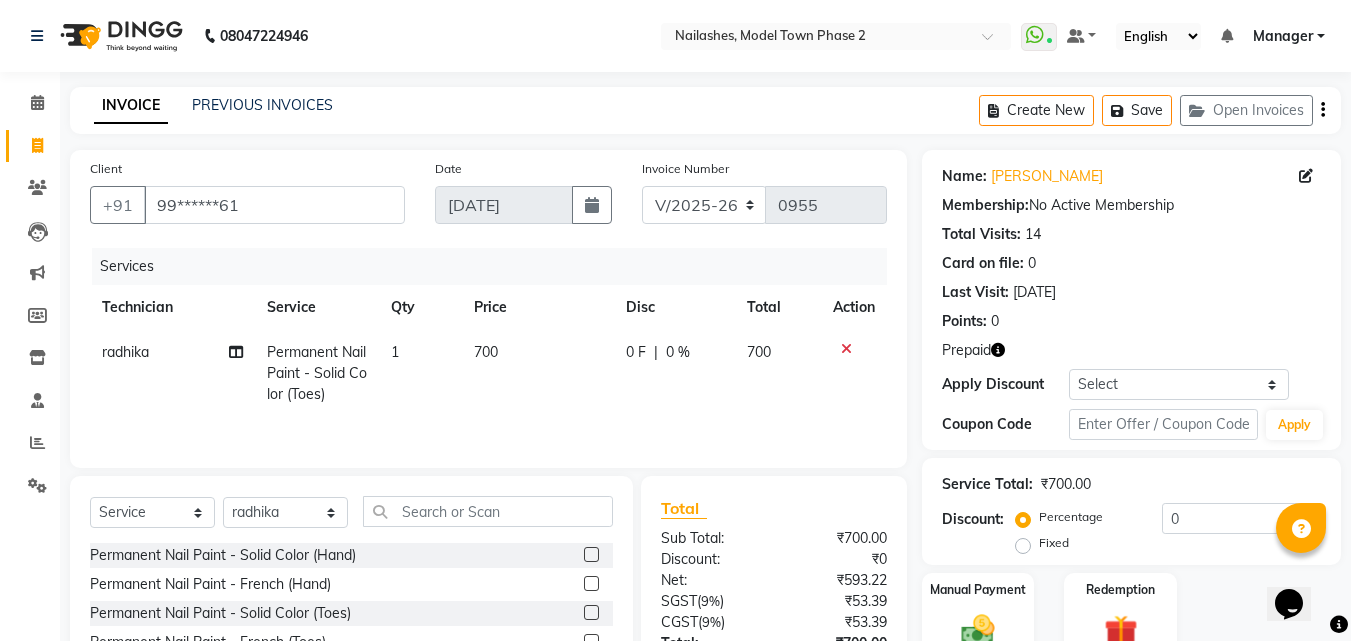 click 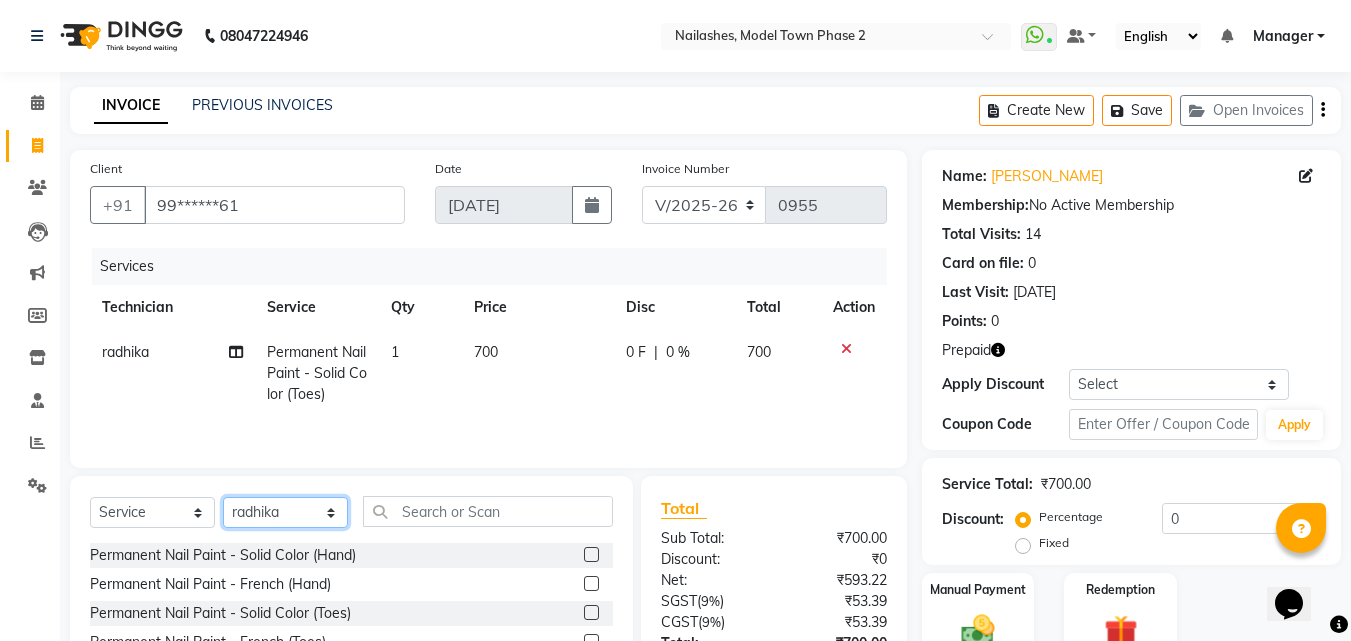 click on "Select Technician [PERSON_NAME] Manager [PERSON_NAME] [PERSON_NAME] [PERSON_NAME] [PERSON_NAME]" 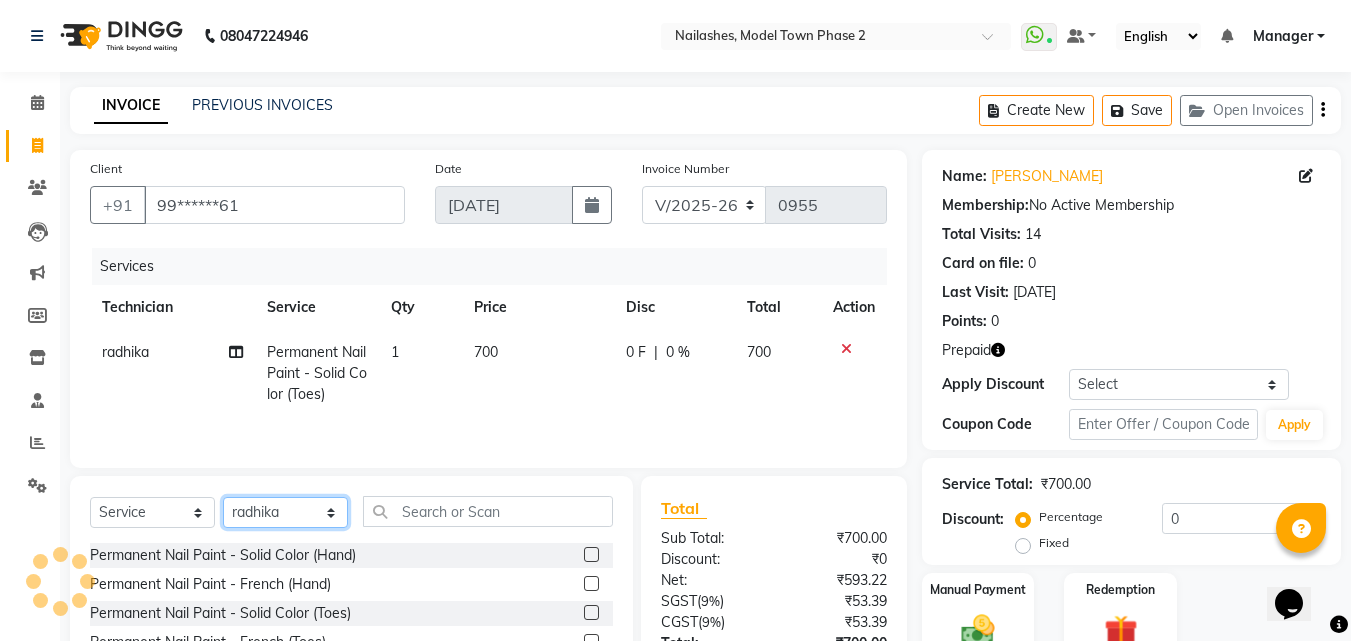click on "Select Technician [PERSON_NAME] Manager [PERSON_NAME] [PERSON_NAME] [PERSON_NAME] [PERSON_NAME]" 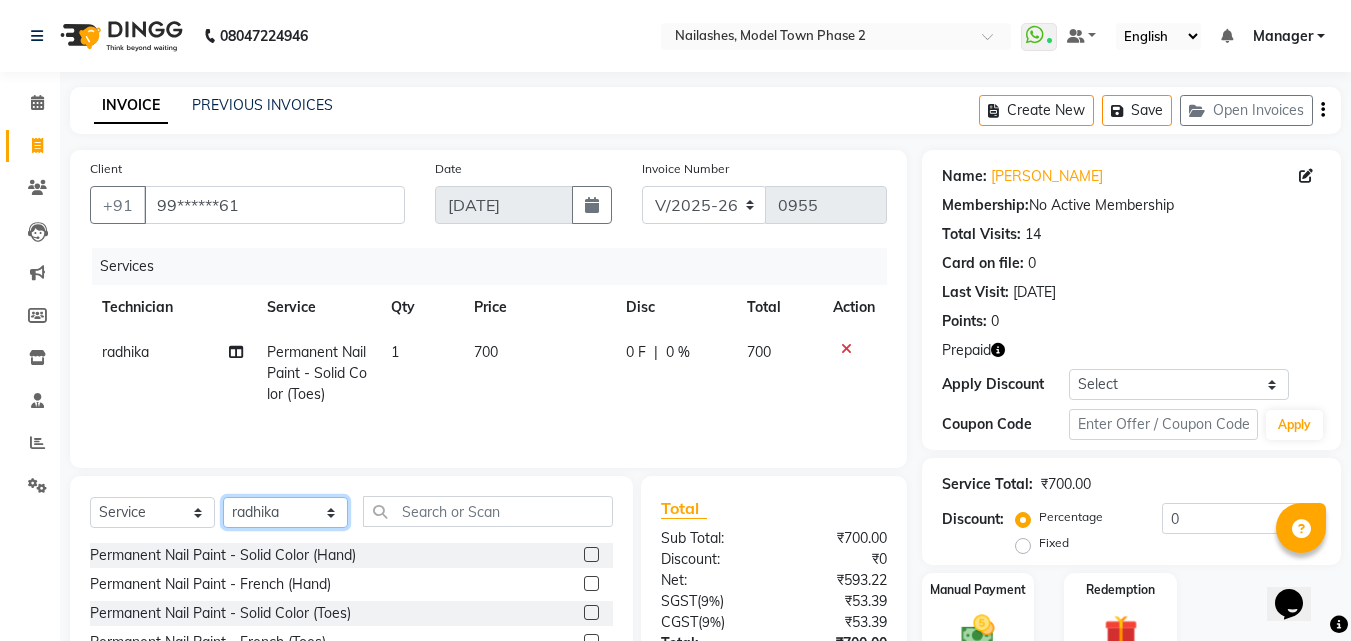 select on "85506" 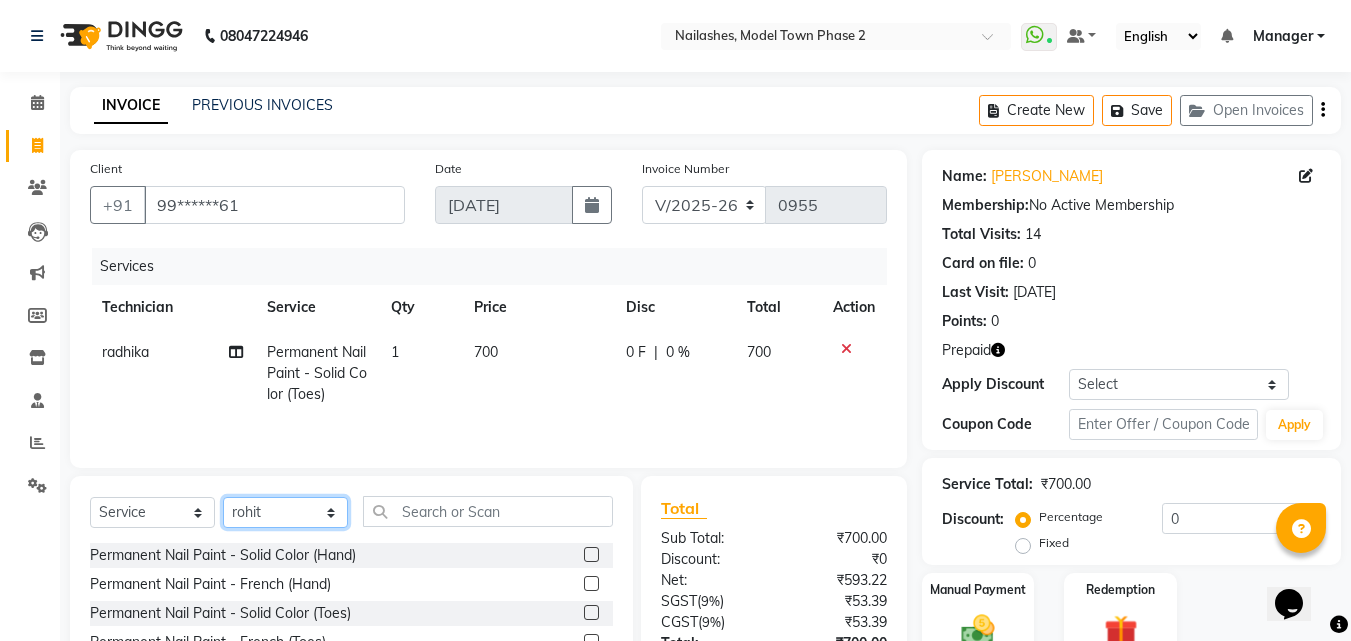 click on "Select Technician [PERSON_NAME] Manager [PERSON_NAME] [PERSON_NAME] [PERSON_NAME] [PERSON_NAME]" 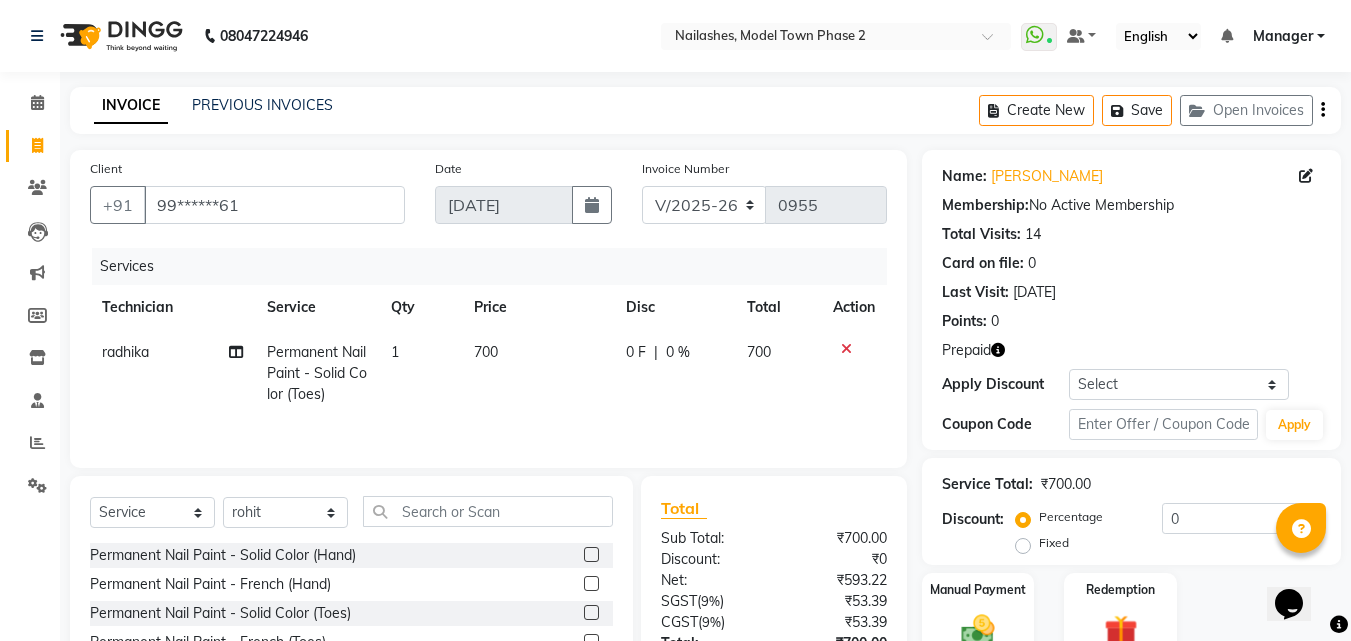 click on "Permanent Nail Paint - Solid Color (Toes)" 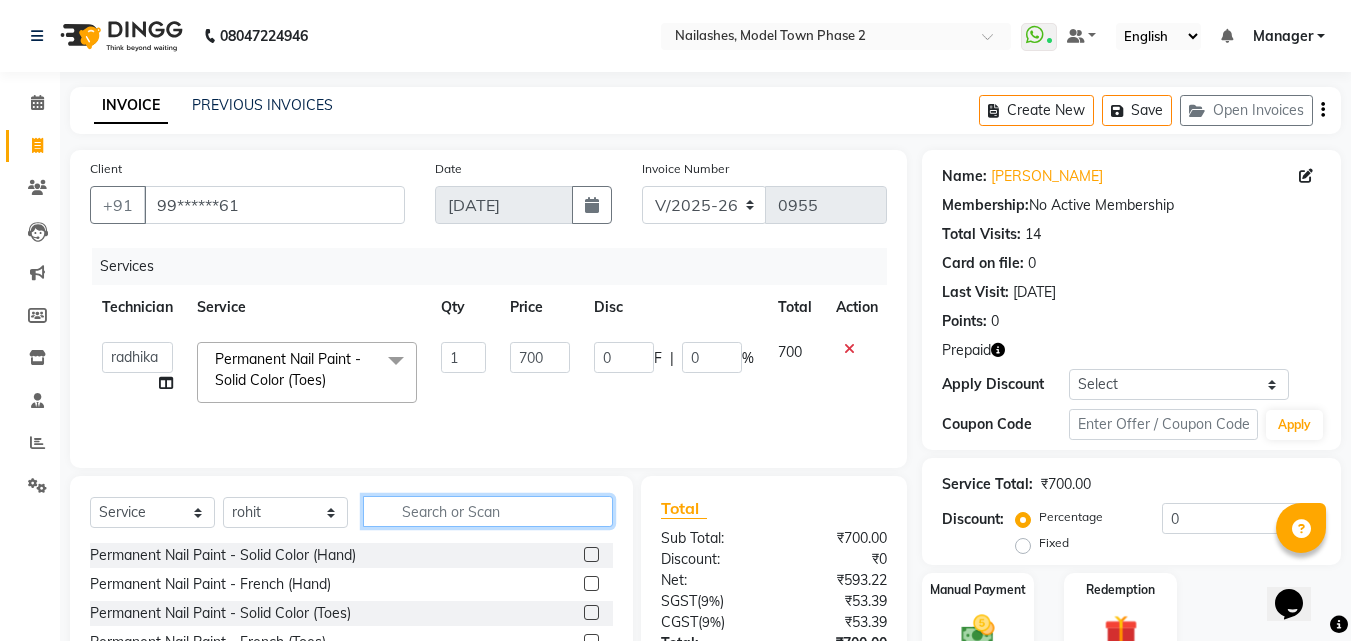 click 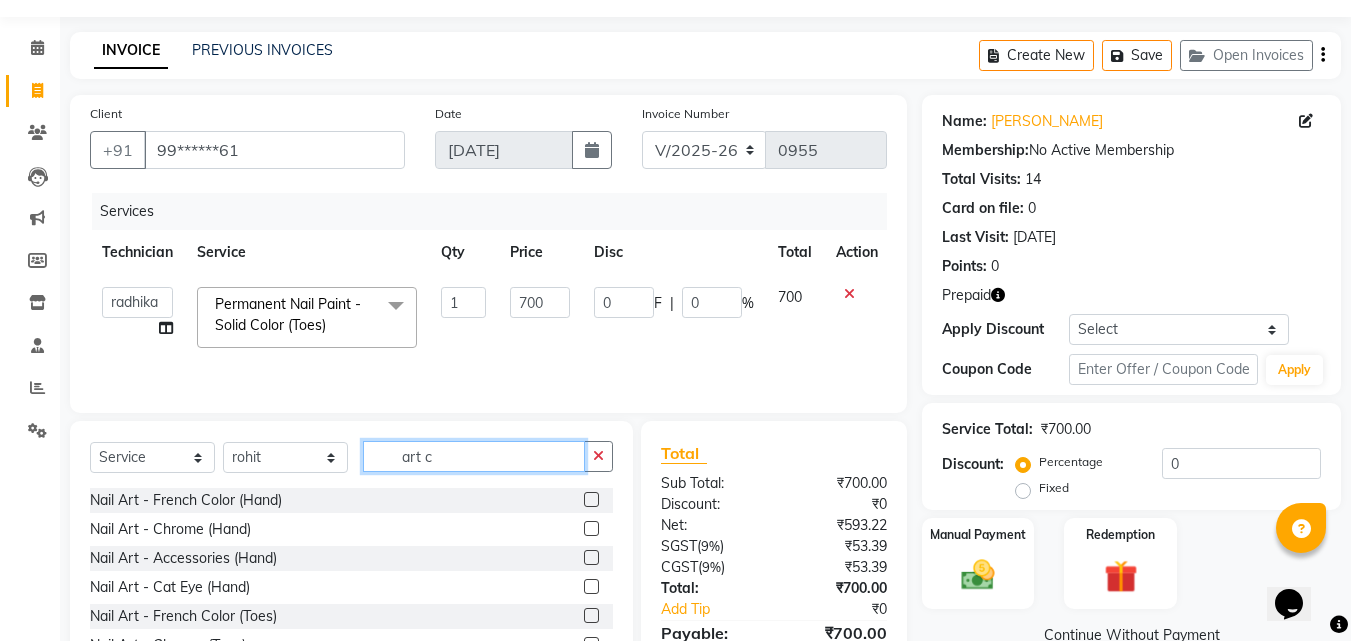 scroll, scrollTop: 100, scrollLeft: 0, axis: vertical 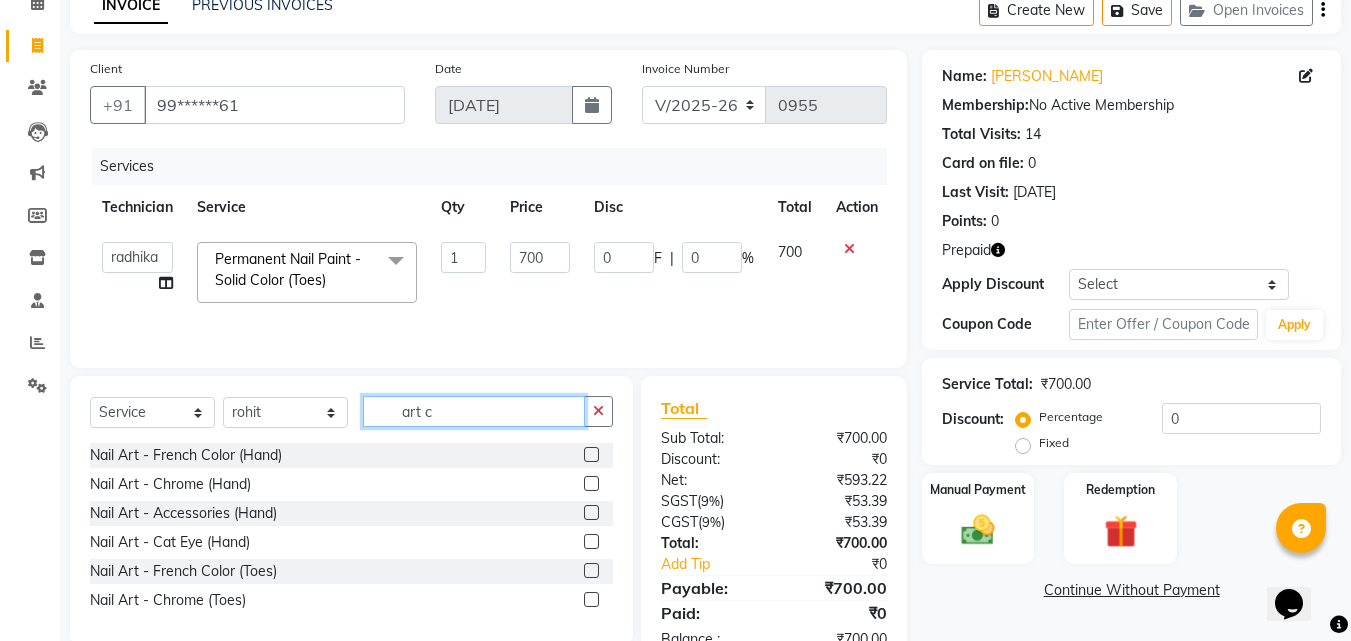 type on "art c" 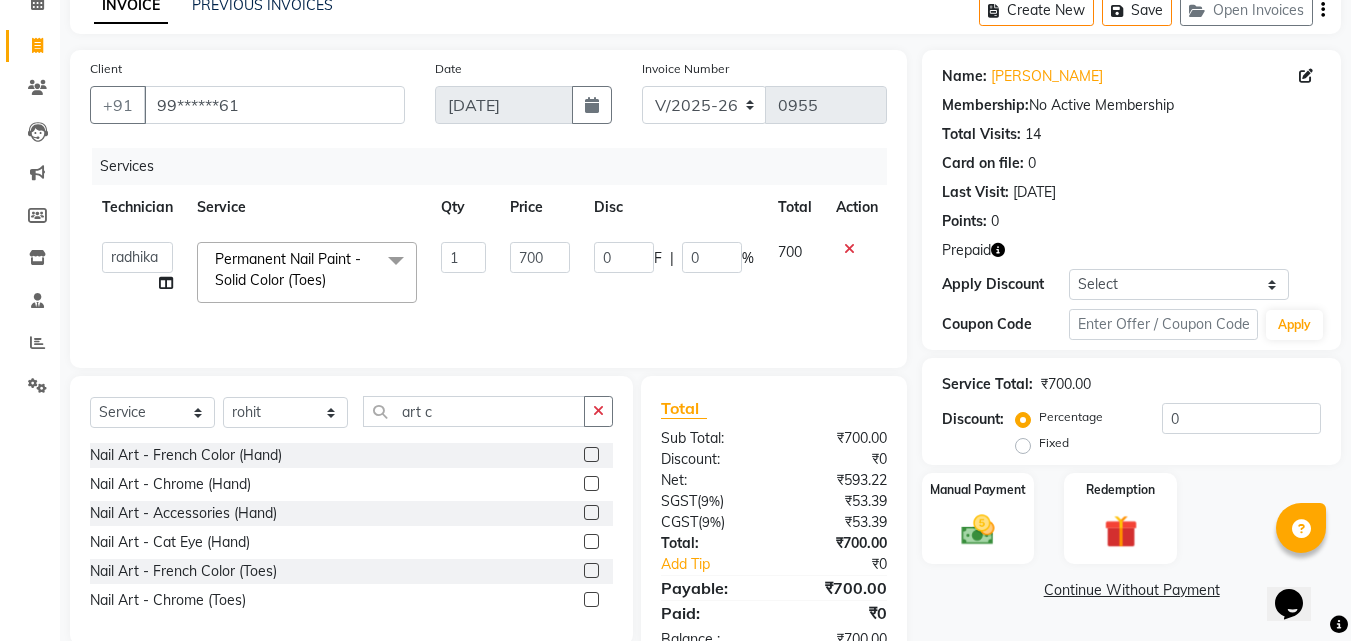 click 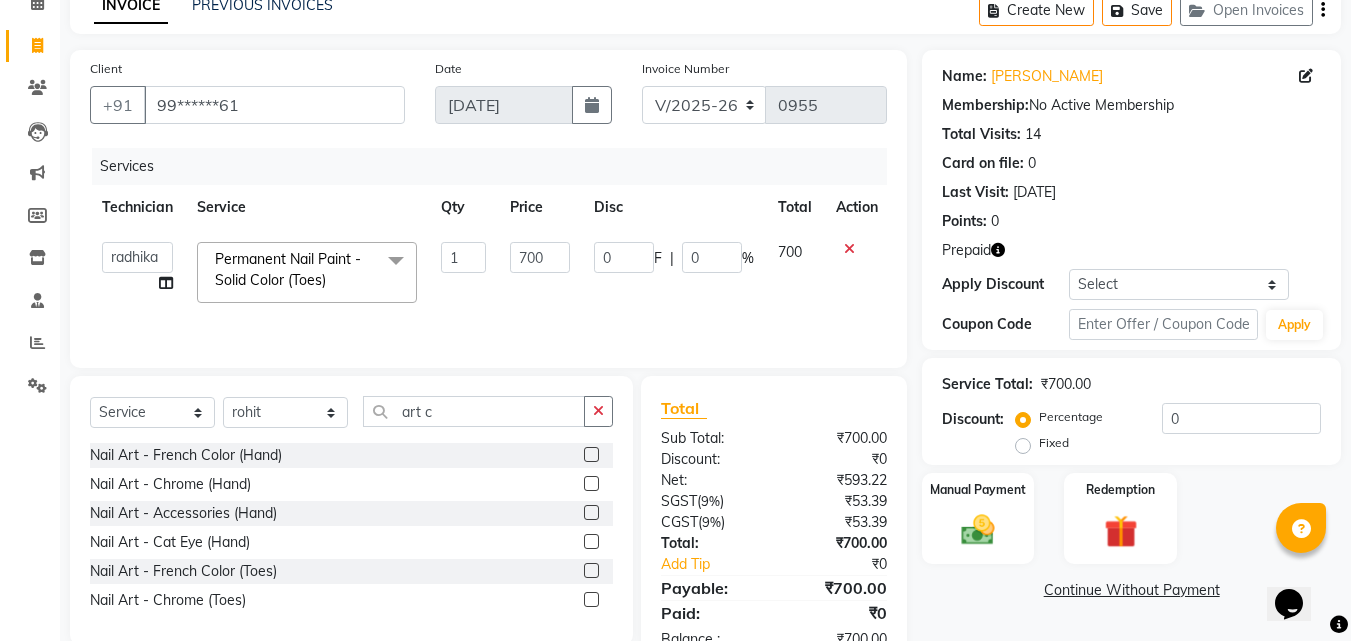 click 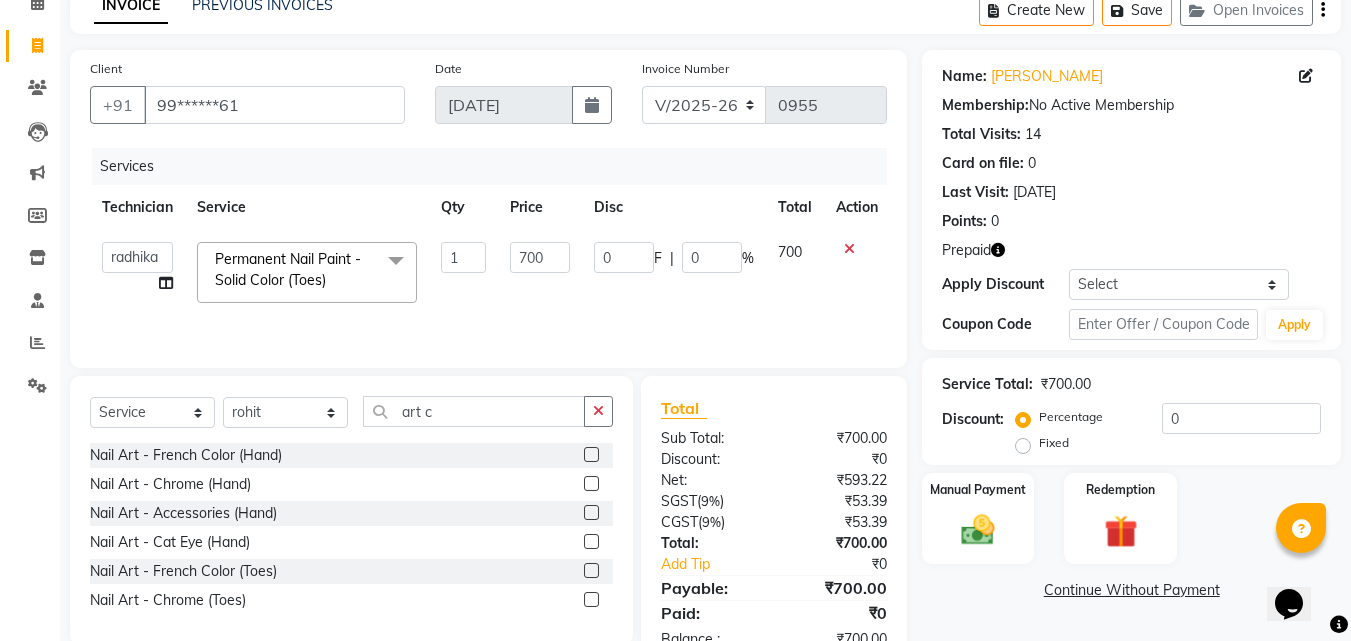 click at bounding box center [590, 484] 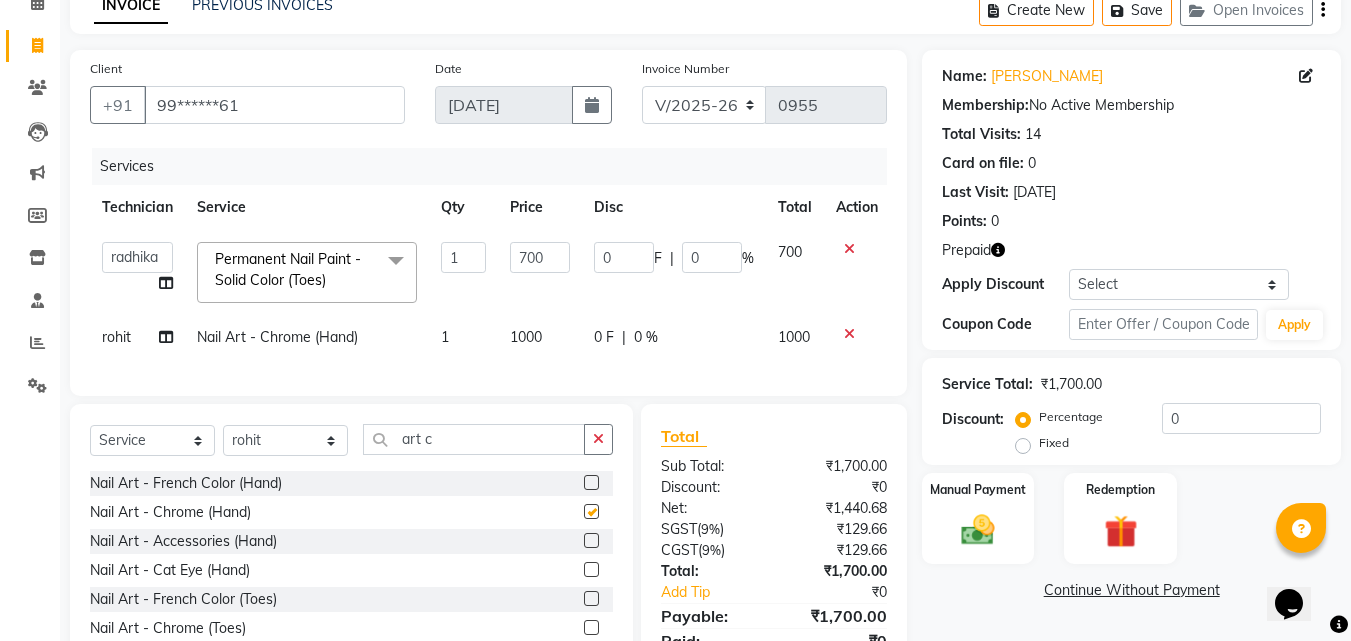 checkbox on "false" 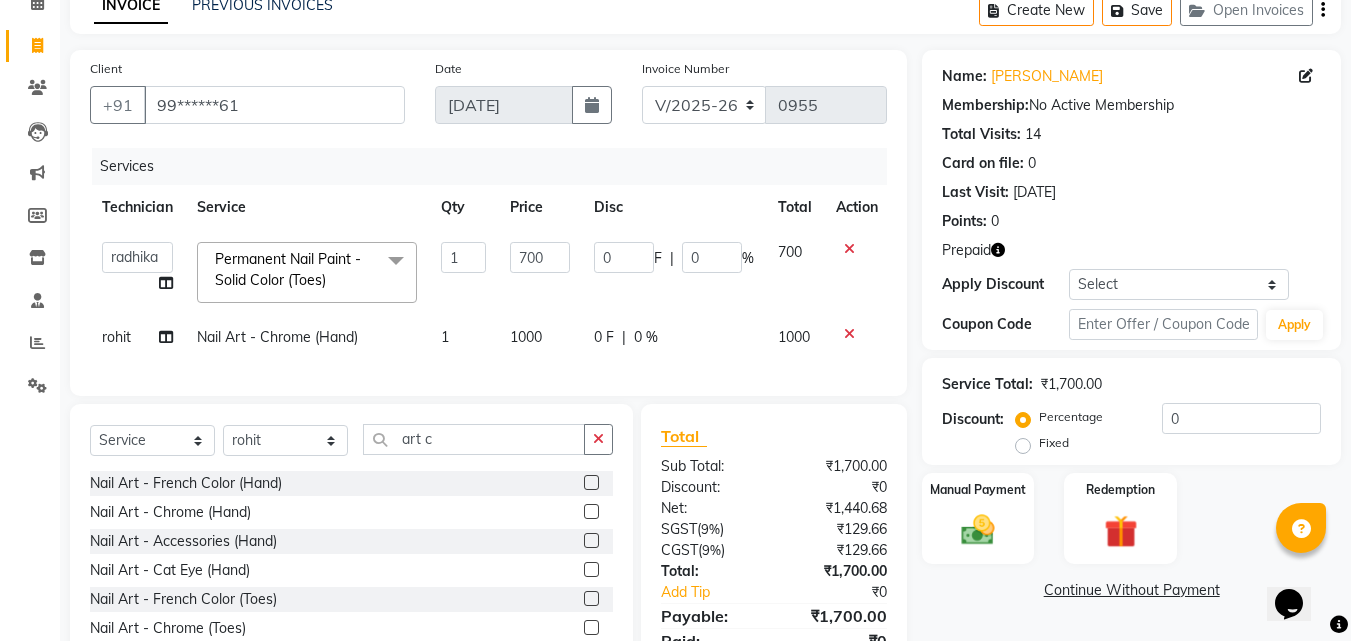 click on "1000" 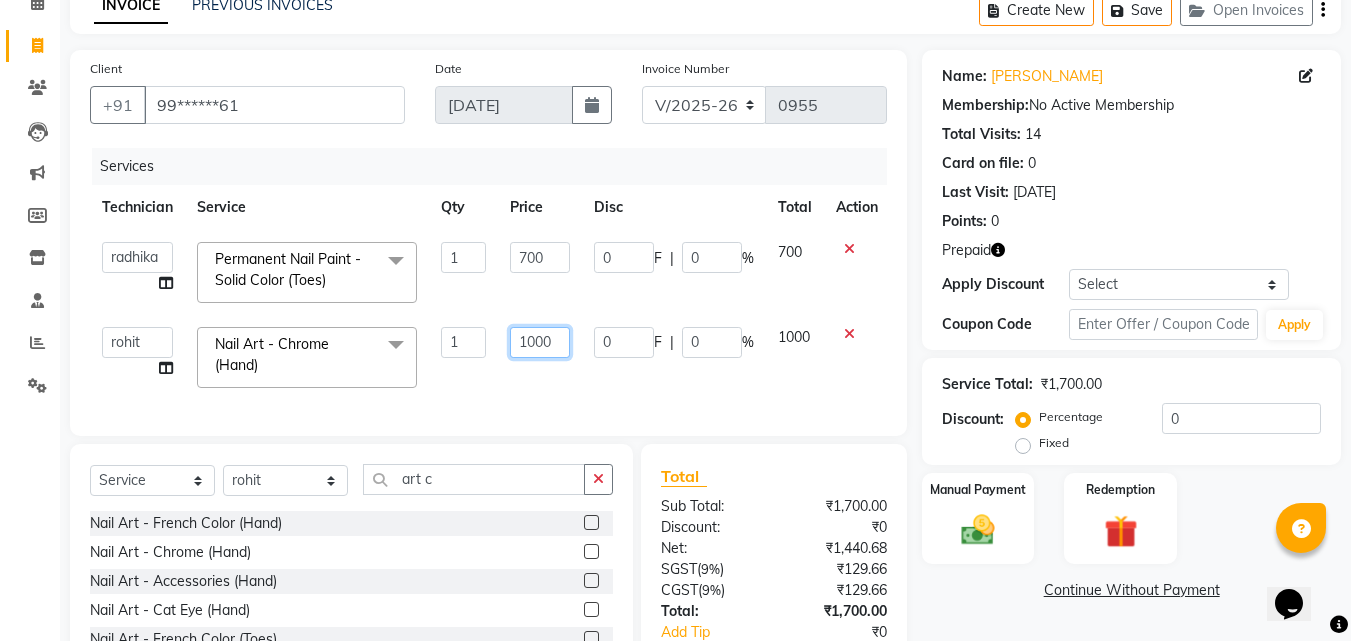 click on "1000" 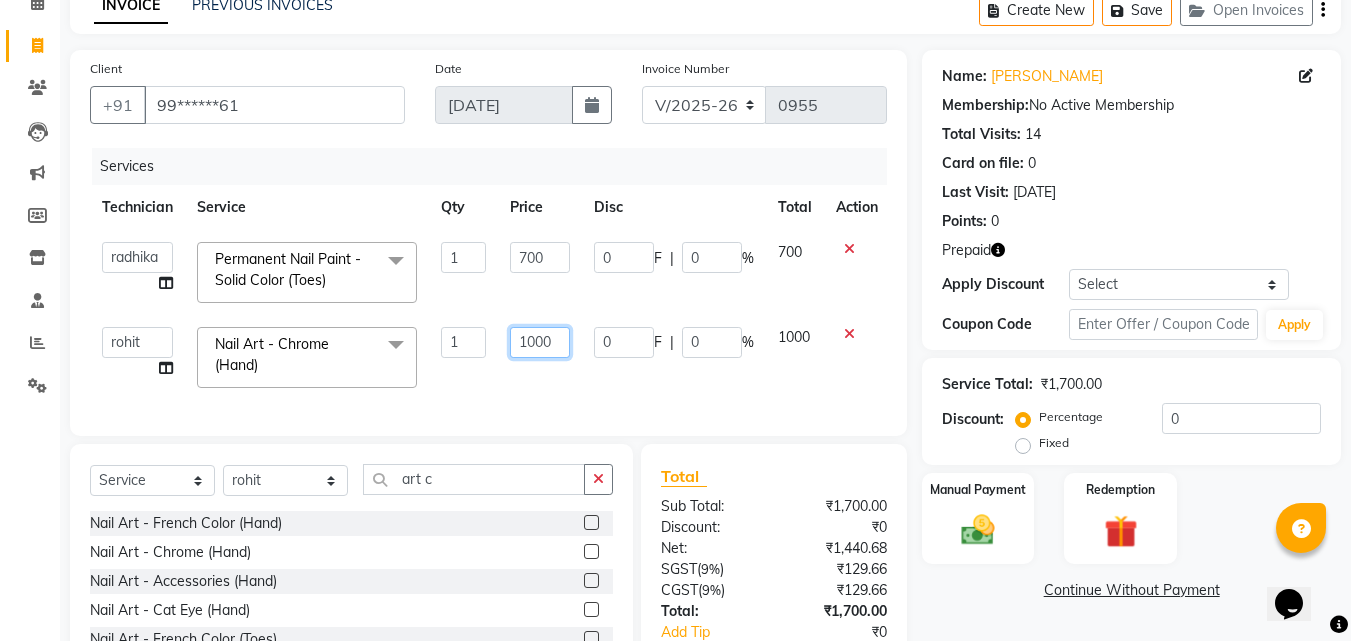 click on "1000" 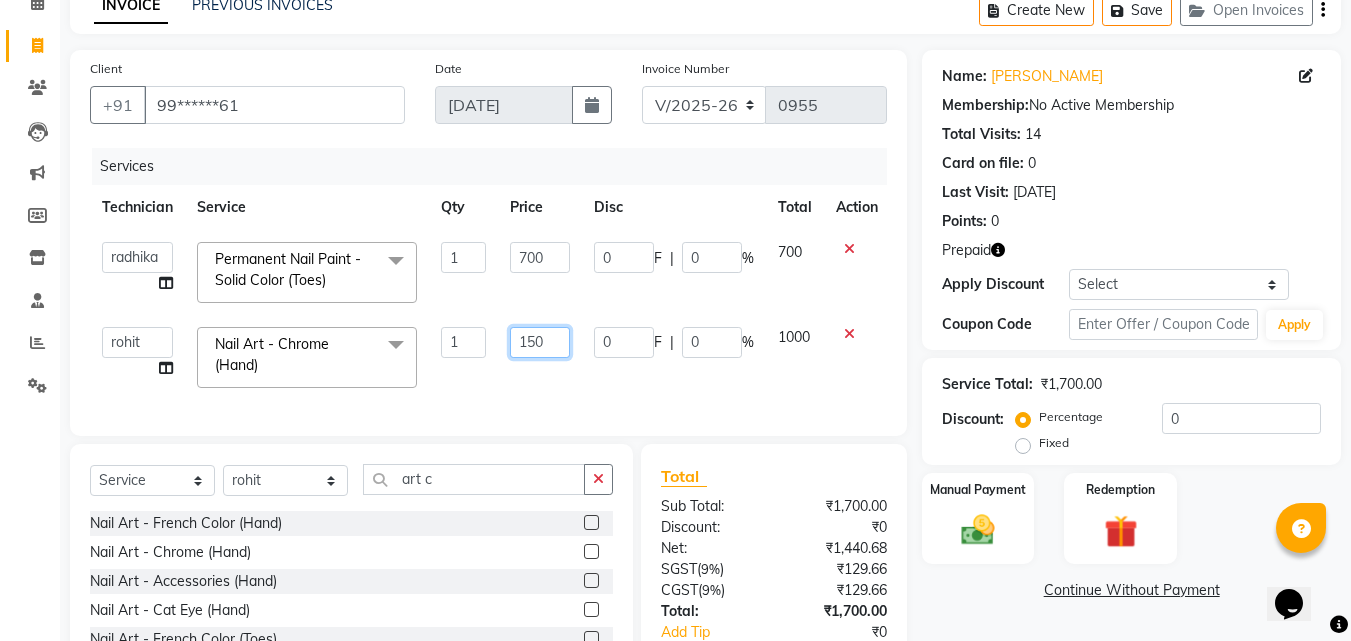 type on "1500" 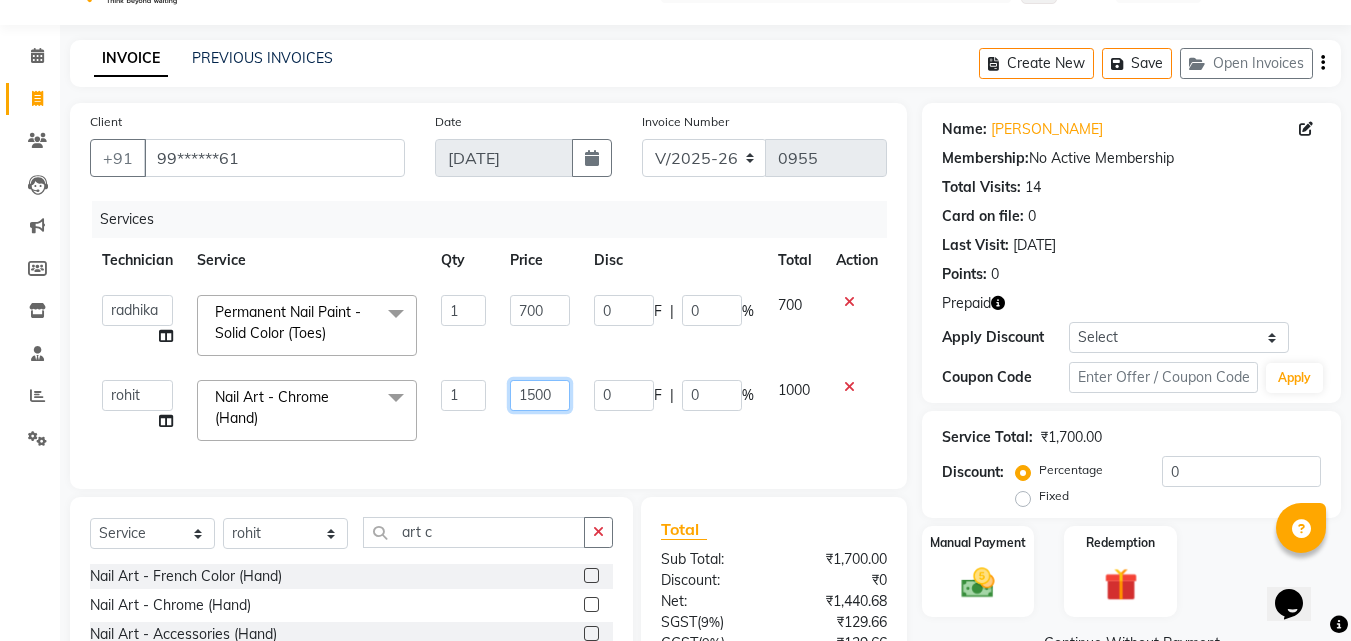 scroll, scrollTop: 0, scrollLeft: 0, axis: both 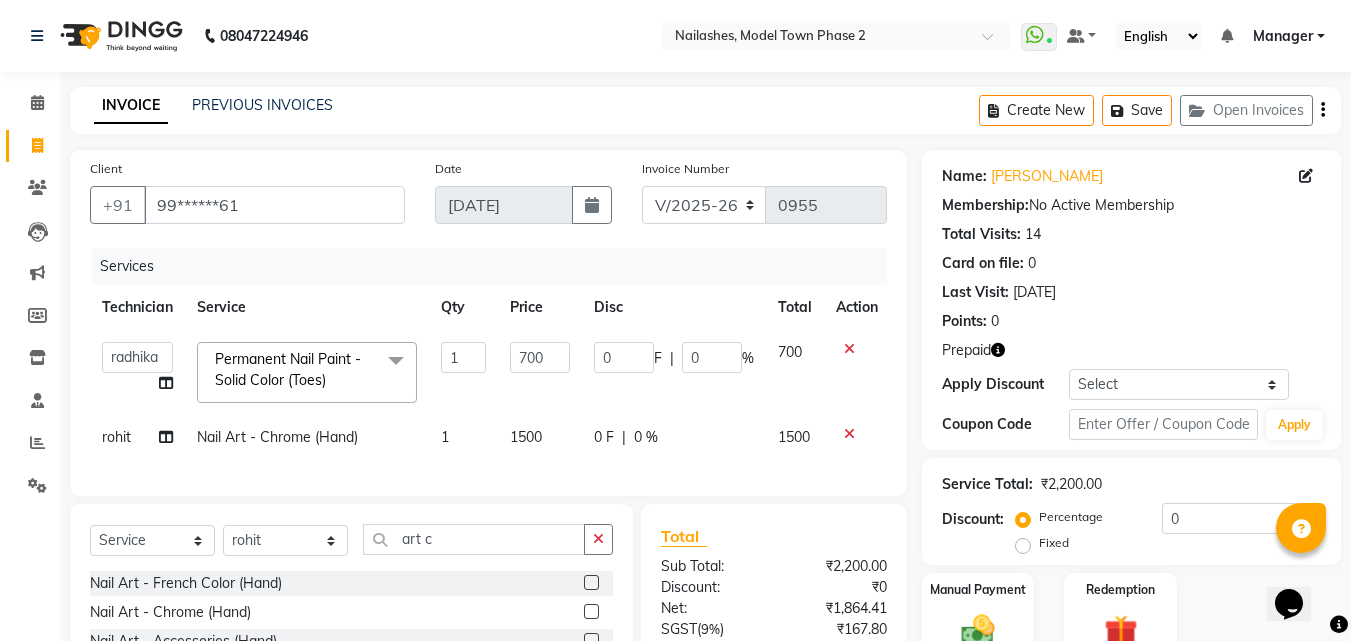click on "700" 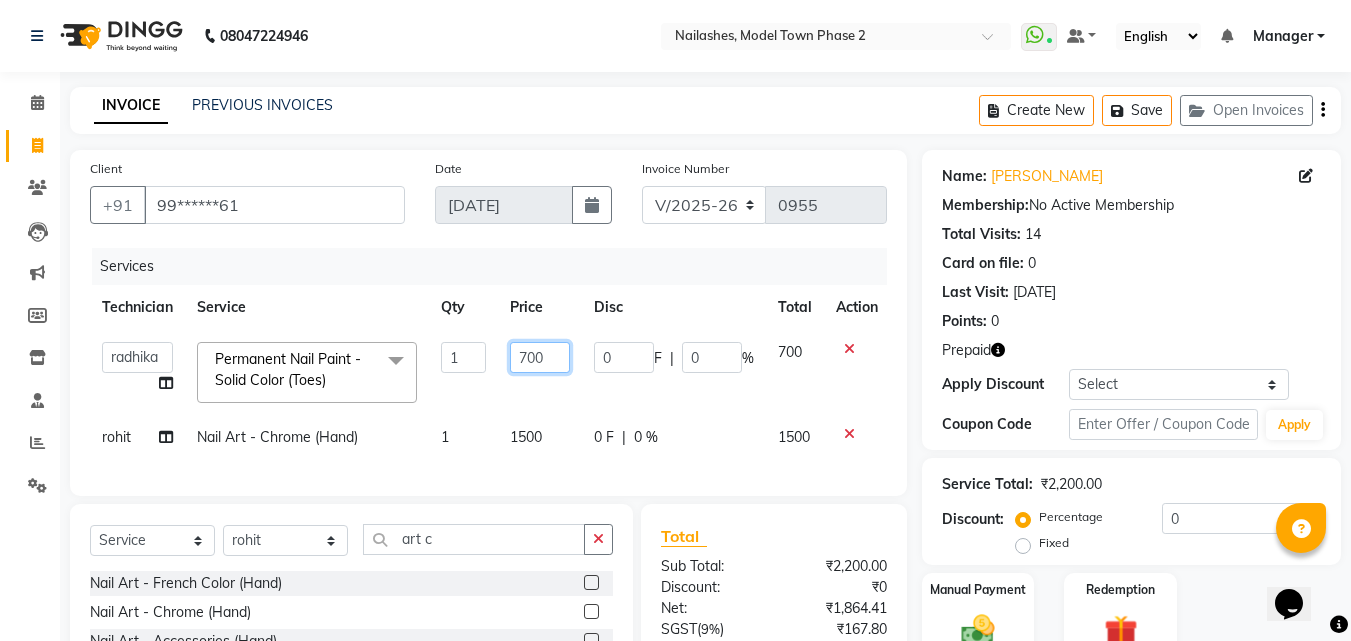 click on "700" 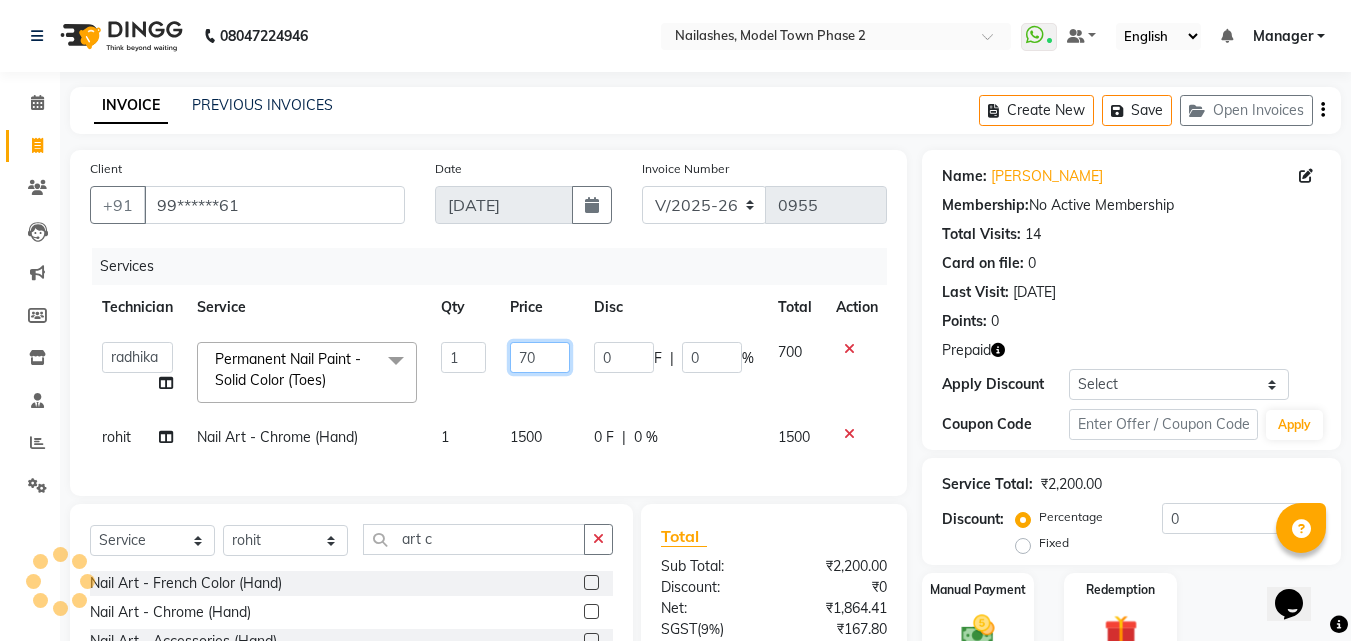 type on "7" 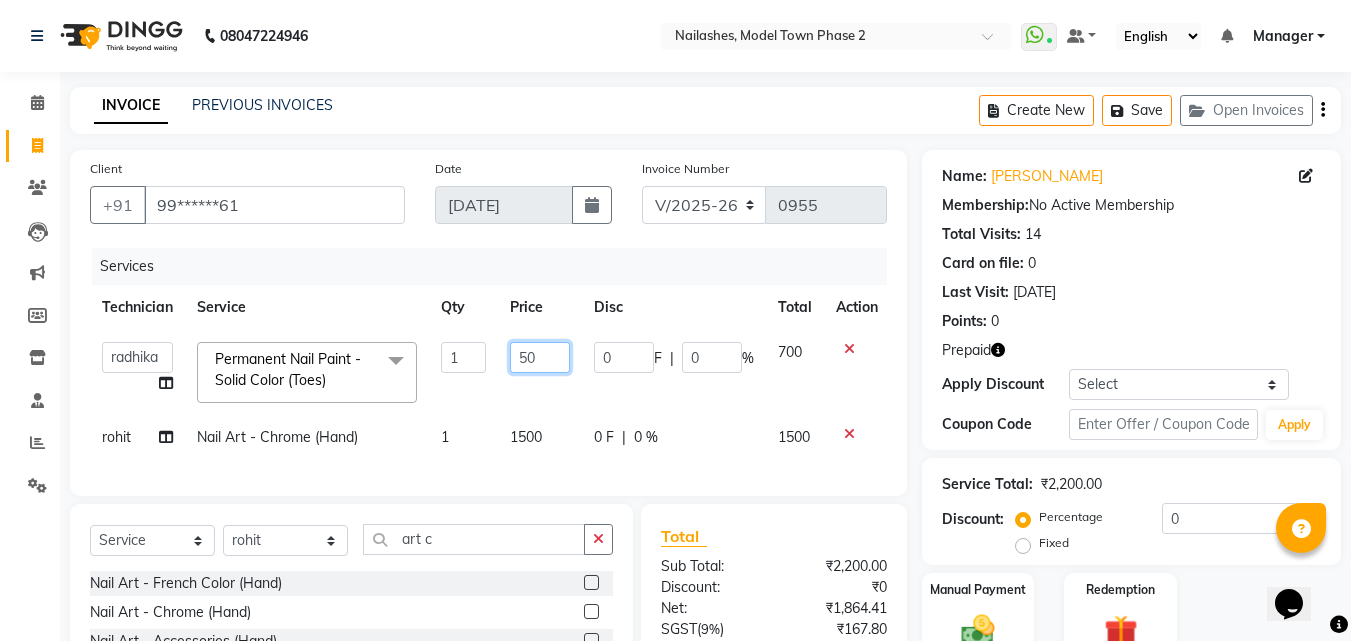 type on "500" 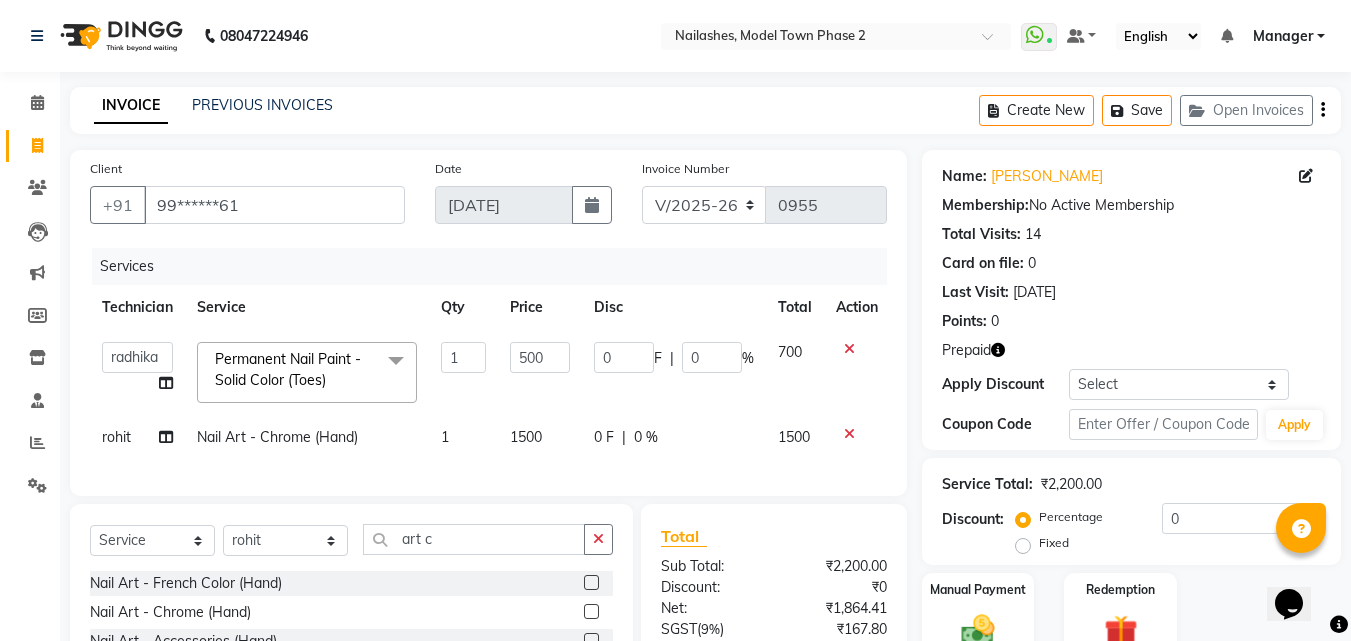 click on "500" 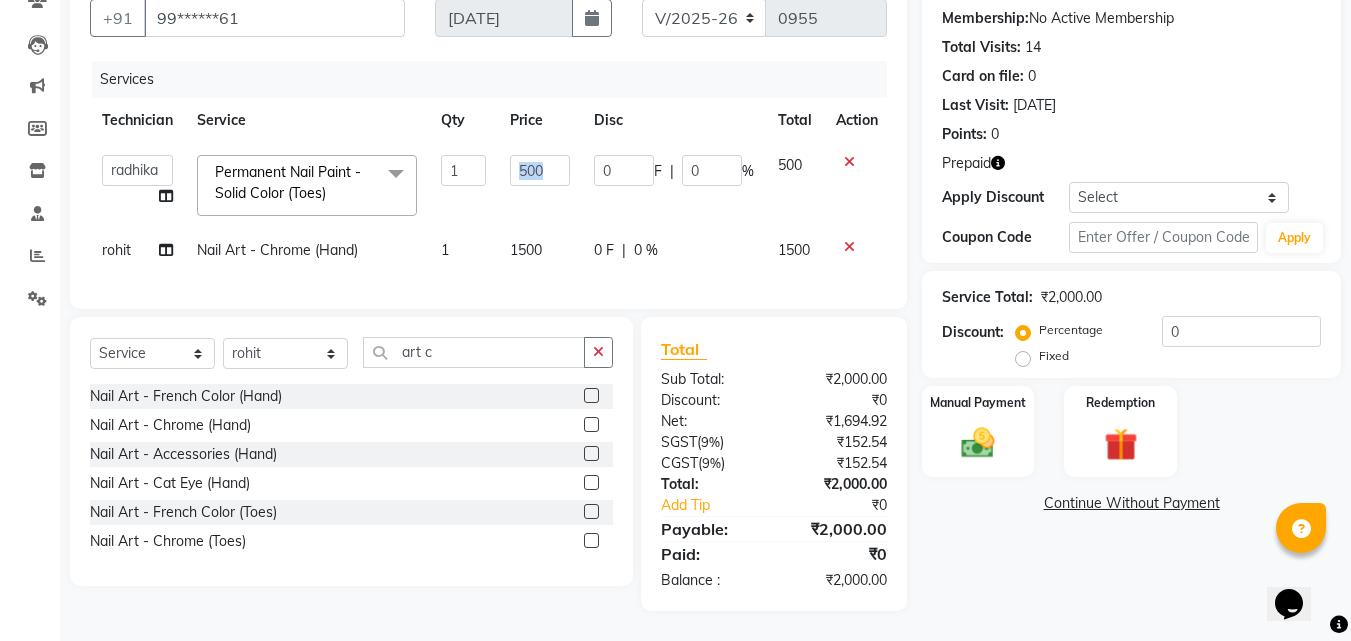 scroll, scrollTop: 200, scrollLeft: 0, axis: vertical 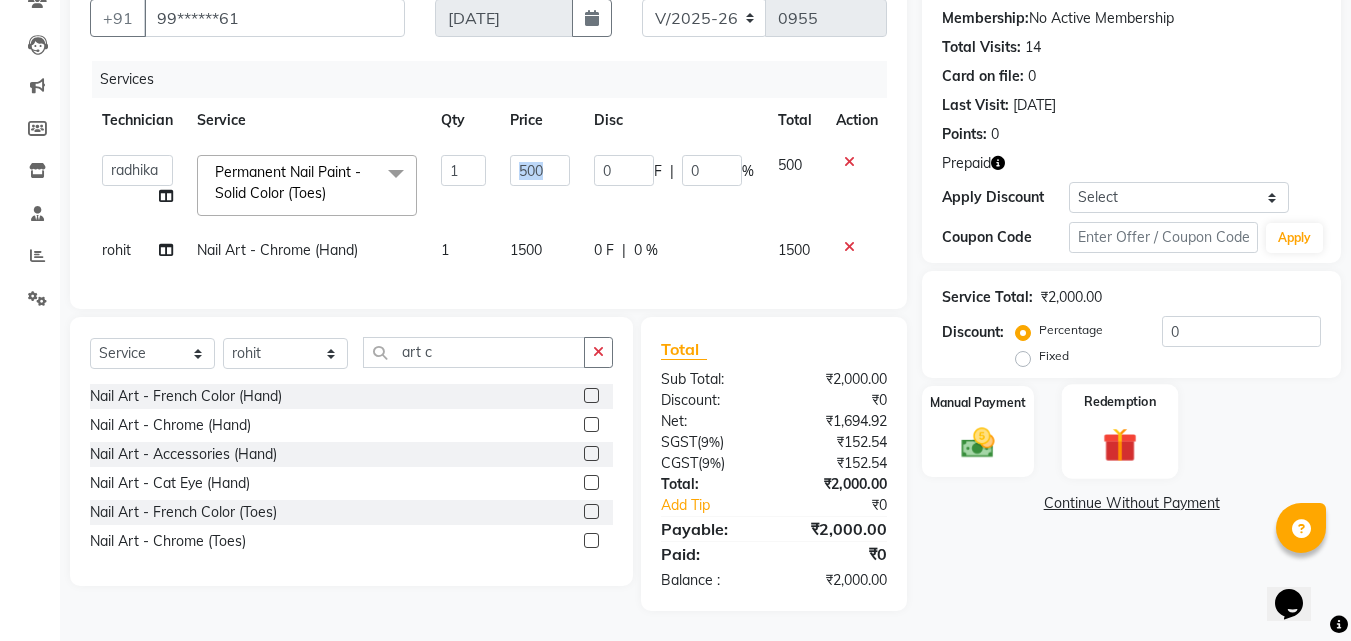 click 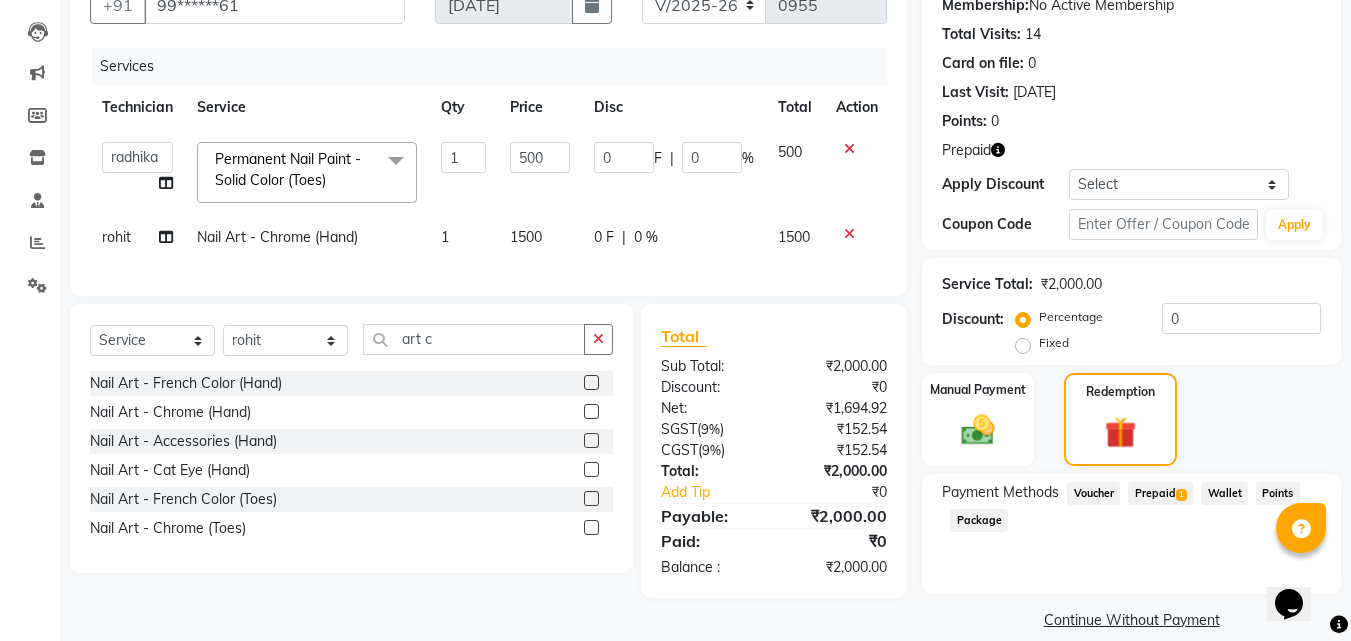 click on "Prepaid  1" 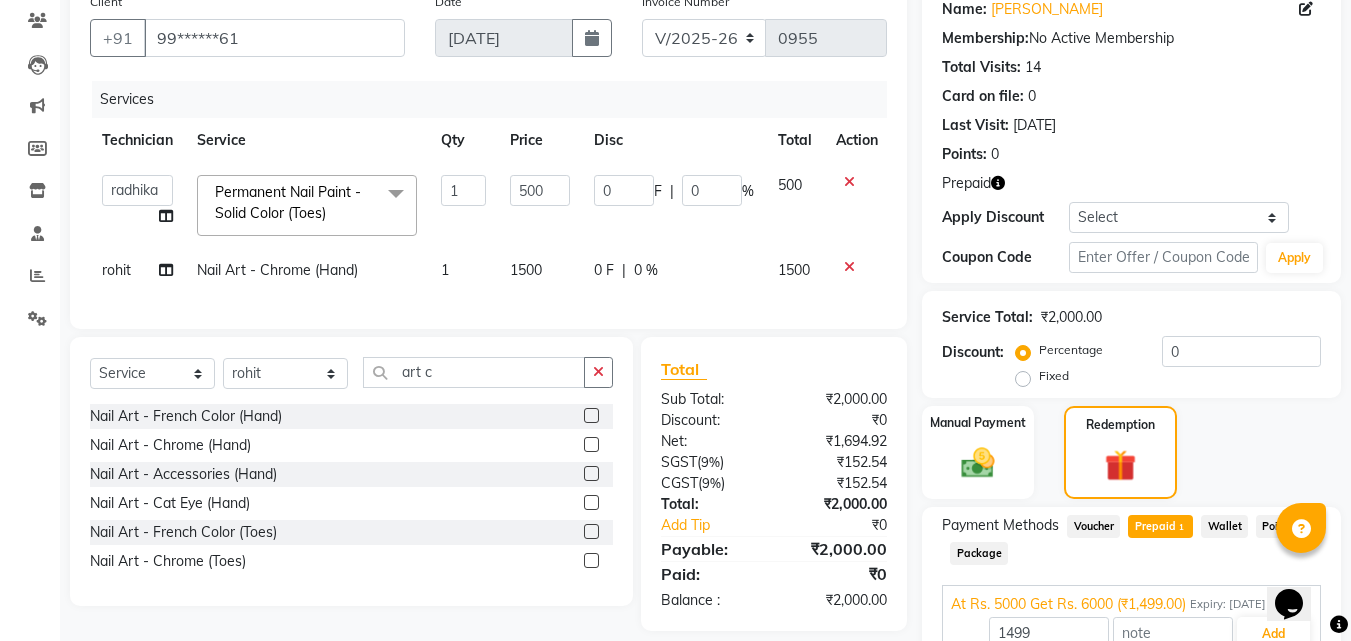 scroll, scrollTop: 67, scrollLeft: 0, axis: vertical 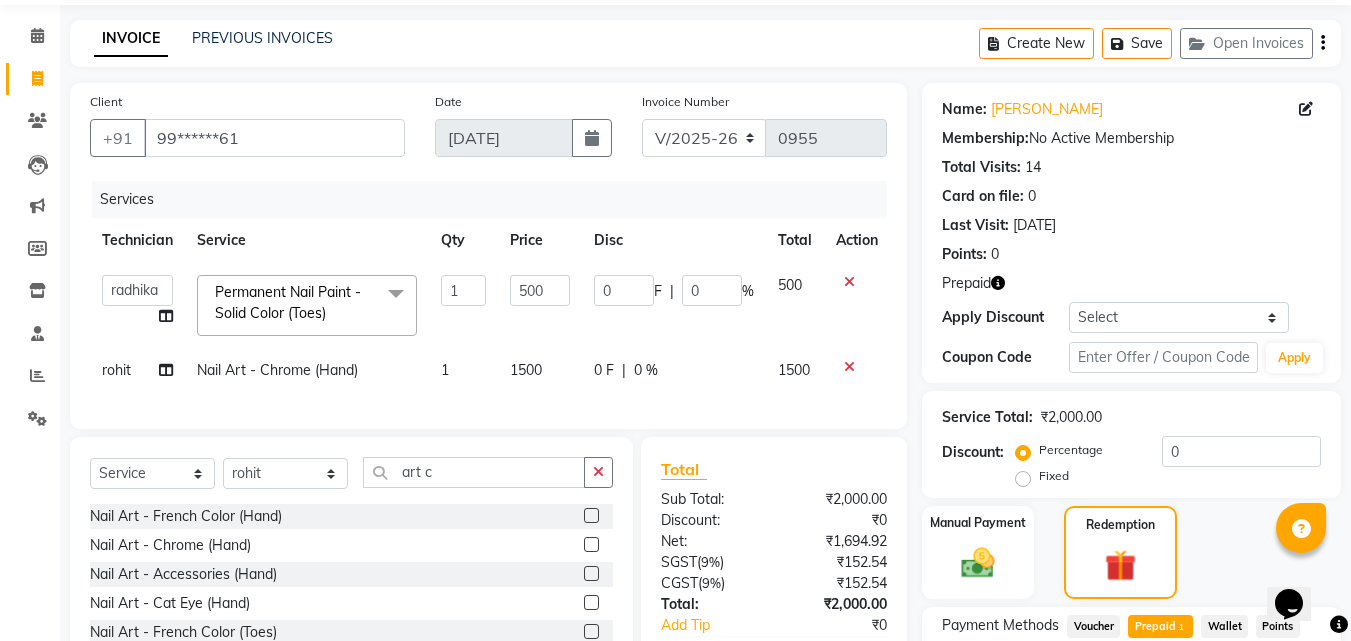 click on "INVOICE PREVIOUS INVOICES Create New   Save   Open Invoices" 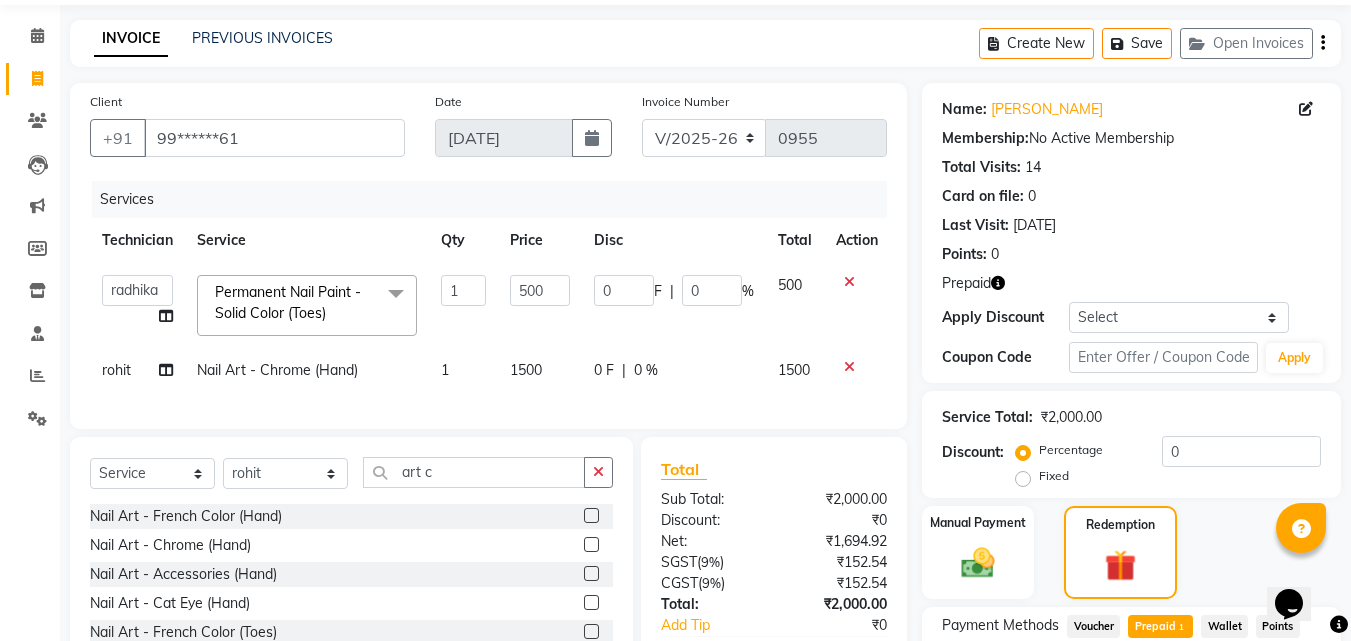 click on "INVOICE PREVIOUS INVOICES Create New   Save   Open Invoices" 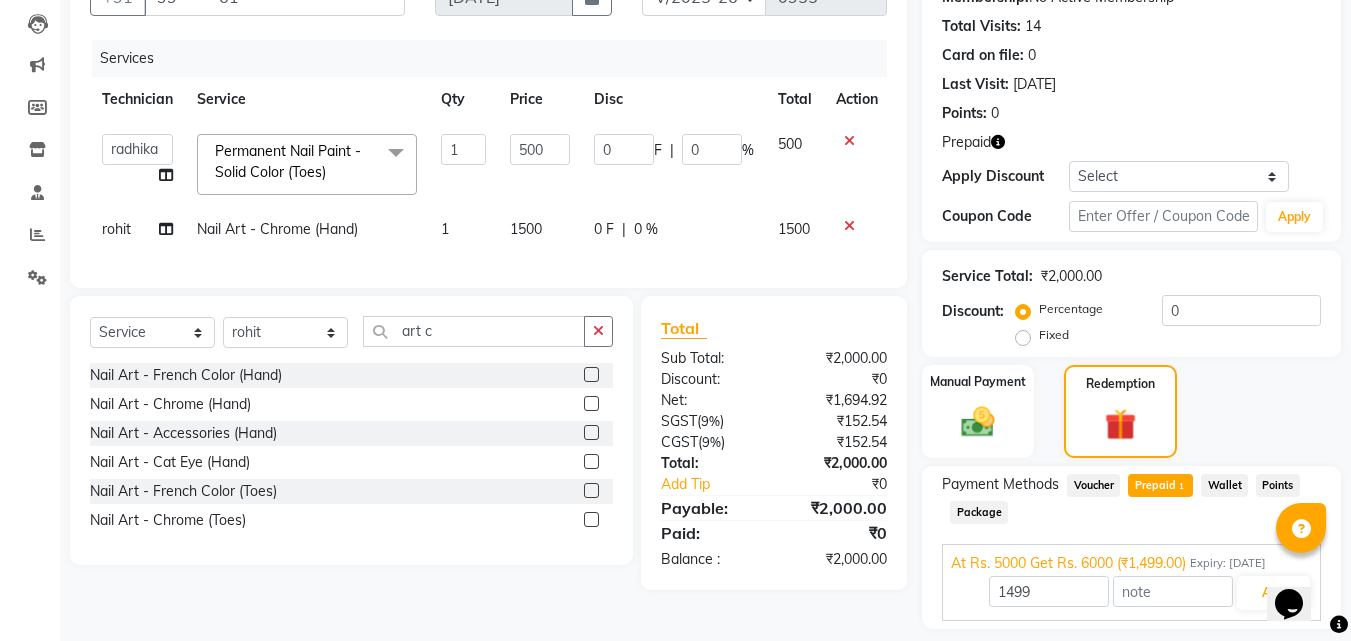 scroll, scrollTop: 267, scrollLeft: 0, axis: vertical 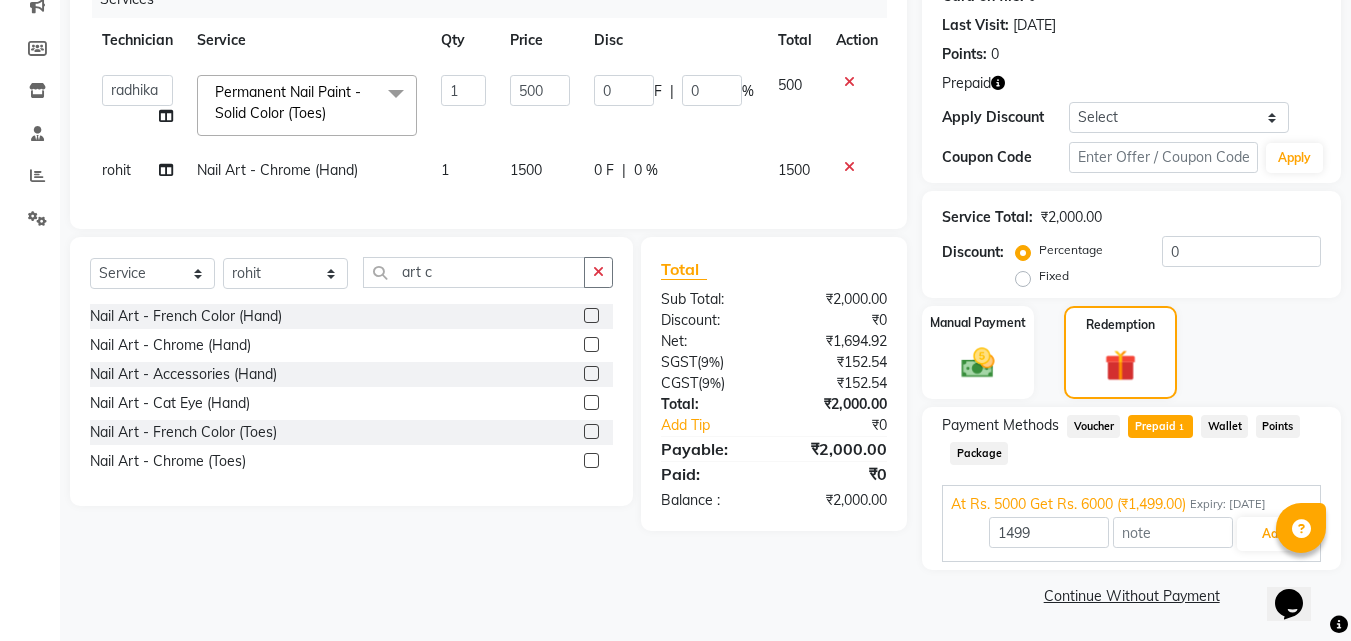 click 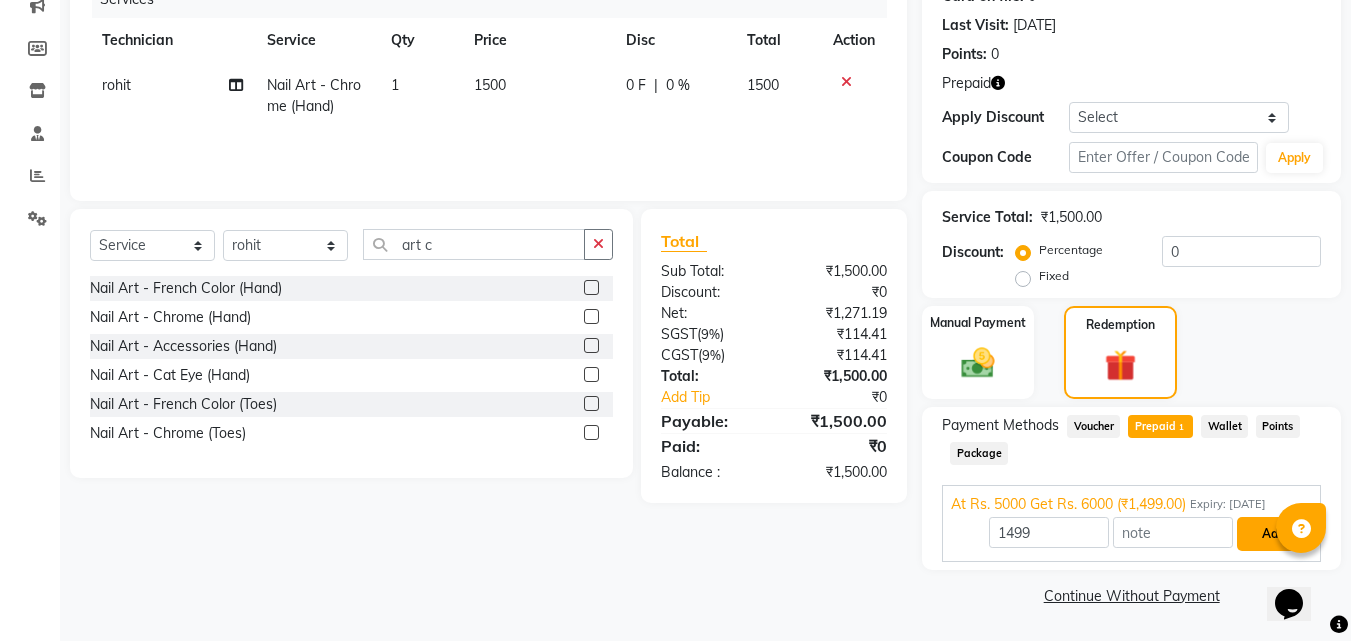 click on "Add" at bounding box center [1273, 534] 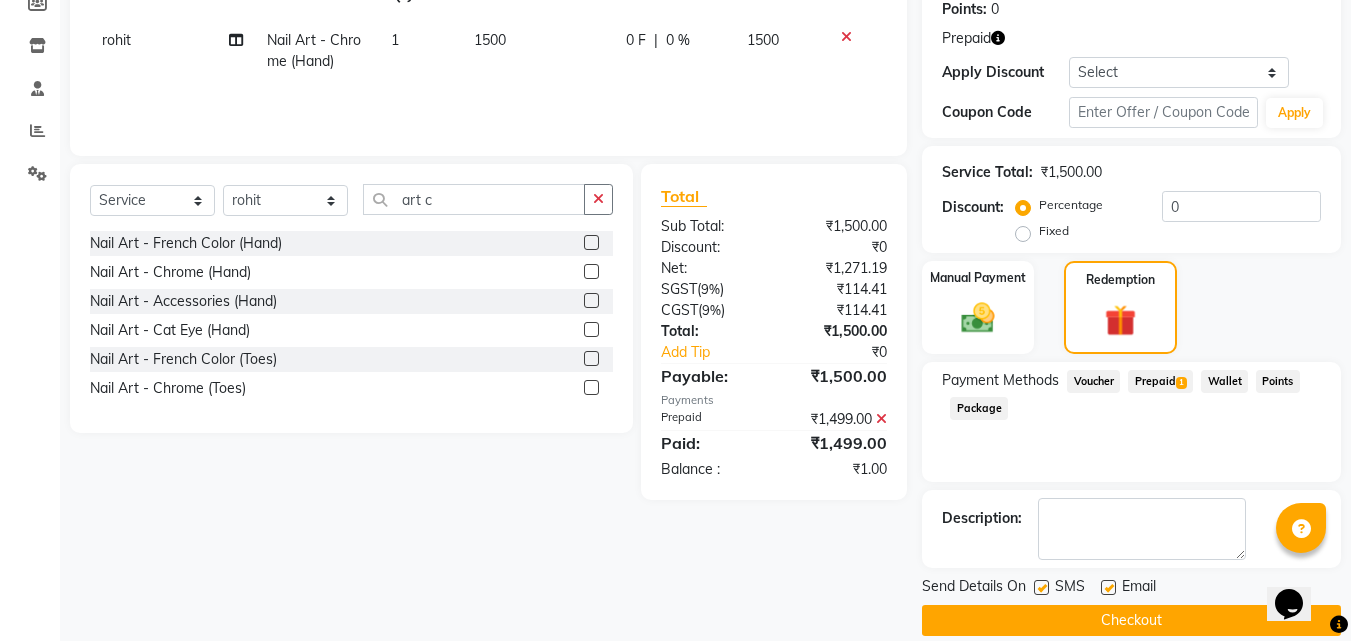 scroll, scrollTop: 337, scrollLeft: 0, axis: vertical 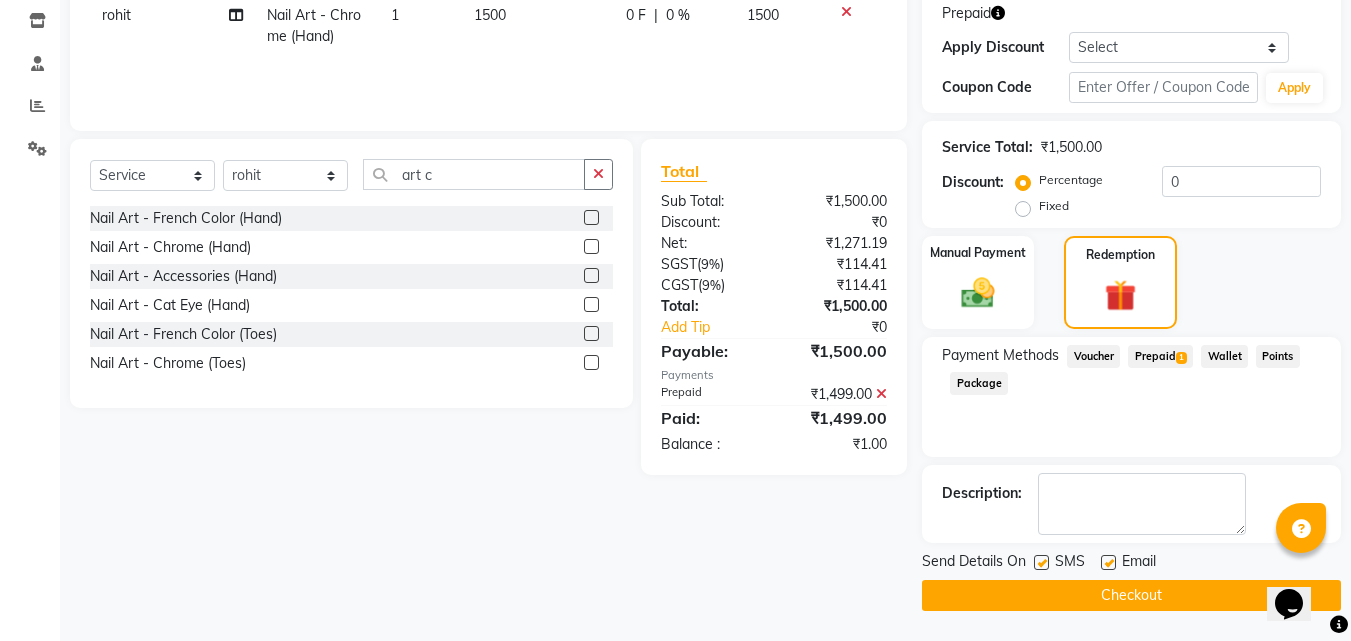 click on "Checkout" 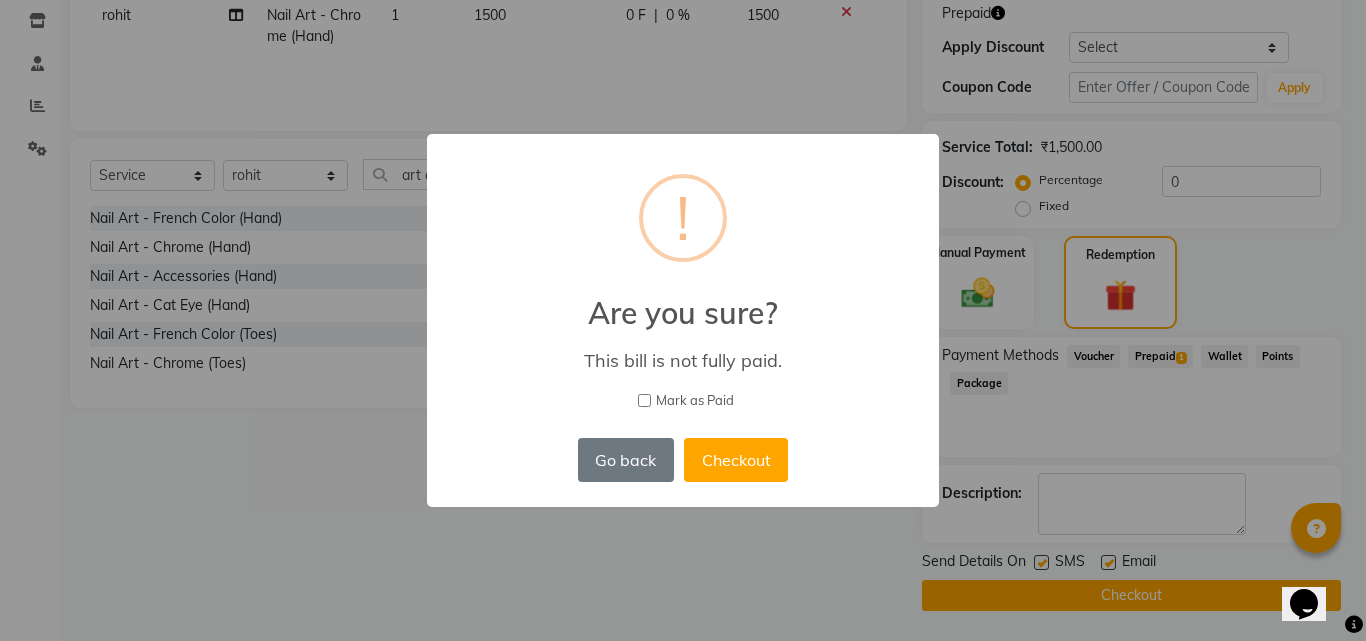 click on "× ! Are you sure? This bill is not fully paid. [PERSON_NAME] as Paid Go back No Checkout" at bounding box center (683, 320) 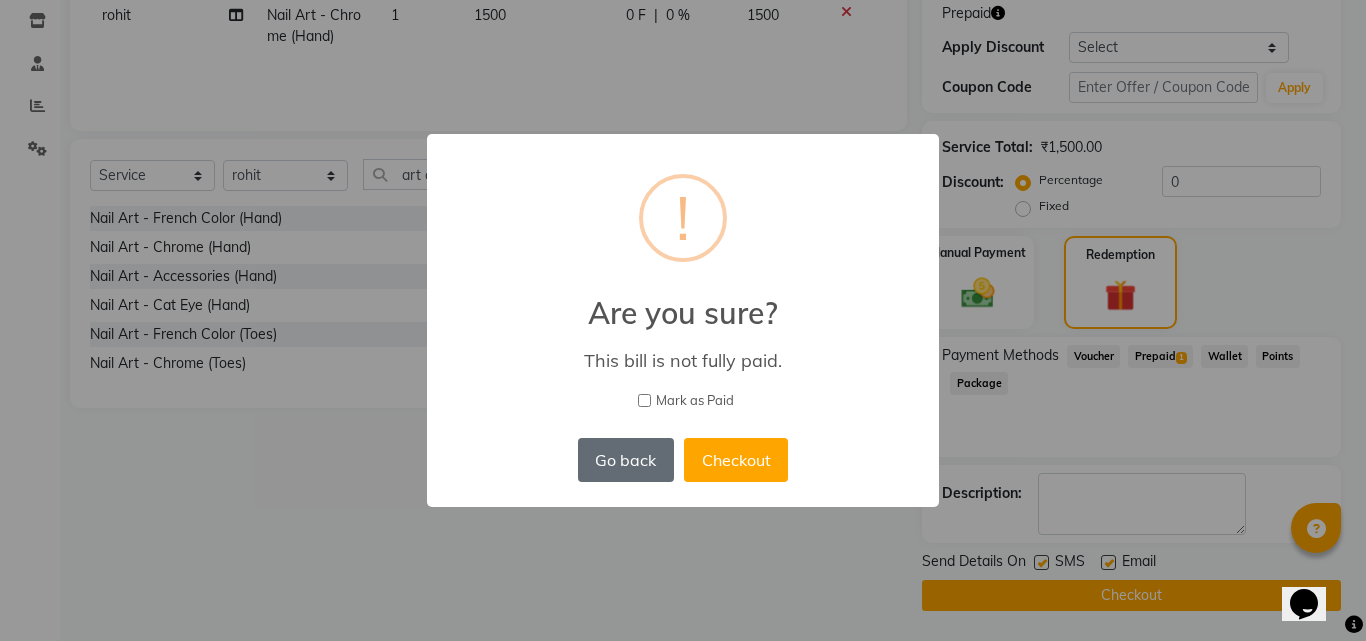 click on "Go back" at bounding box center [626, 460] 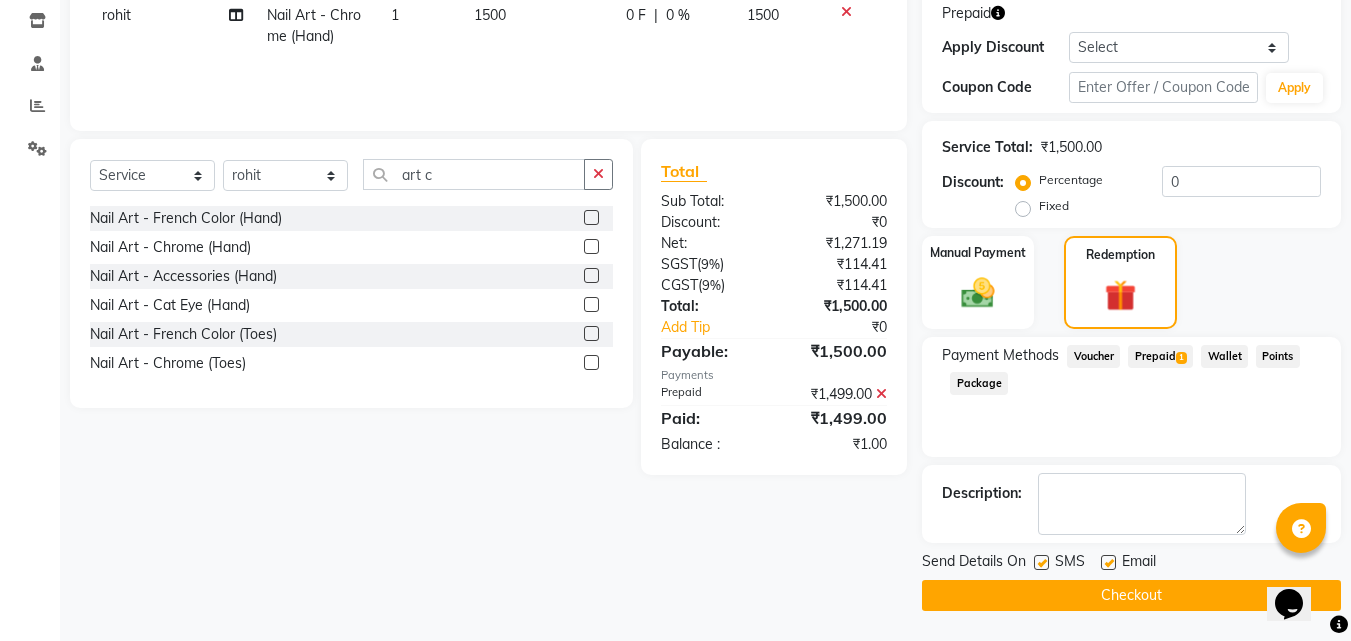 click on "Total Sub Total: ₹1,500.00 Discount: ₹0 Net: ₹1,271.19 SGST  ( 9% ) ₹114.41 CGST  ( 9% ) ₹114.41 Total: ₹1,500.00 Add Tip ₹0 Payable: ₹1,500.00 Payments Prepaid ₹1,499.00  Paid: ₹1,499.00 Balance   : ₹1.00" 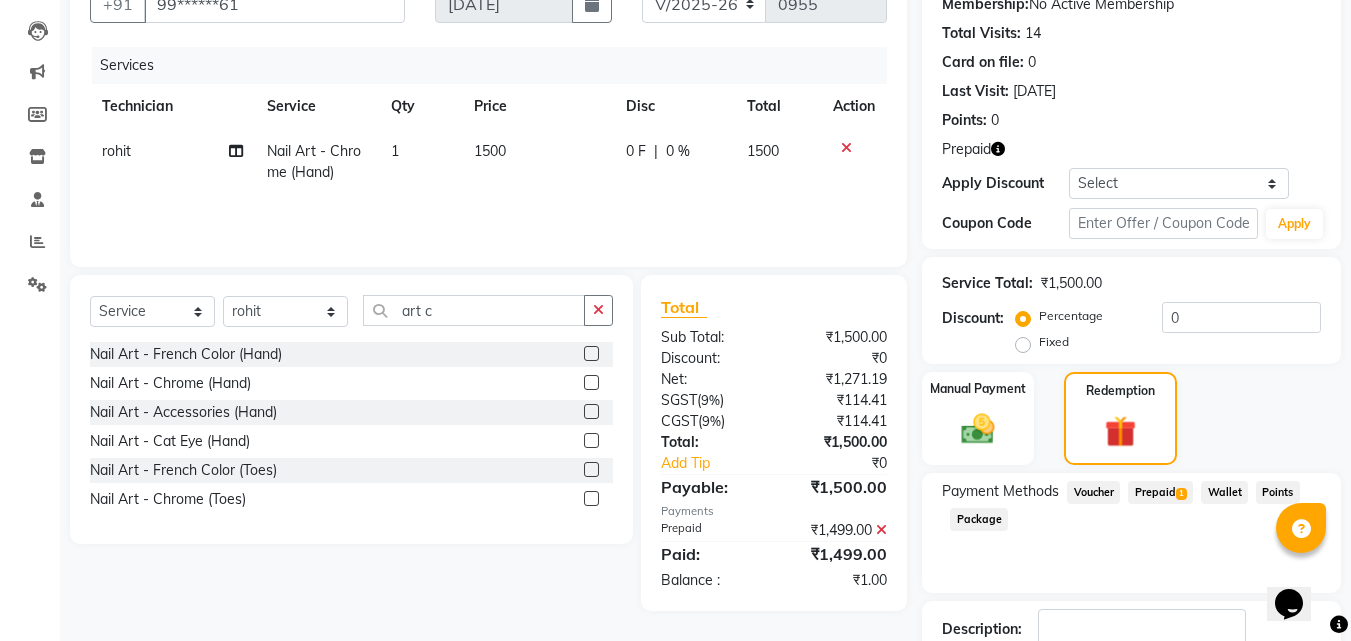 scroll, scrollTop: 37, scrollLeft: 0, axis: vertical 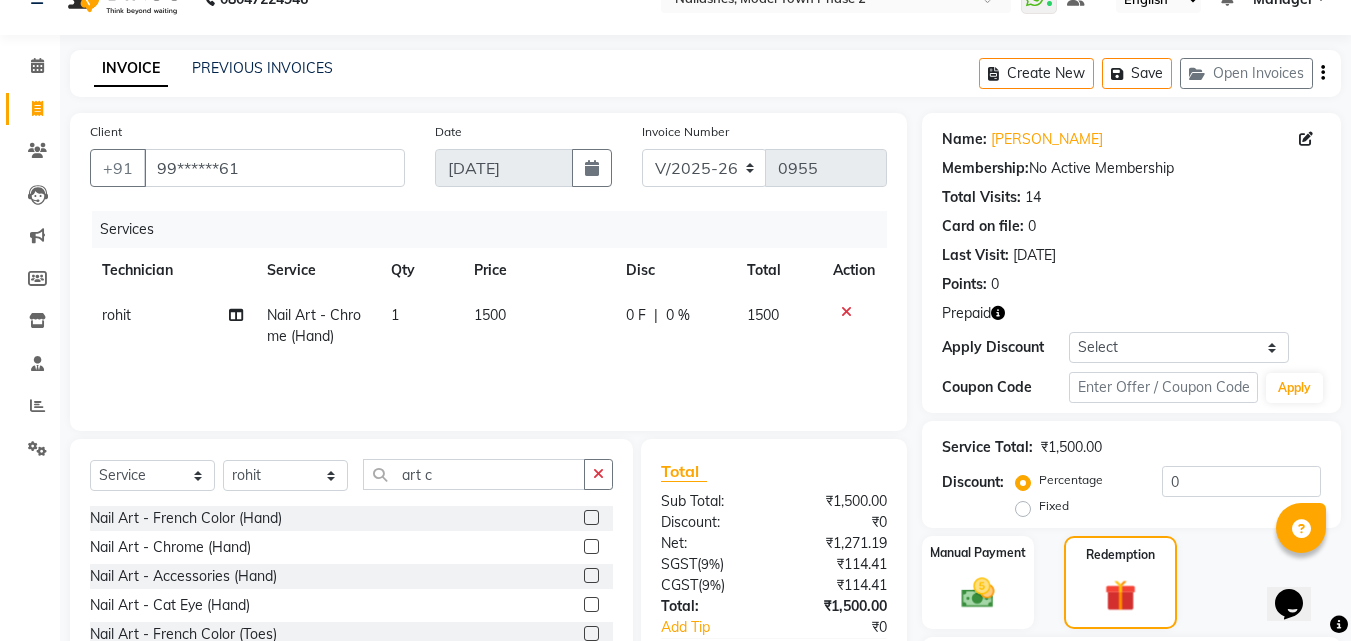 click on "1500" 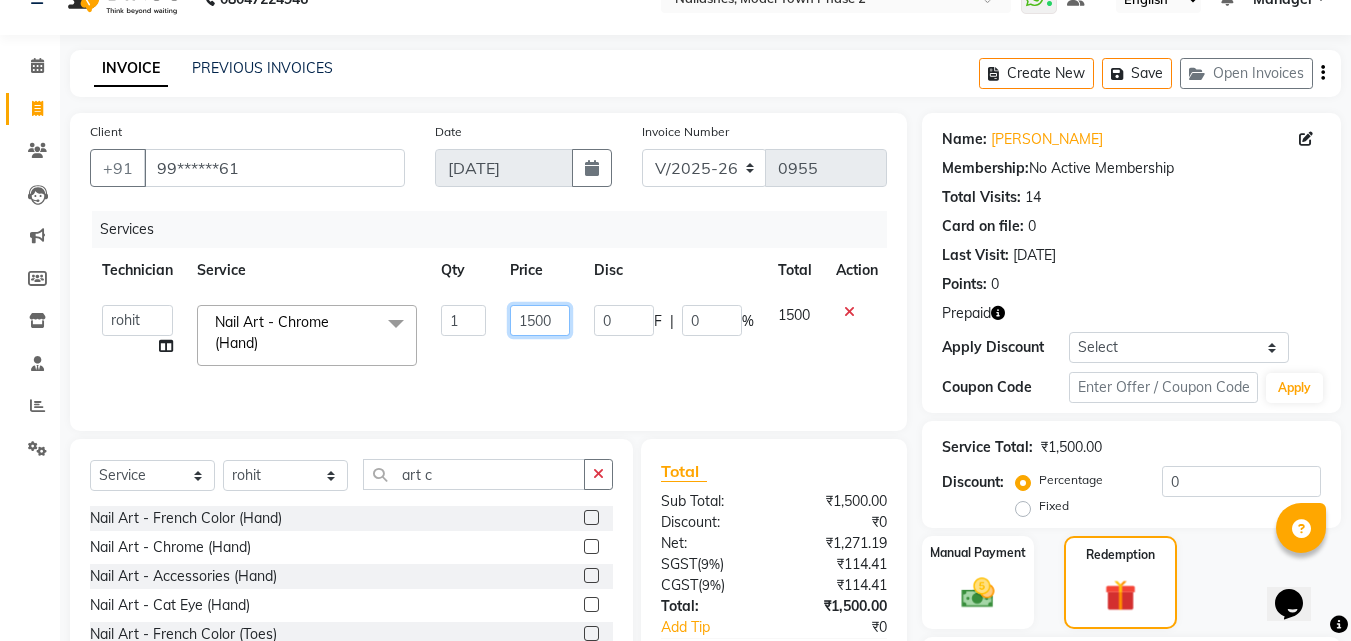 click on "1500" 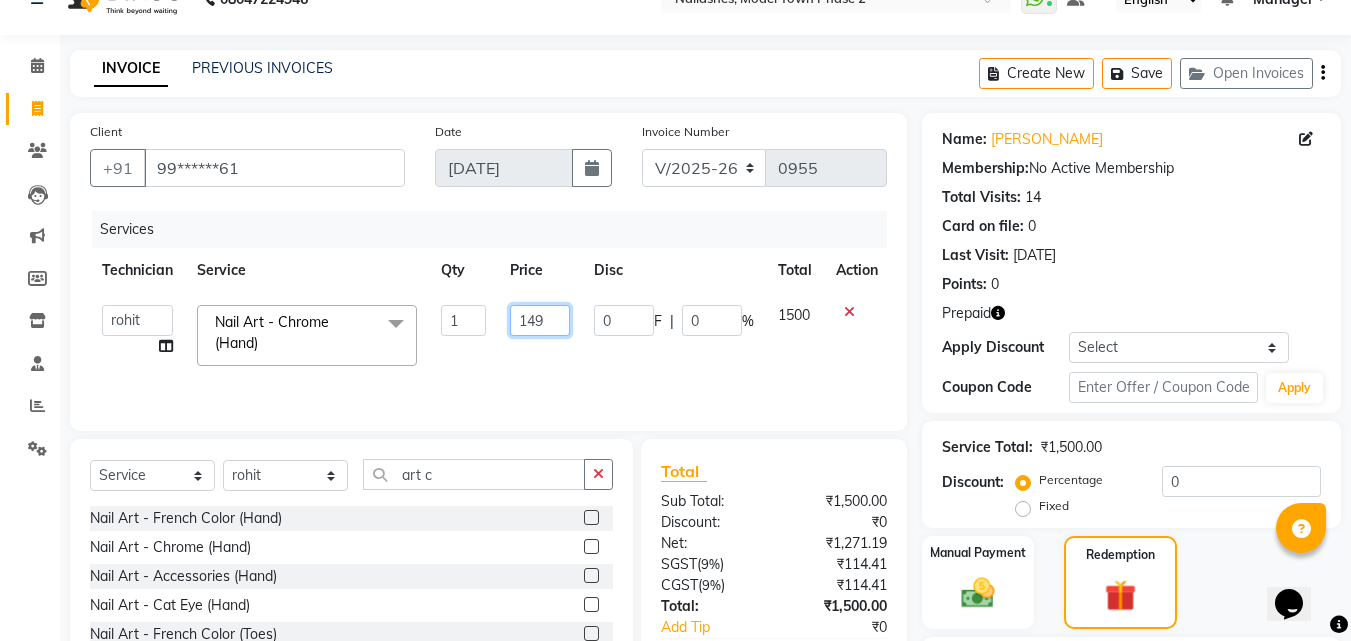 type on "1499" 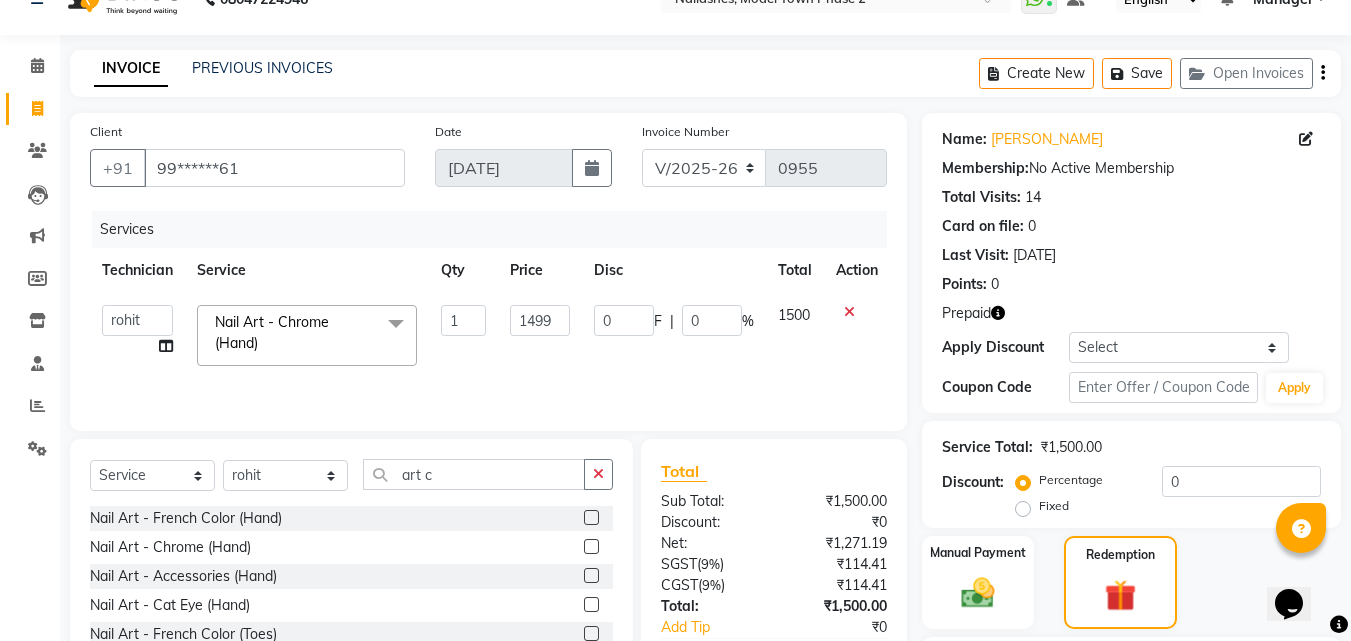 click on "1499" 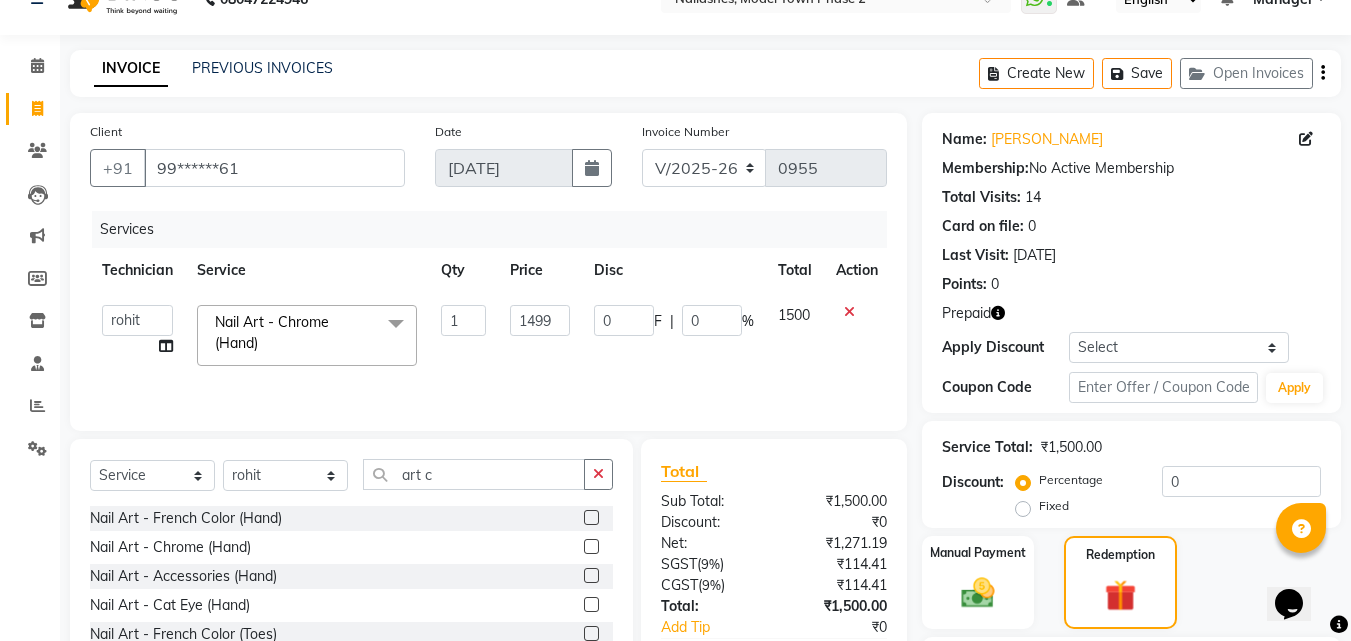 select on "85506" 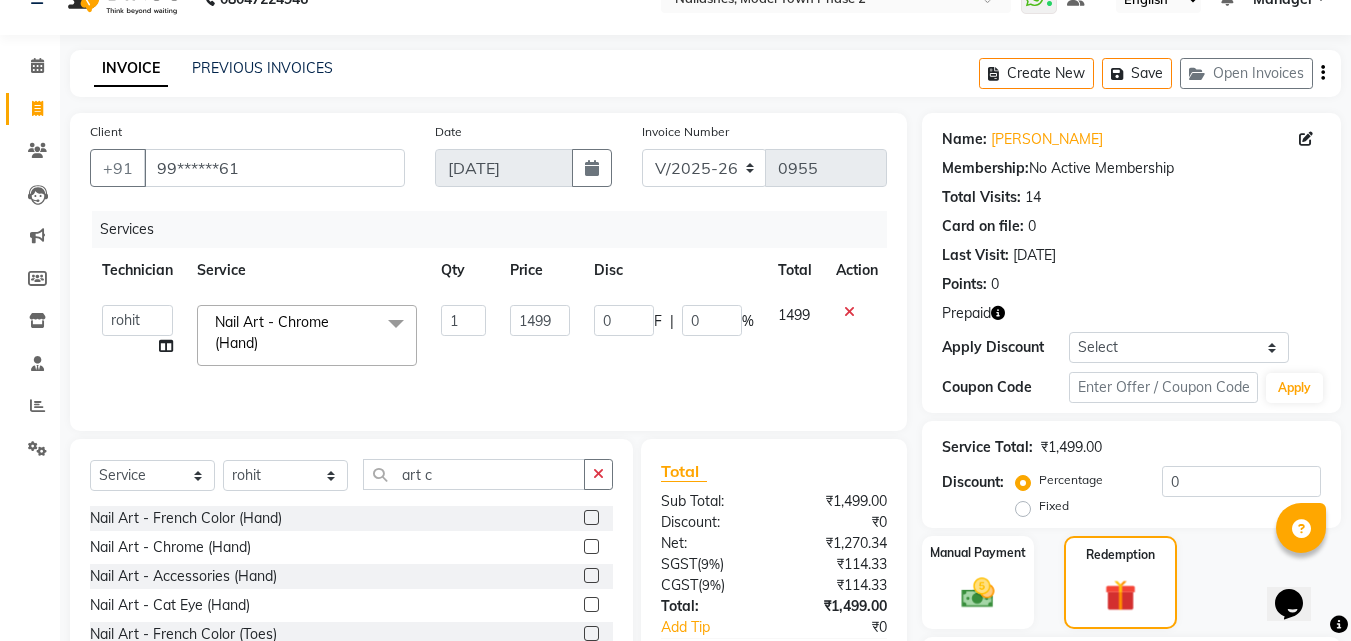 click on "1499" 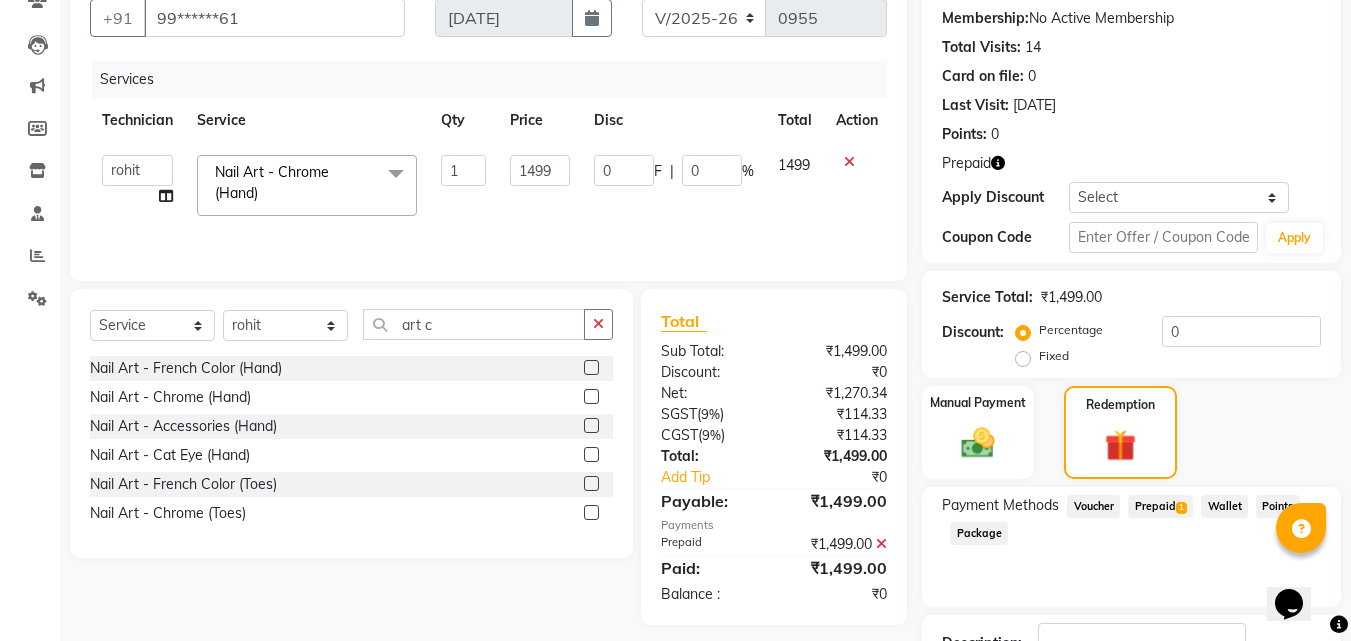 scroll, scrollTop: 237, scrollLeft: 0, axis: vertical 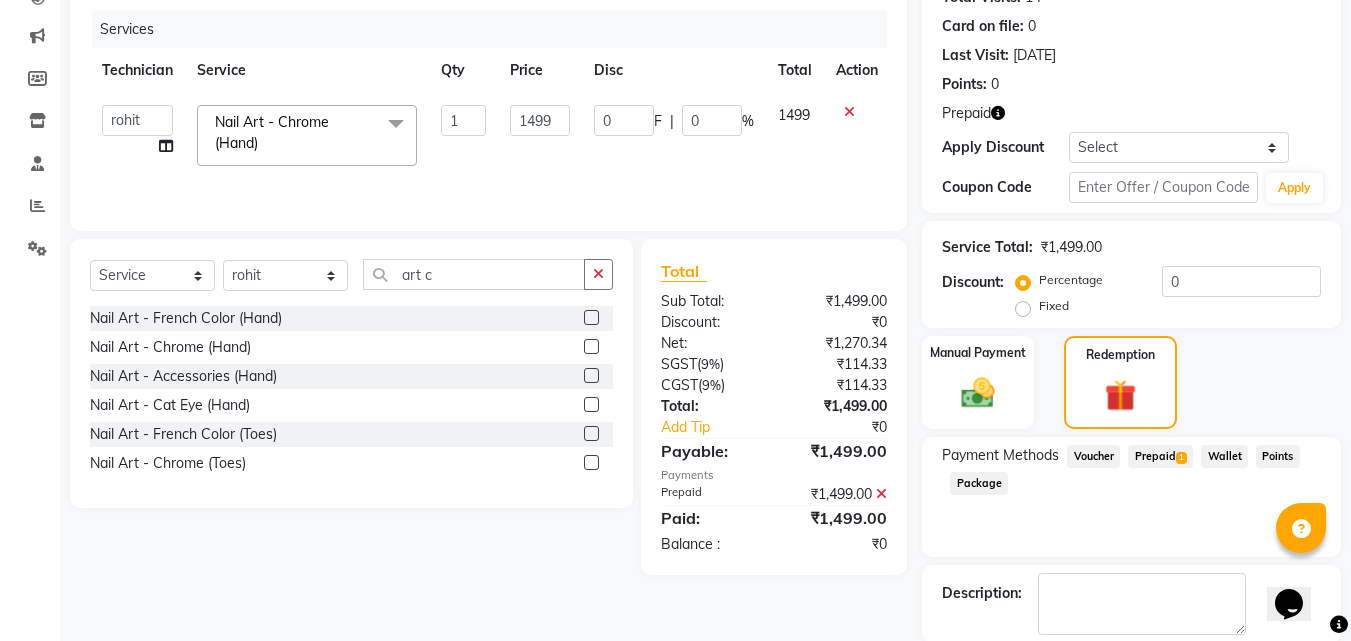 click on "Prepaid  1" 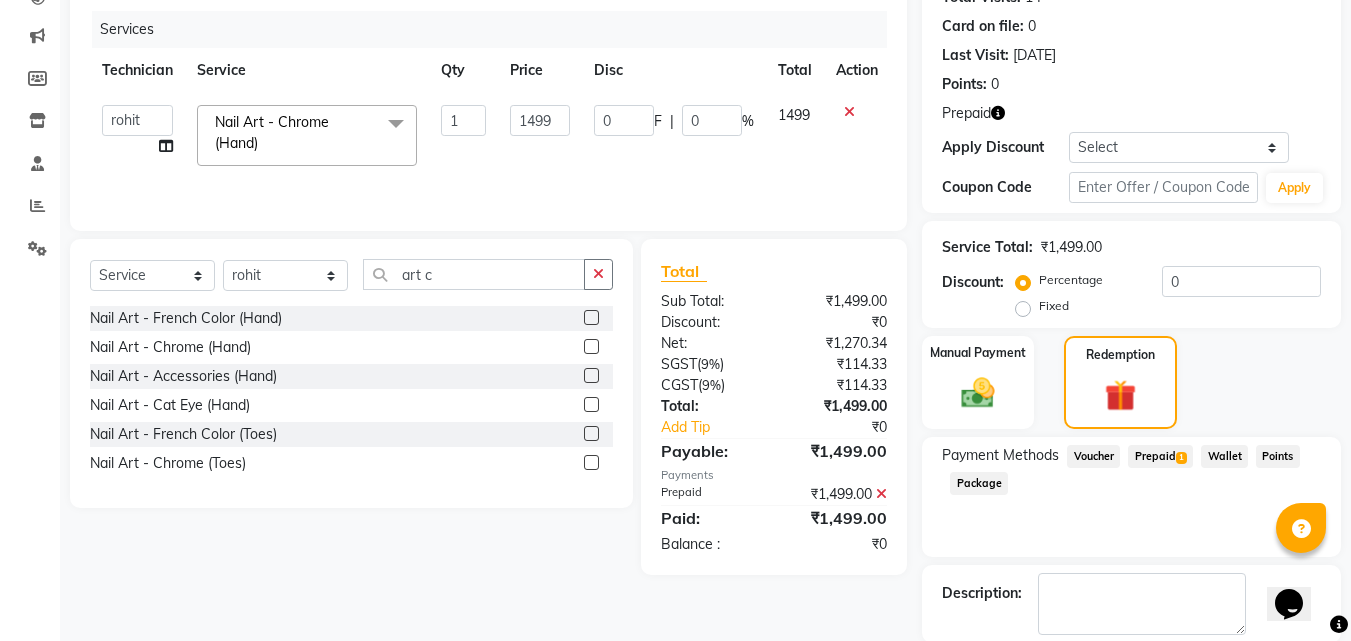 click on "Prepaid  1" 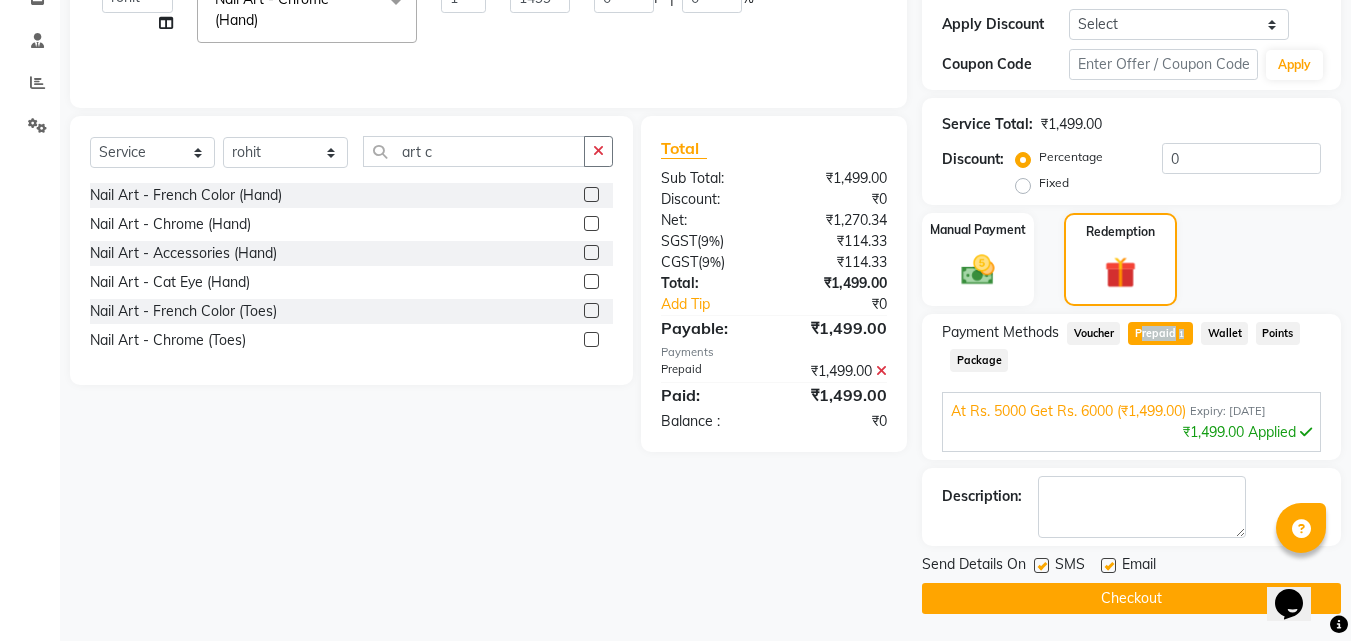 scroll, scrollTop: 363, scrollLeft: 0, axis: vertical 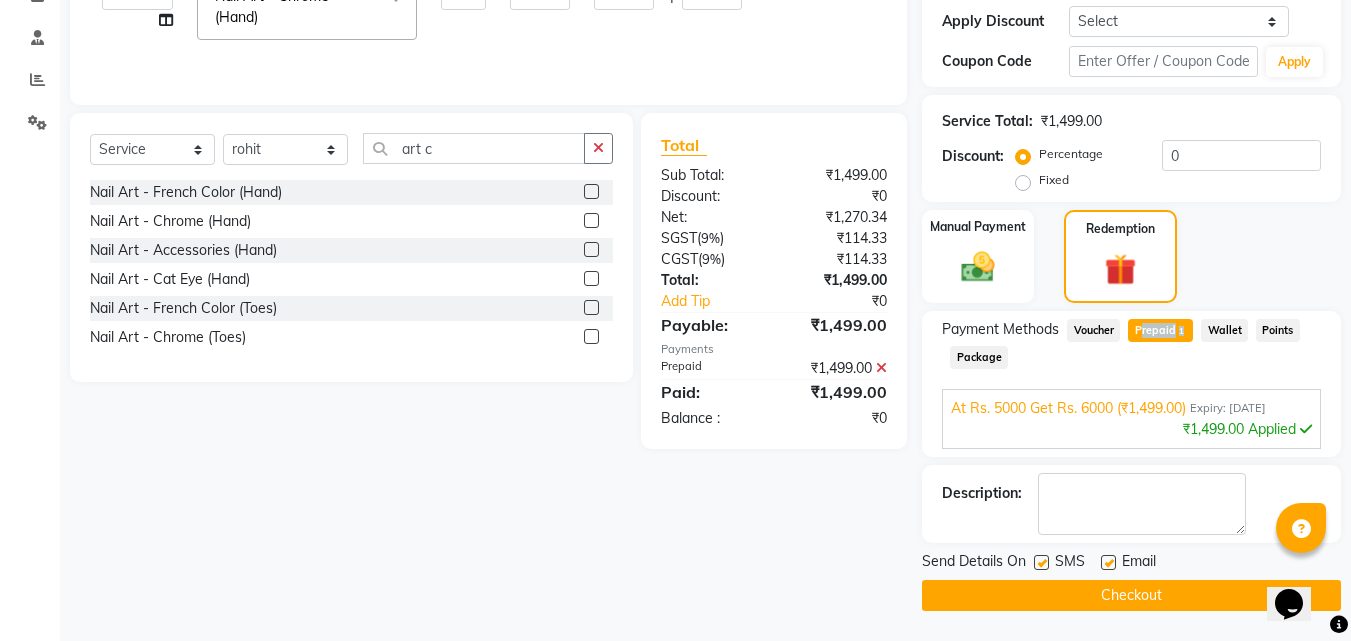 click on "Checkout" 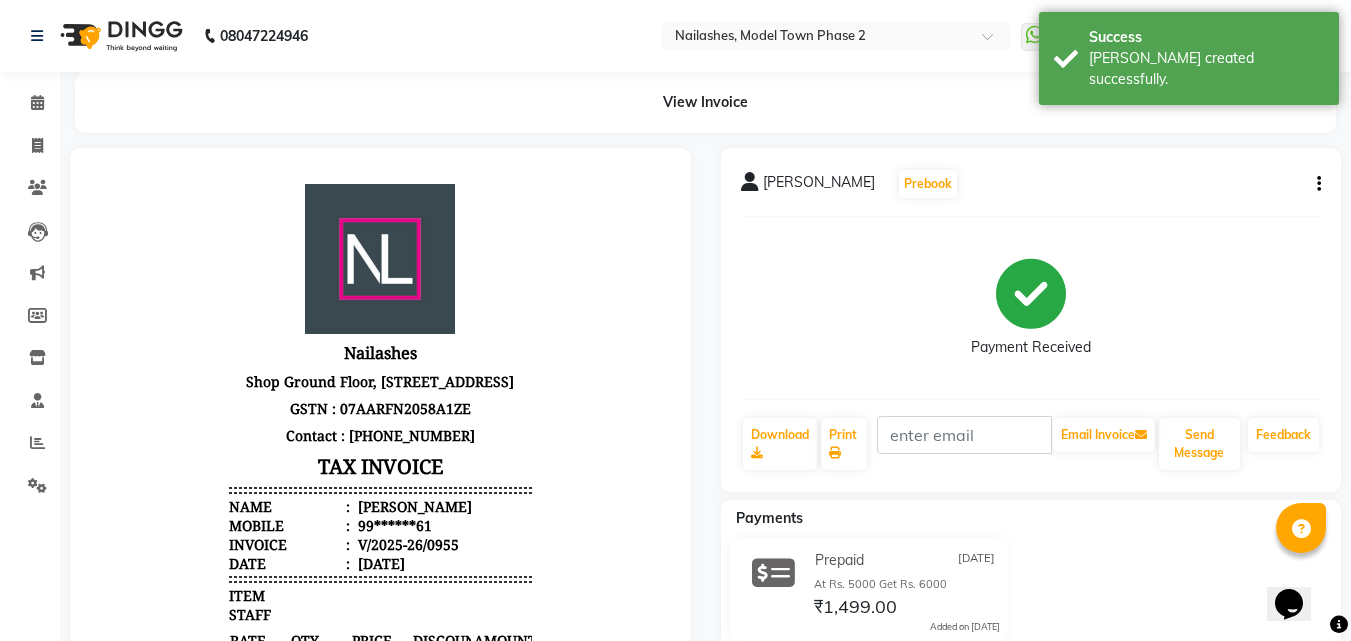 scroll, scrollTop: 0, scrollLeft: 0, axis: both 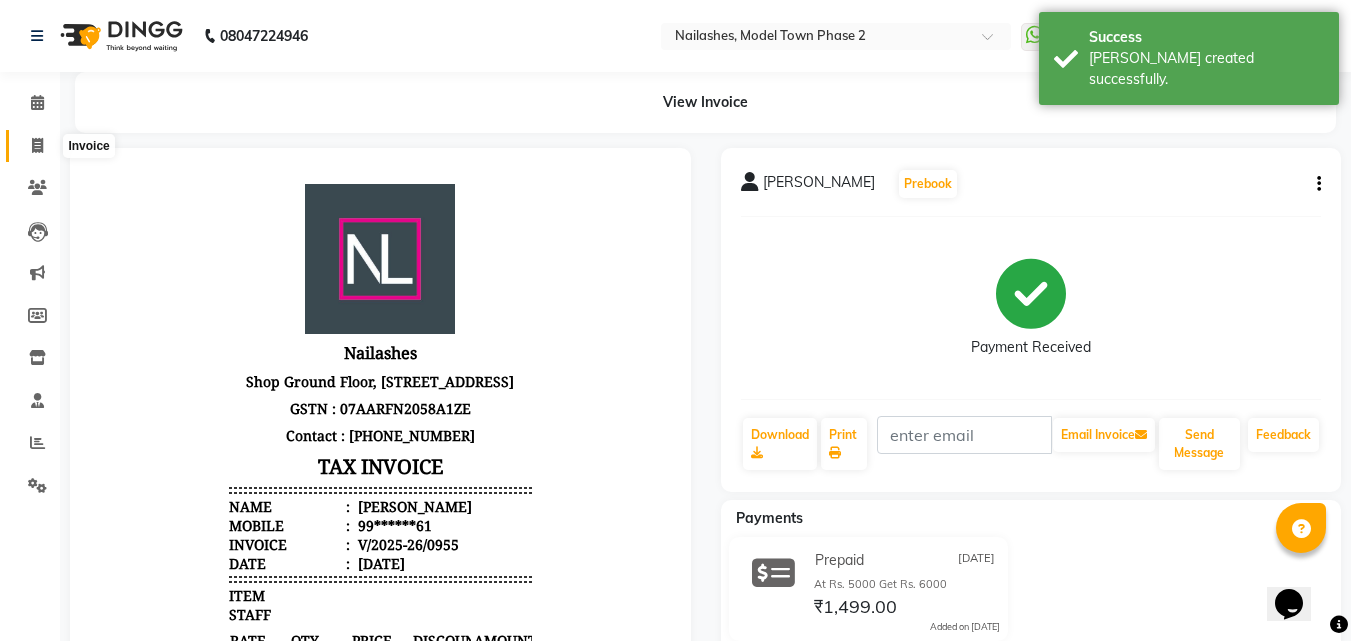 click 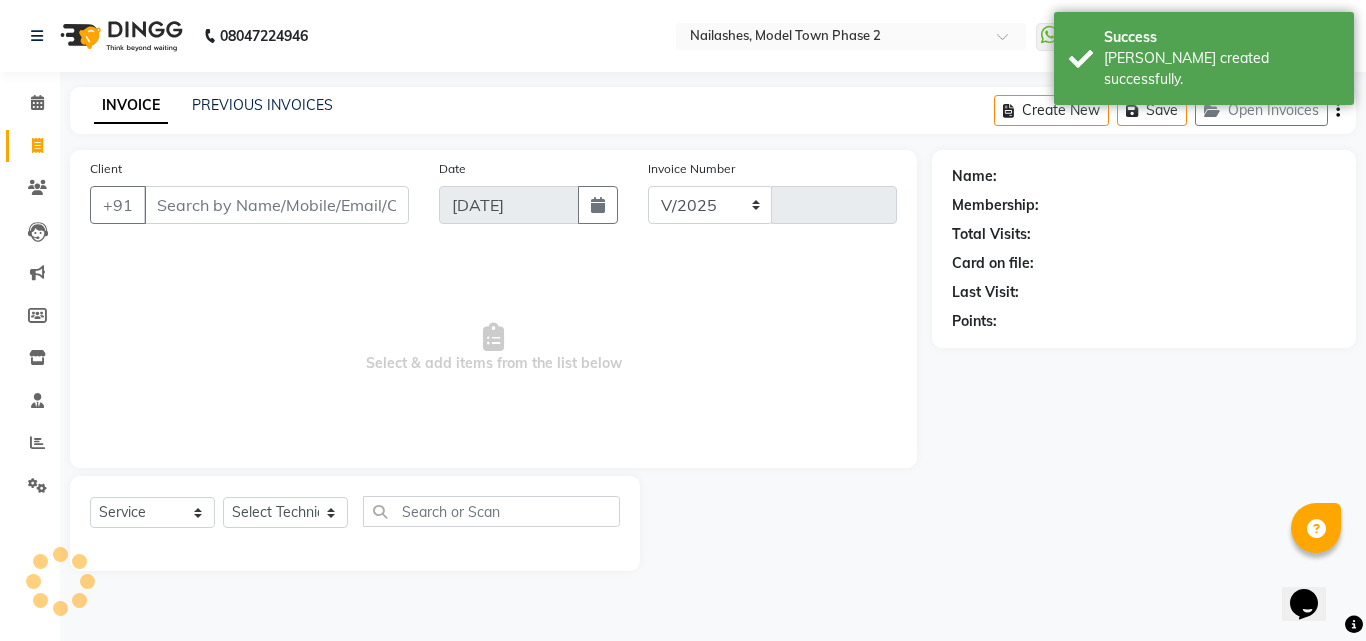 select on "3840" 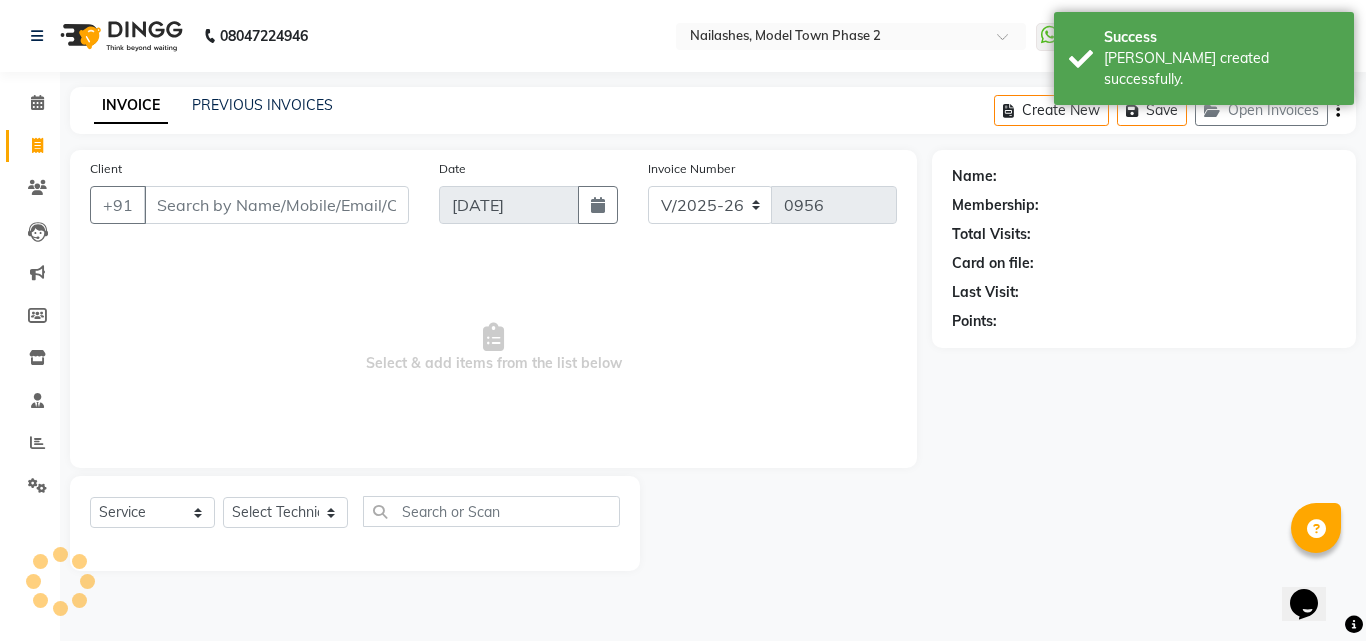 click on "Client" at bounding box center [276, 205] 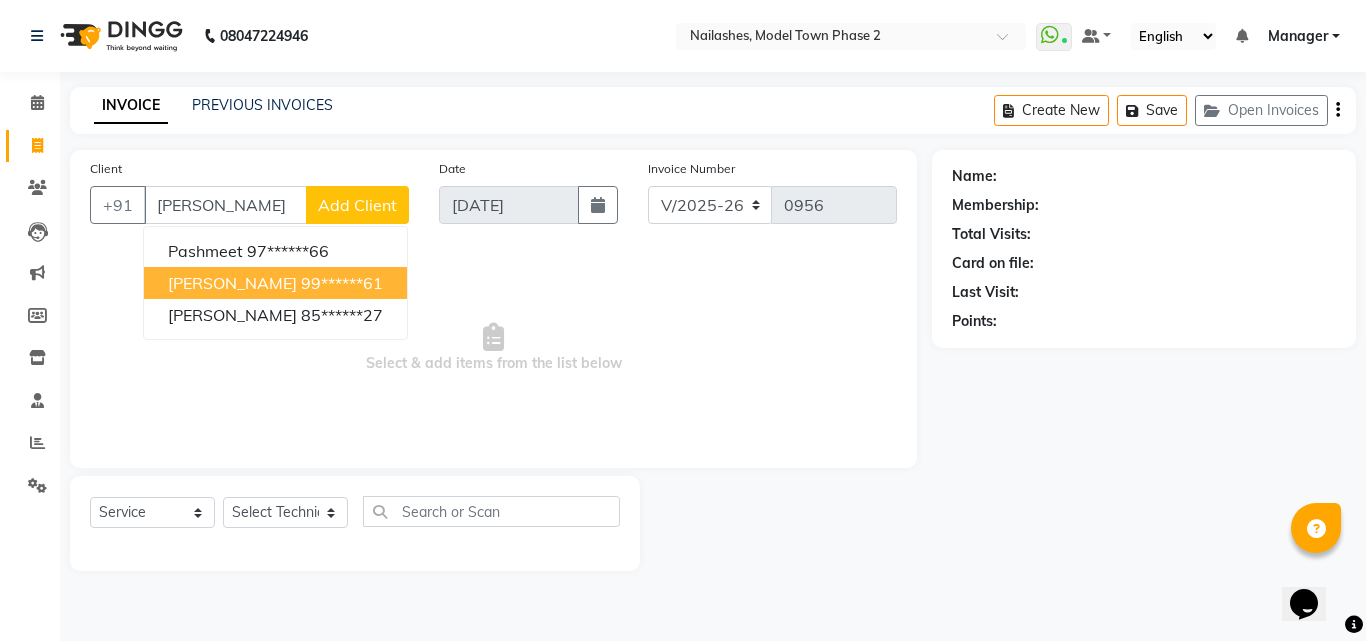 click on "[PERSON_NAME]" at bounding box center [232, 283] 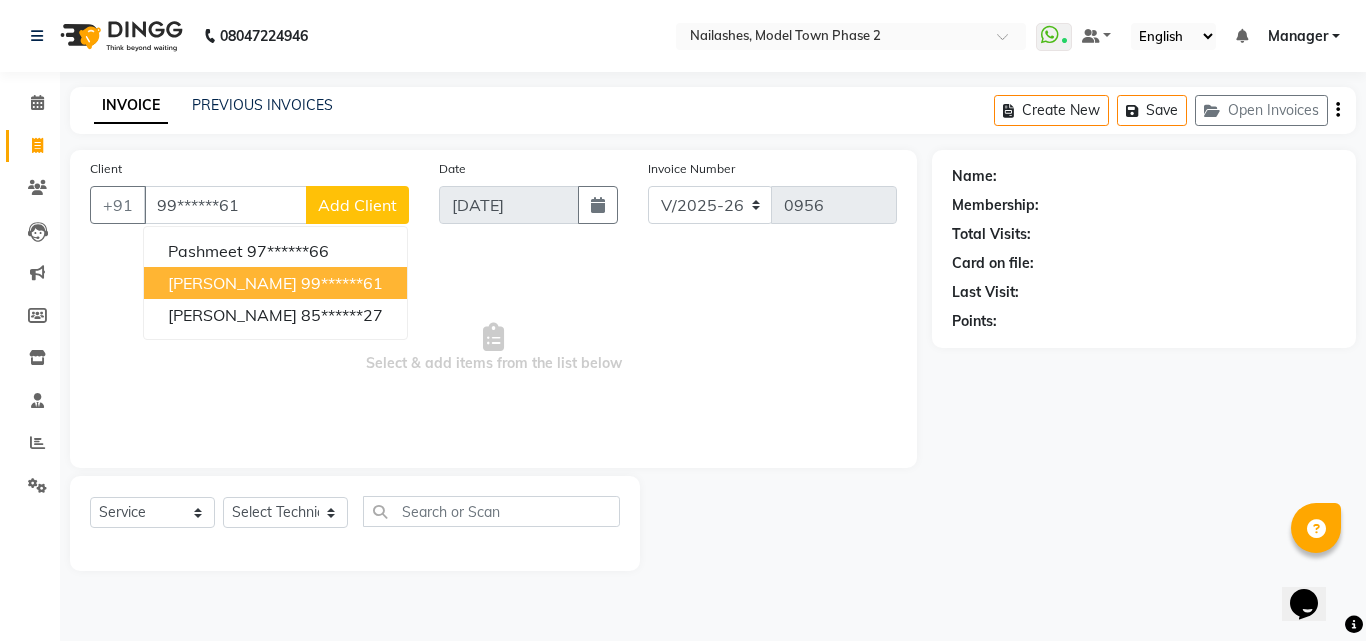 type on "99******61" 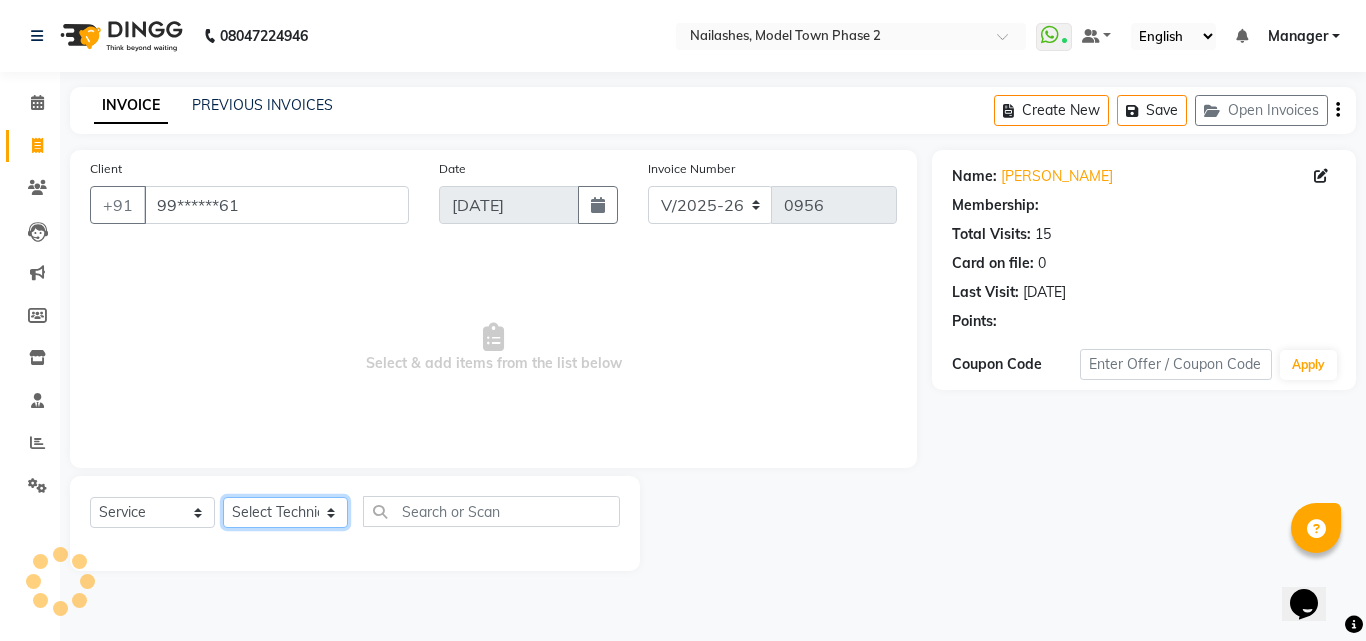 click on "Select Technician [PERSON_NAME] Manager [PERSON_NAME] [PERSON_NAME] [PERSON_NAME] [PERSON_NAME]" 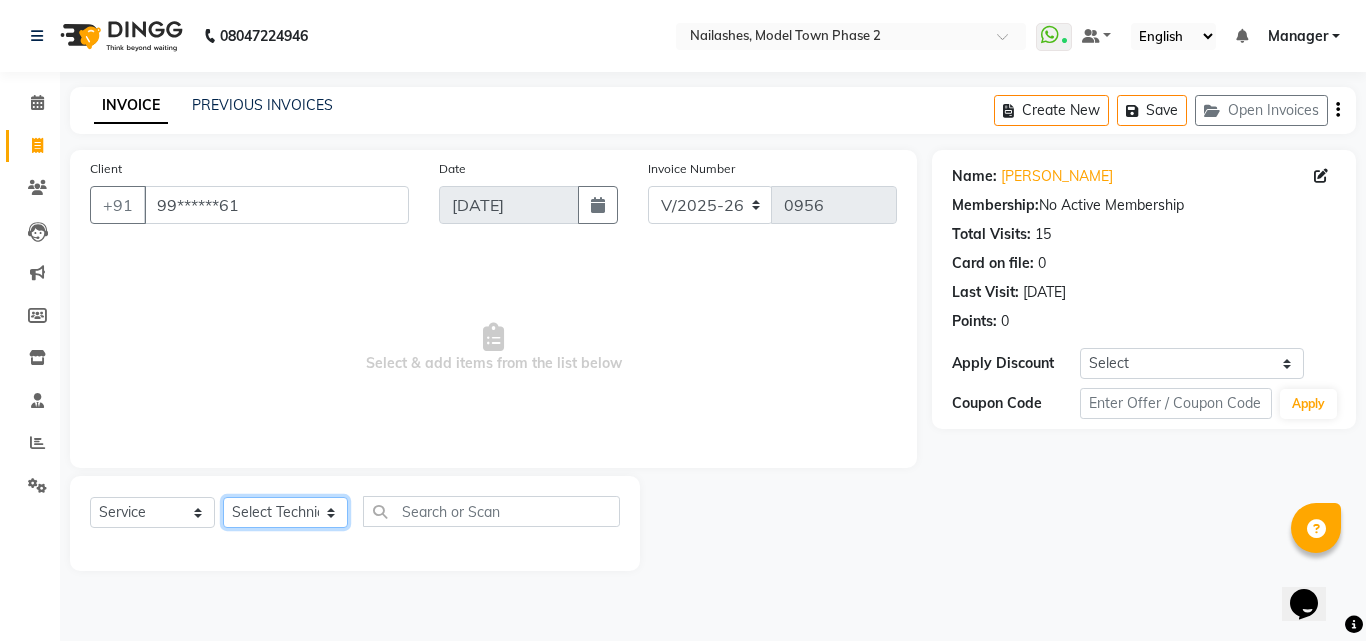 click on "Select Technician [PERSON_NAME] Manager [PERSON_NAME] [PERSON_NAME] [PERSON_NAME] [PERSON_NAME]" 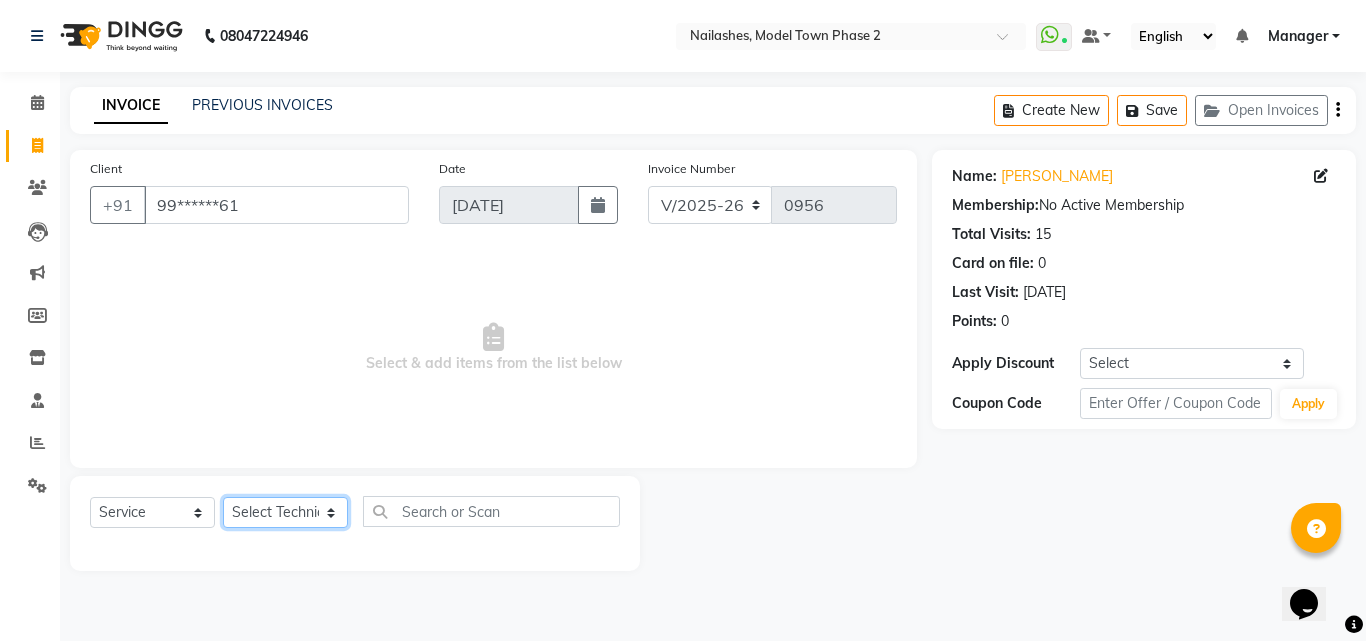 click on "Select Technician [PERSON_NAME] Manager [PERSON_NAME] [PERSON_NAME] [PERSON_NAME] [PERSON_NAME]" 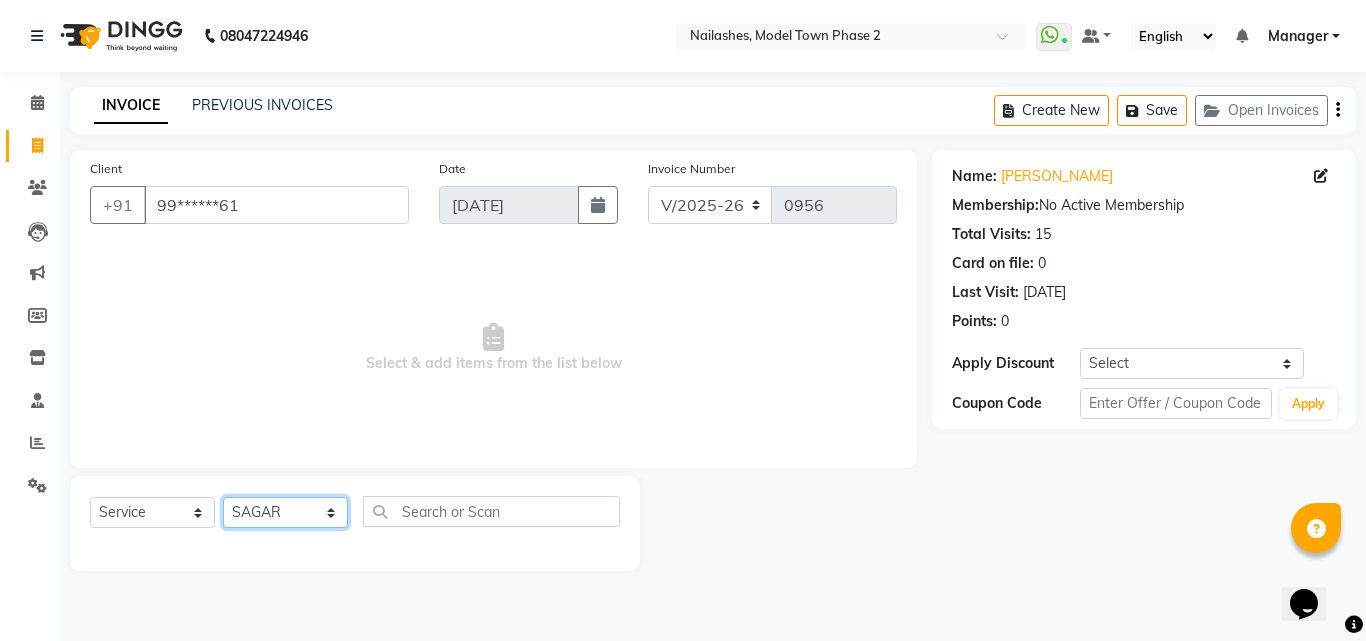 click on "Select Technician [PERSON_NAME] Manager [PERSON_NAME] [PERSON_NAME] [PERSON_NAME] [PERSON_NAME]" 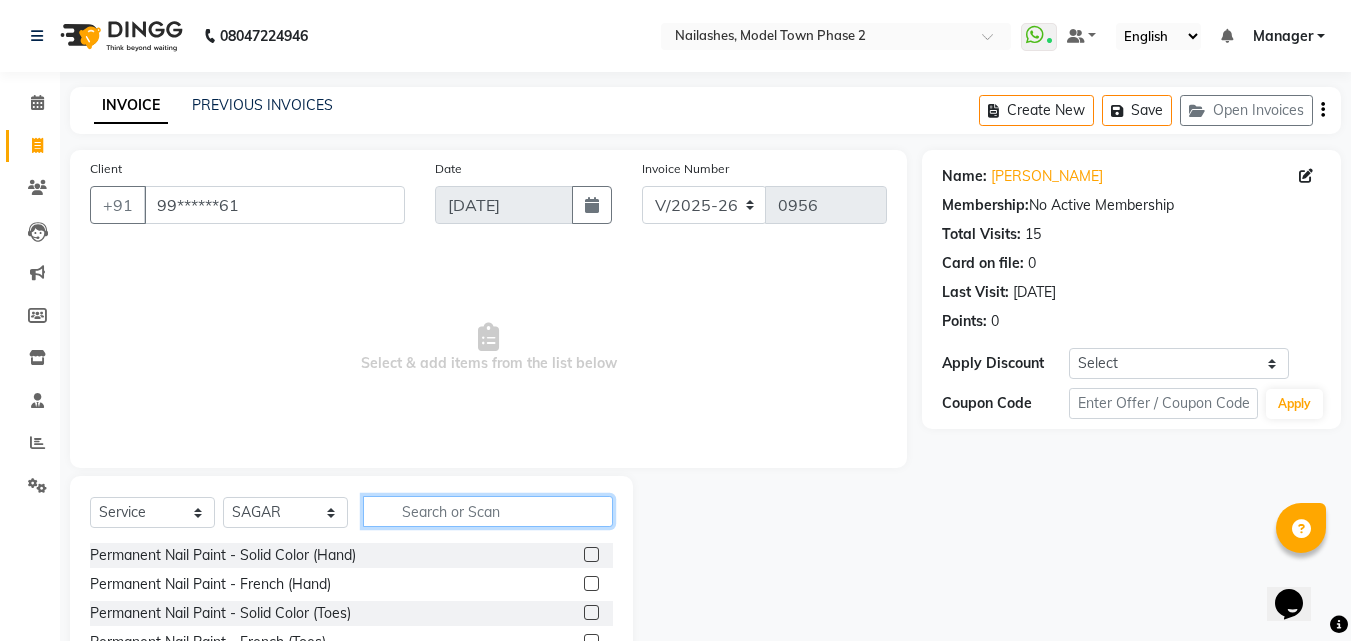 click 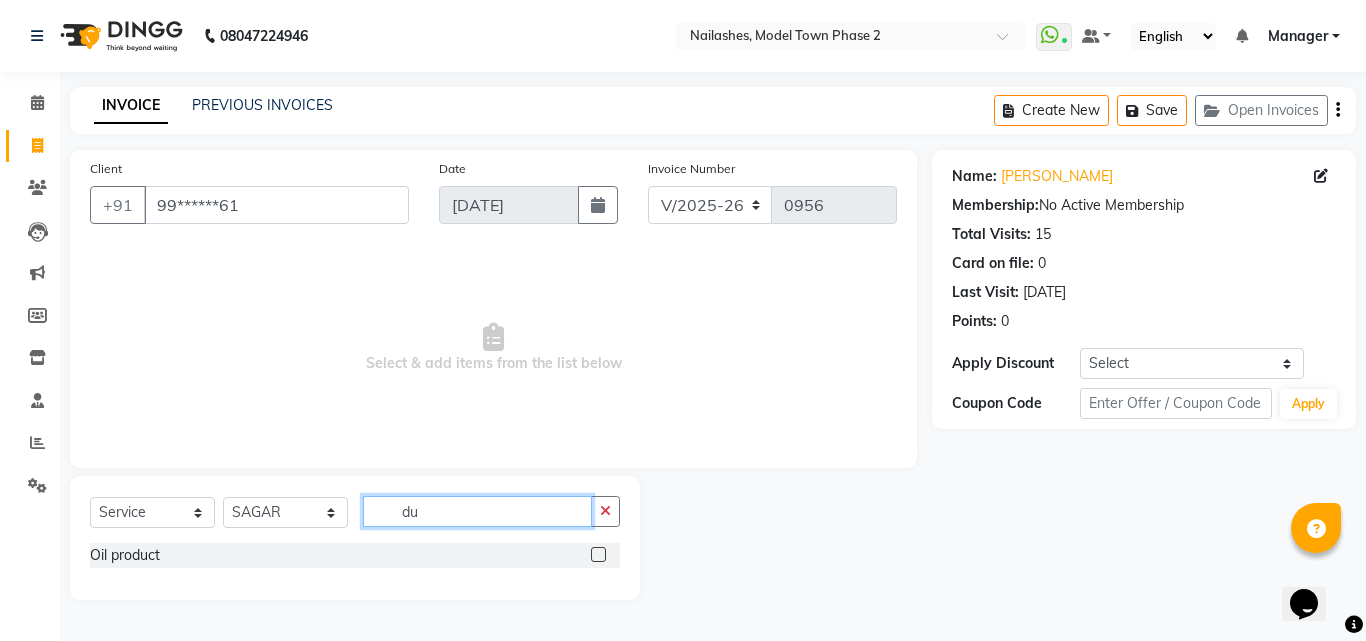 type on "d" 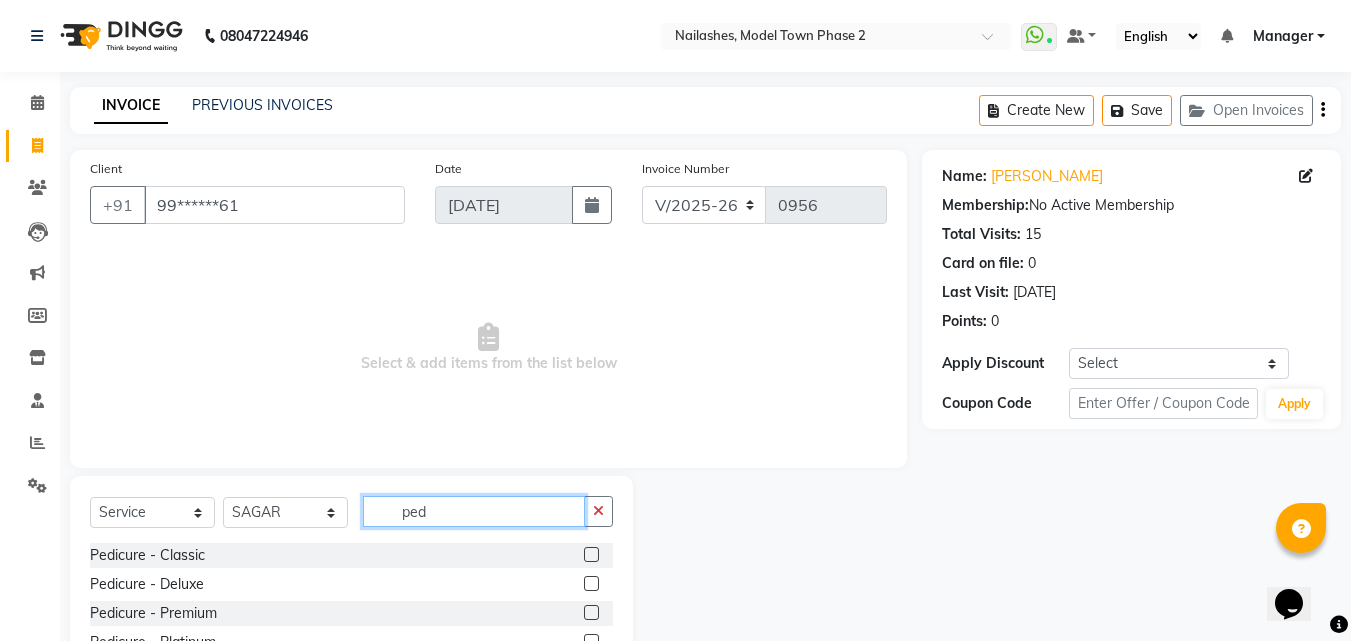 type on "ped" 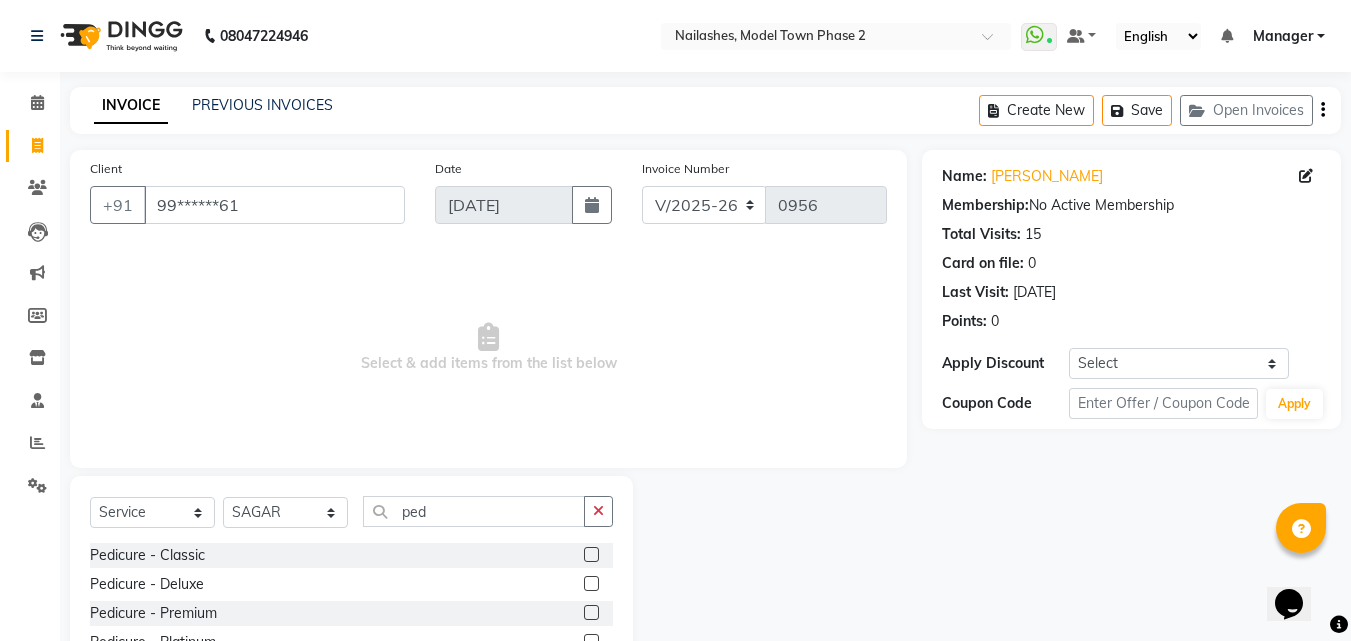 click 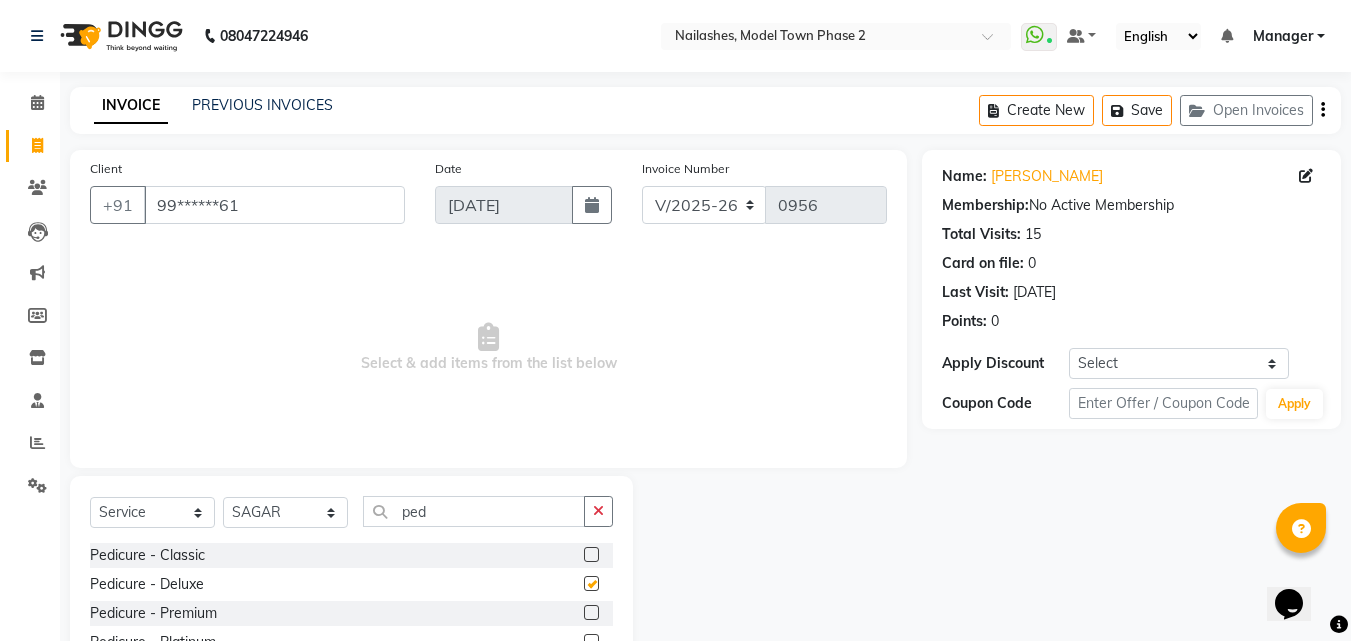 click 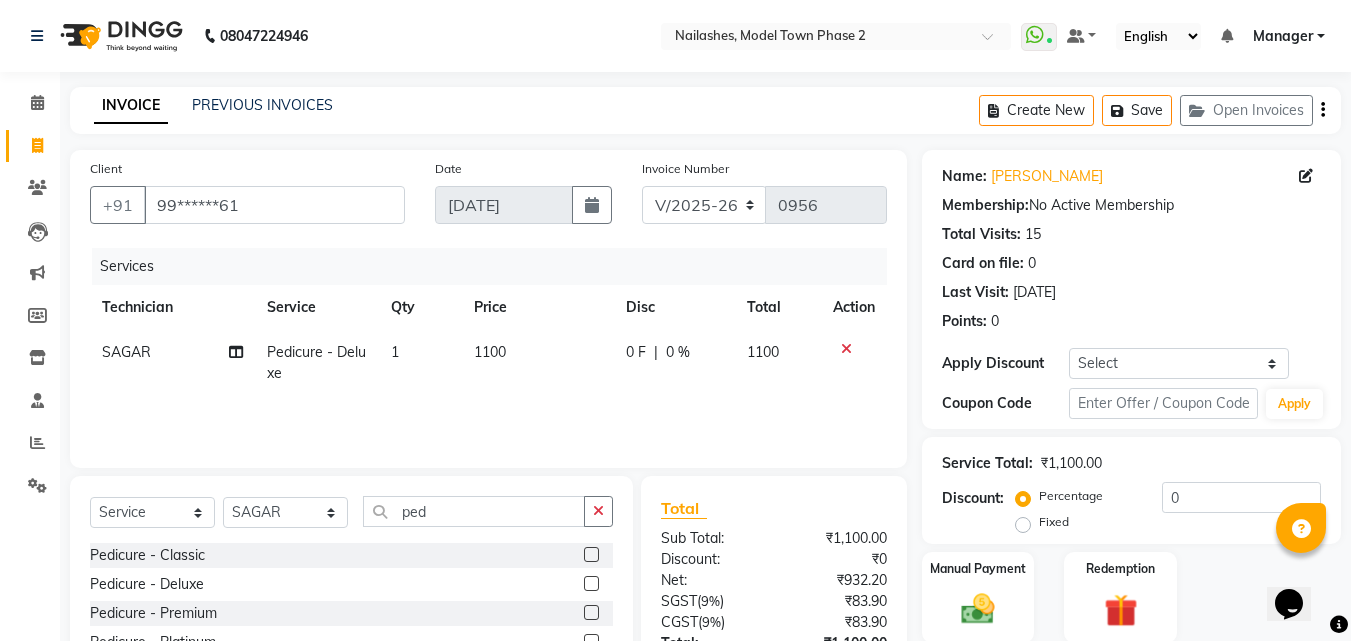 click on "1100" 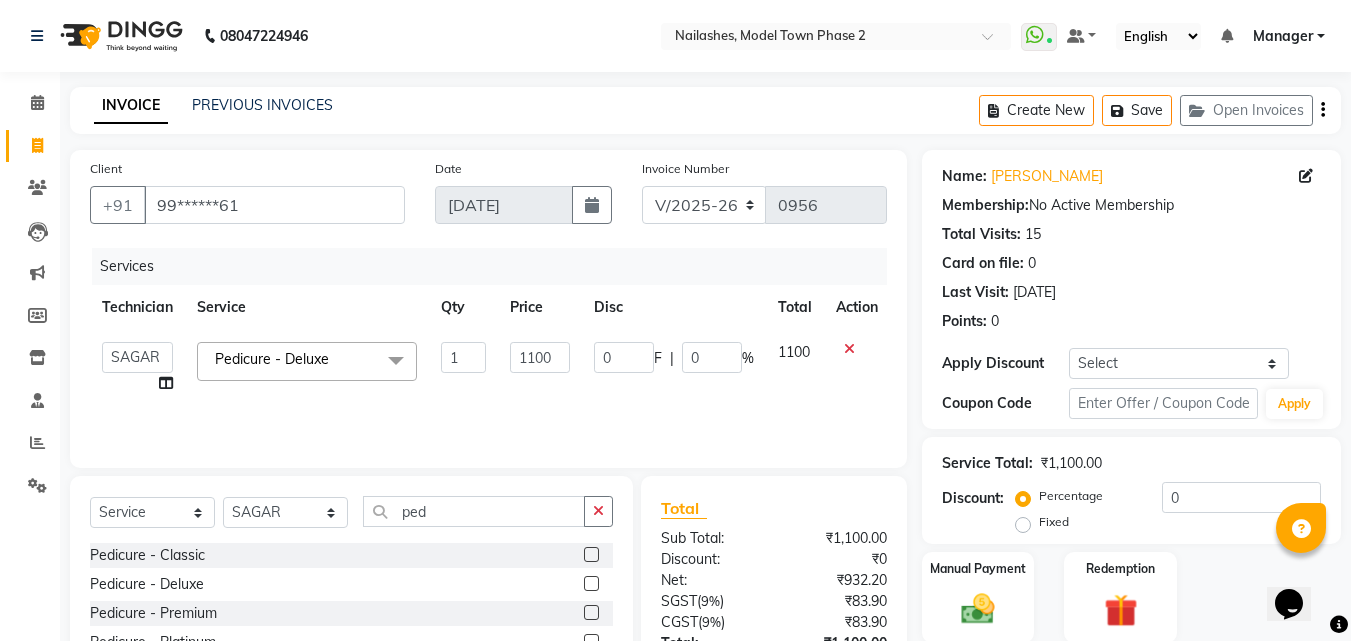 click on "1100" 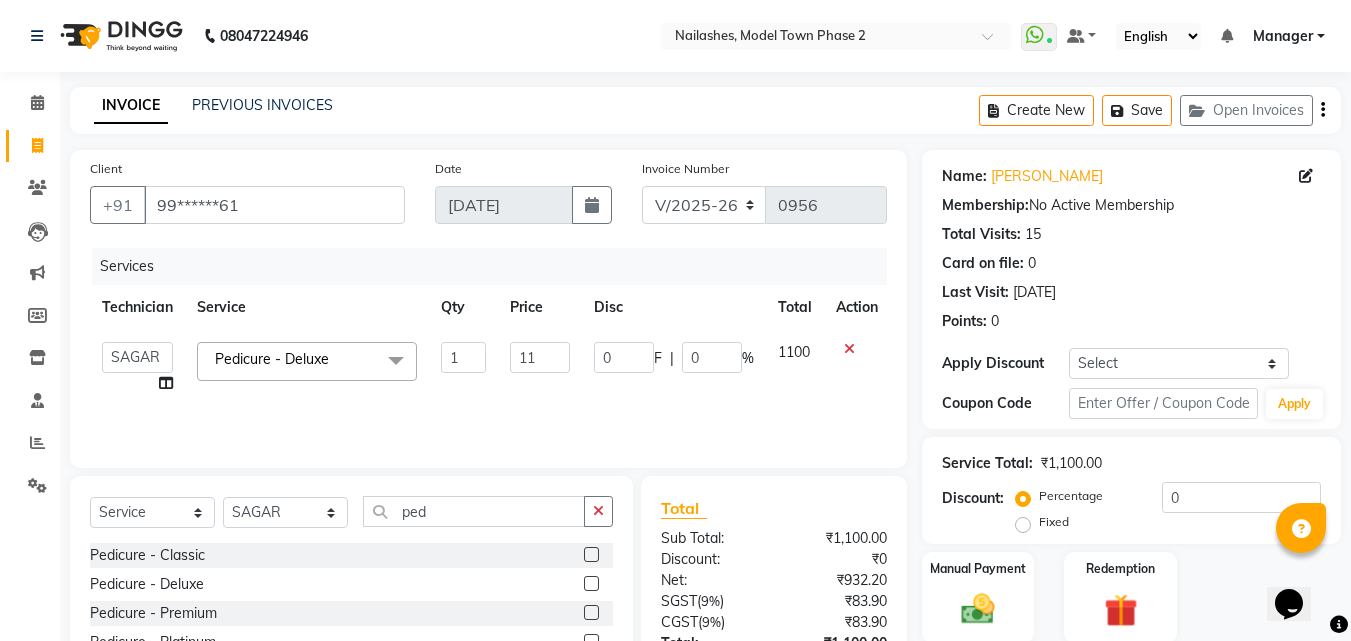 type on "1" 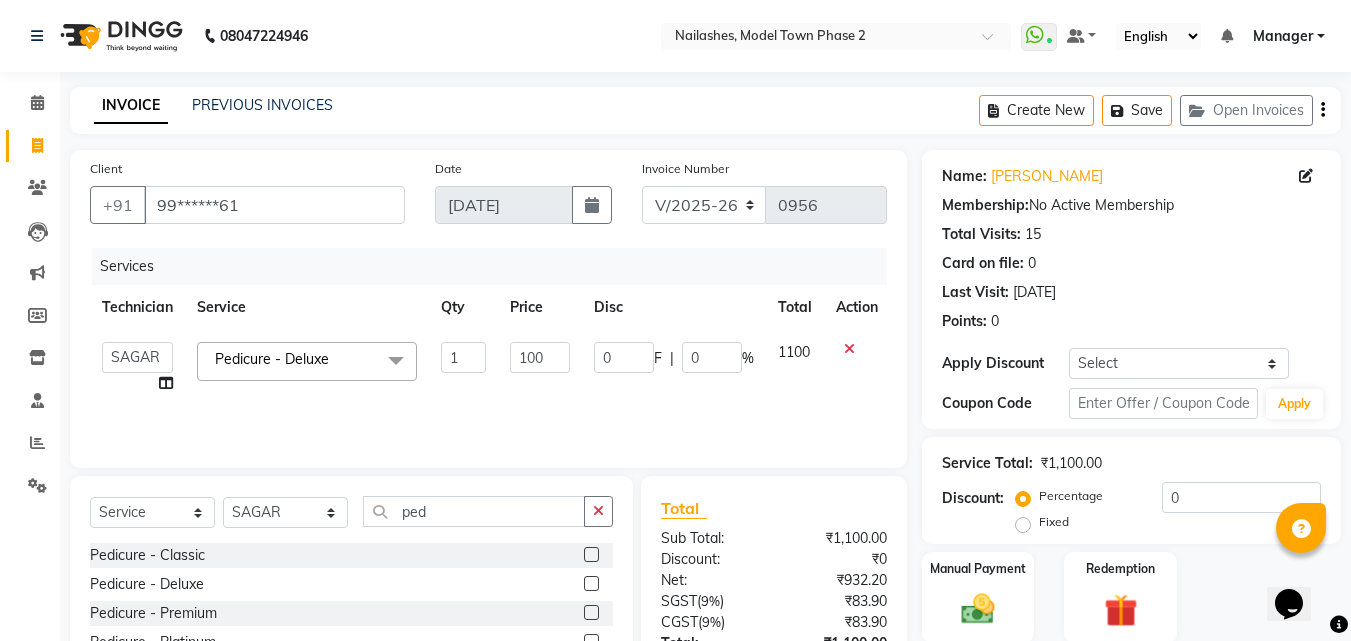 type on "1000" 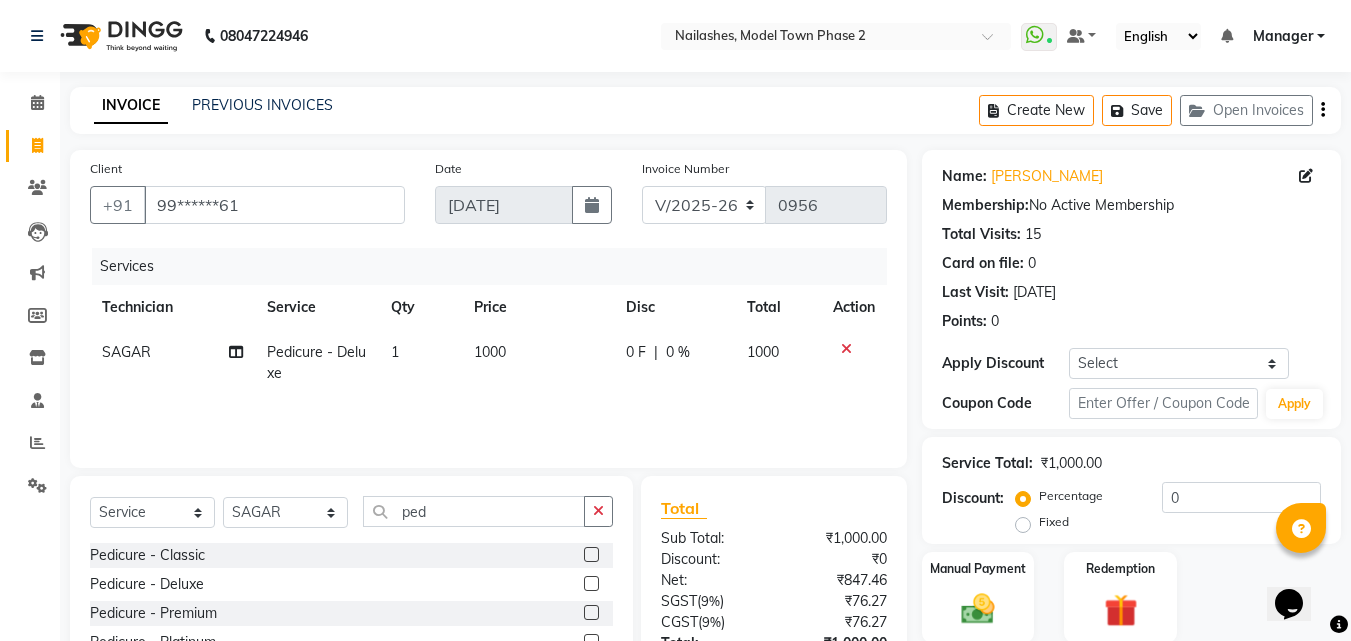 click on "Services Technician Service Qty Price Disc Total Action SAGAR Pedicure - Deluxe 1 1000 0 F | 0 % 1000" 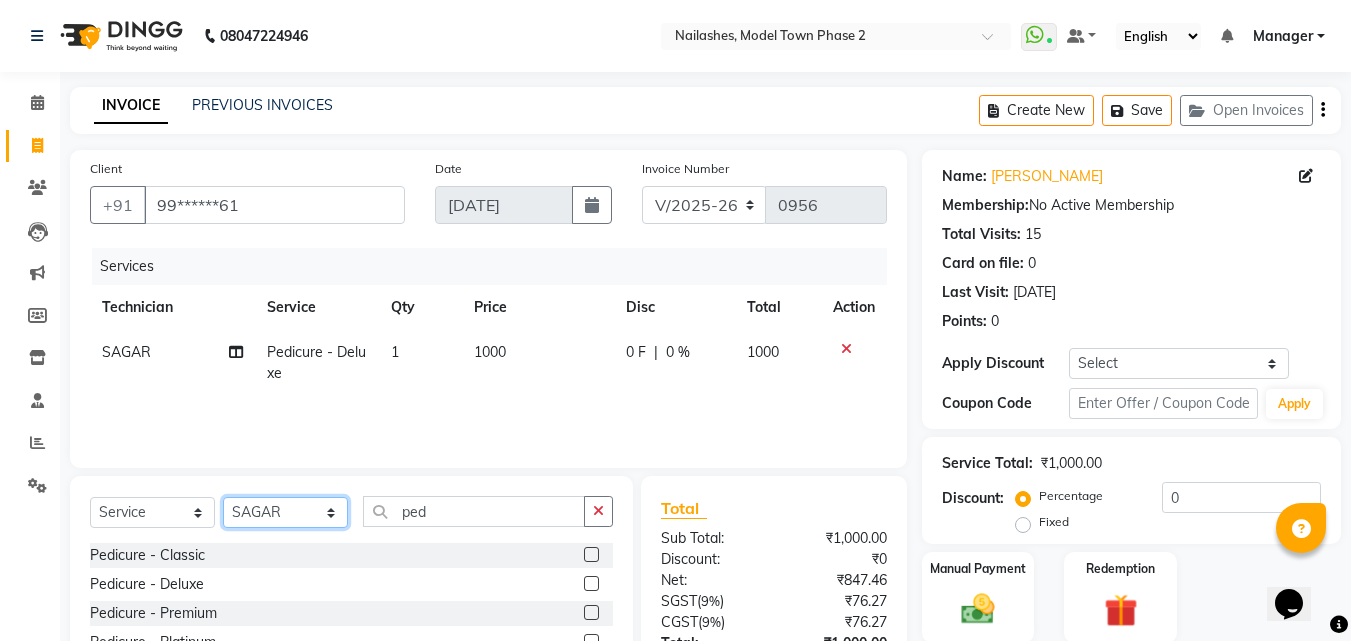 click on "Select Technician [PERSON_NAME] Manager [PERSON_NAME] [PERSON_NAME] [PERSON_NAME] [PERSON_NAME]" 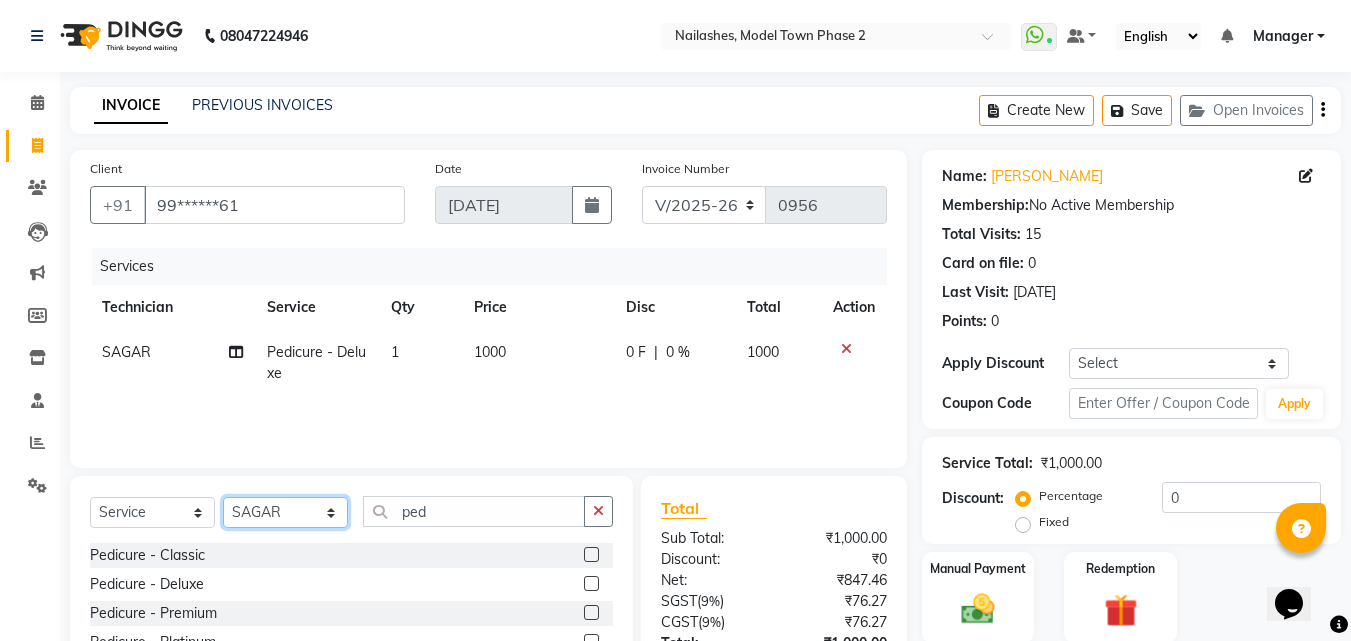 select on "85509" 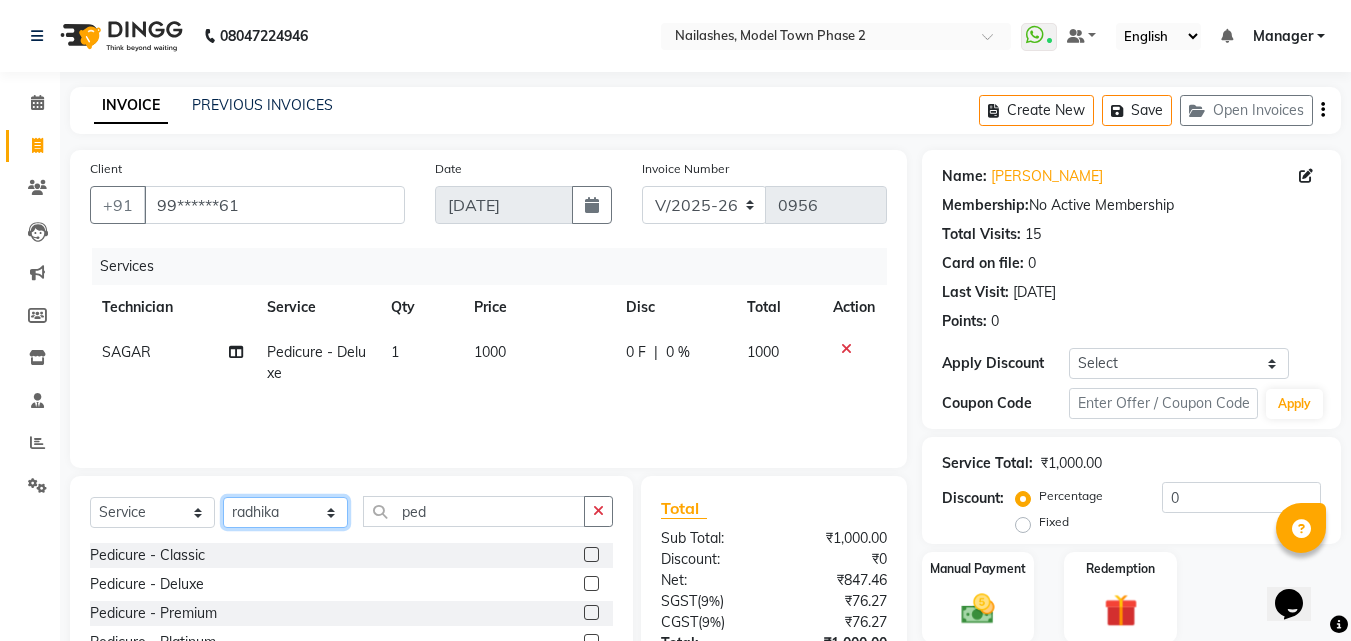 click on "Select Technician [PERSON_NAME] Manager [PERSON_NAME] [PERSON_NAME] [PERSON_NAME] [PERSON_NAME]" 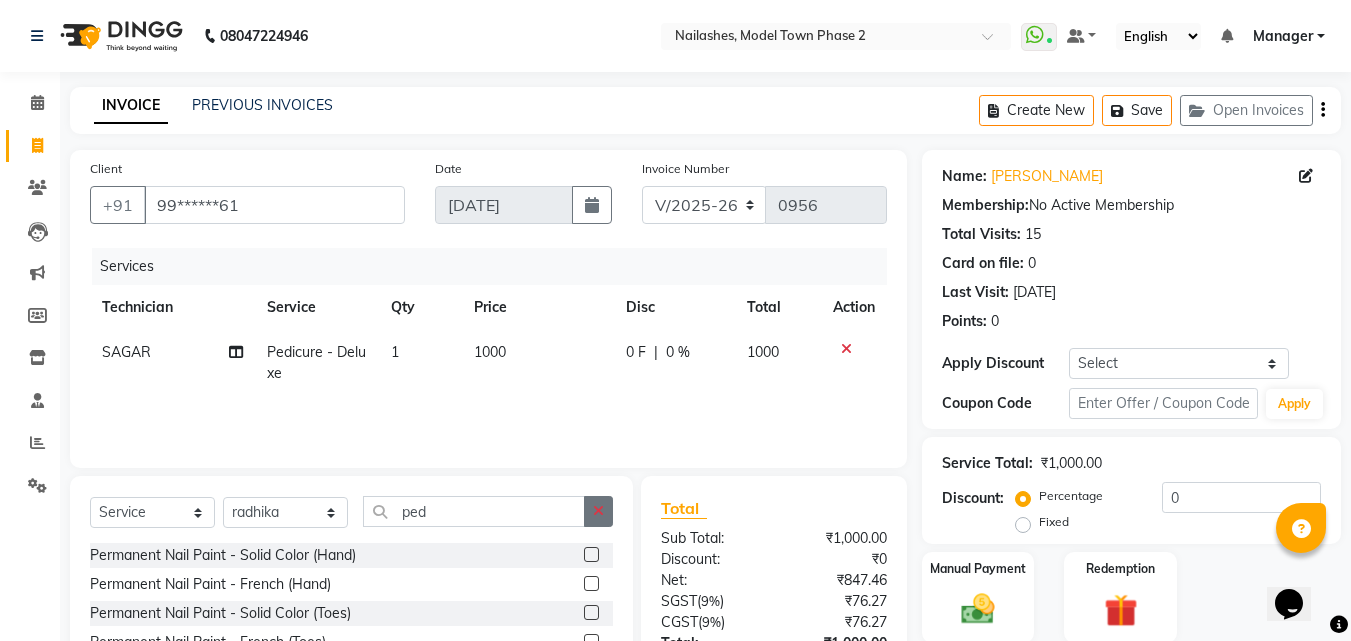 click 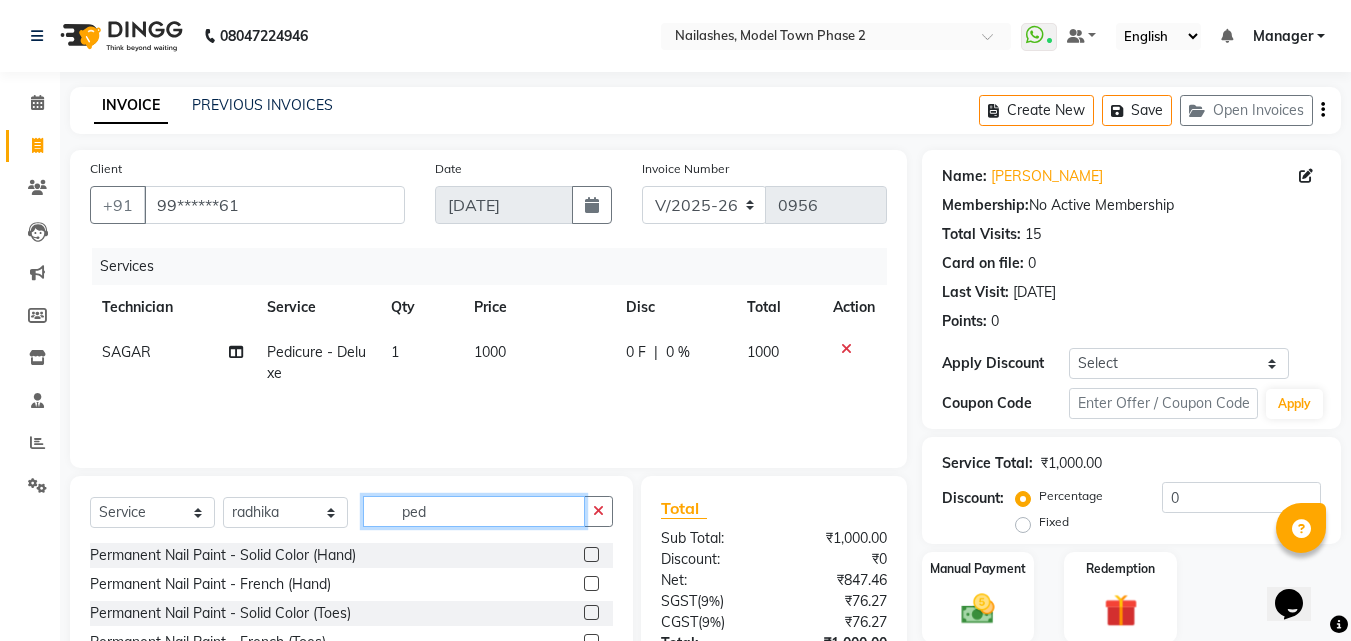 type 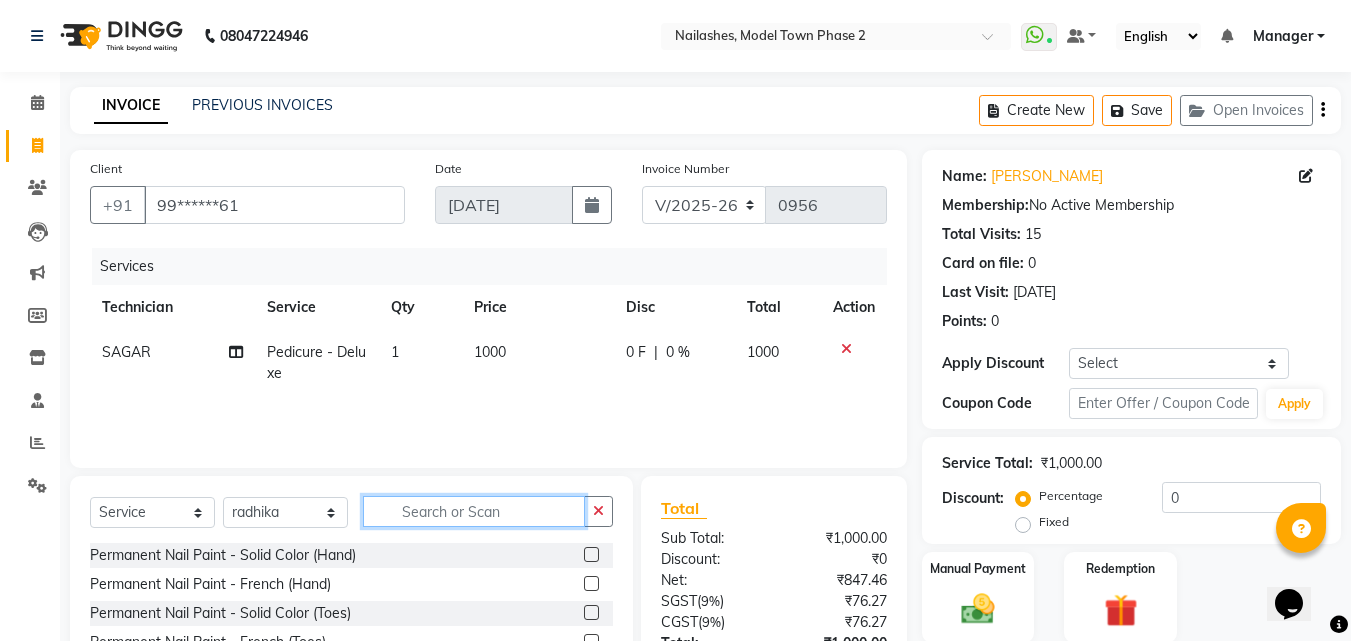 click 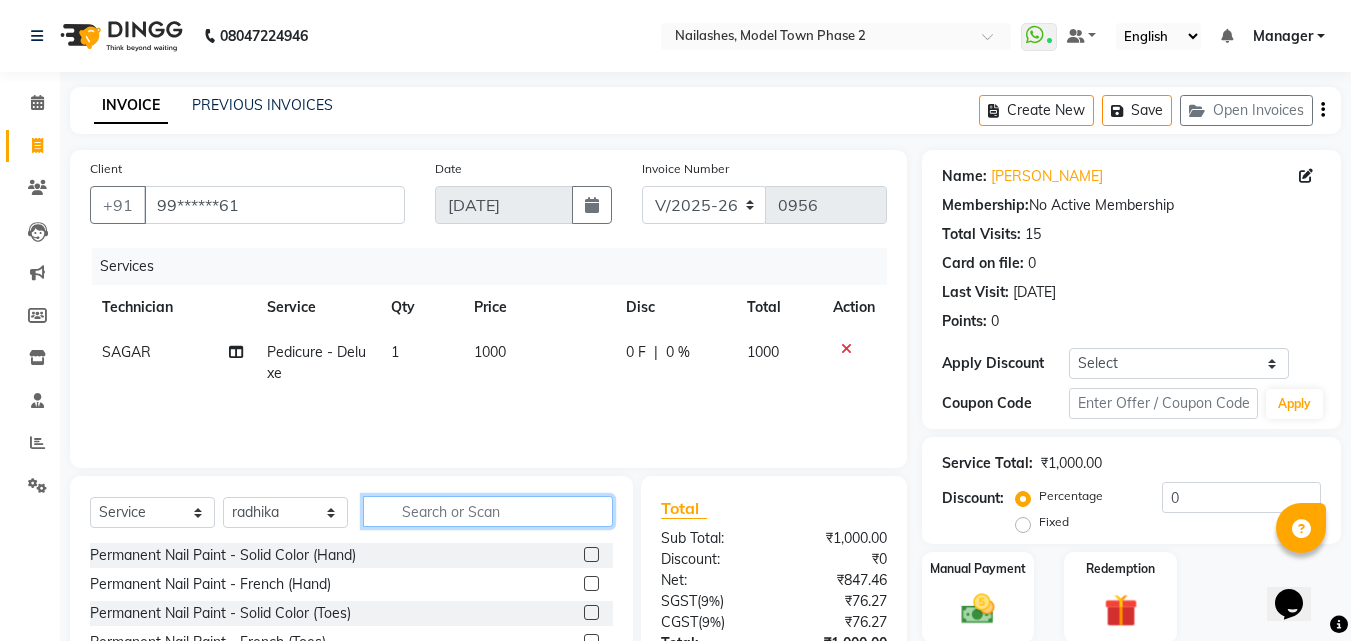 click 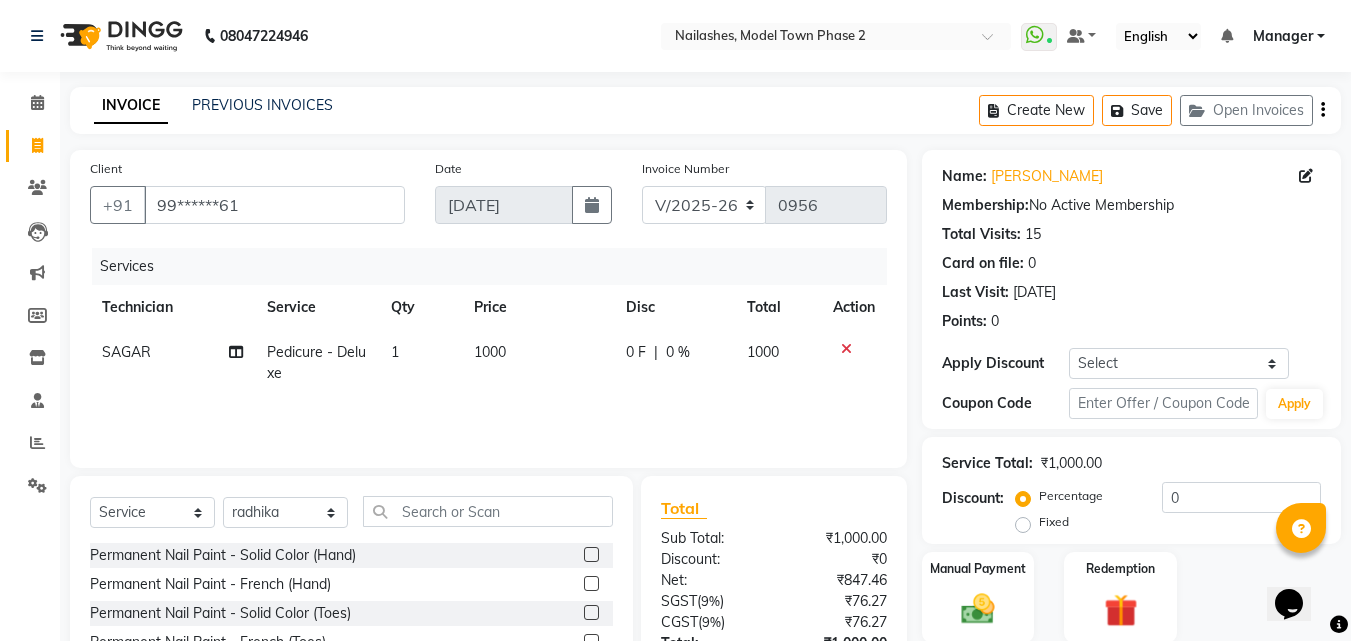 click 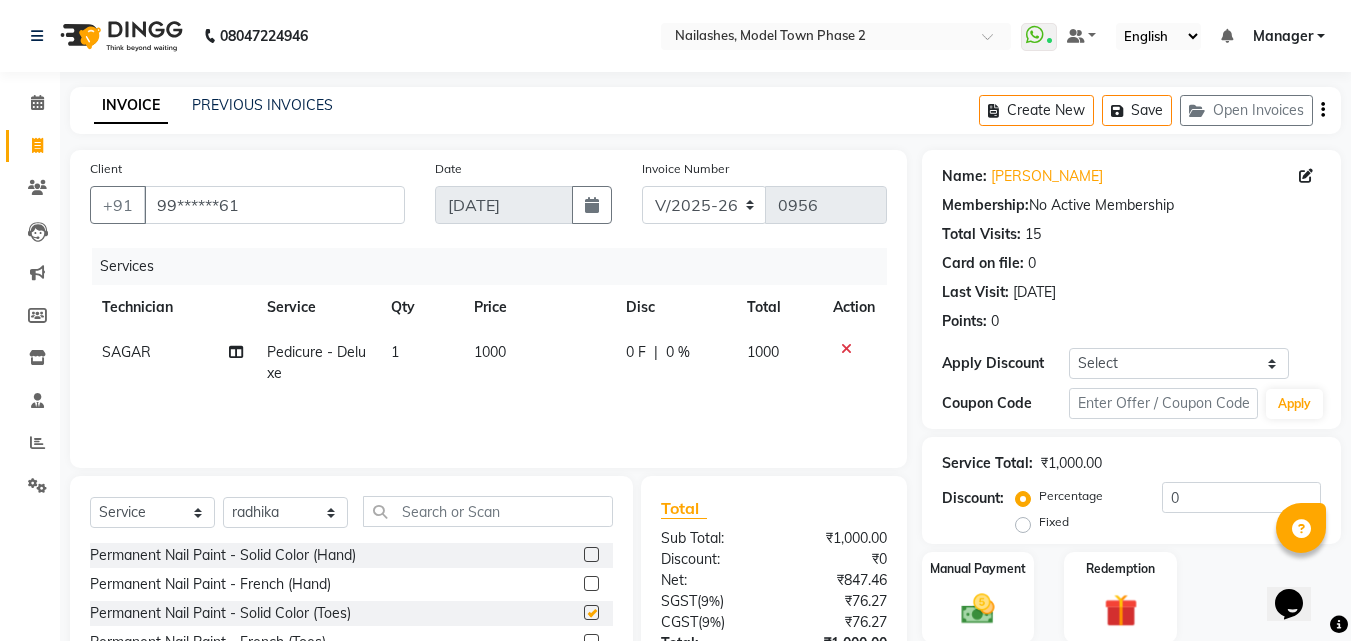 click on "Select  Service  Product  Membership  Package Voucher Prepaid Gift Card  Select Technician [PERSON_NAME] Manager [PERSON_NAME] radhika  [PERSON_NAME] [PERSON_NAME] [PERSON_NAME]" 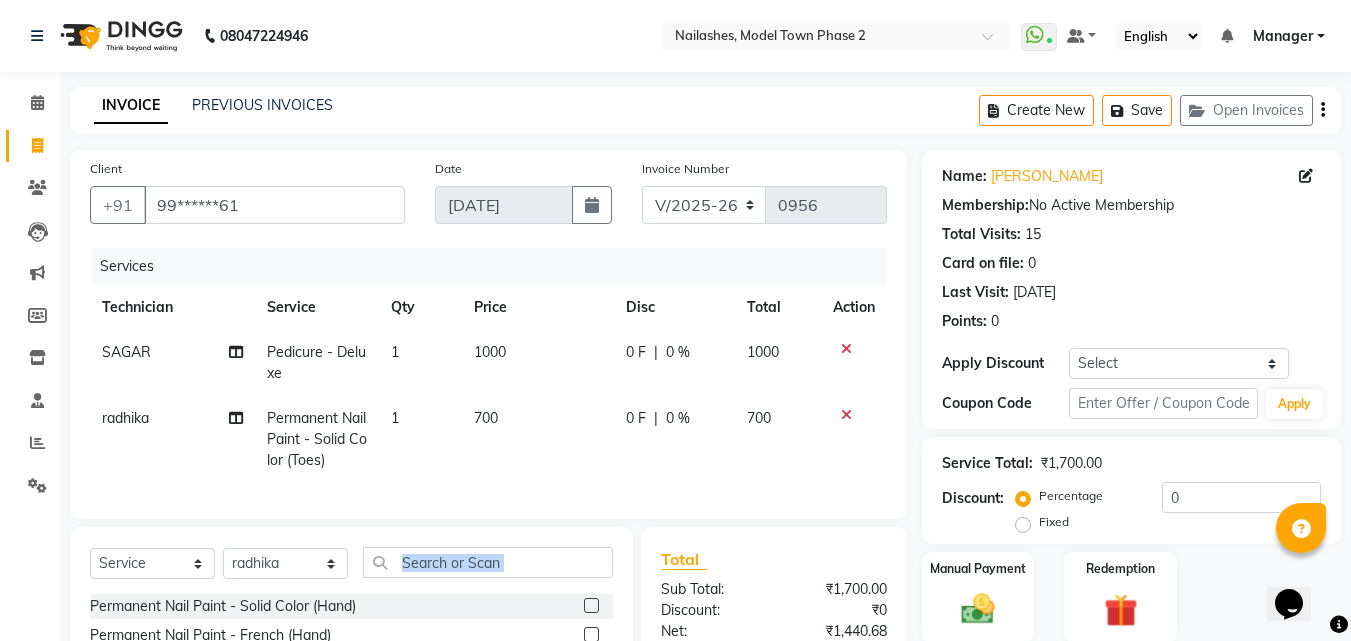 checkbox on "false" 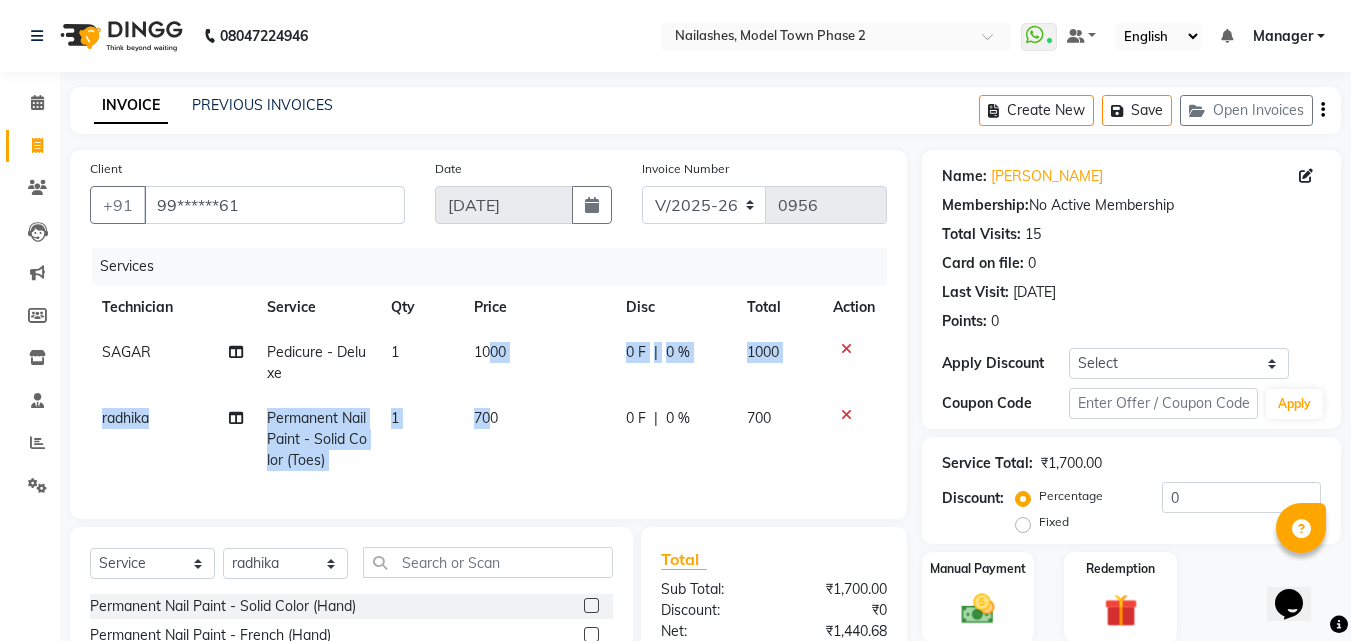 click on "SAGAR Pedicure - Deluxe 1 1000 0 F | 0 % 1000 radhika  Permanent Nail Paint - Solid Color (Toes) 1 700 0 F | 0 % 700" 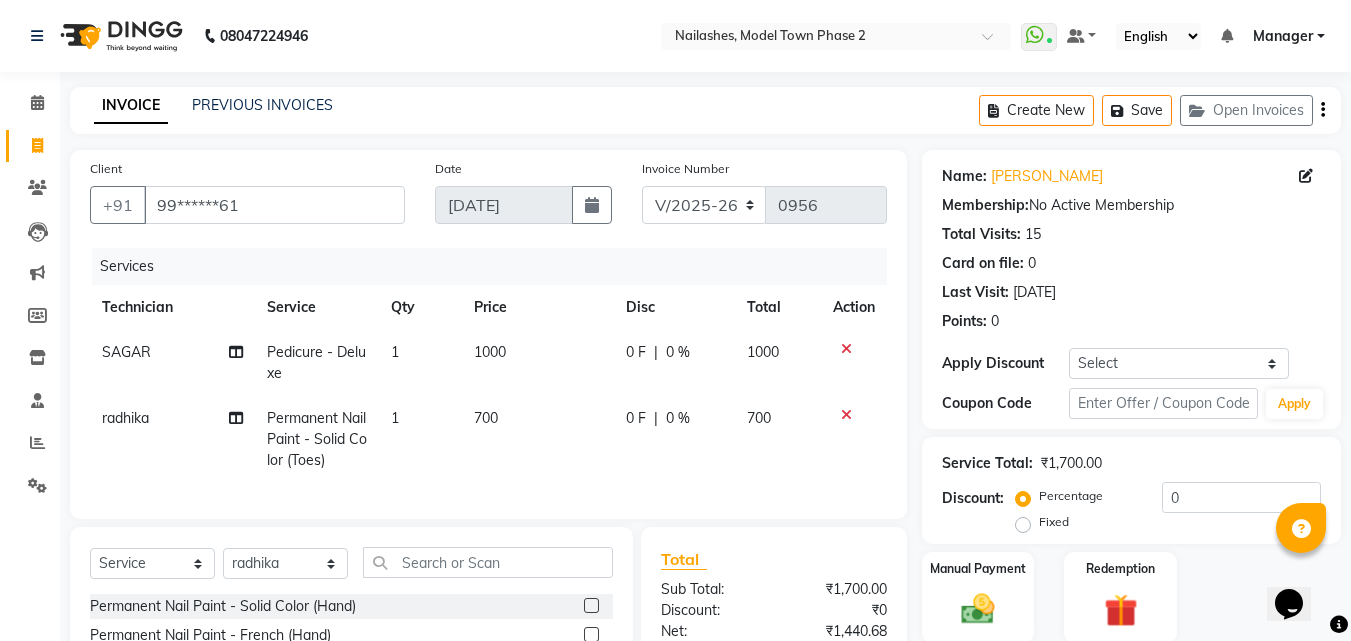 click on "700" 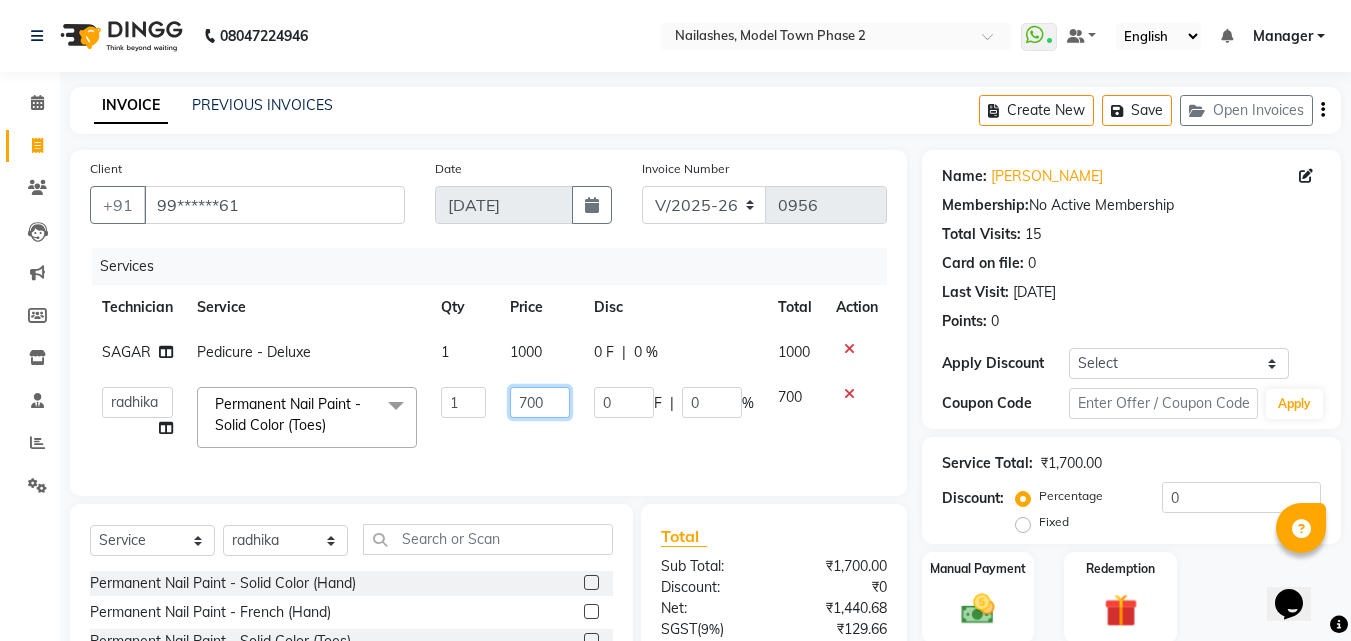 click on "700" 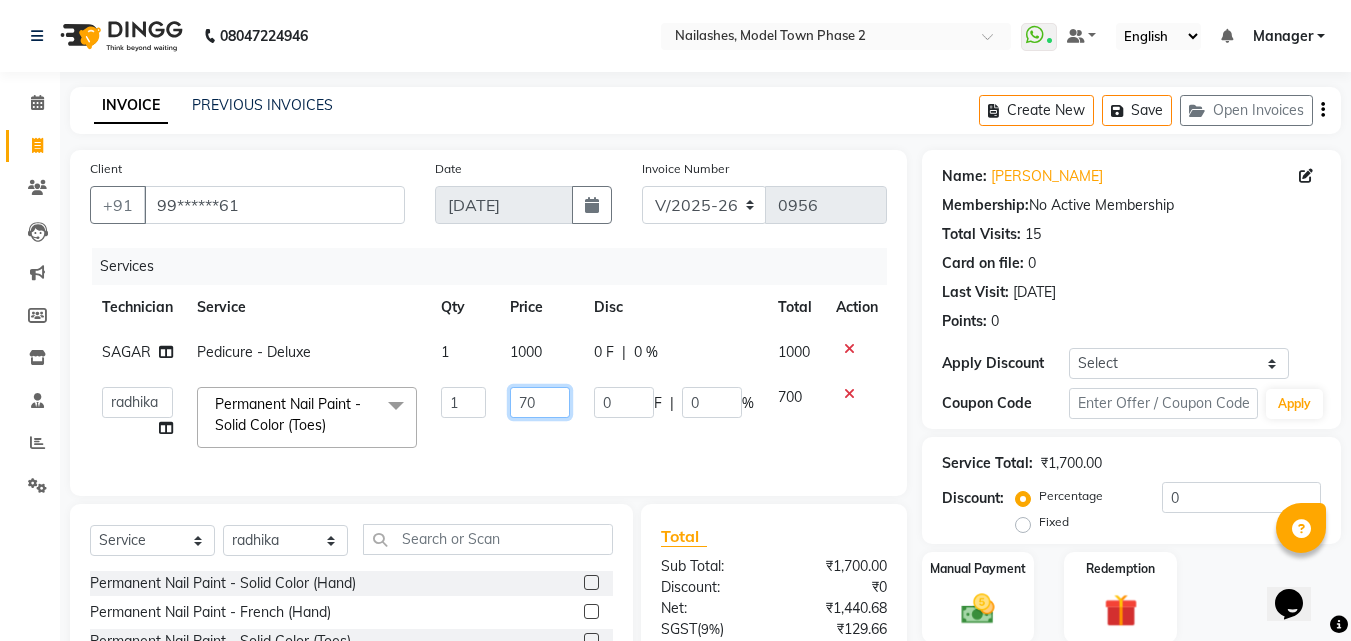 type on "7" 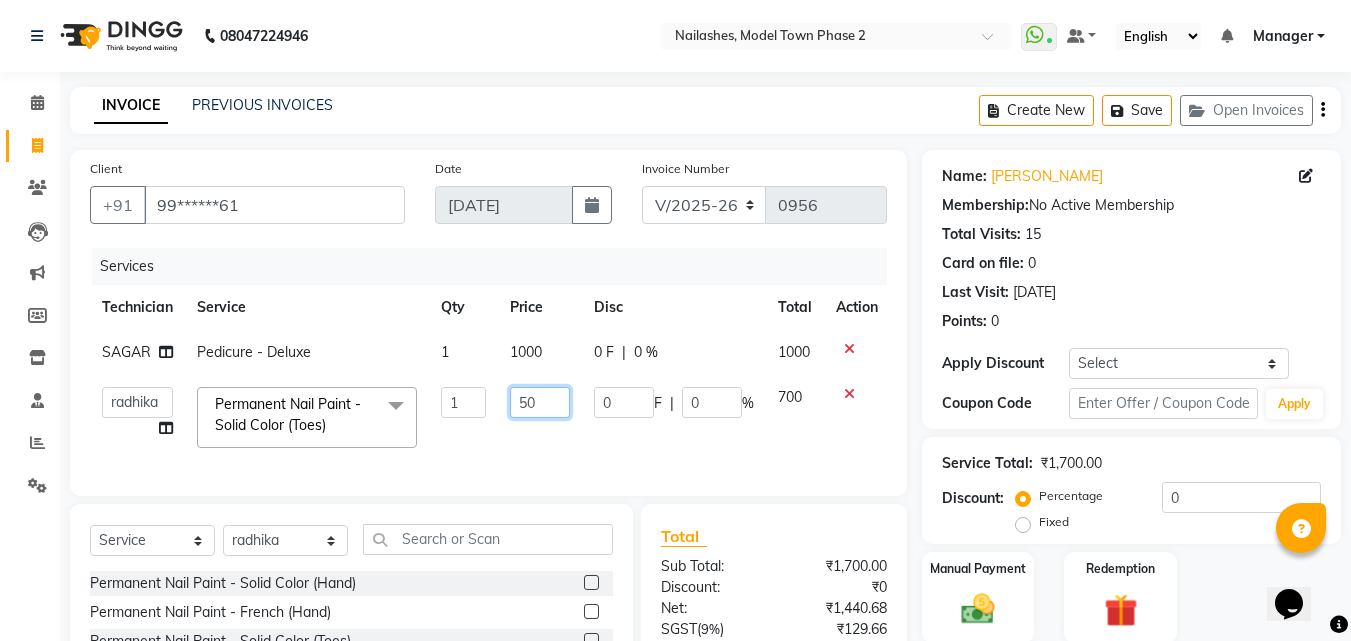 type on "500" 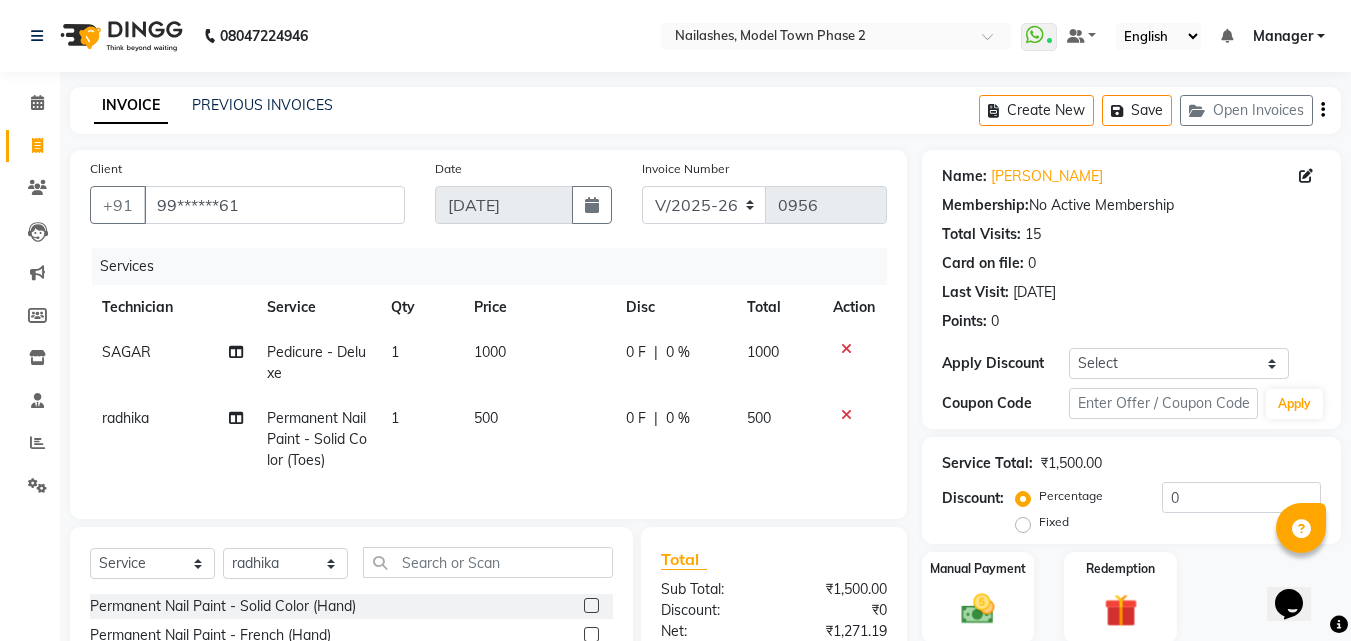 click on "Services Technician Service Qty Price Disc Total Action SAGAR Pedicure - Deluxe 1 1000 0 F | 0 % 1000 radhika  Permanent Nail Paint - Solid Color (Toes) 1 500 0 F | 0 % 500" 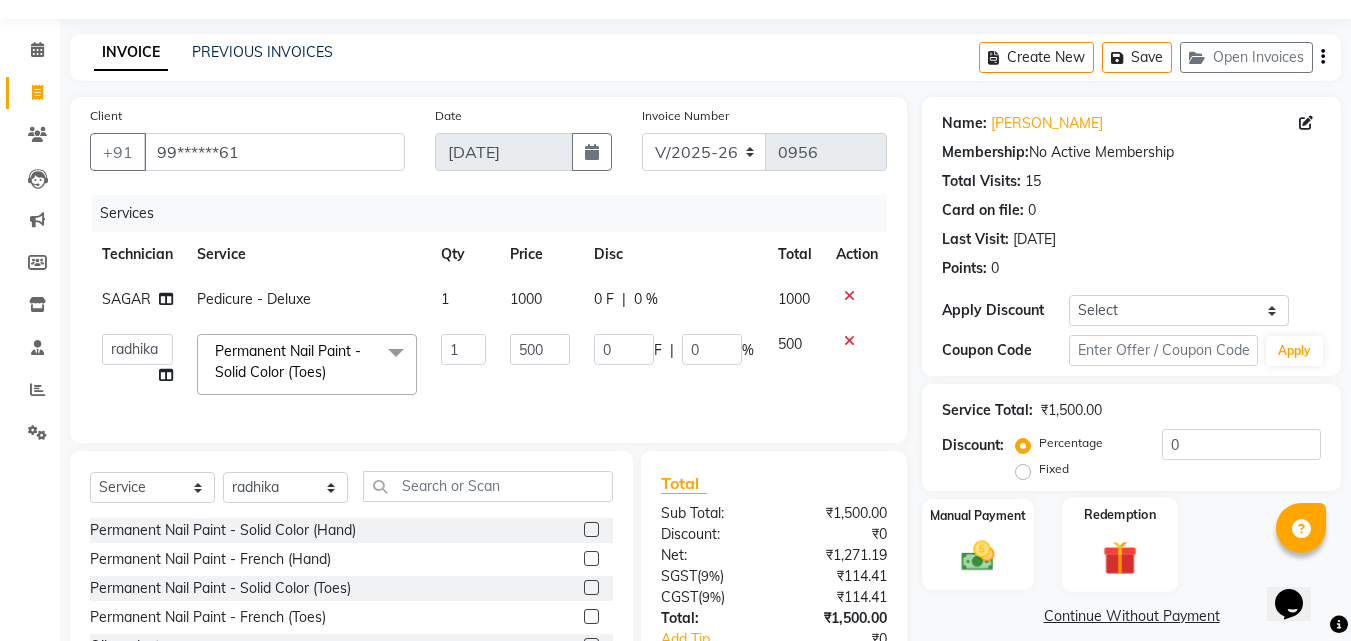 scroll, scrollTop: 100, scrollLeft: 0, axis: vertical 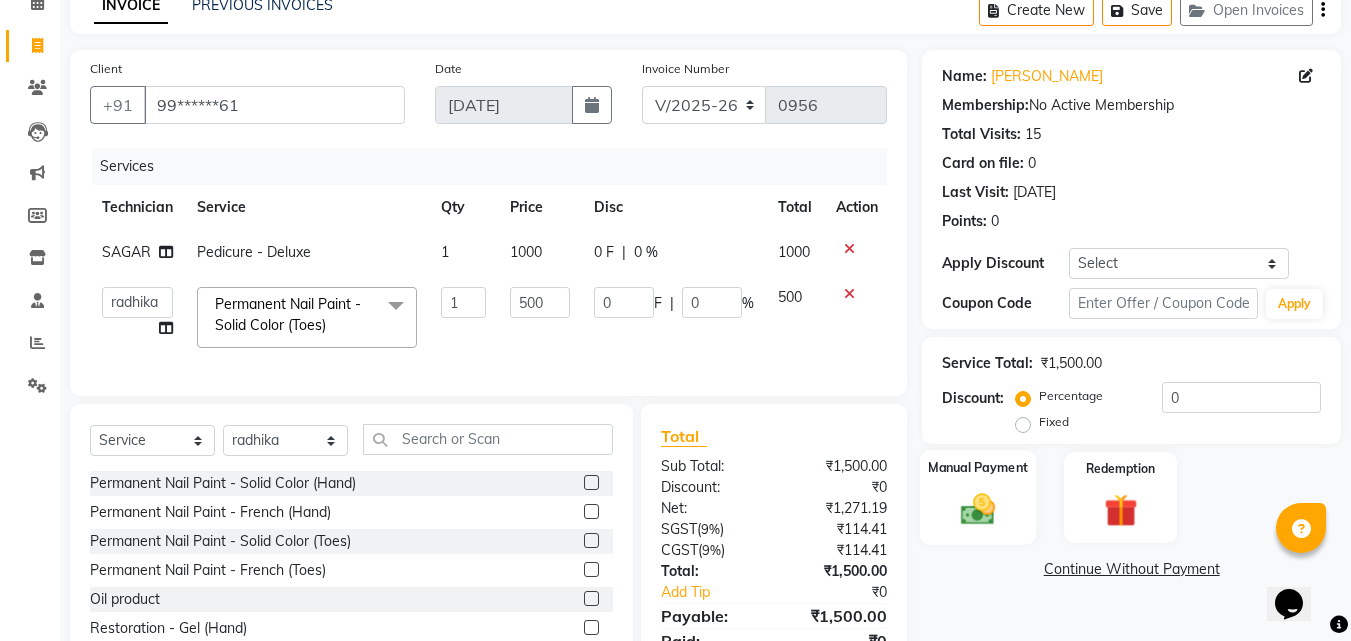 click 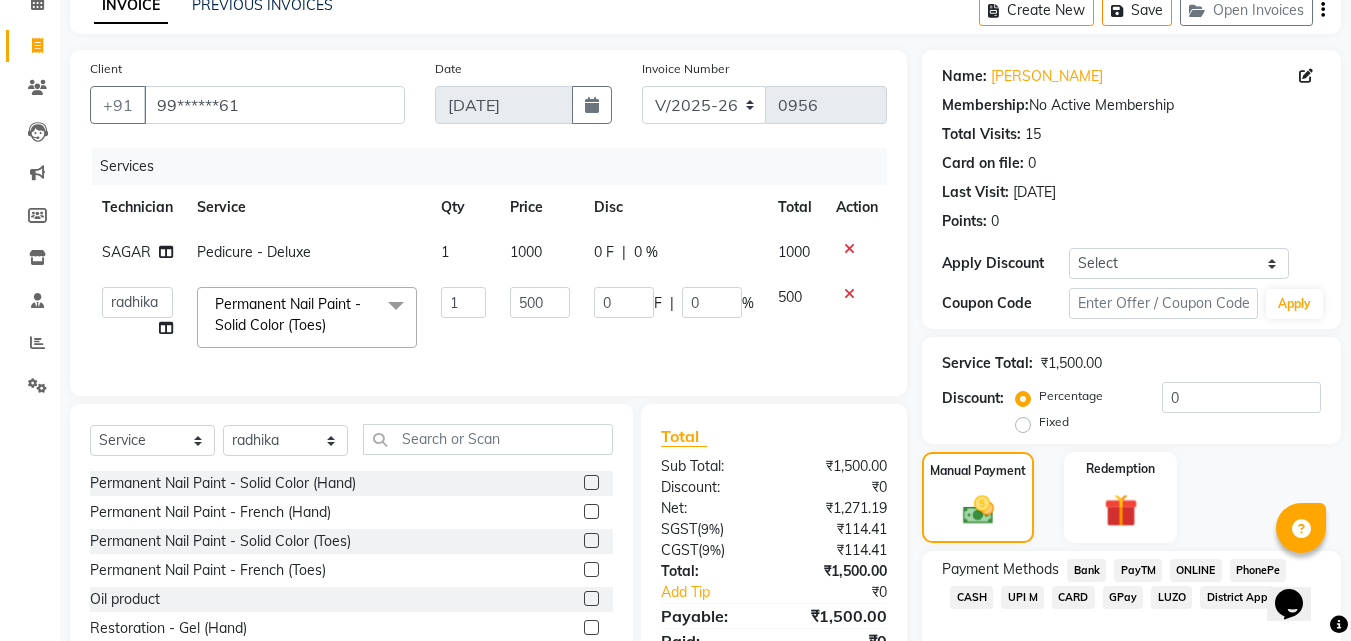 click on "ONLINE" 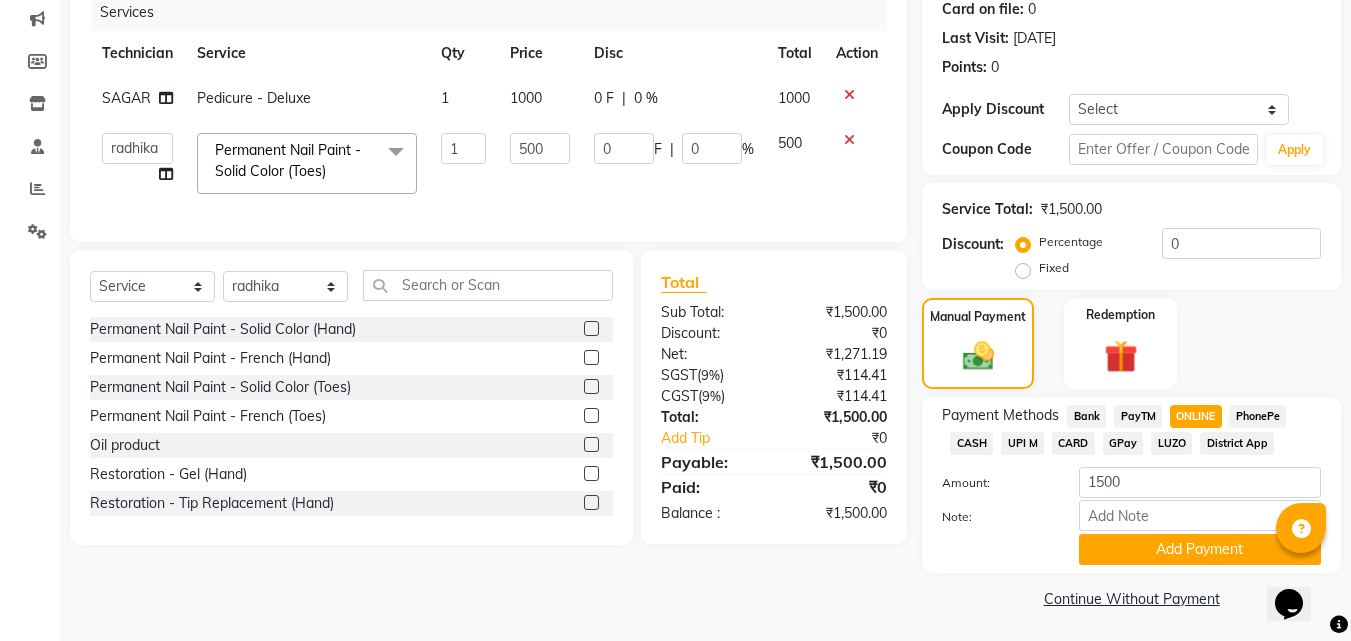 scroll, scrollTop: 257, scrollLeft: 0, axis: vertical 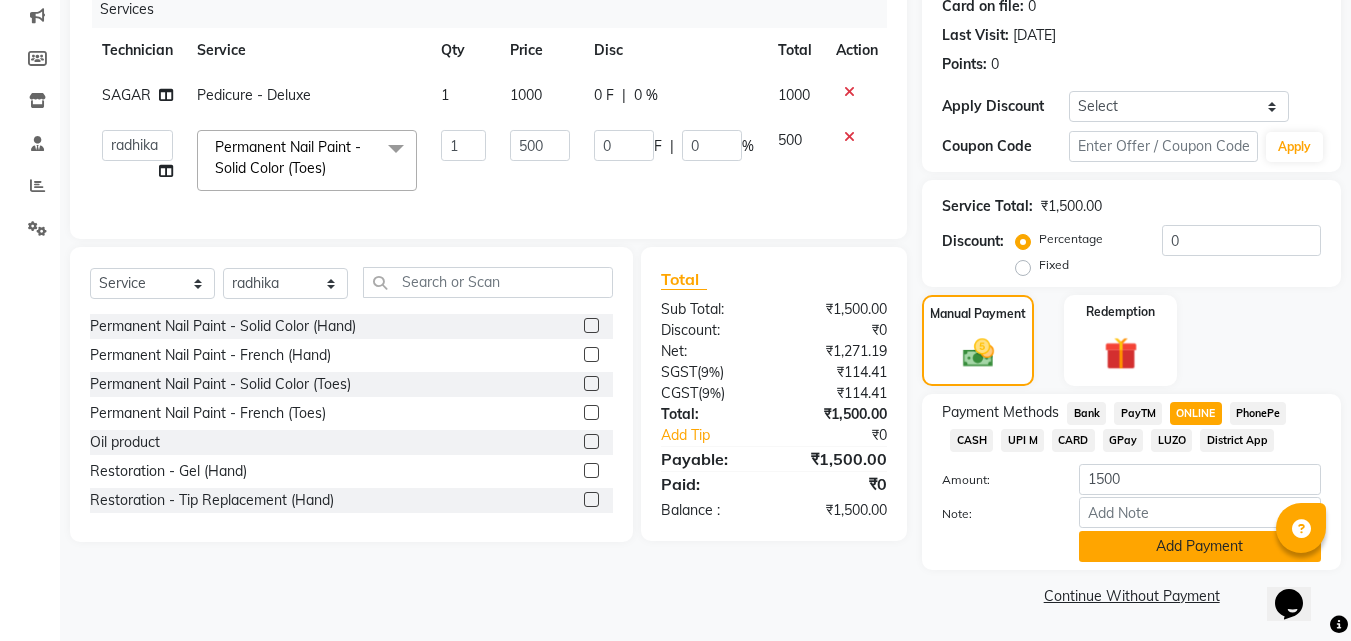 click on "Add Payment" 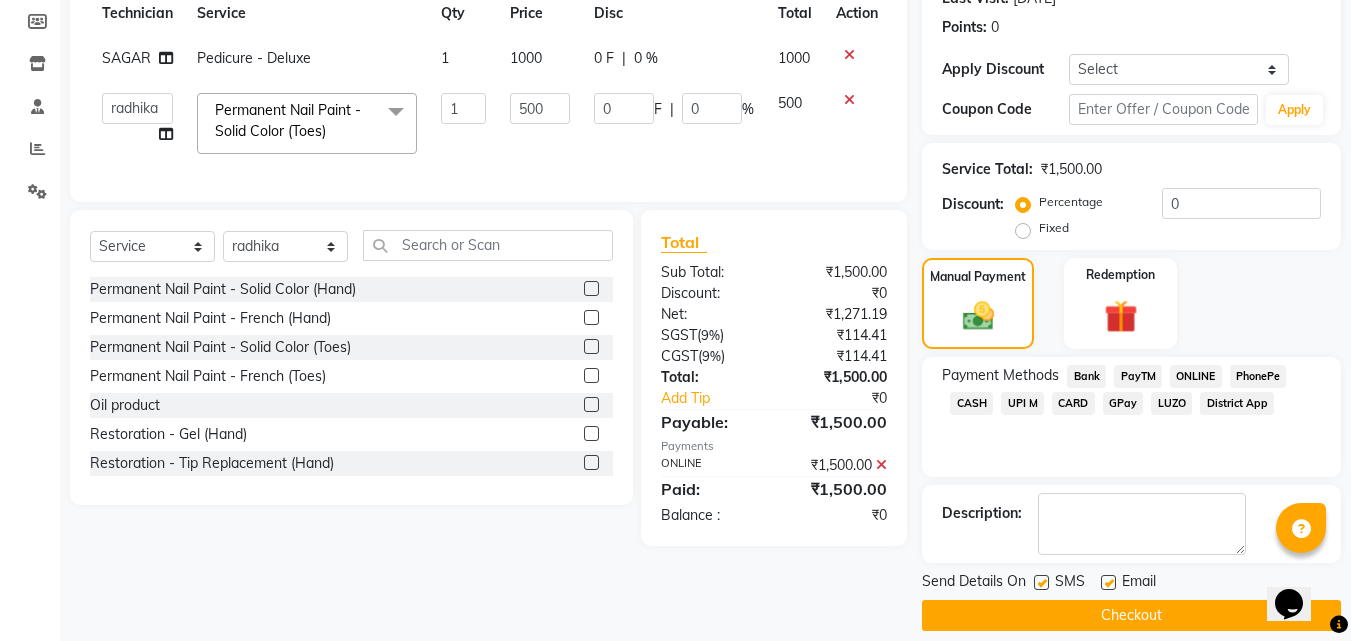 scroll, scrollTop: 314, scrollLeft: 0, axis: vertical 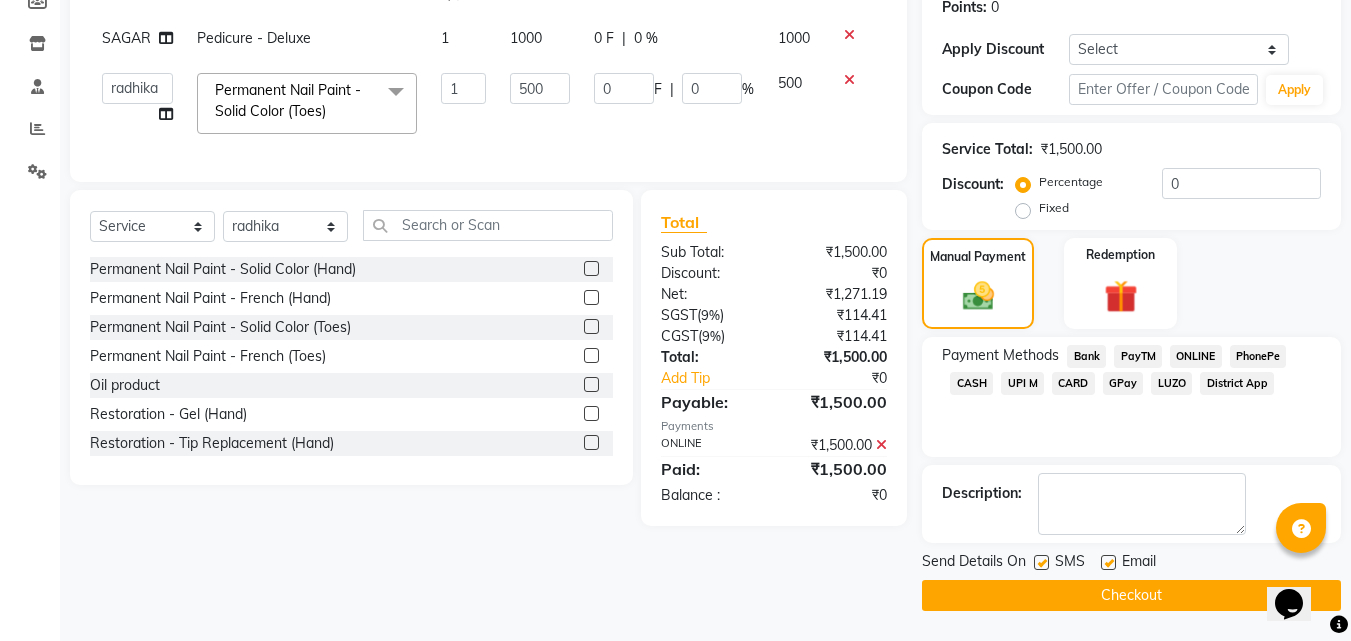 click on "Checkout" 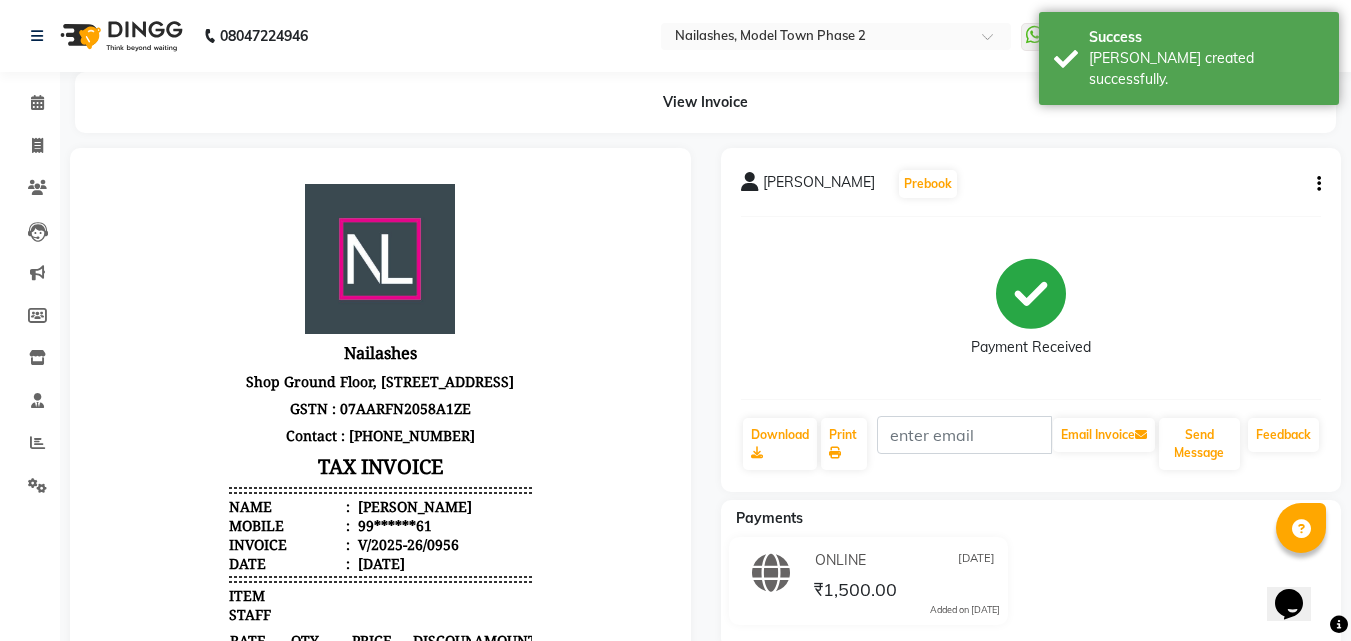 scroll, scrollTop: 0, scrollLeft: 0, axis: both 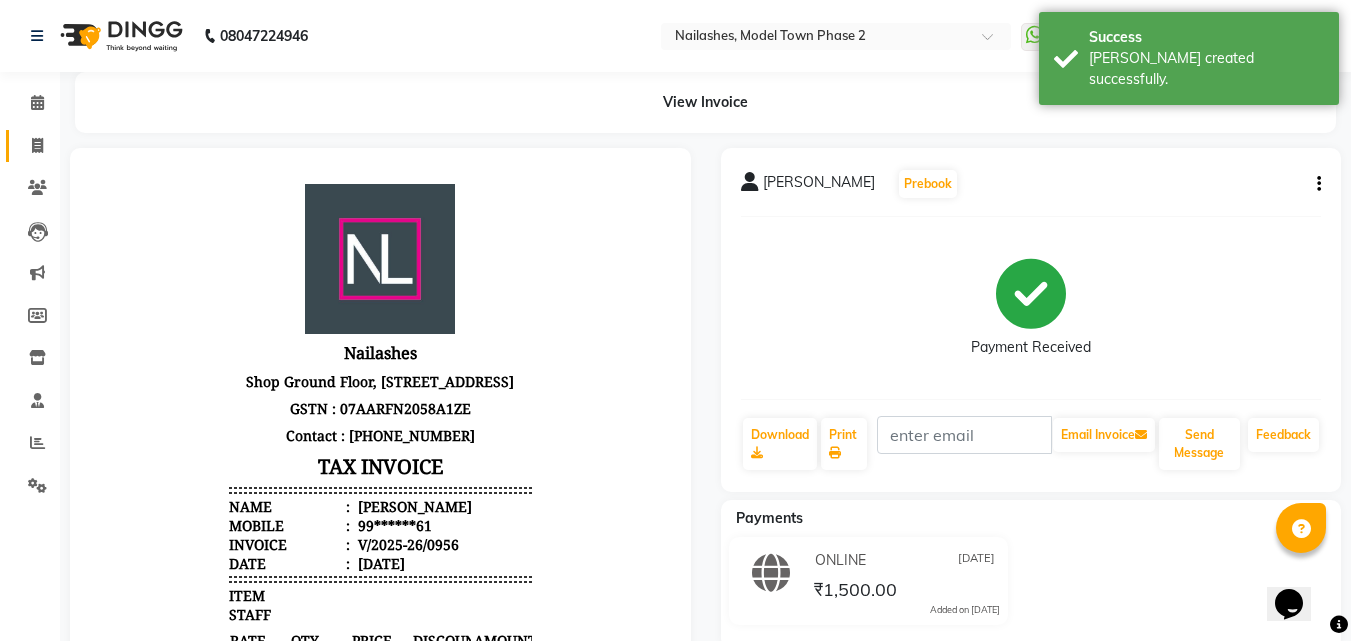 drag, startPoint x: 41, startPoint y: 157, endPoint x: 27, endPoint y: 145, distance: 18.439089 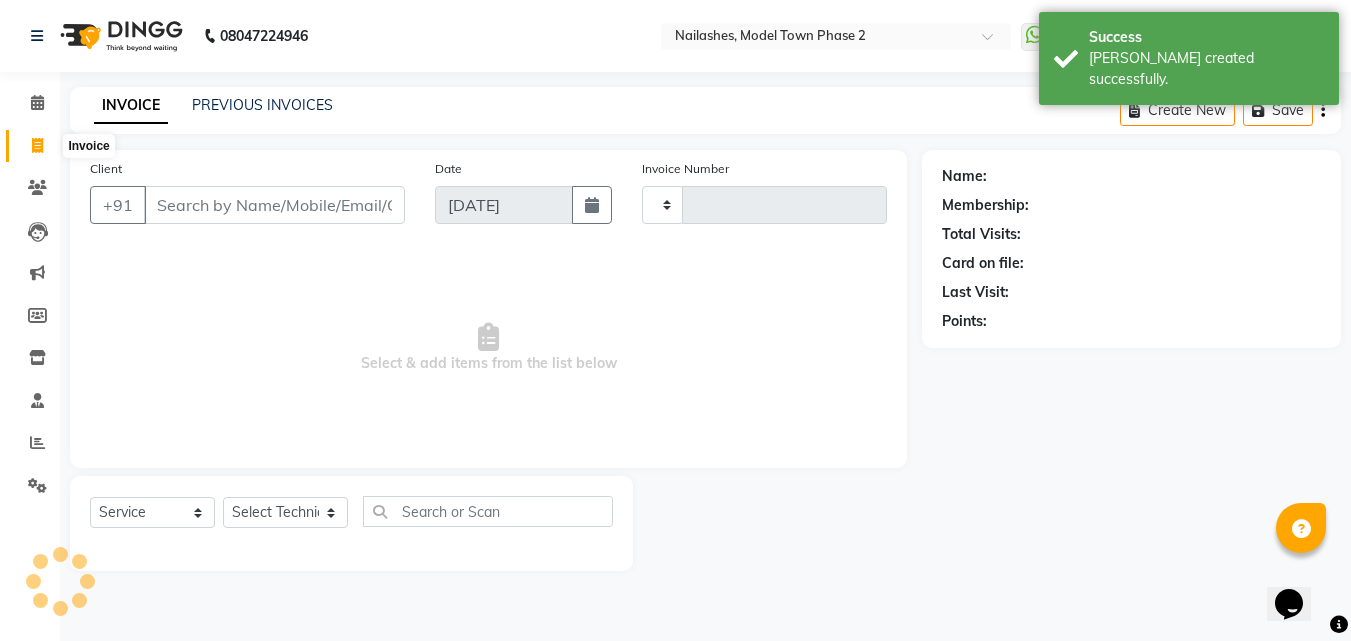 type on "0957" 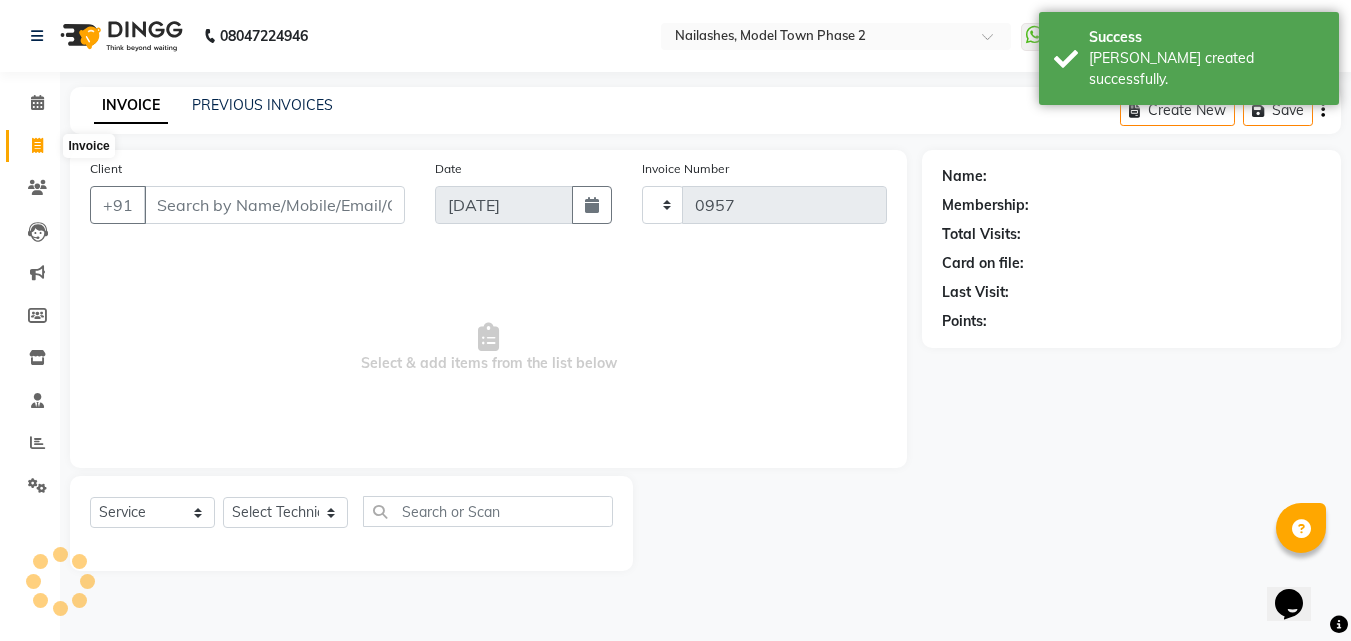 select on "3840" 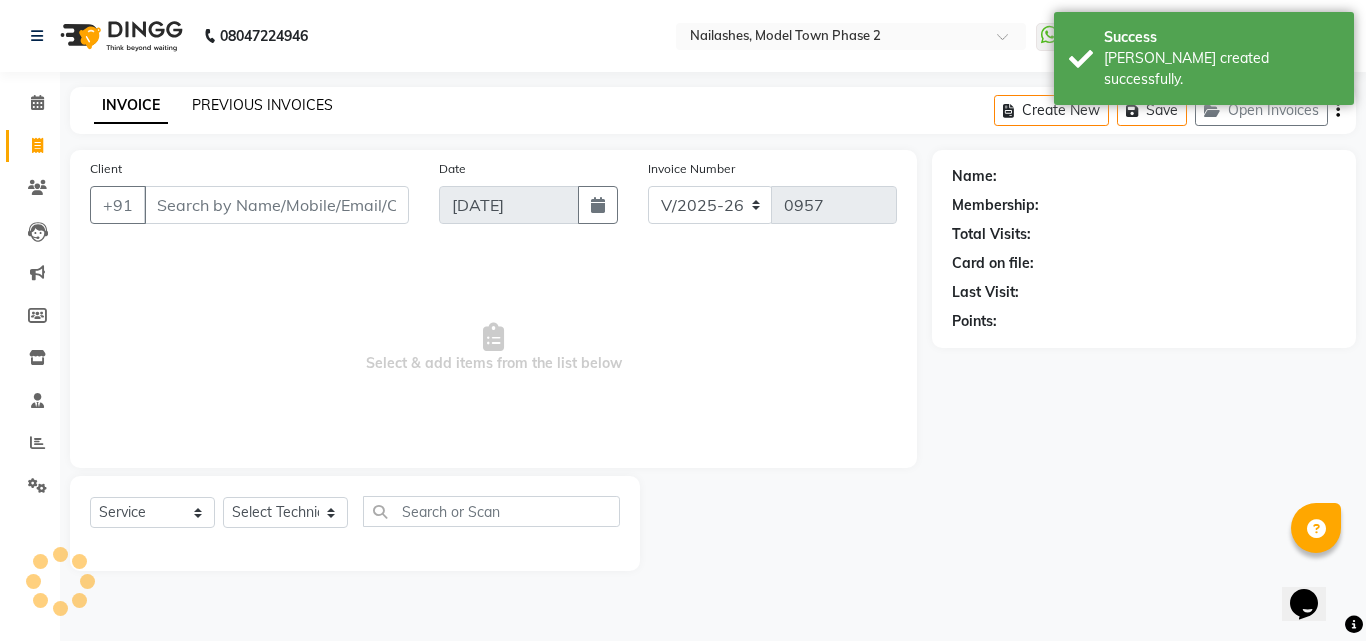 click on "PREVIOUS INVOICES" 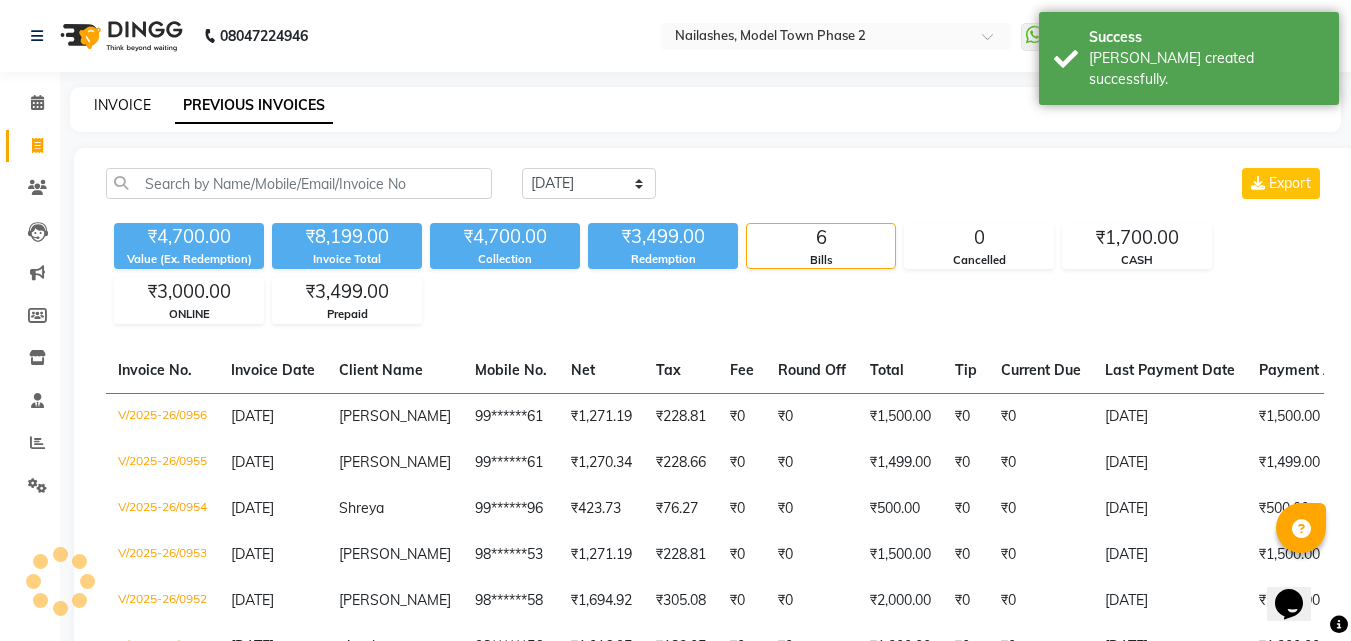 click on "INVOICE" 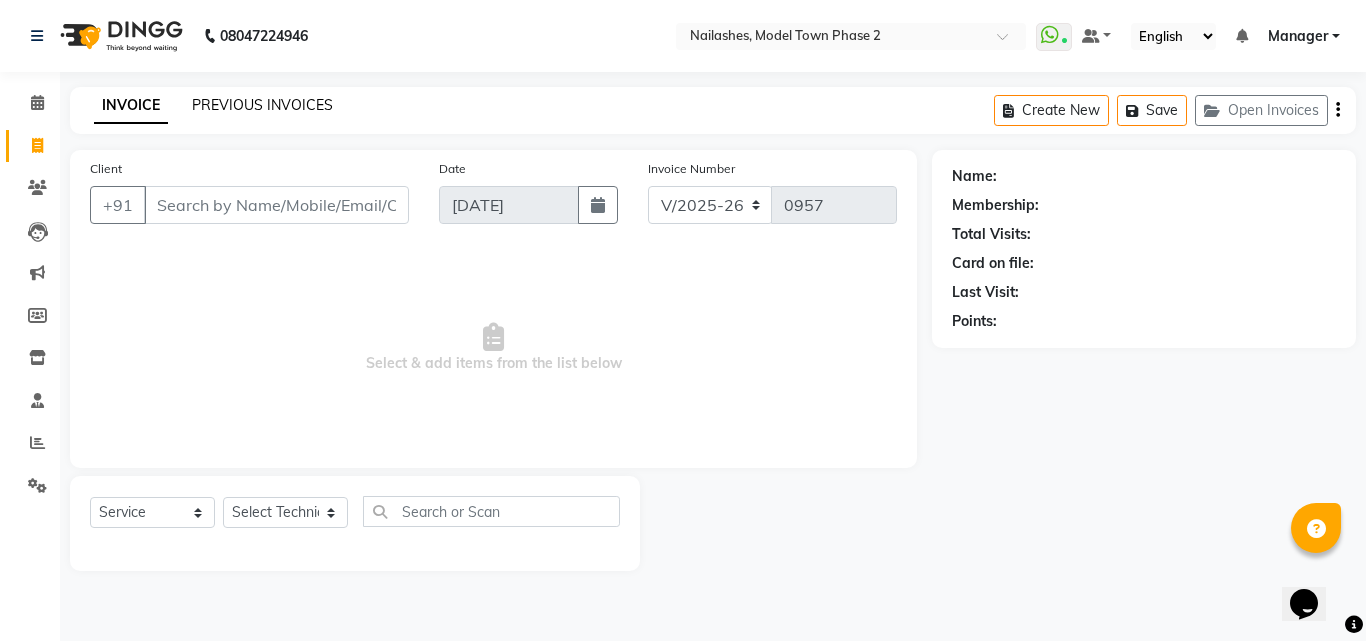click on "PREVIOUS INVOICES" 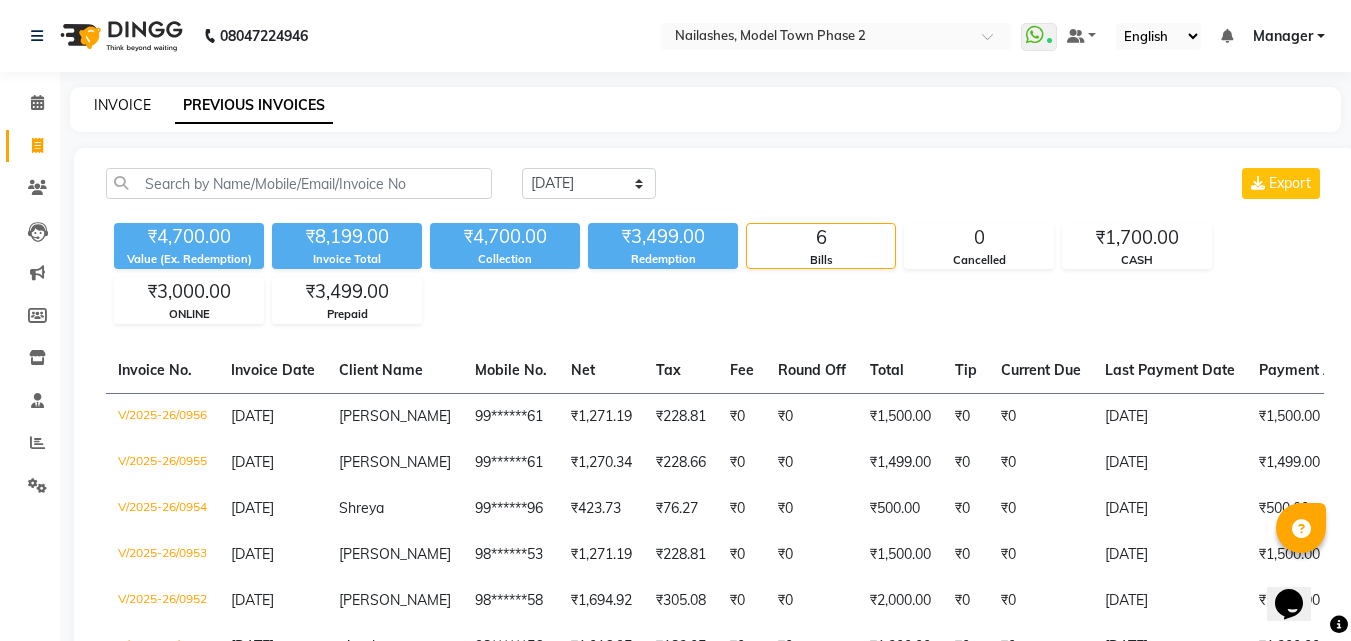 click on "INVOICE" 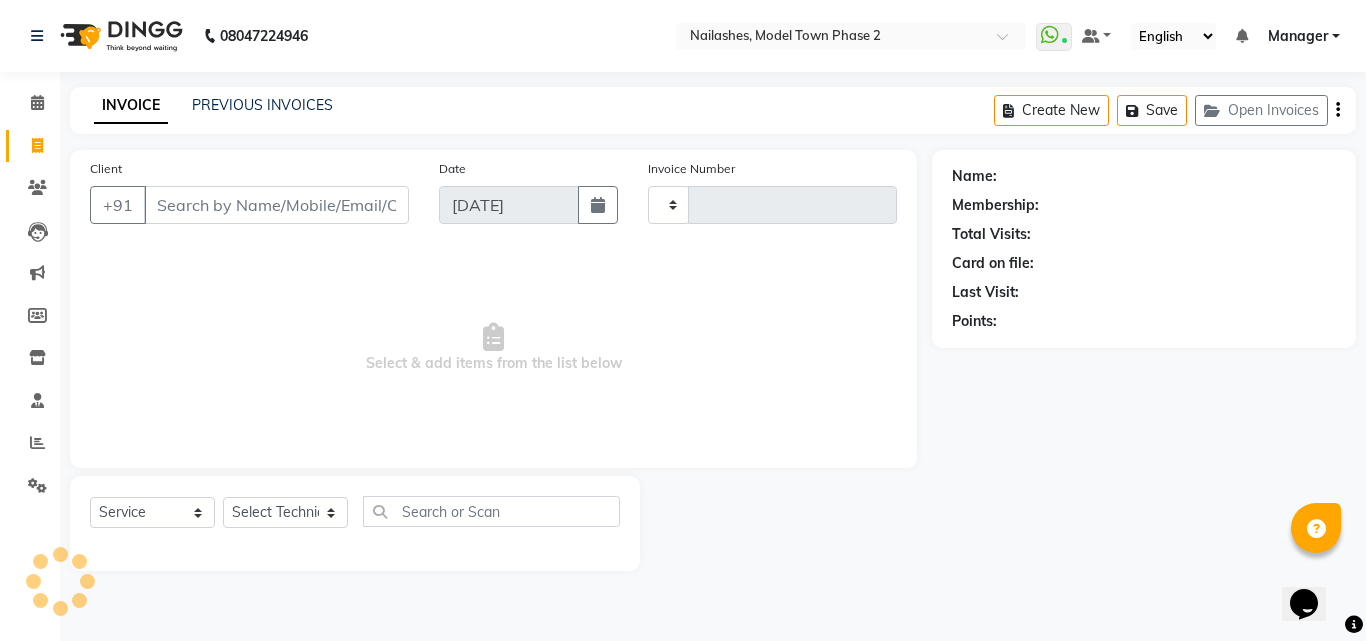 type on "0957" 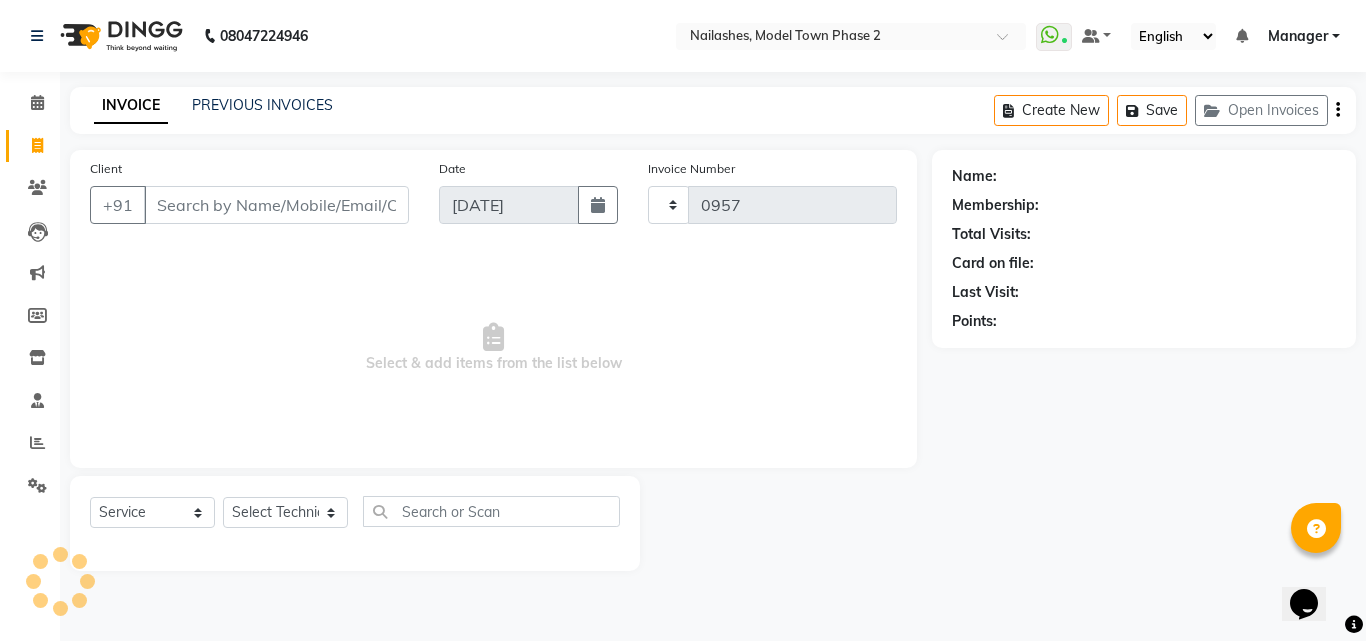 select on "3840" 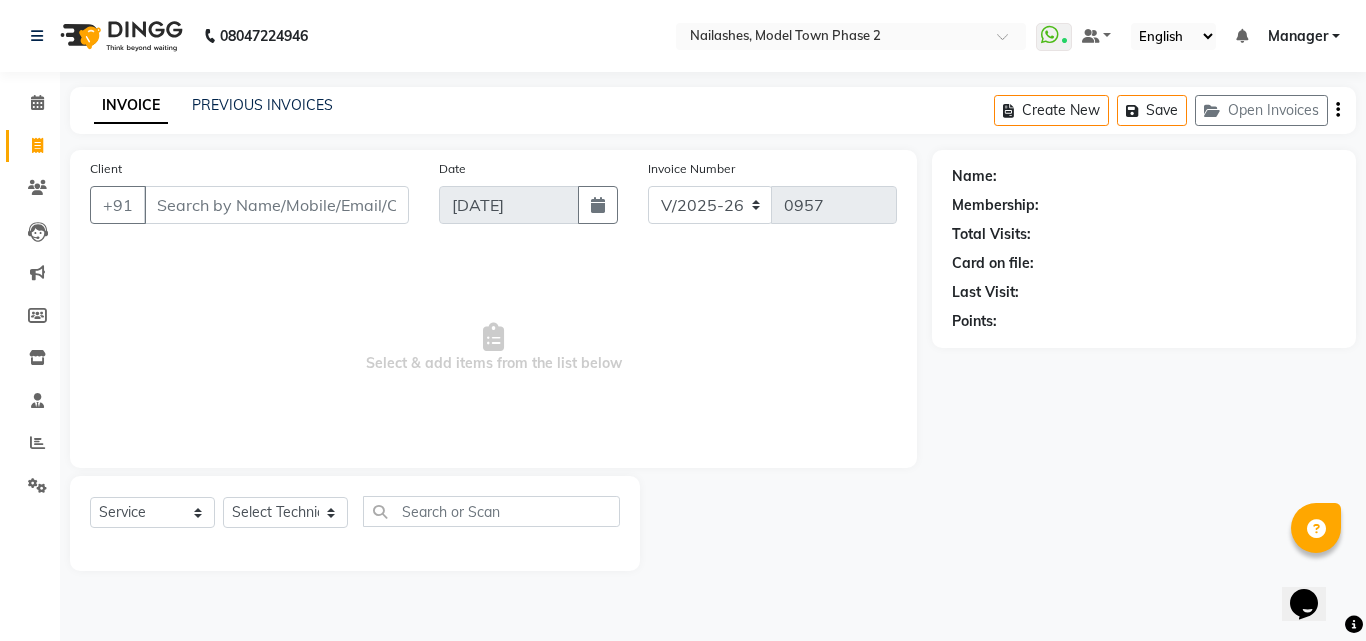 click on "Client +91 Date [DATE] Invoice Number V/2025 V/[PHONE_NUMBER]  Select & add items from the list below" 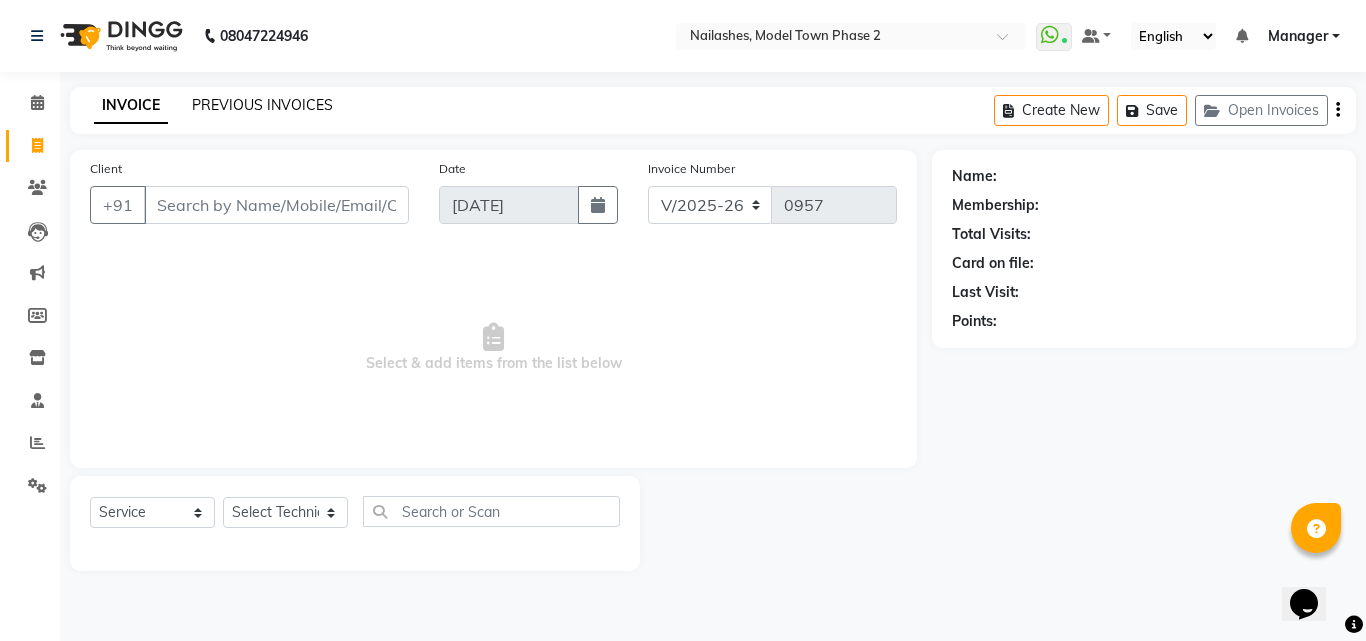 click on "PREVIOUS INVOICES" 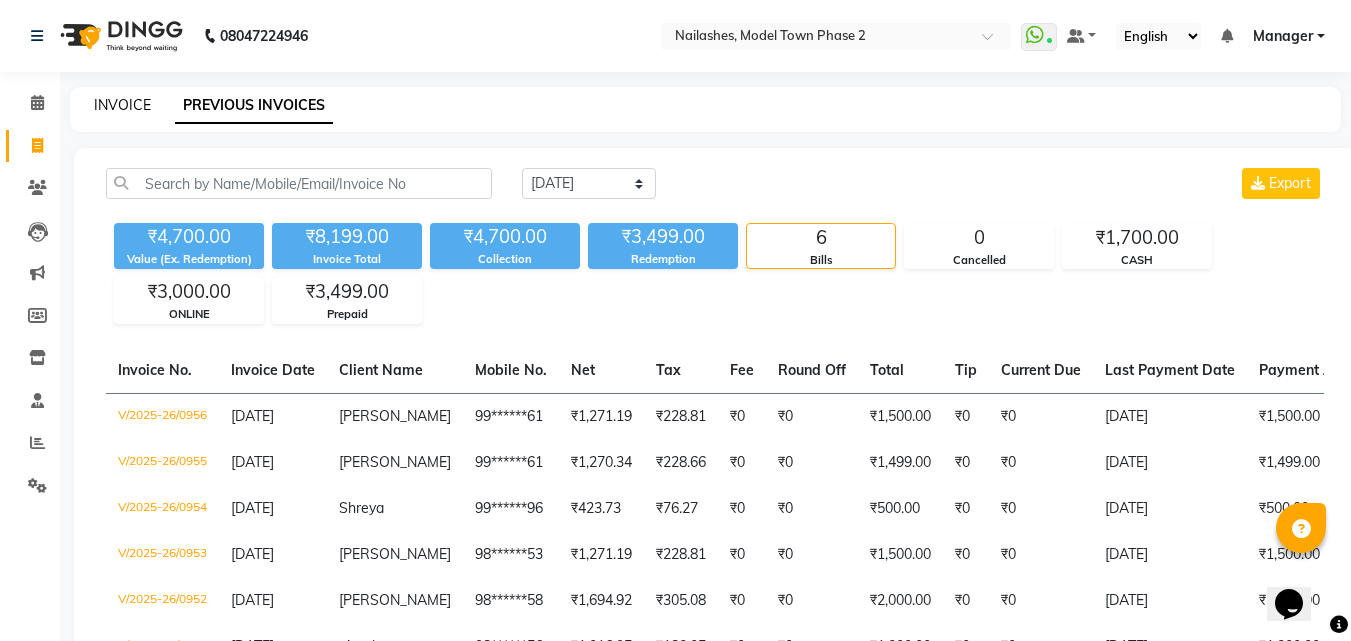 click on "INVOICE" 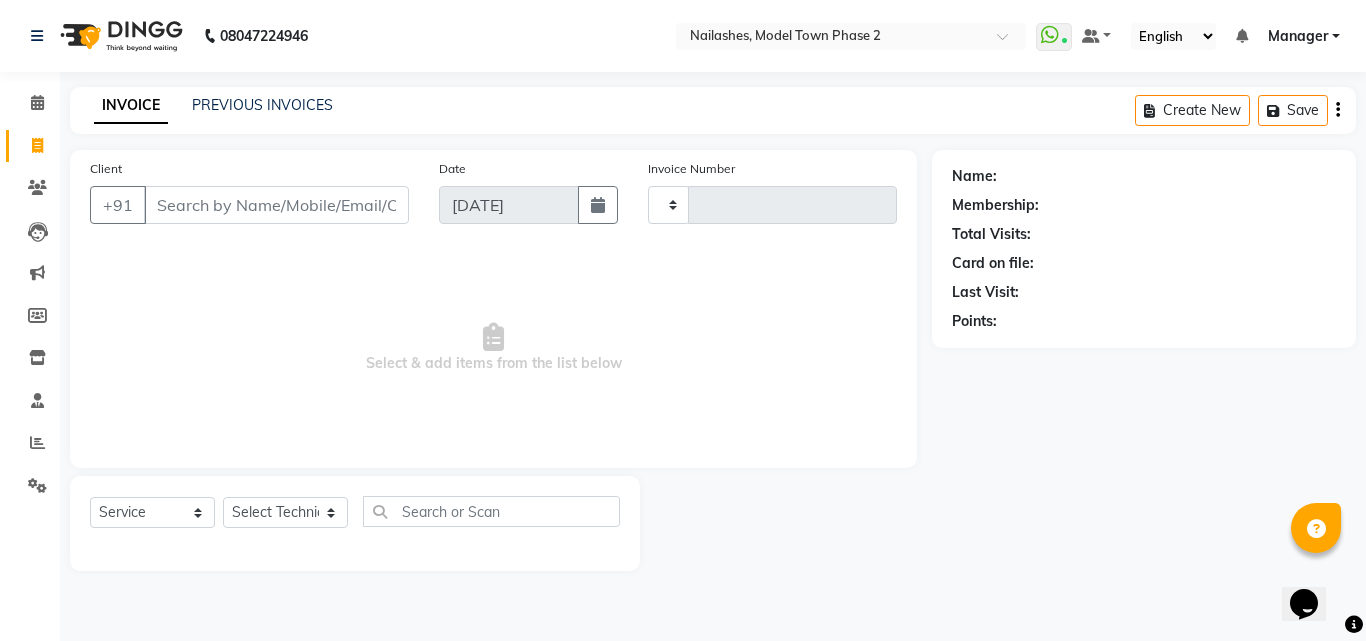 type on "0957" 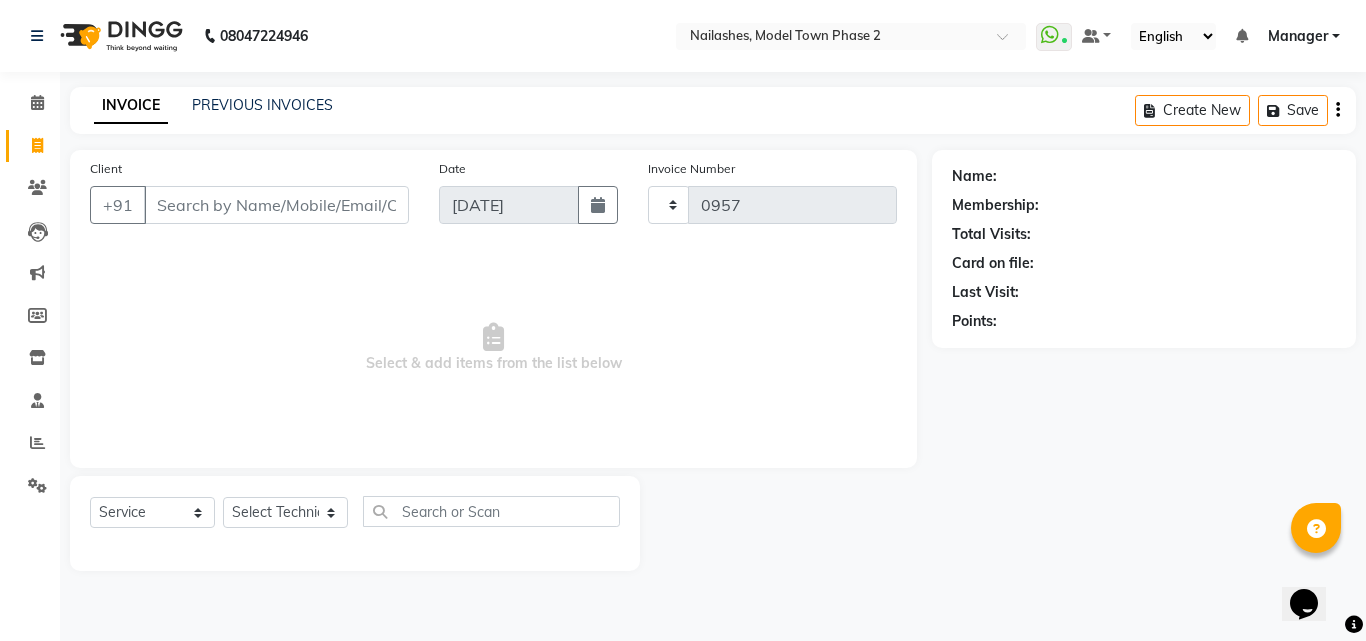 select on "3840" 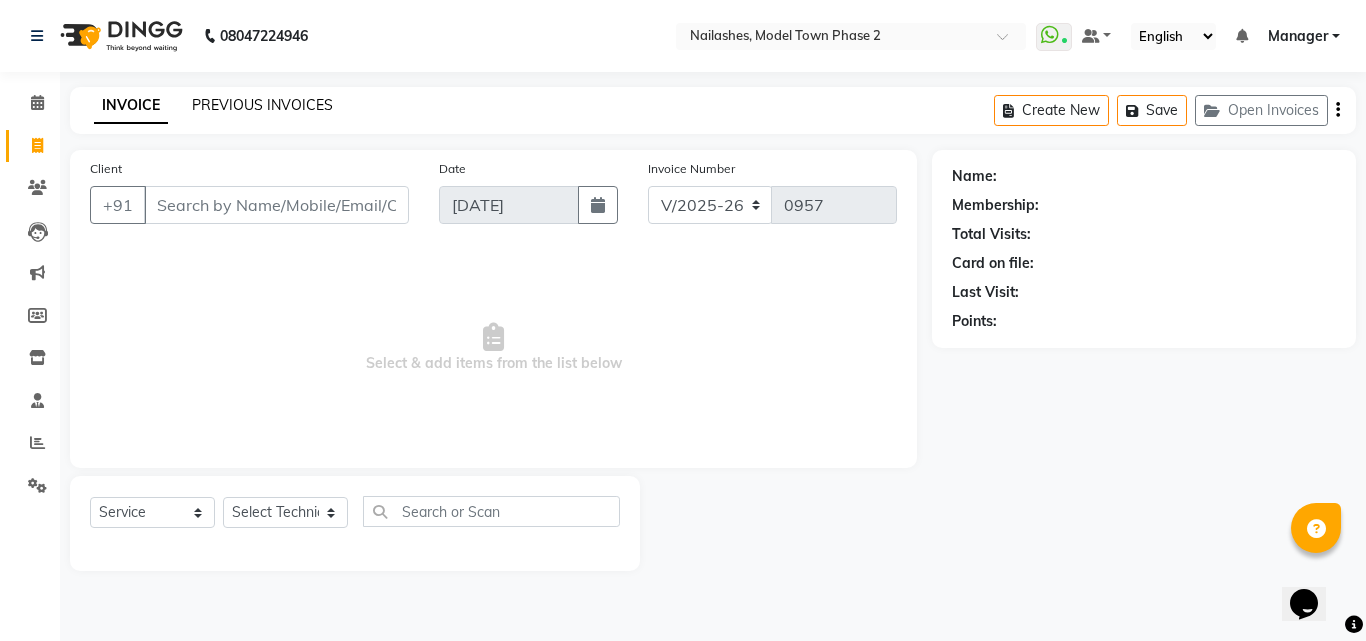 click on "PREVIOUS INVOICES" 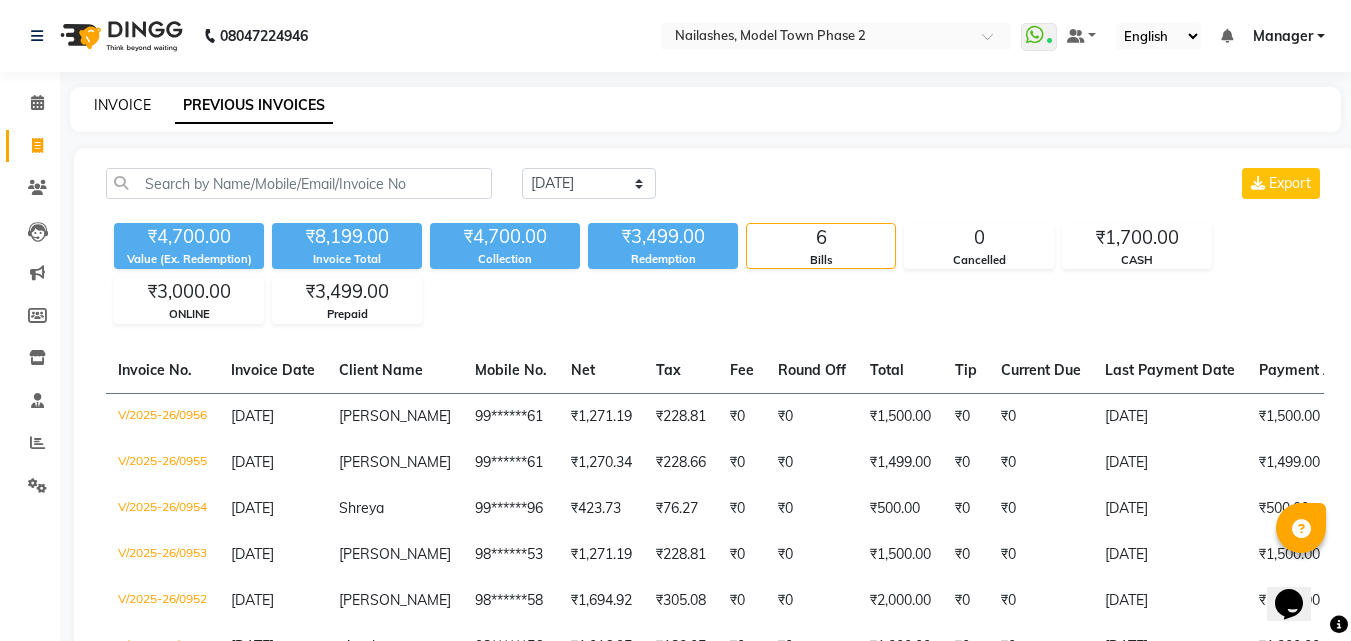 click on "INVOICE" 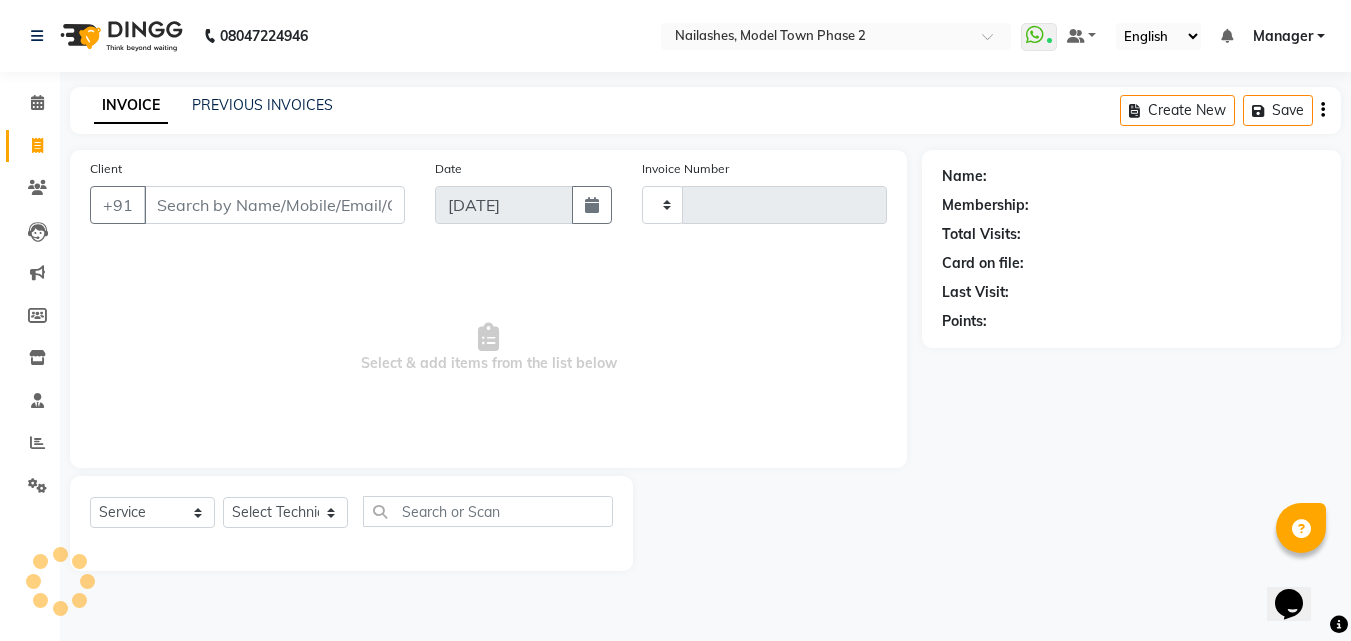 type on "0957" 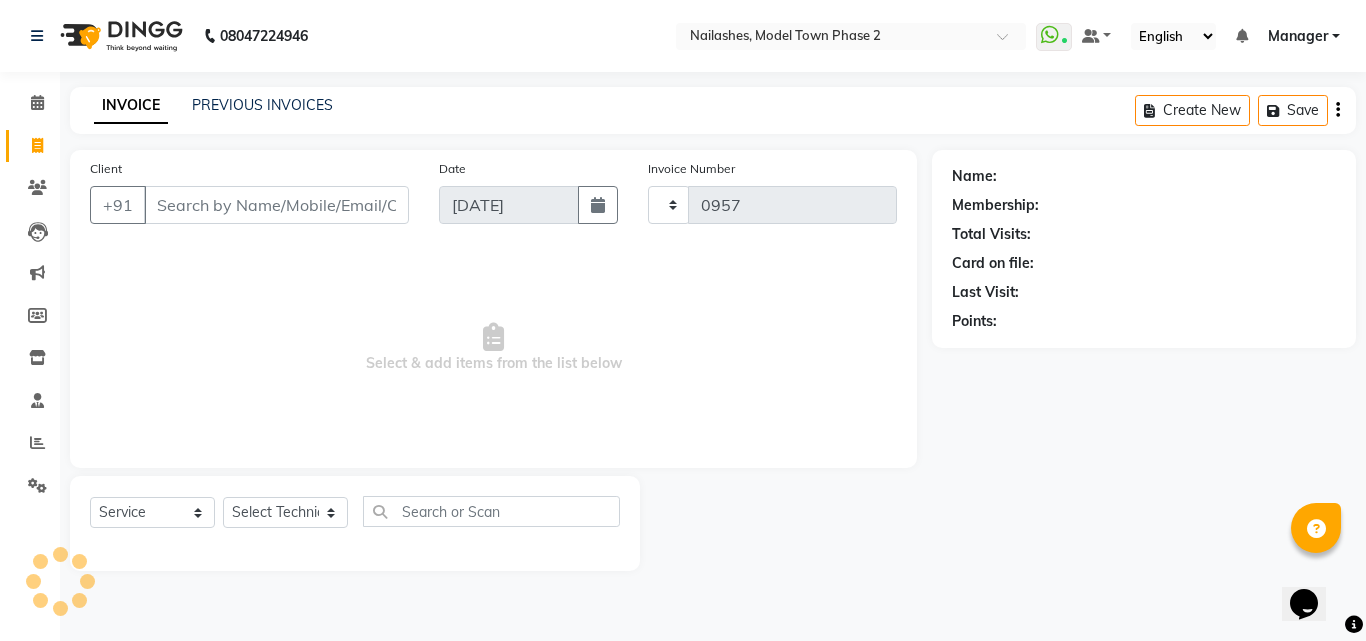 select on "3840" 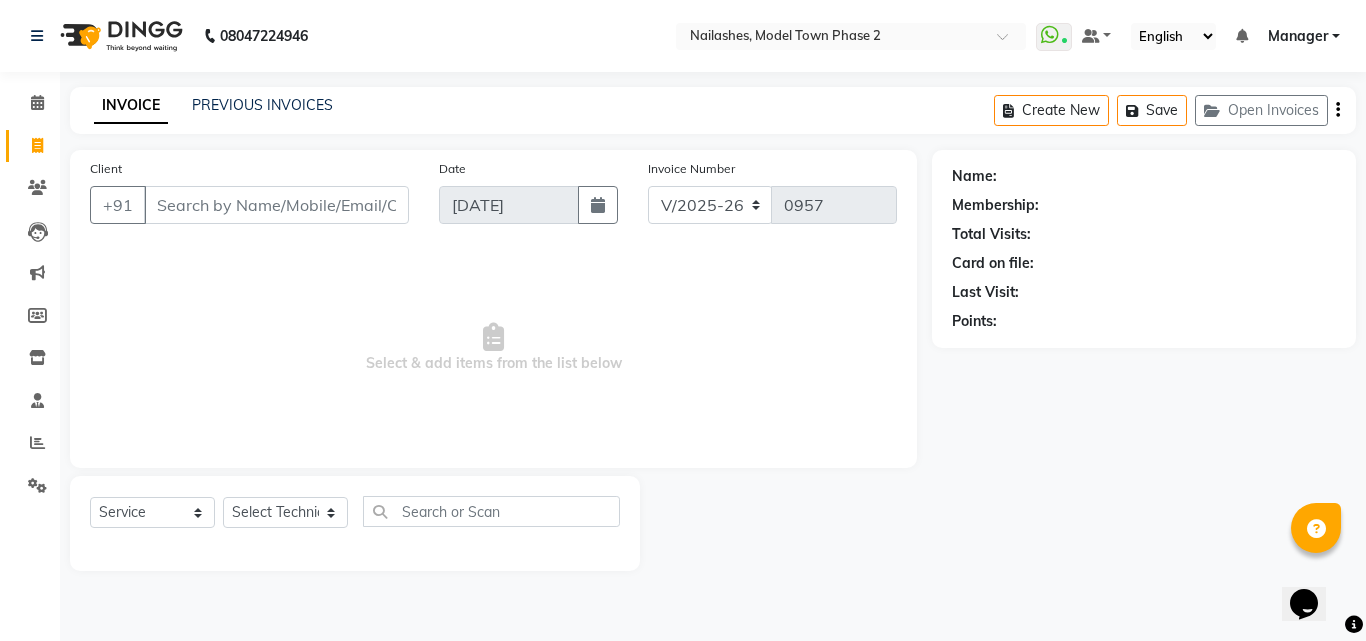 drag, startPoint x: 195, startPoint y: 204, endPoint x: 188, endPoint y: 172, distance: 32.75668 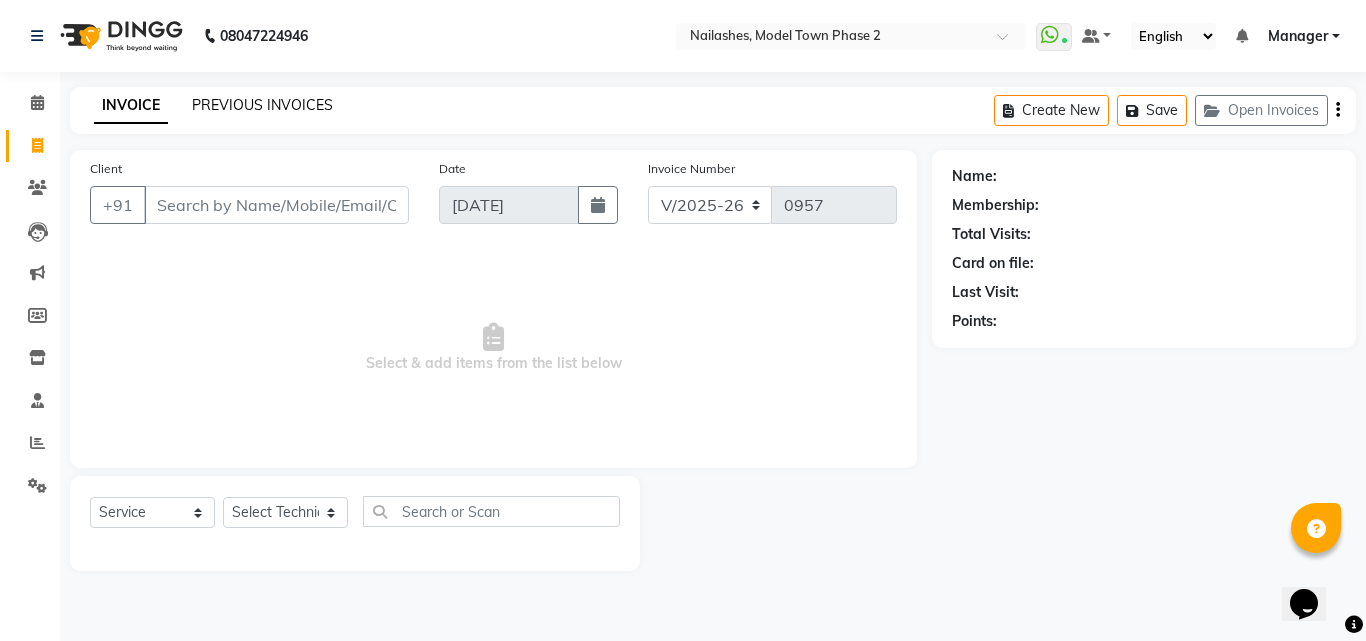click on "PREVIOUS INVOICES" 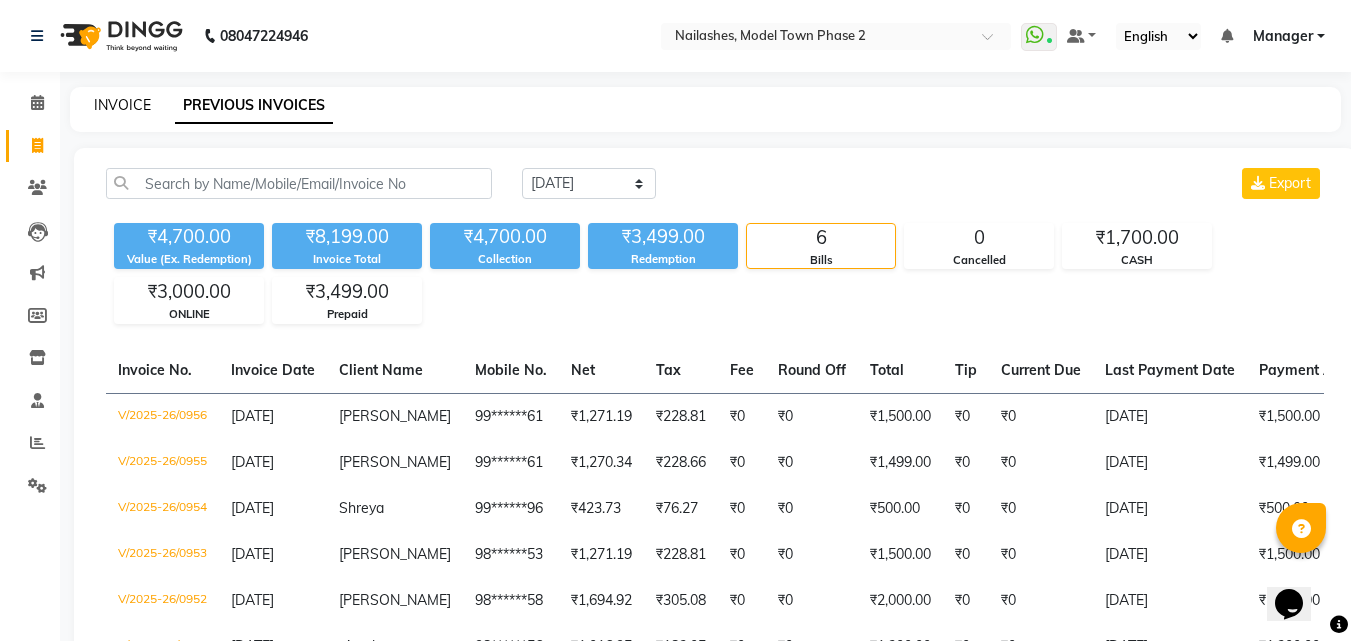 click on "INVOICE" 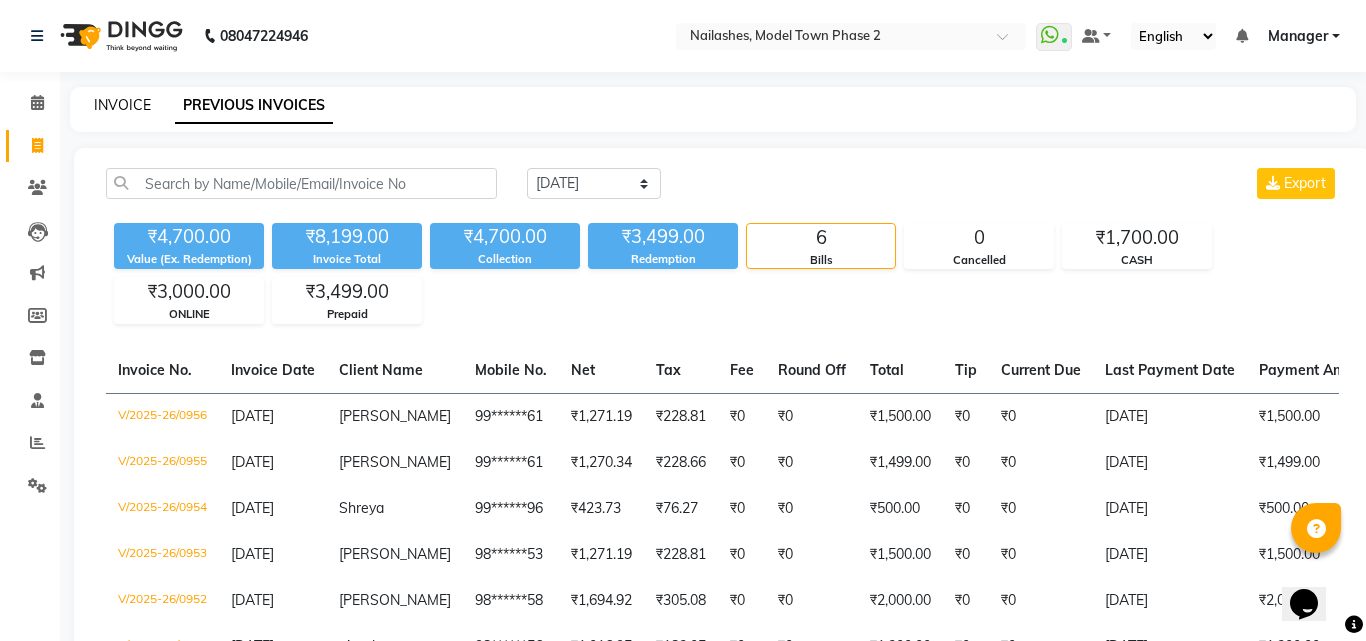 select on "service" 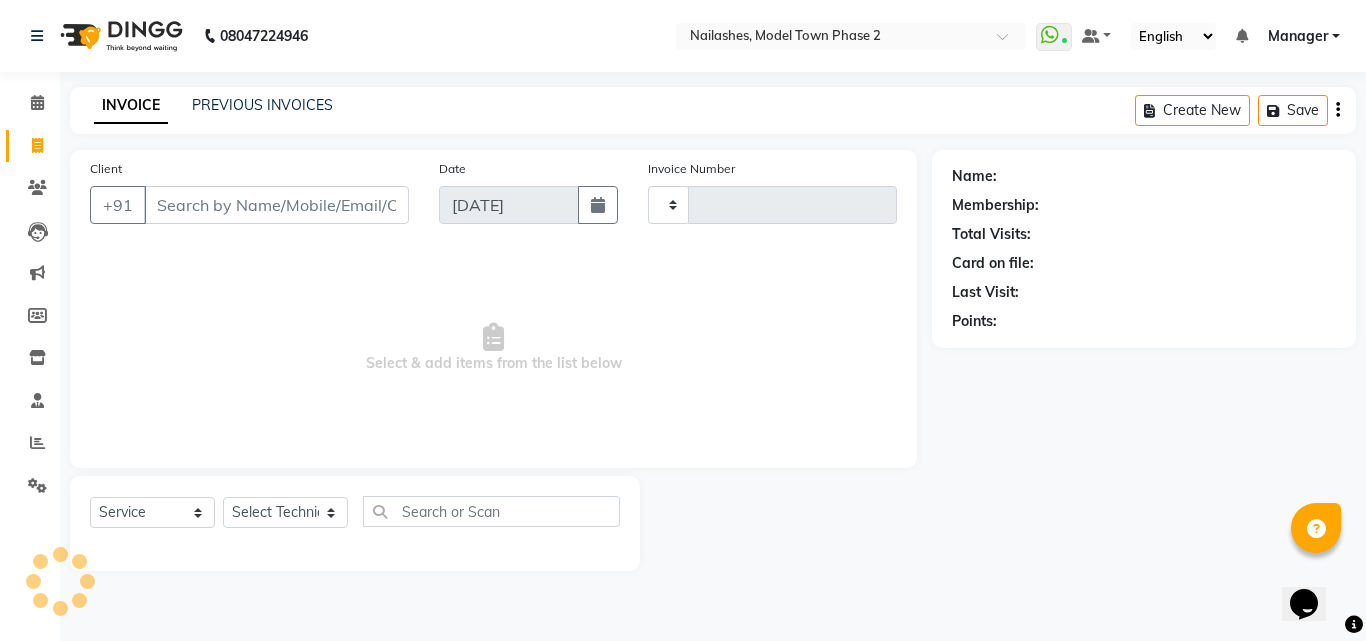 type on "0957" 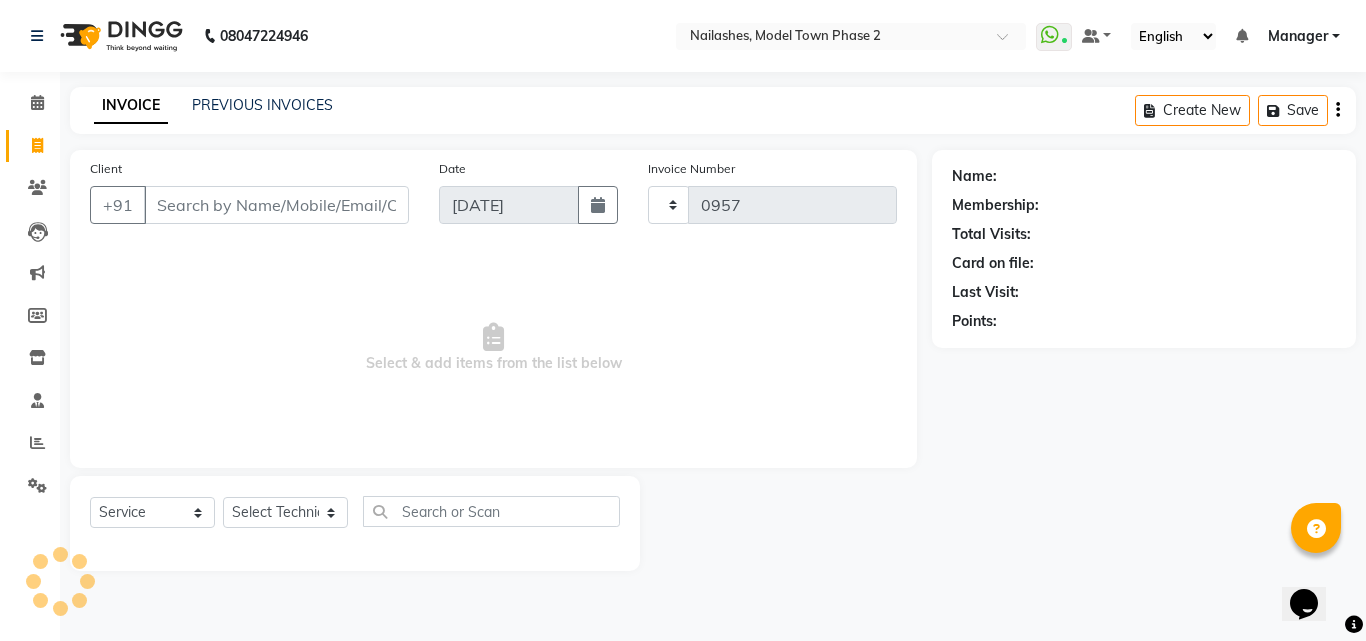 select on "3840" 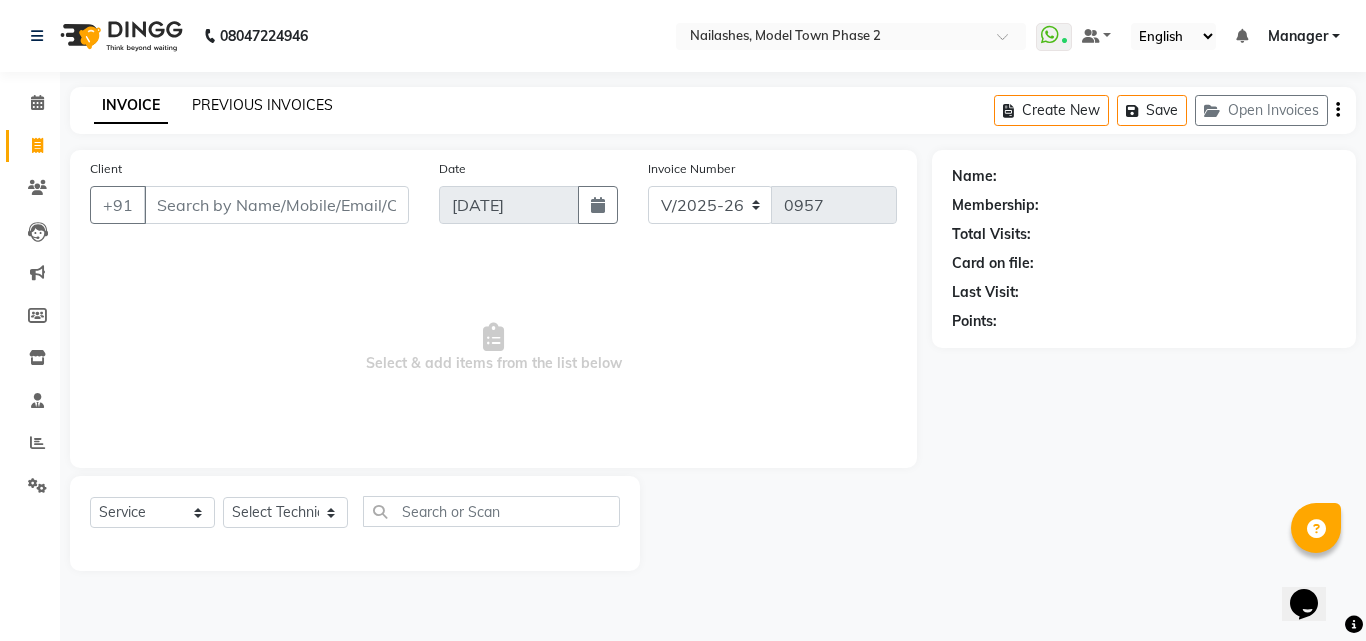 click on "PREVIOUS INVOICES" 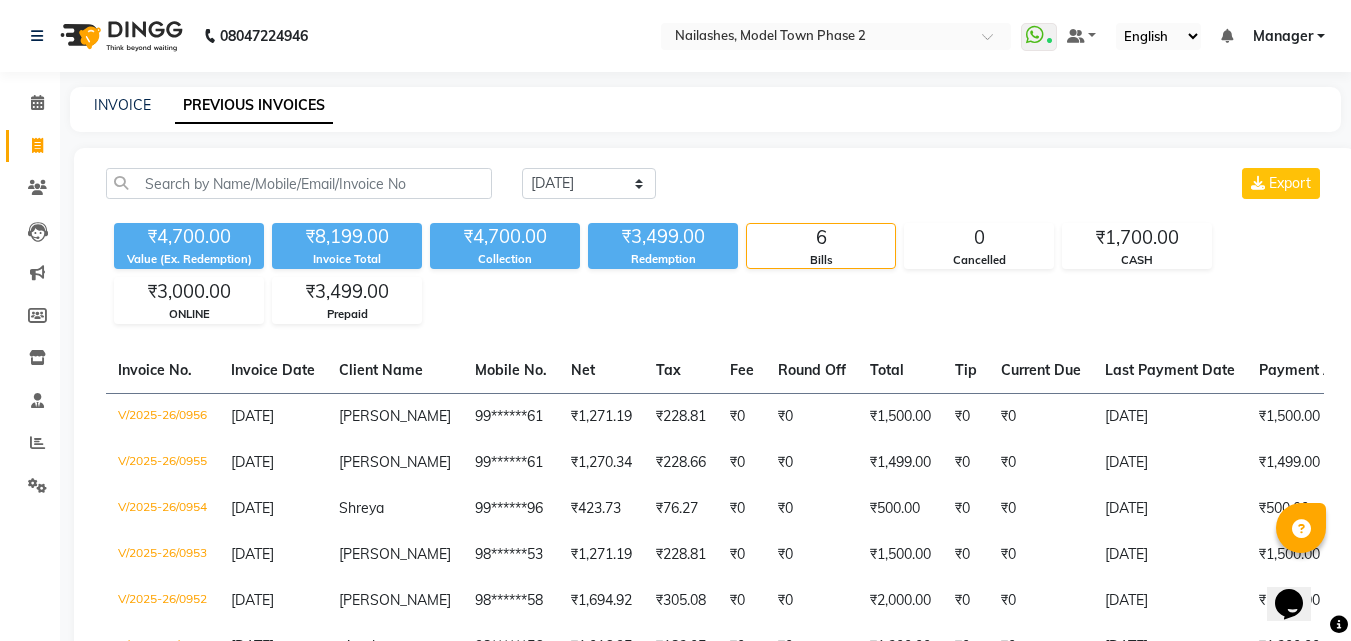 click on "INVOICE PREVIOUS INVOICES" 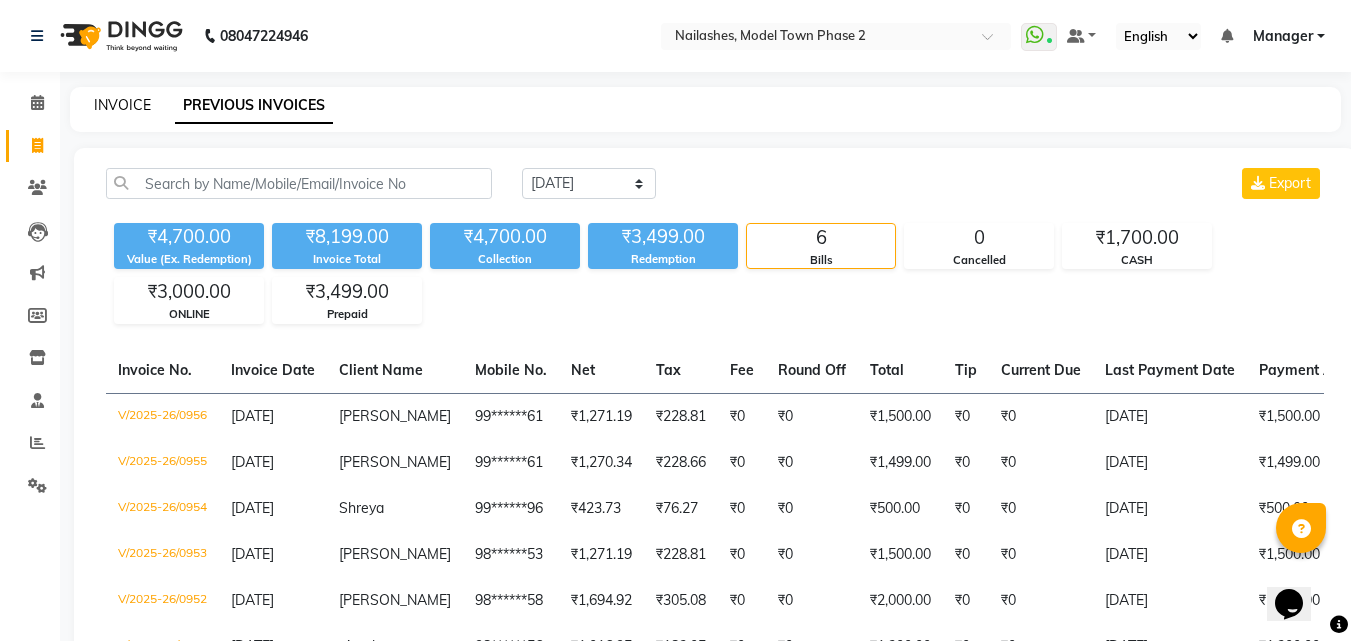 click on "INVOICE" 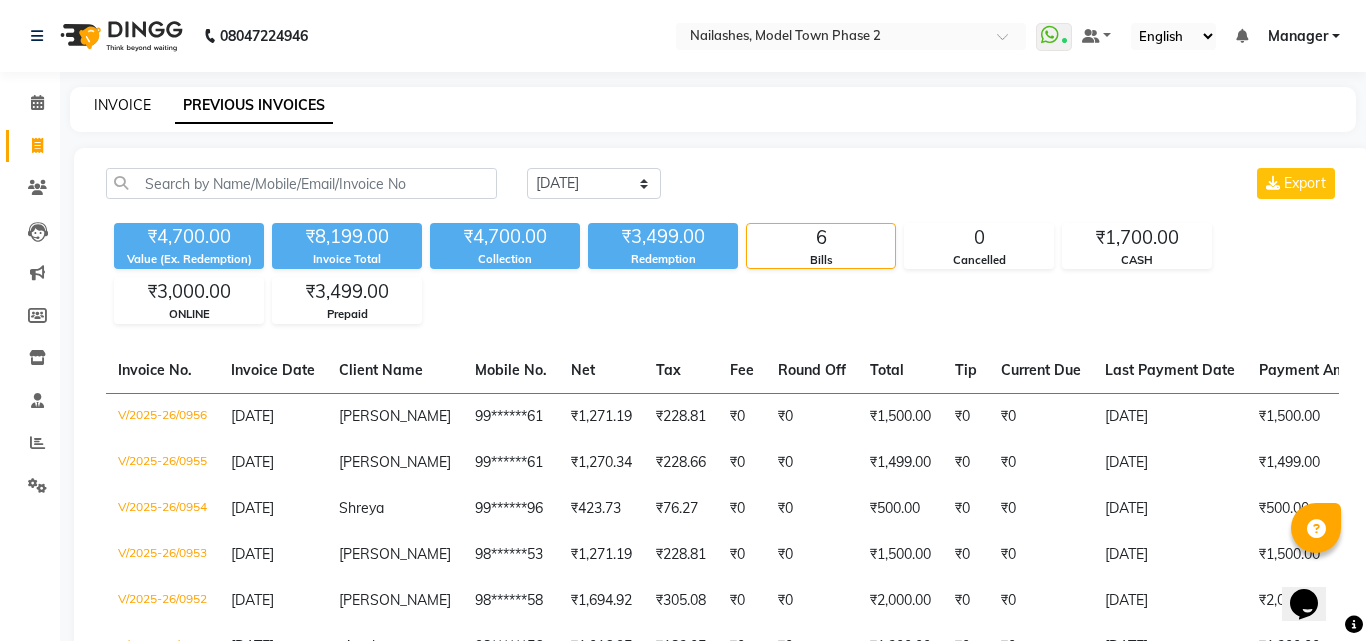 select on "service" 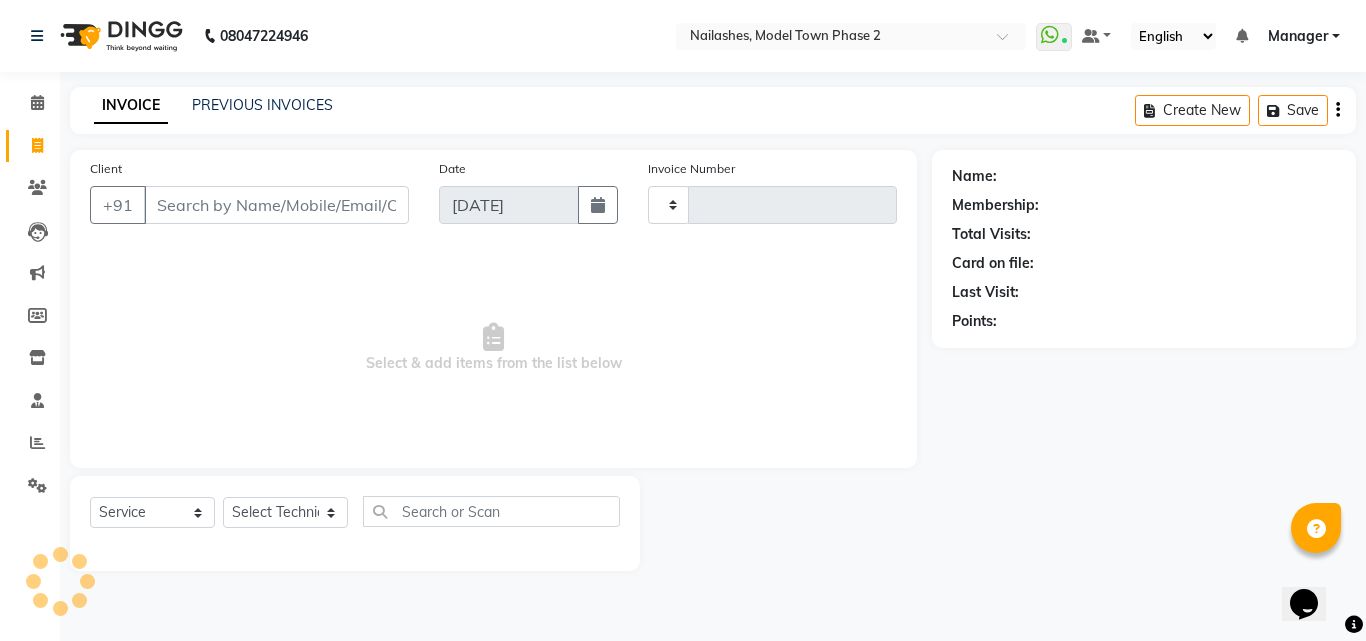 type on "0957" 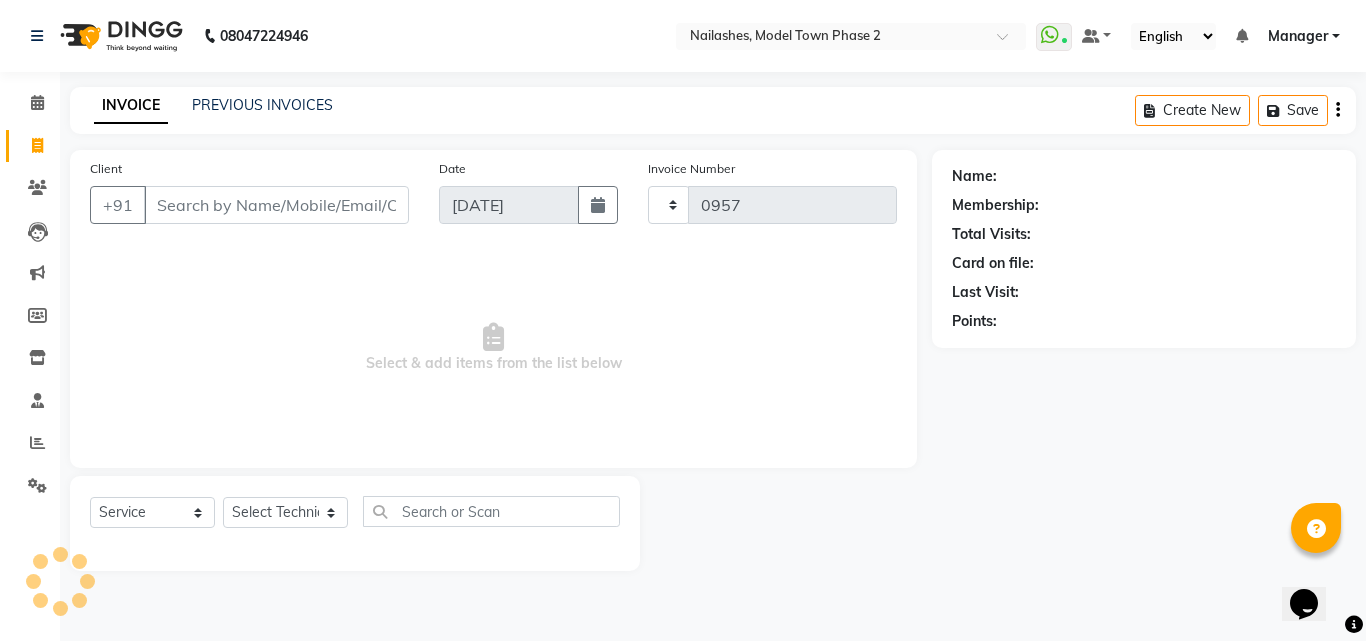 select on "3840" 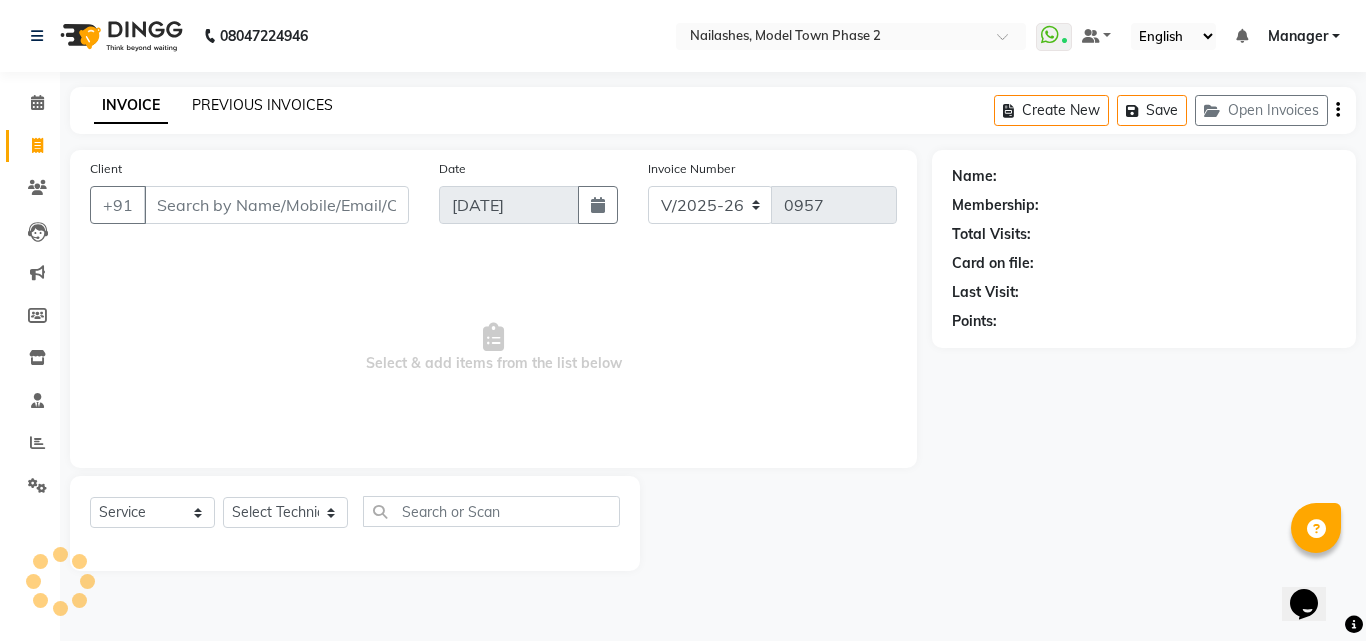 click on "PREVIOUS INVOICES" 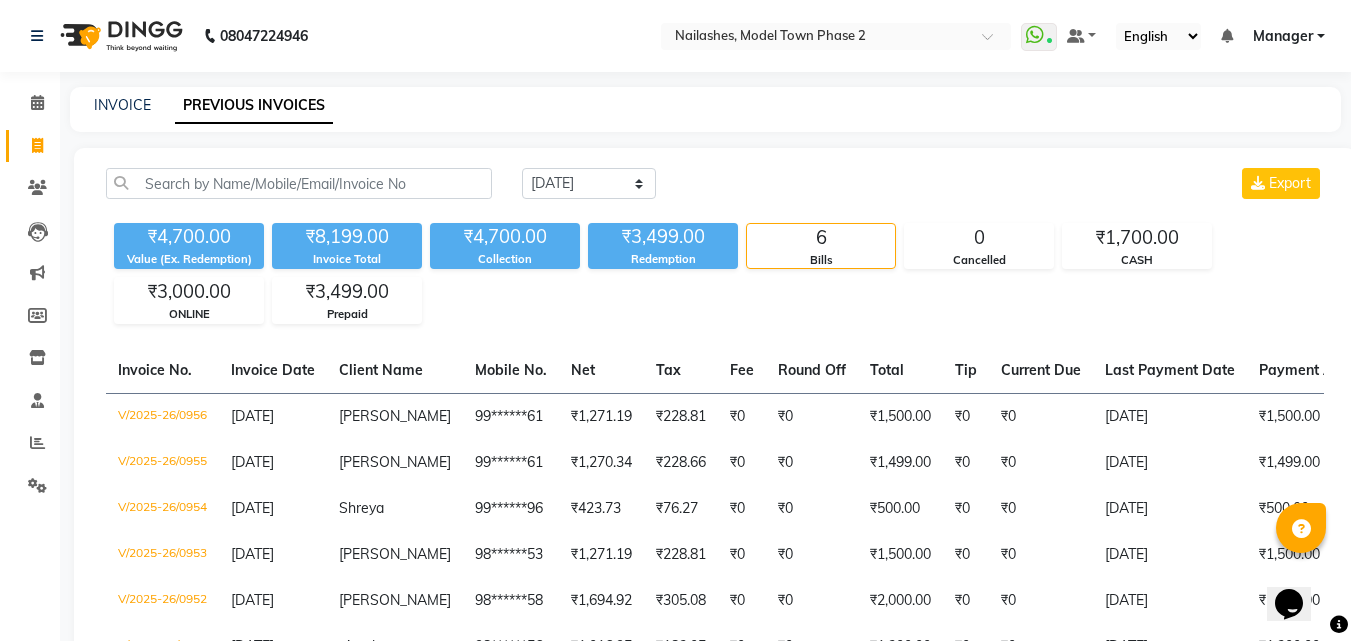 click on "INVOICE PREVIOUS INVOICES" 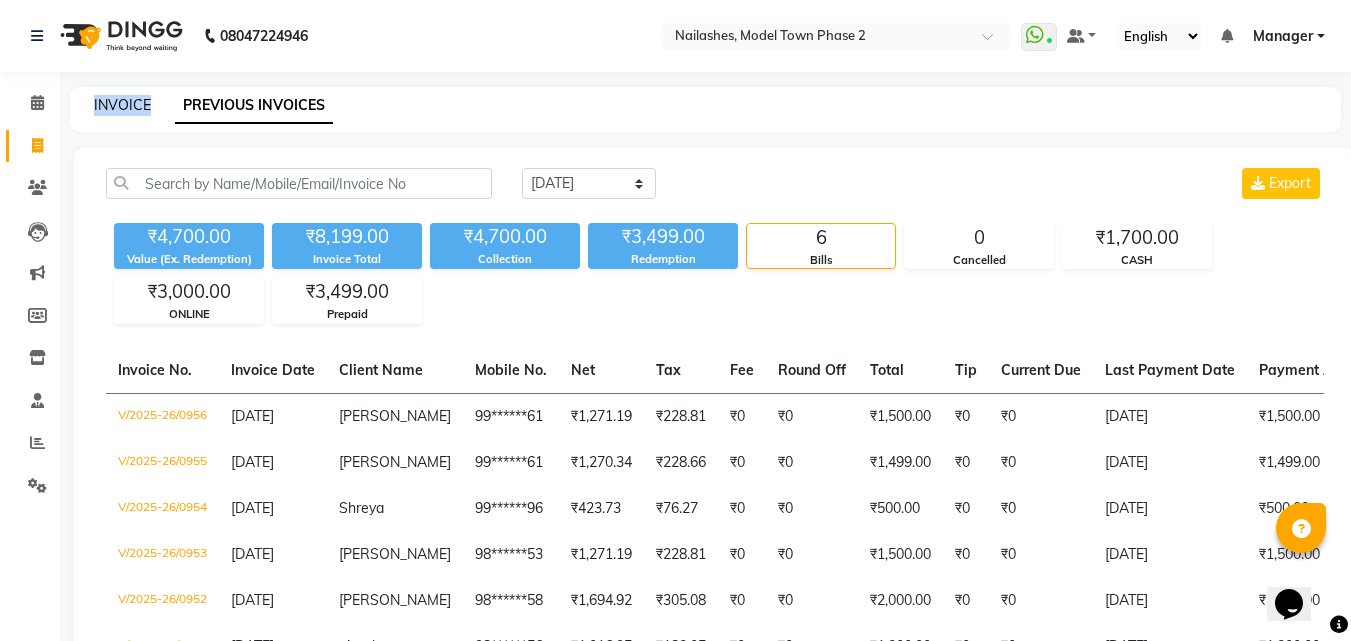click on "INVOICE" 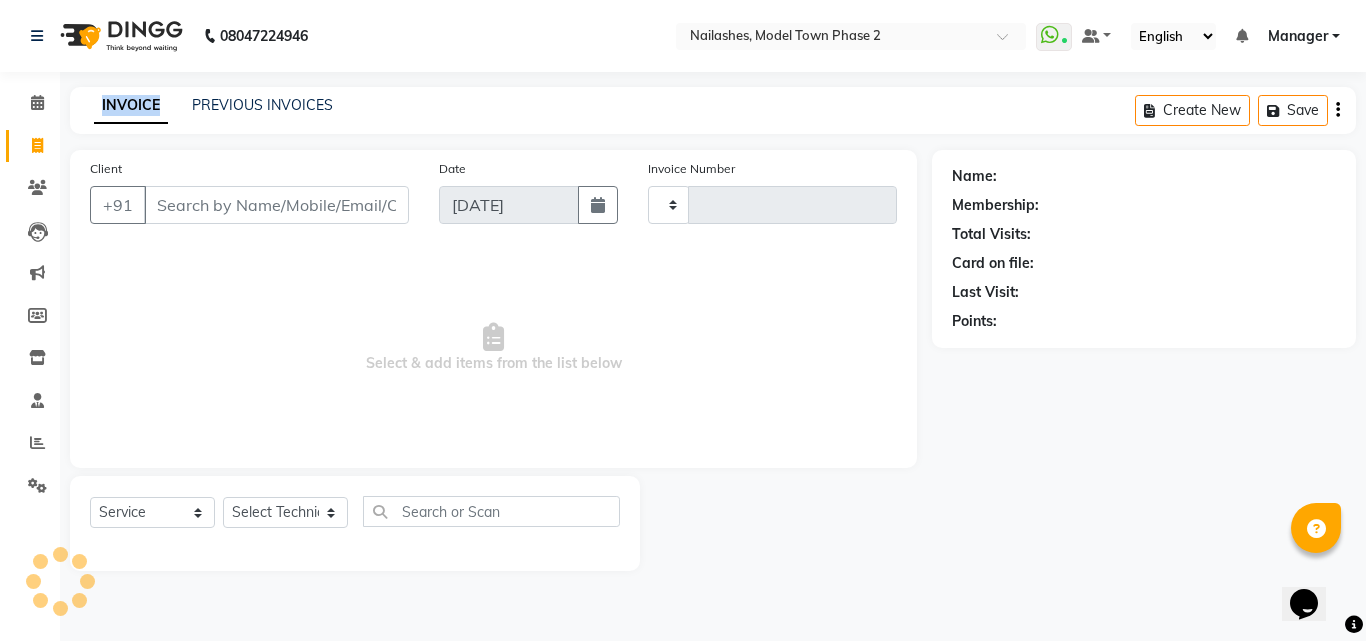 type on "0957" 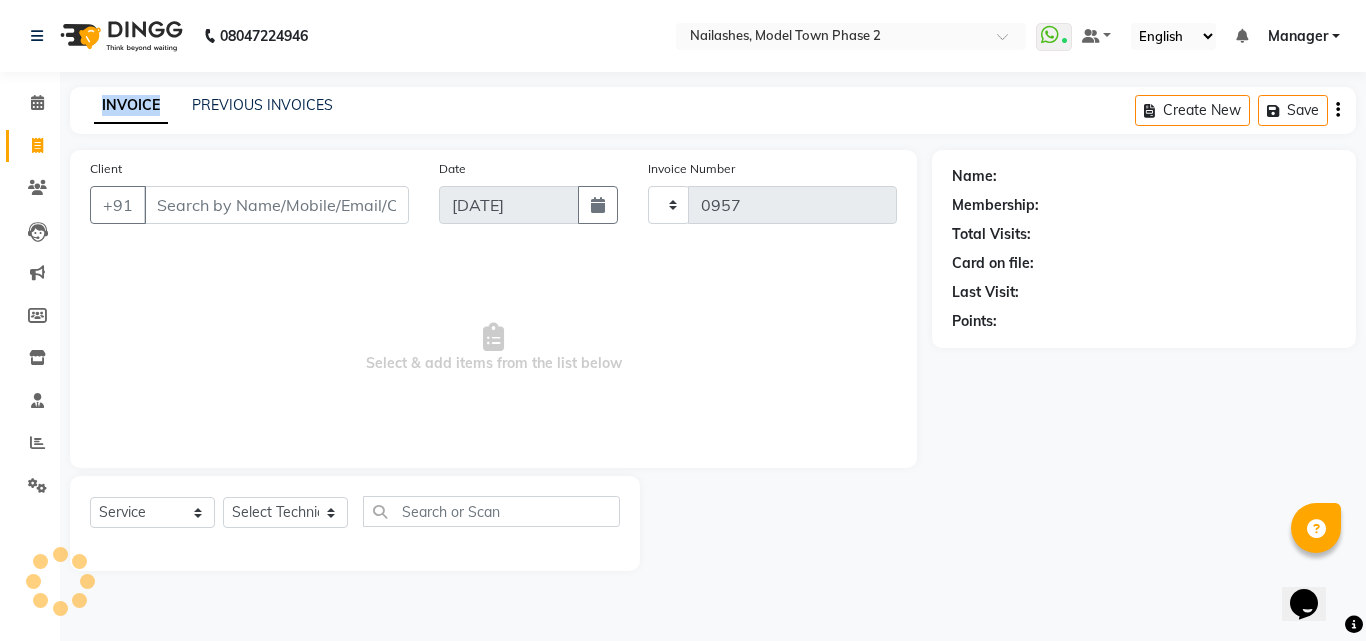 select on "3840" 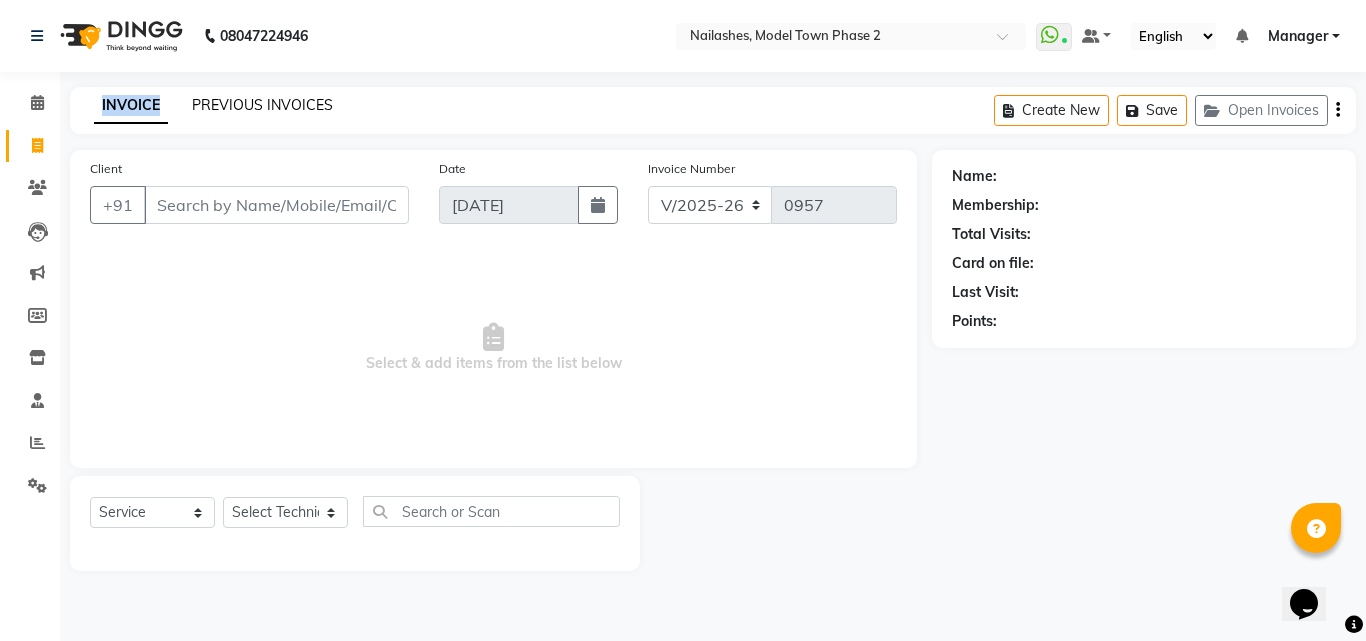 click on "PREVIOUS INVOICES" 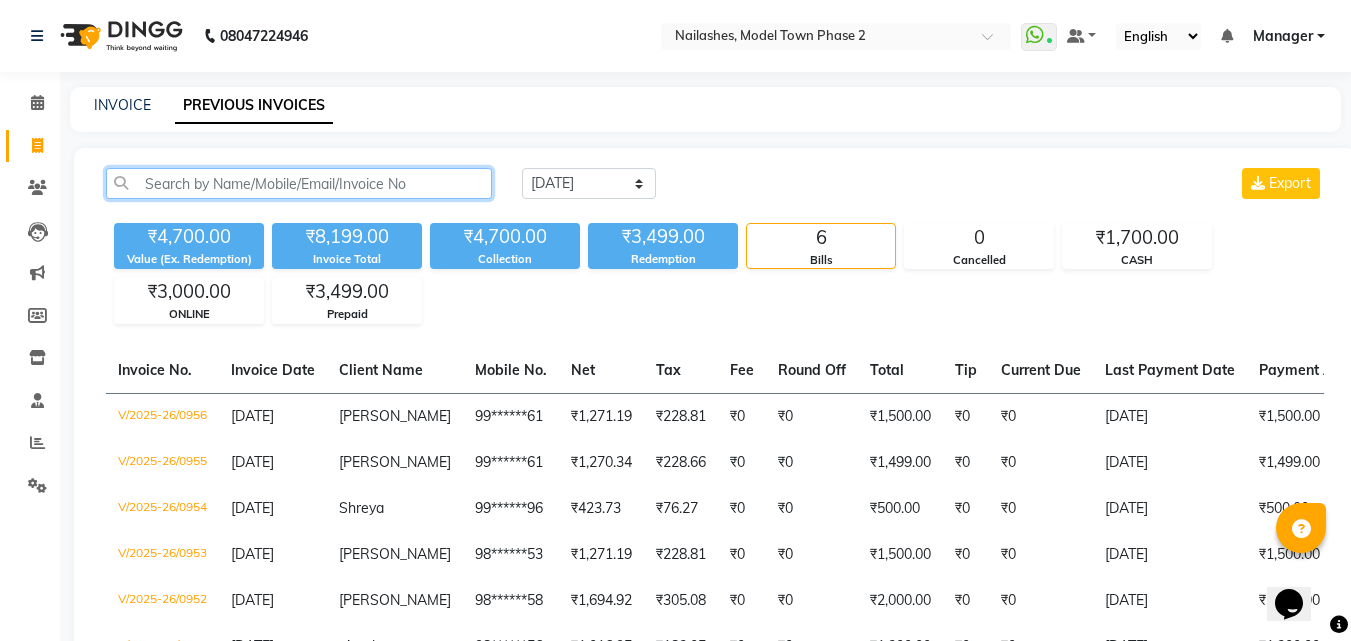 click 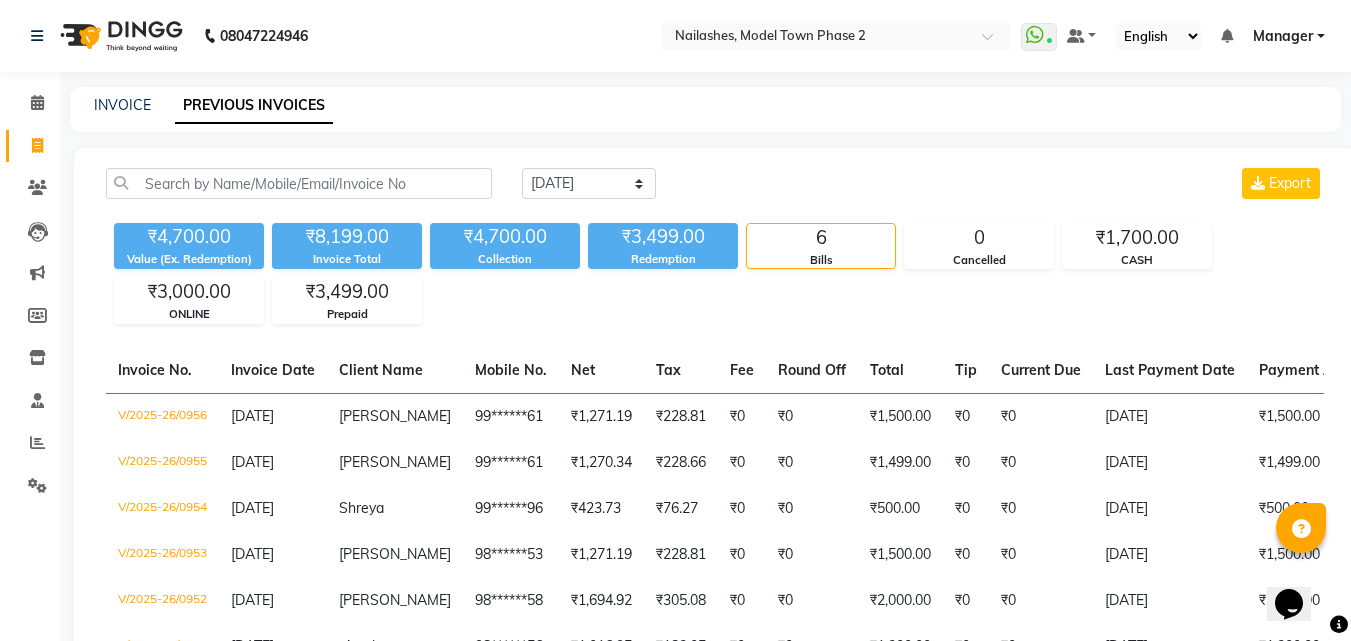click on "₹4,700.00 Value (Ex. Redemption)" 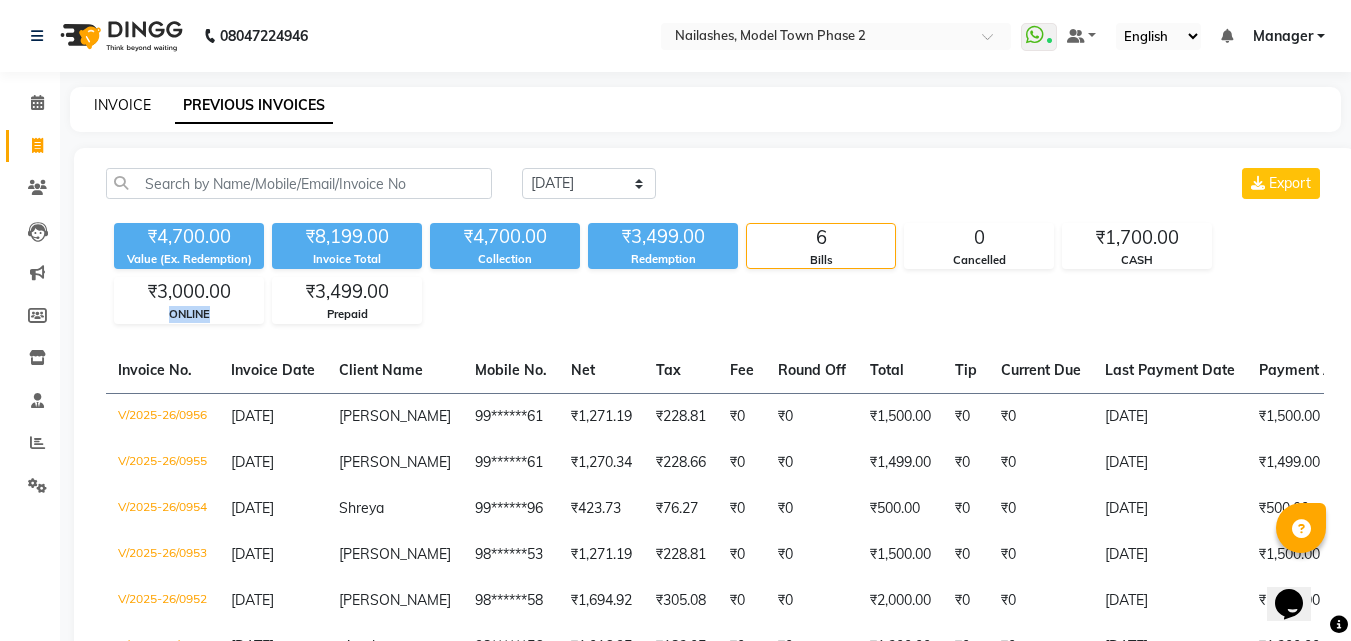 click on "INVOICE" 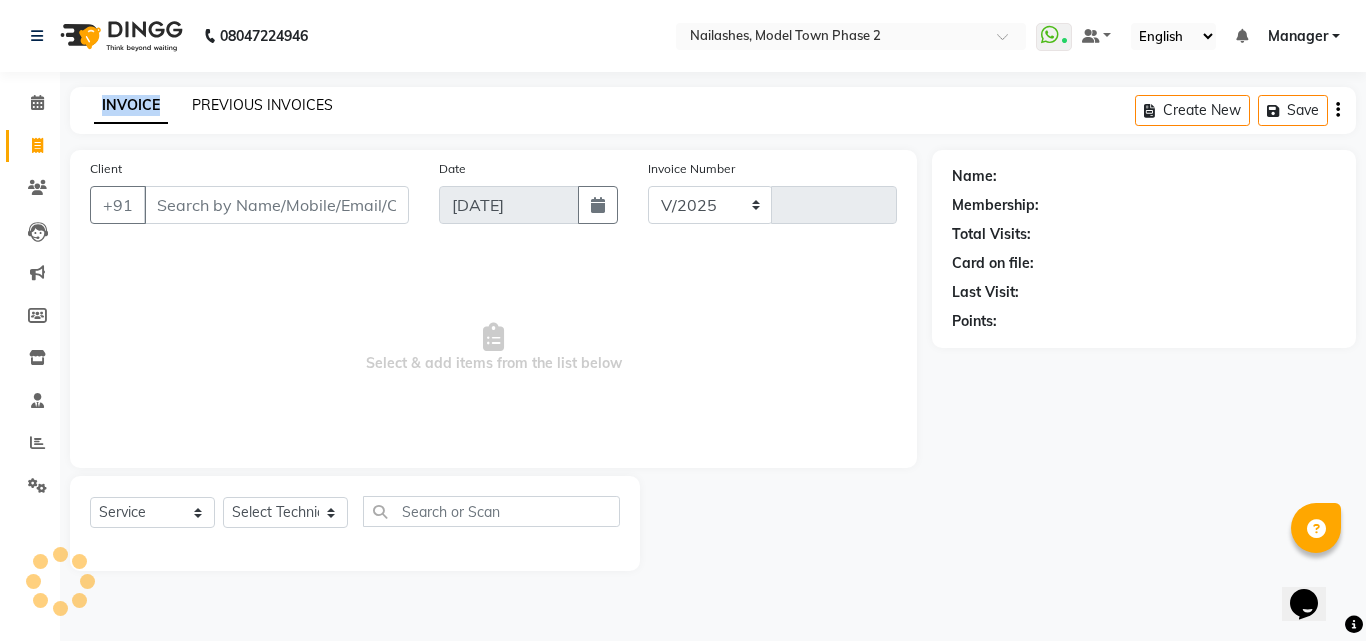 select on "3840" 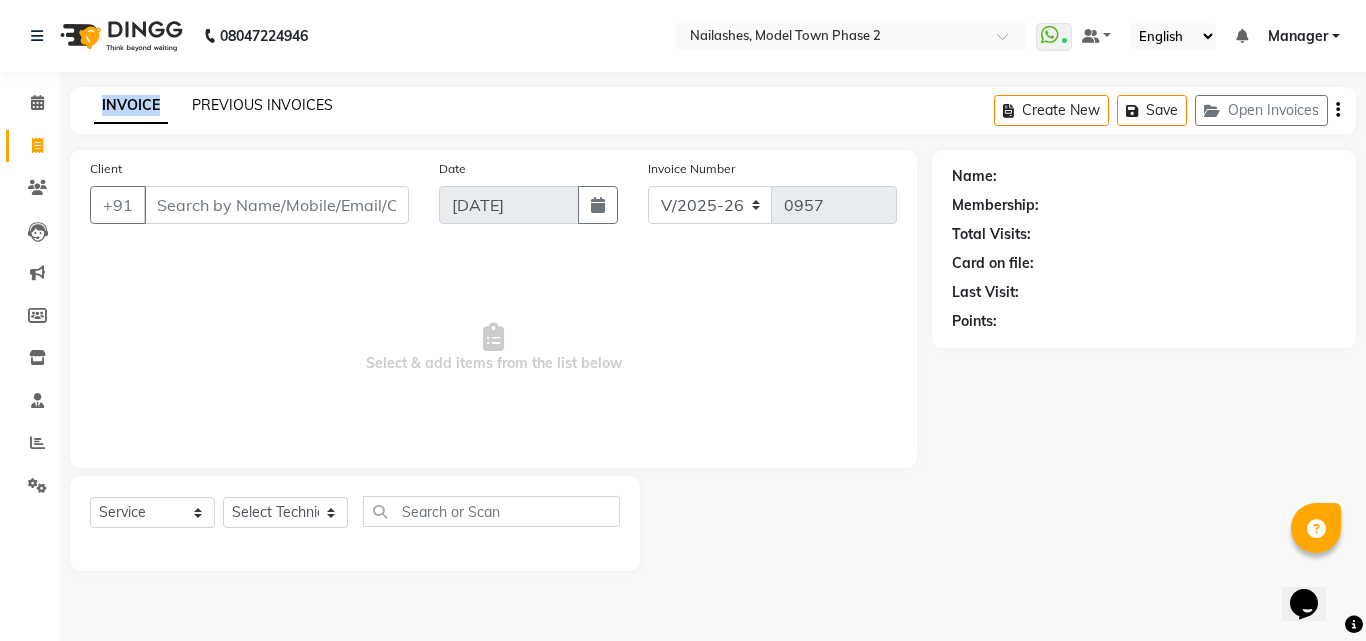 click on "PREVIOUS INVOICES" 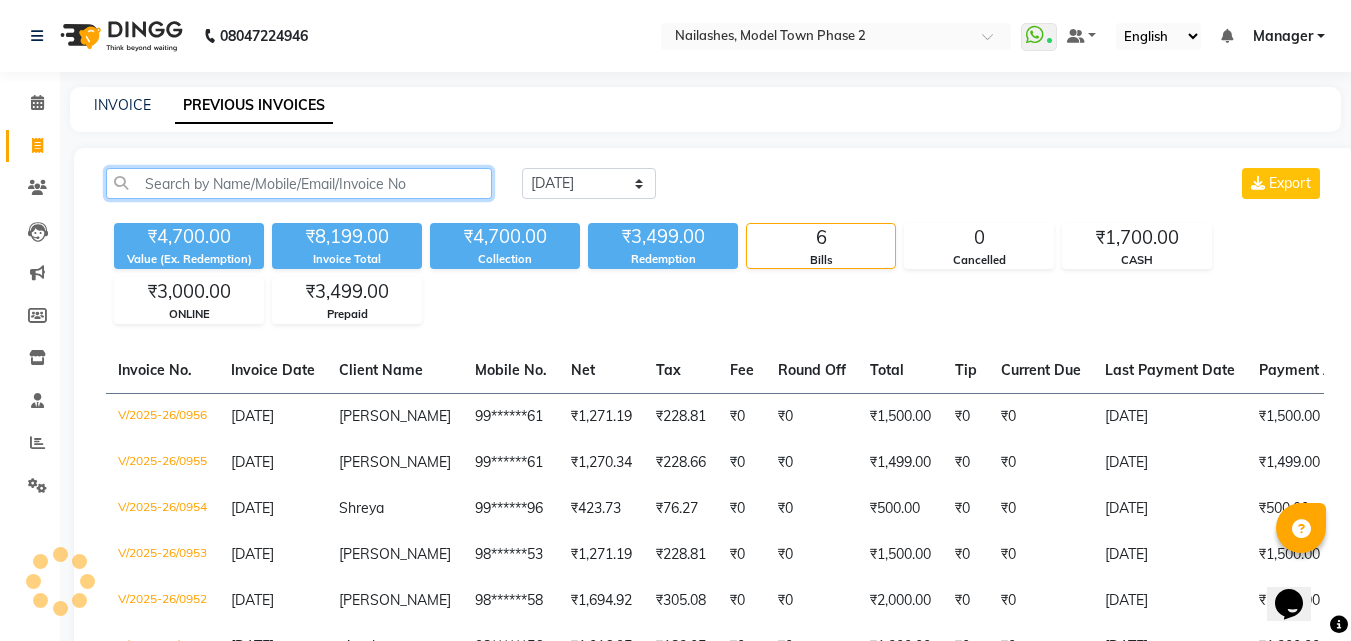 click 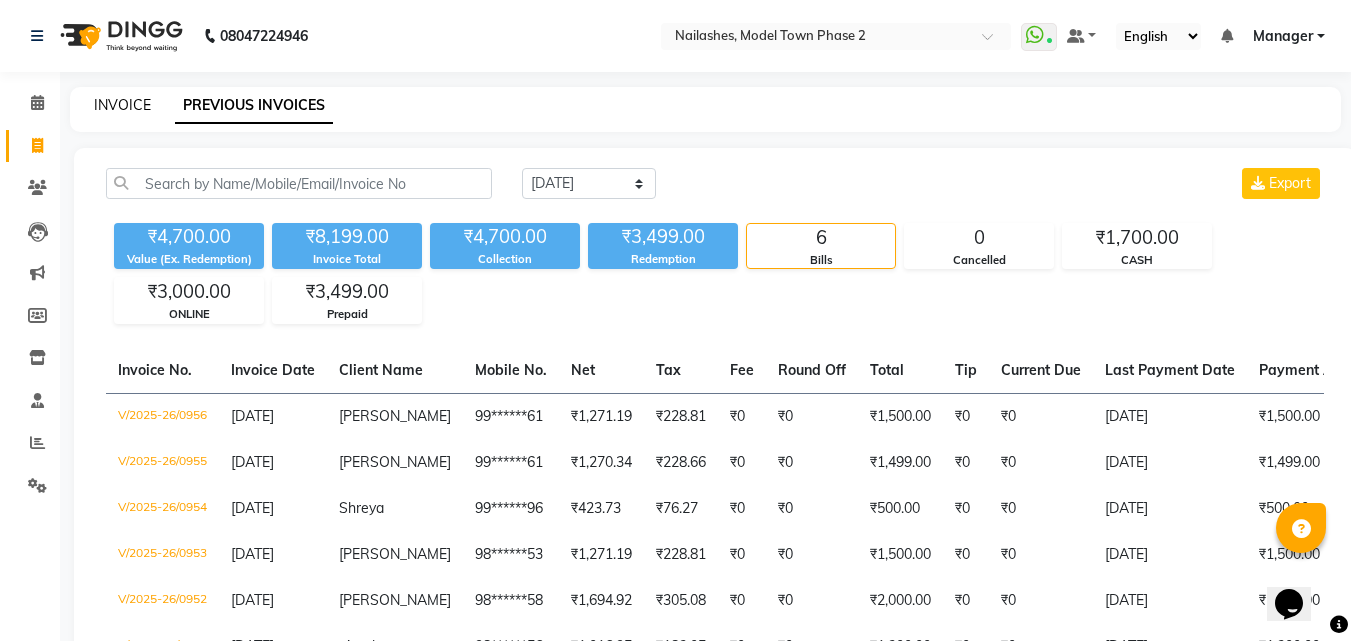 click on "INVOICE" 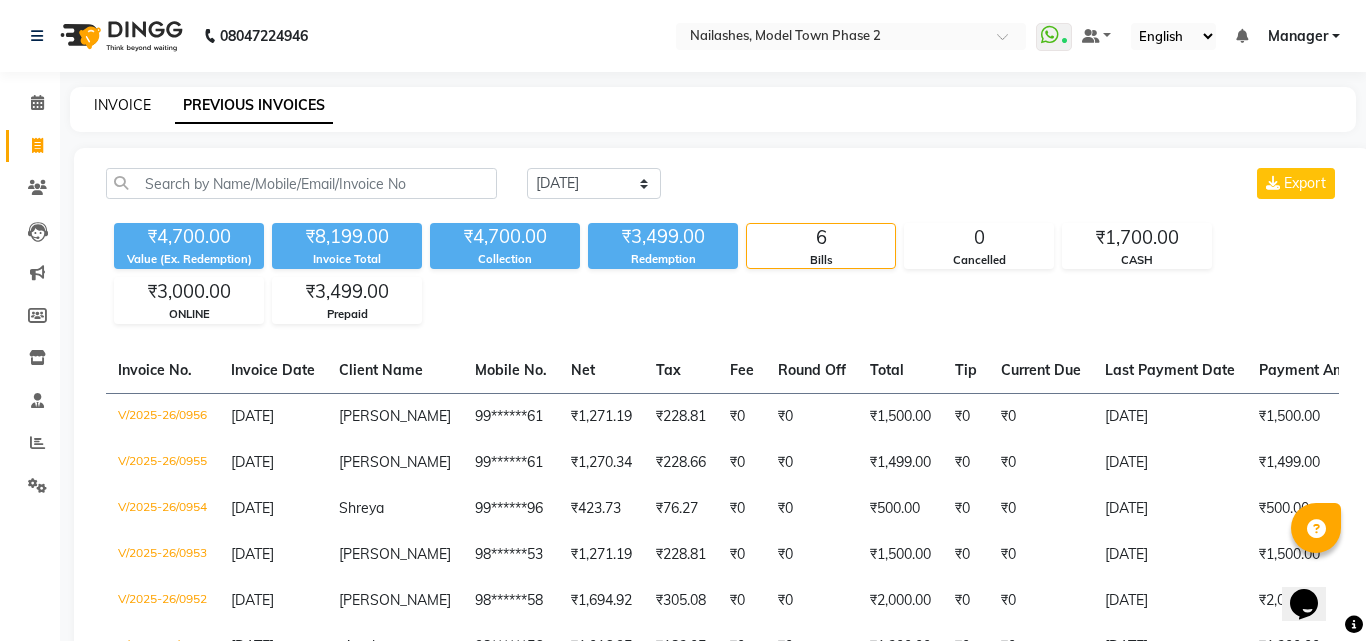 select on "3840" 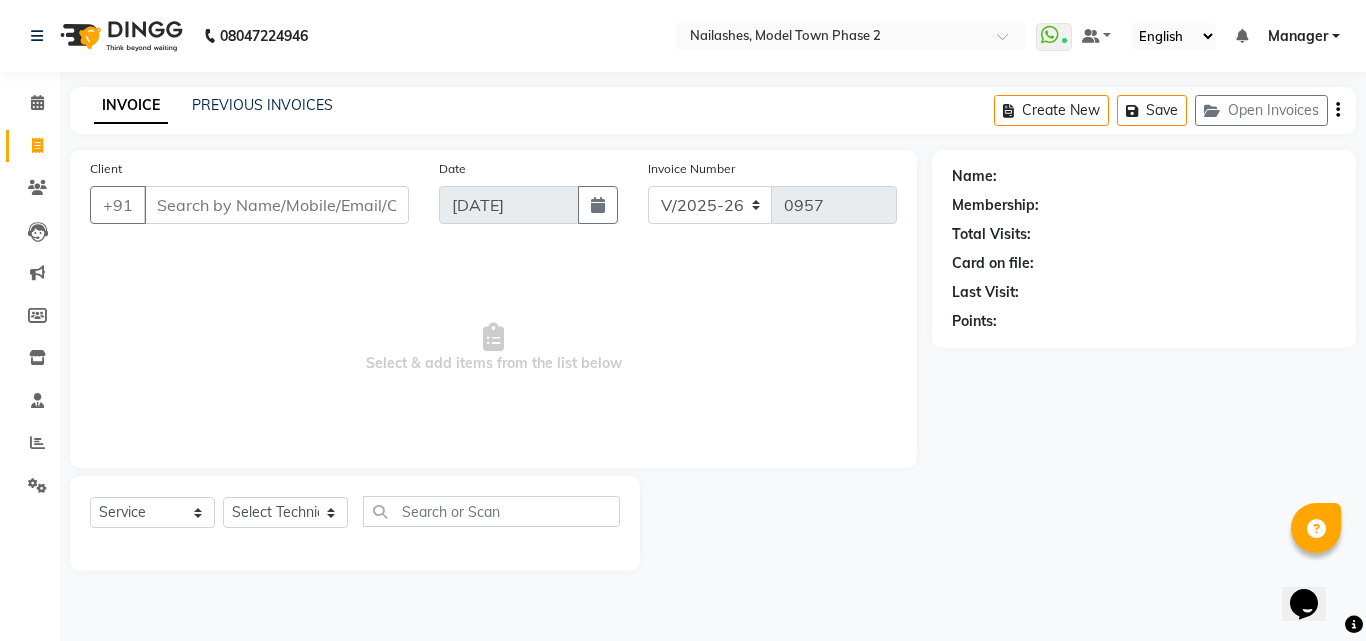 drag, startPoint x: 187, startPoint y: 126, endPoint x: 199, endPoint y: 120, distance: 13.416408 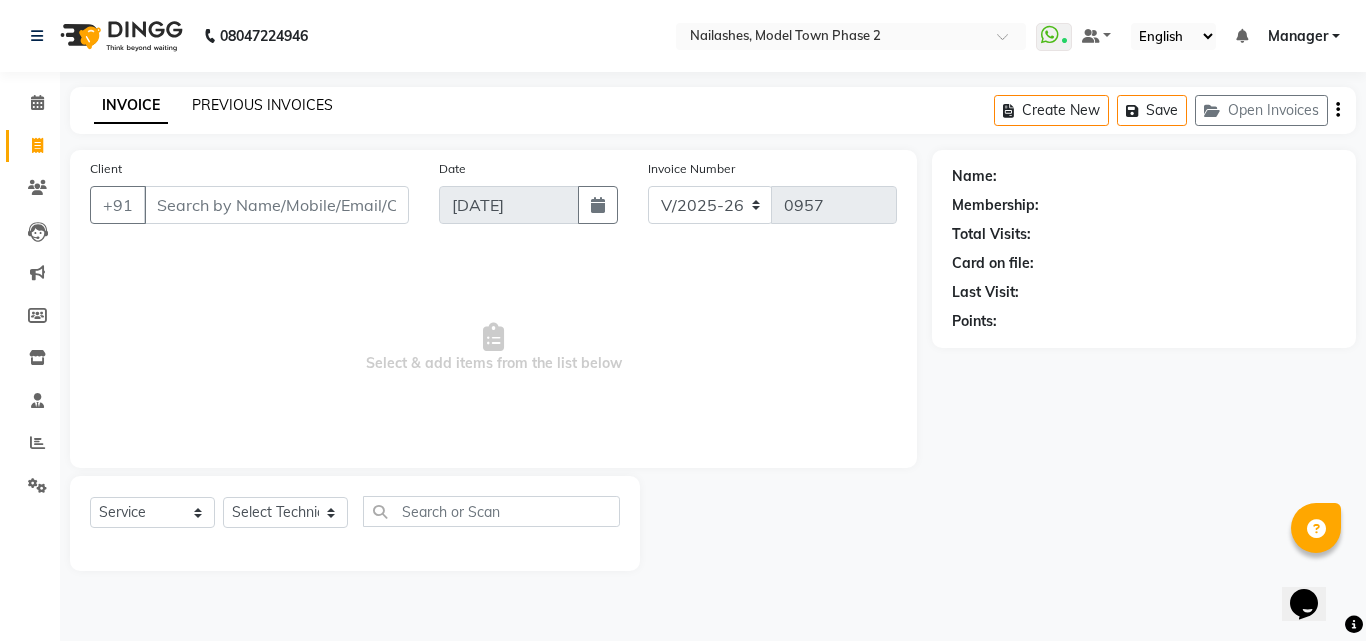 click on "INVOICE PREVIOUS INVOICES" 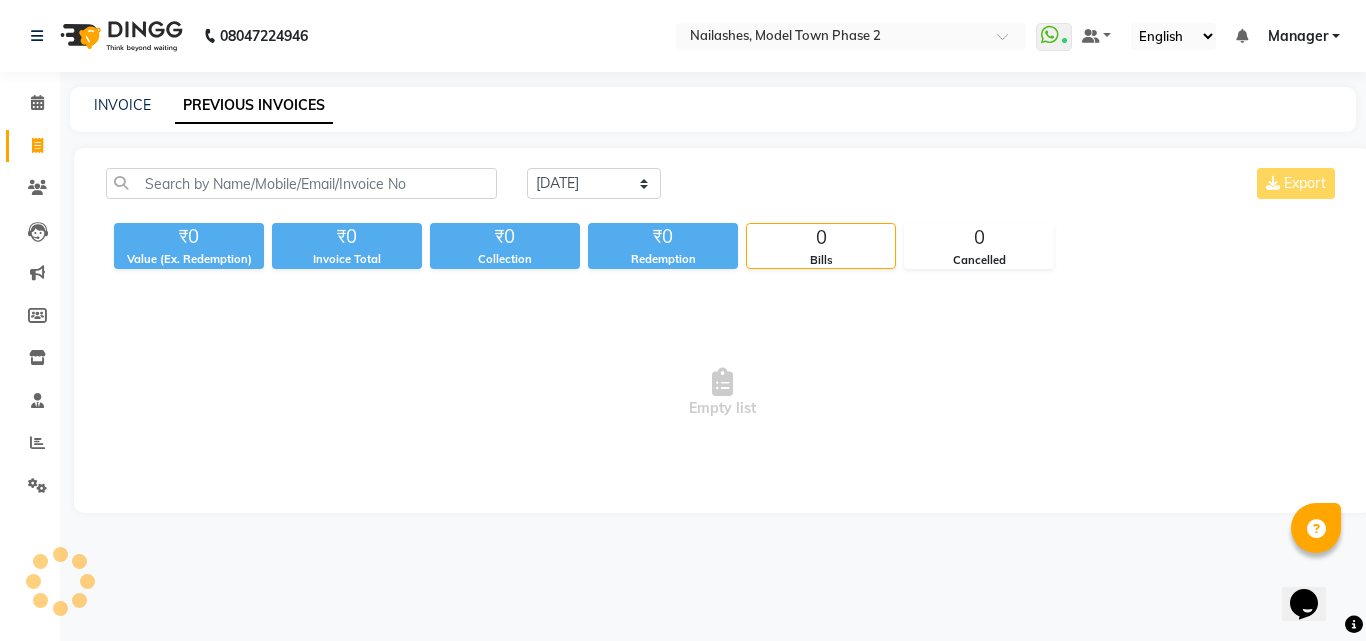 click on "PREVIOUS INVOICES" 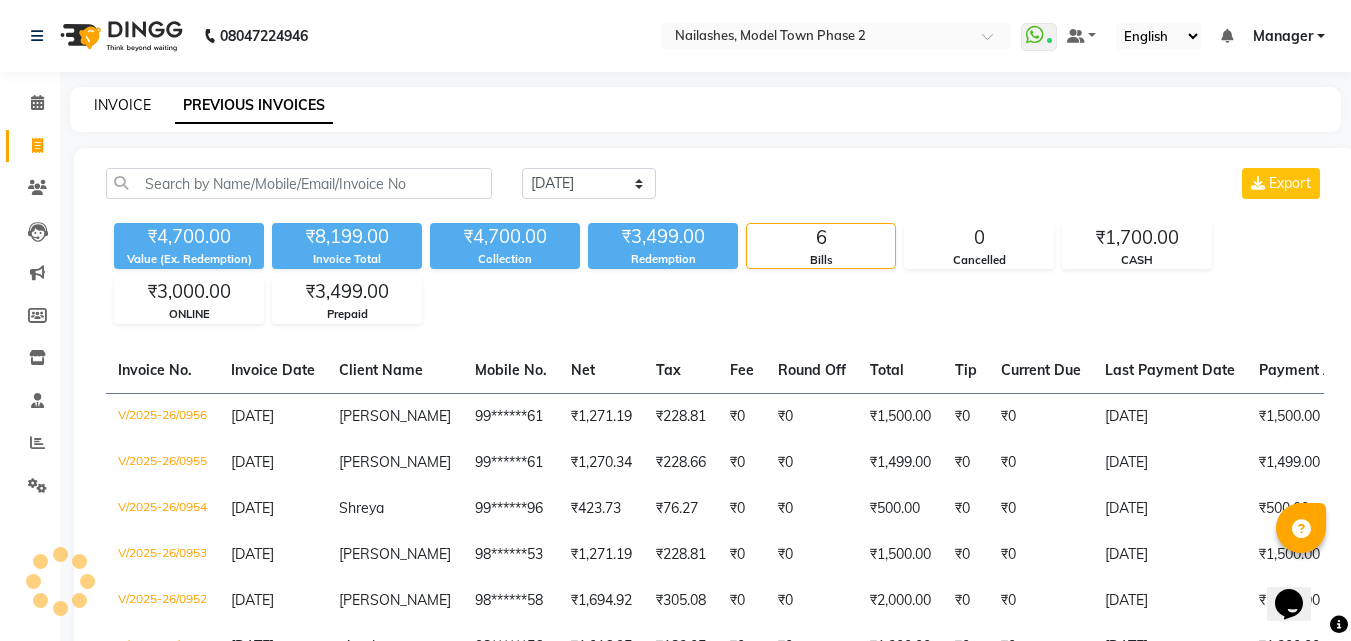 click on "INVOICE" 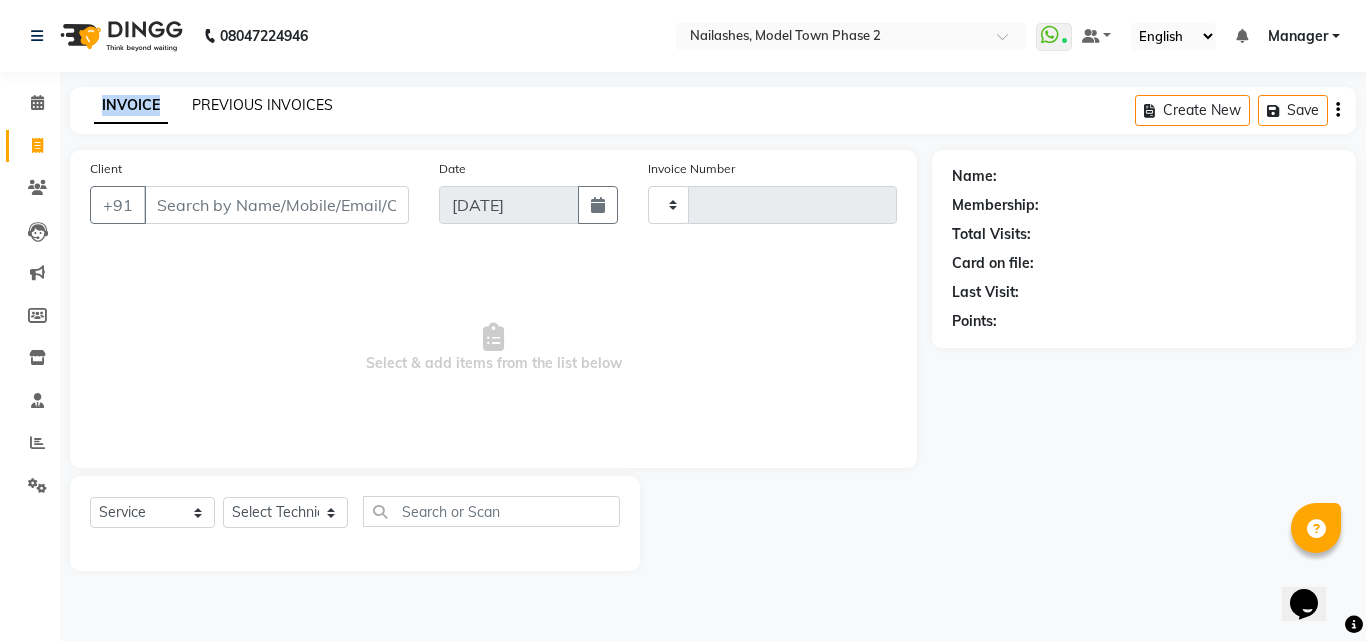 type on "0957" 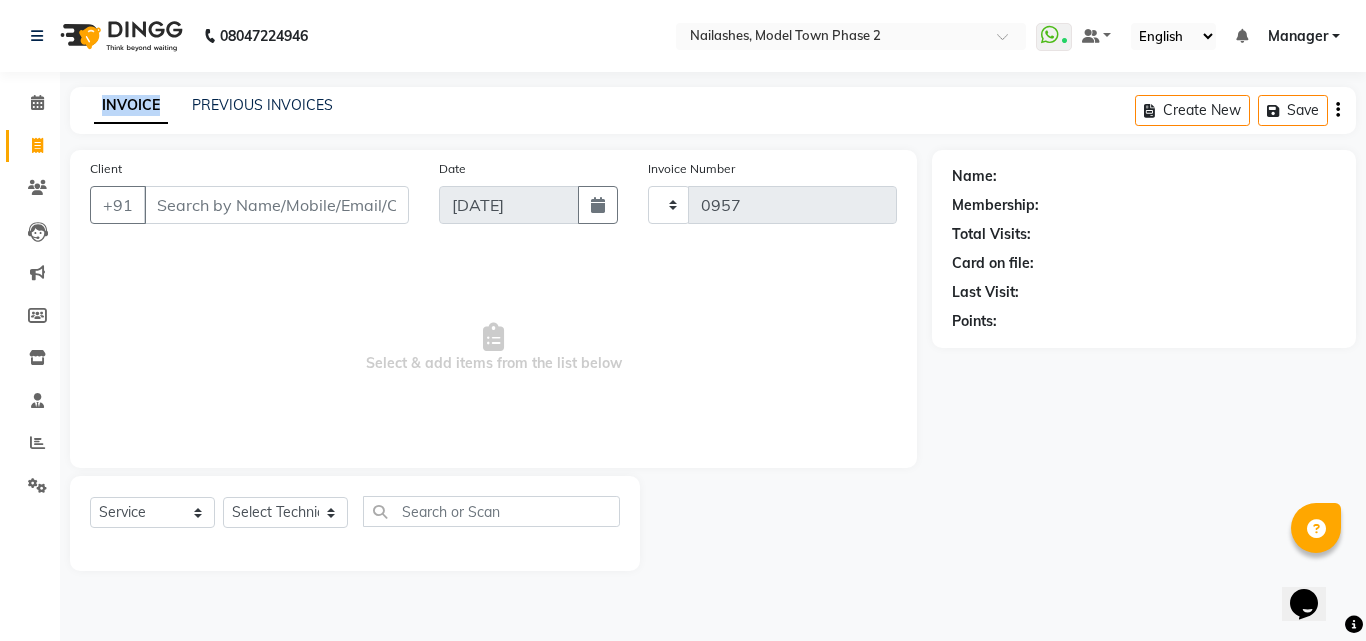 select on "3840" 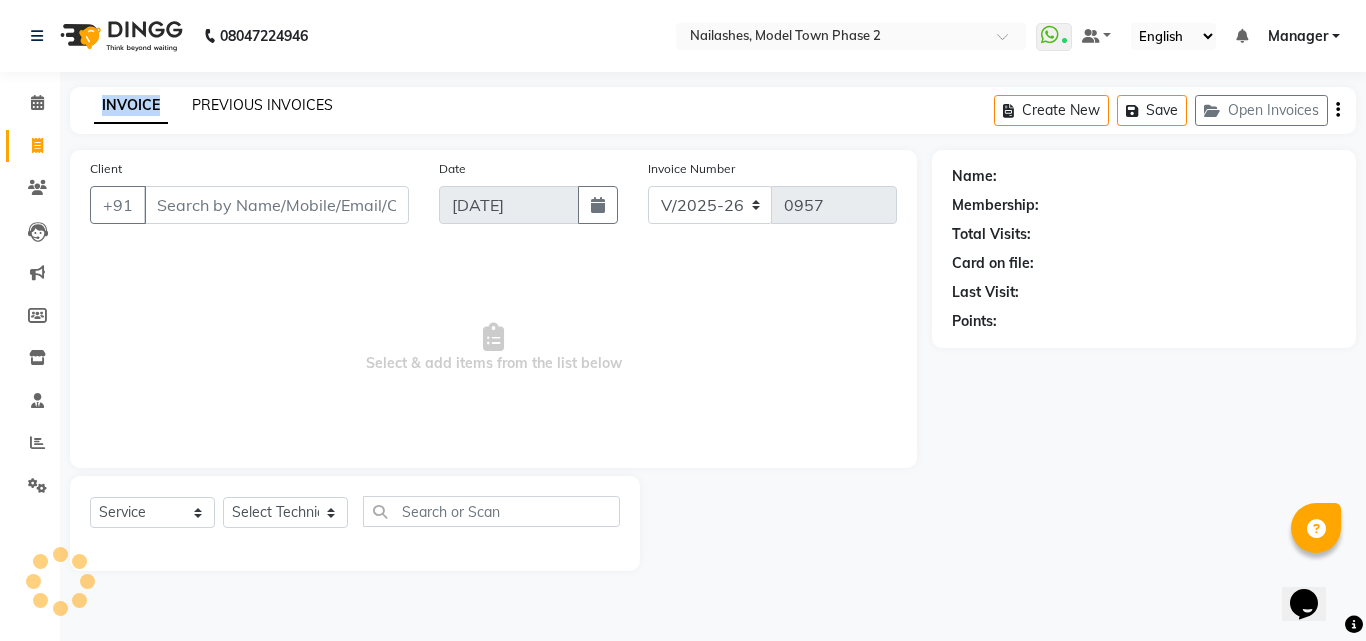 click on "PREVIOUS INVOICES" 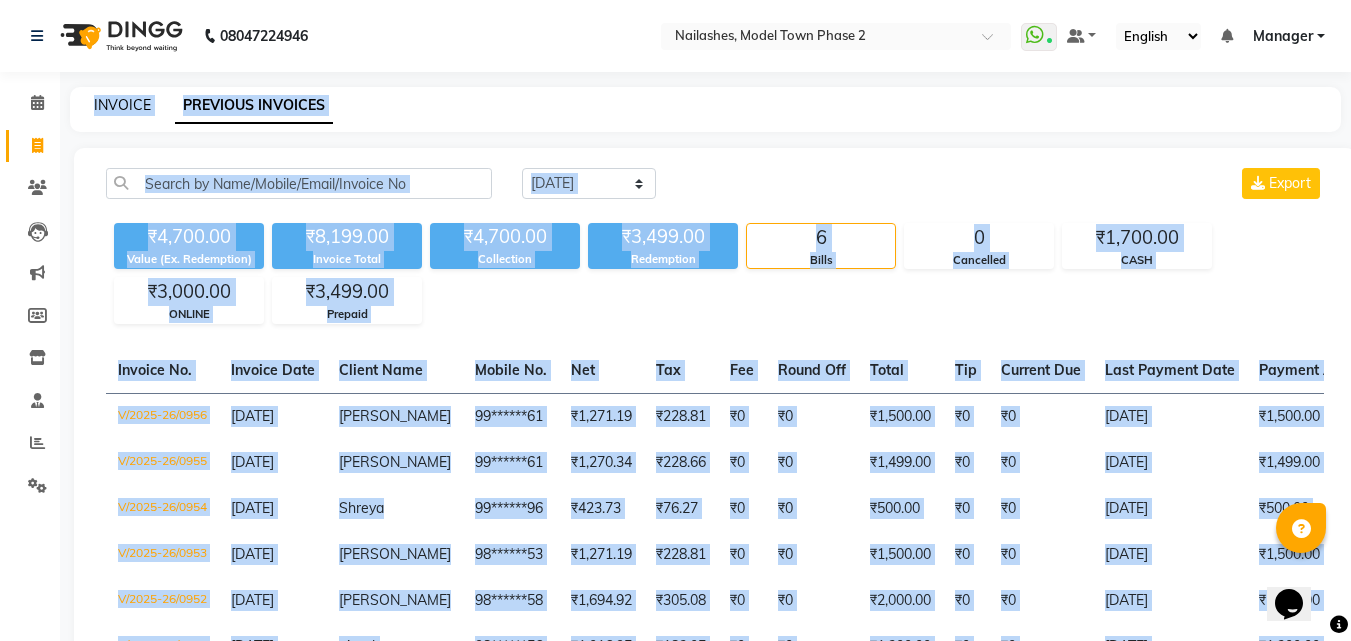 click on "INVOICE" 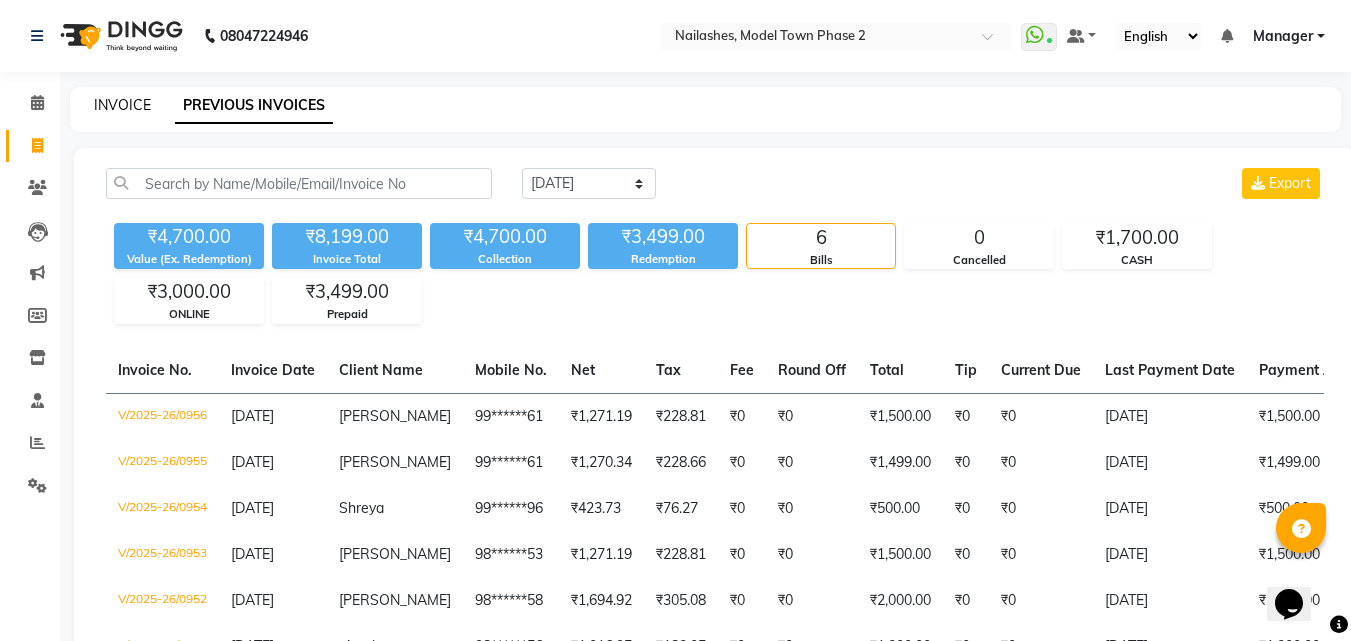 select on "service" 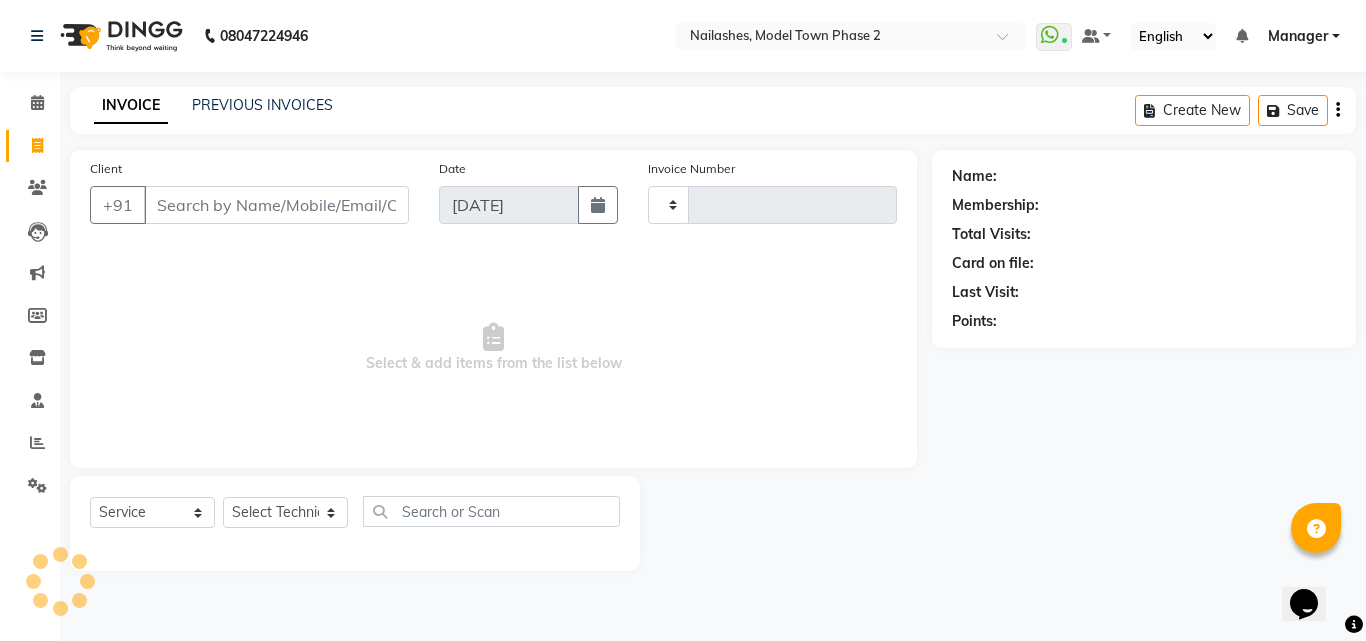 type on "0957" 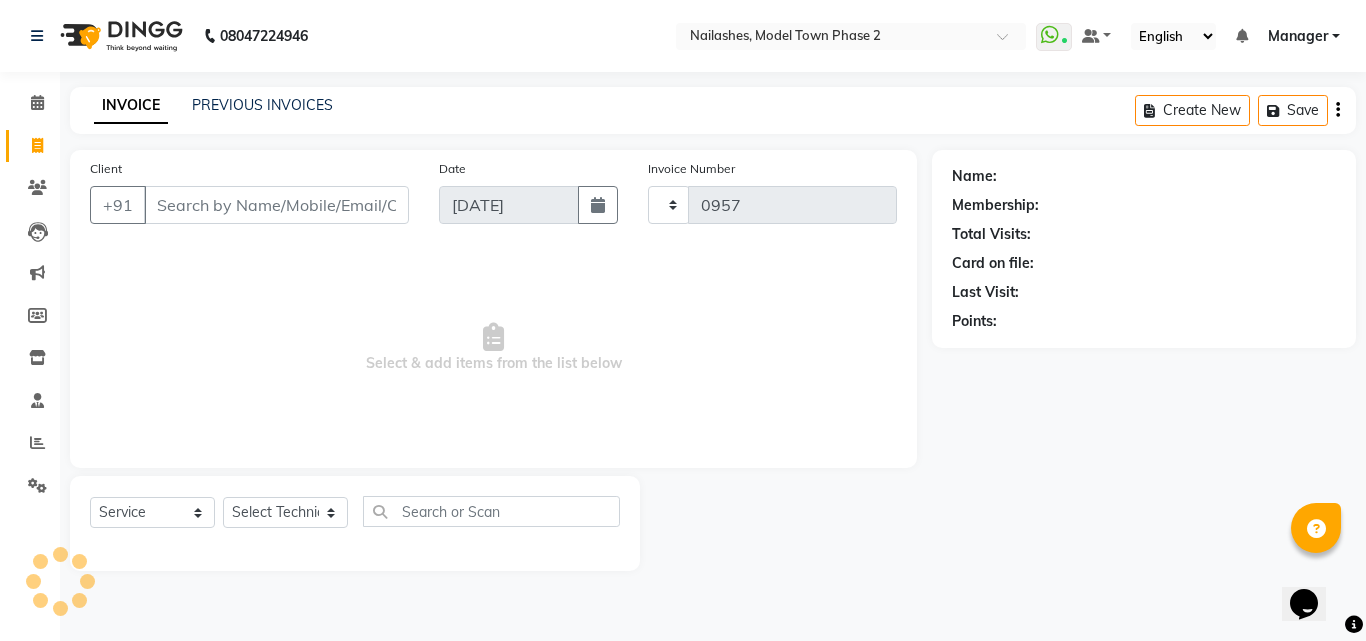 select on "3840" 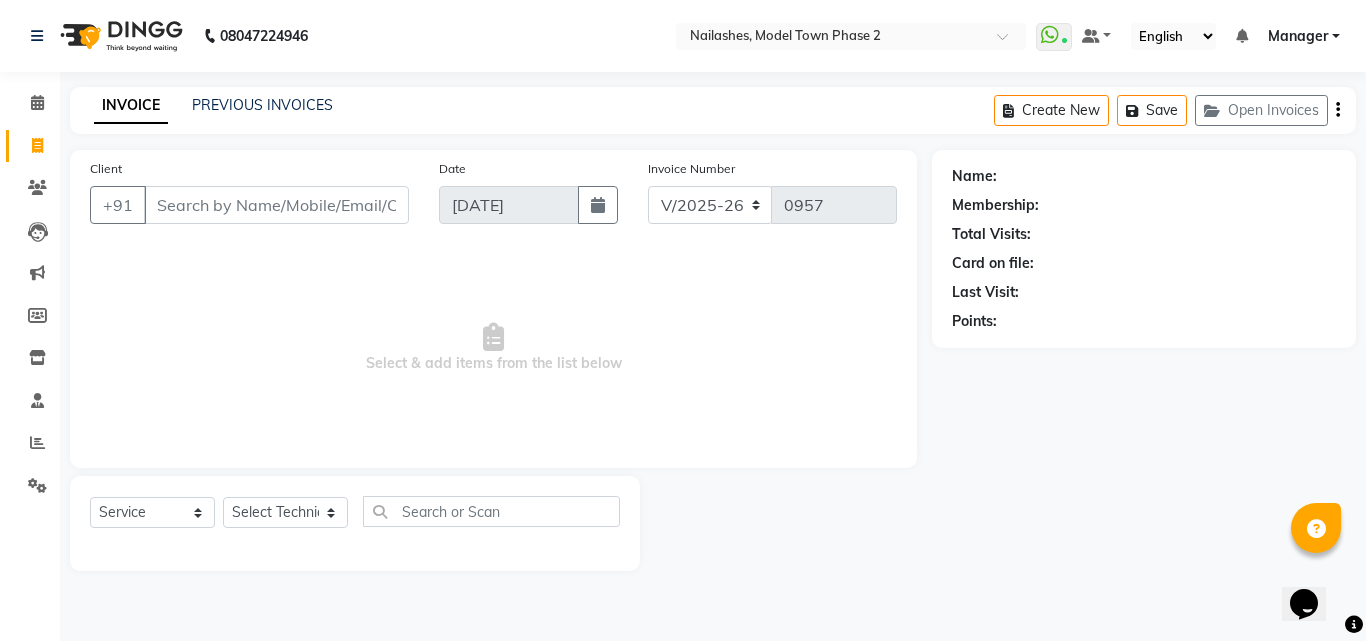 click on "INVOICE PREVIOUS INVOICES Create New   Save   Open Invoices" 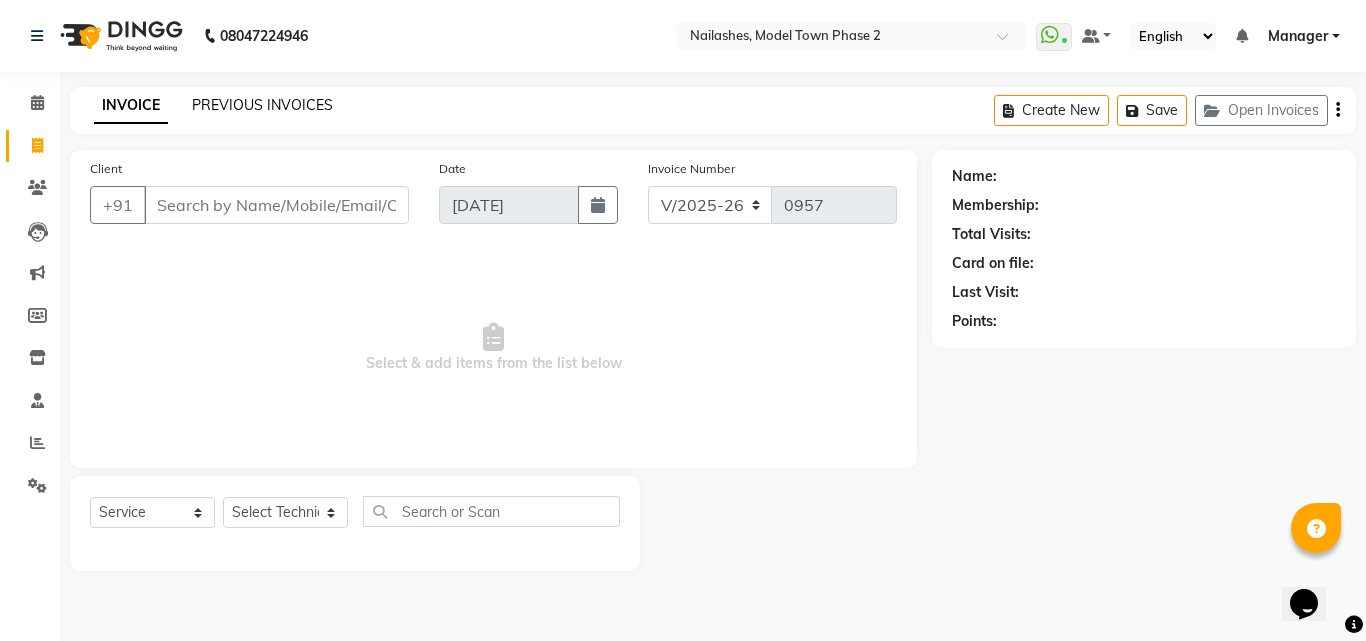 click on "PREVIOUS INVOICES" 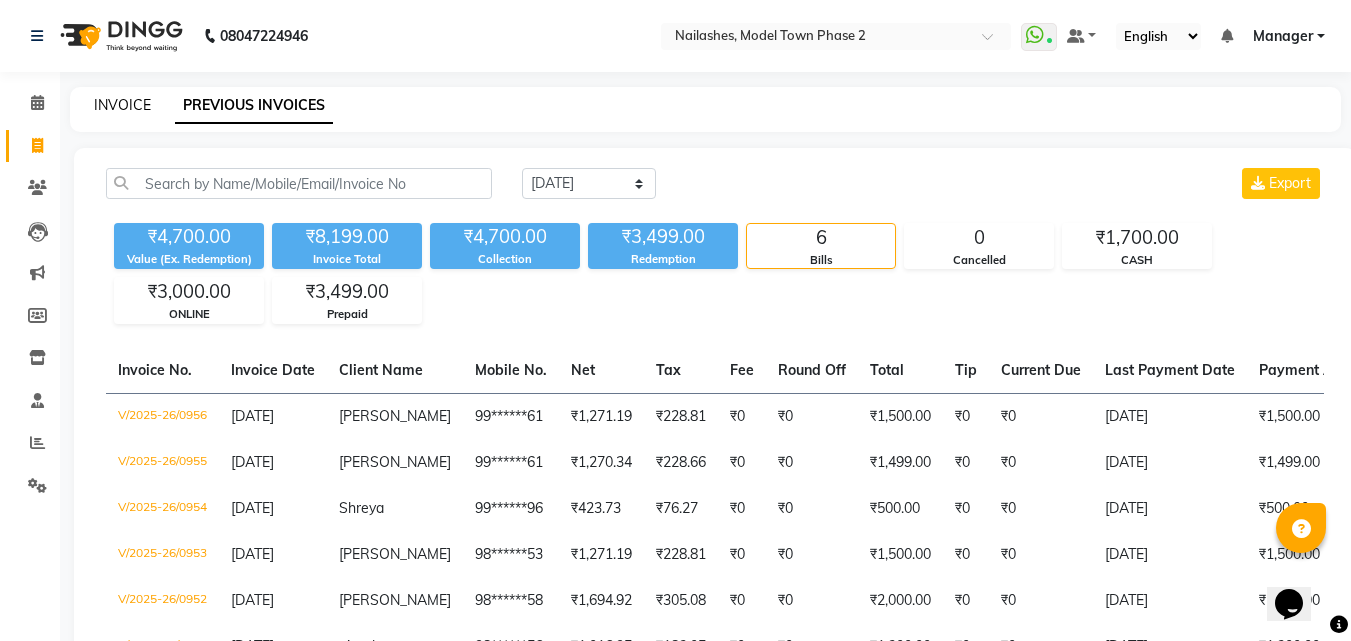 click on "INVOICE" 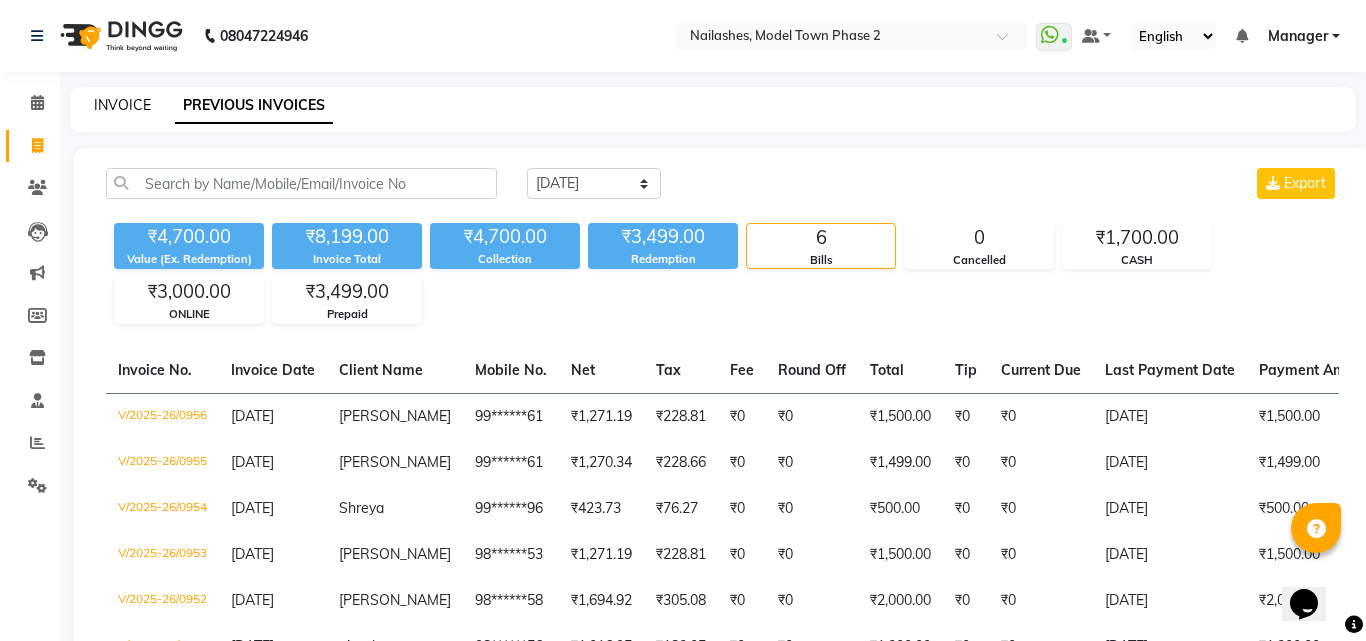 select on "service" 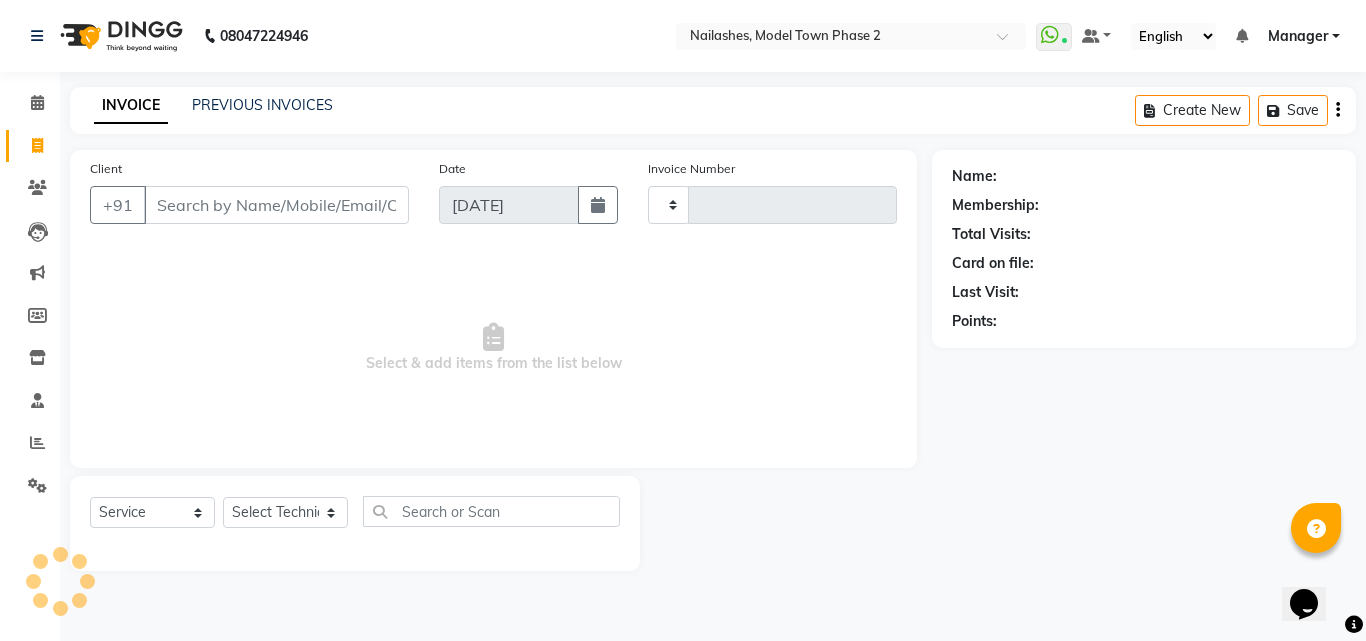 type on "0957" 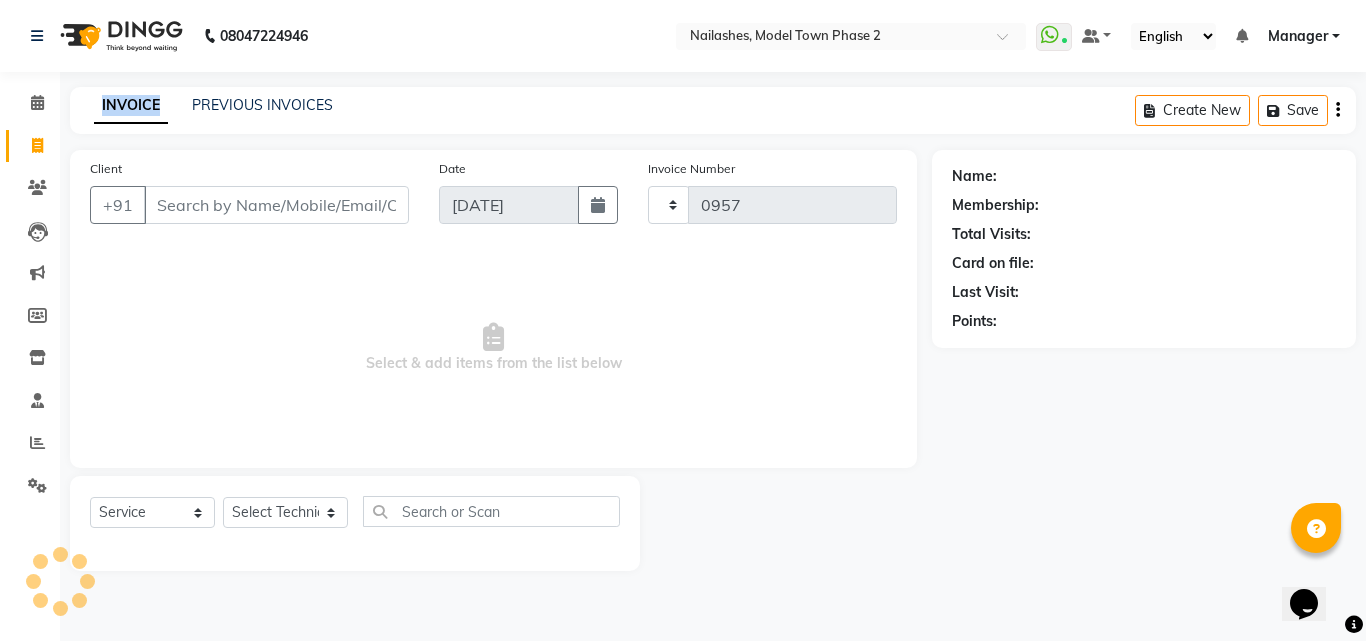 select on "3840" 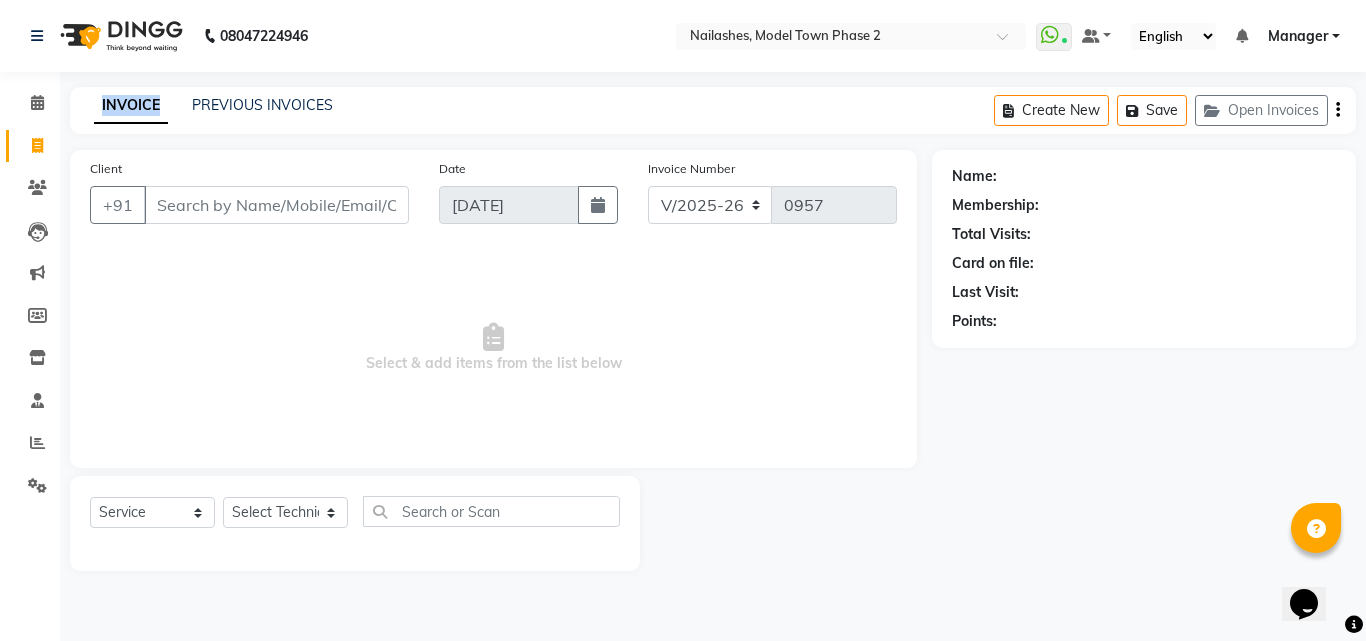 click on "INVOICE" 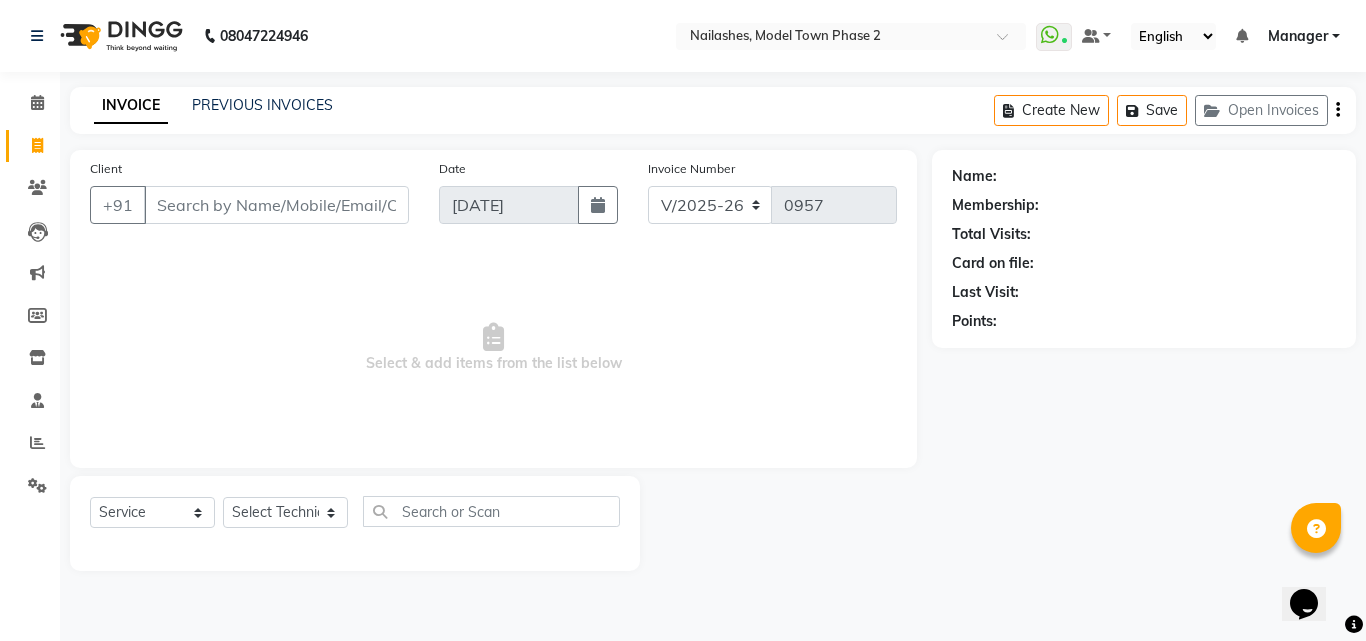 click on "PREVIOUS INVOICES" 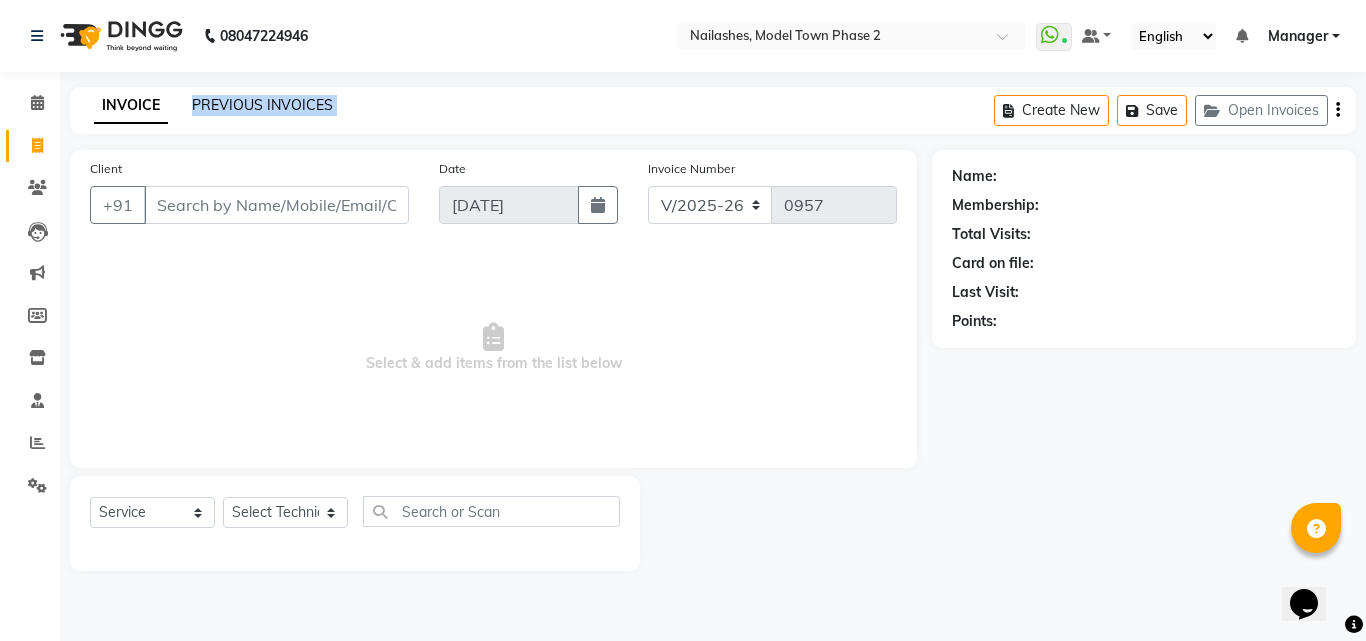 click on "PREVIOUS INVOICES" 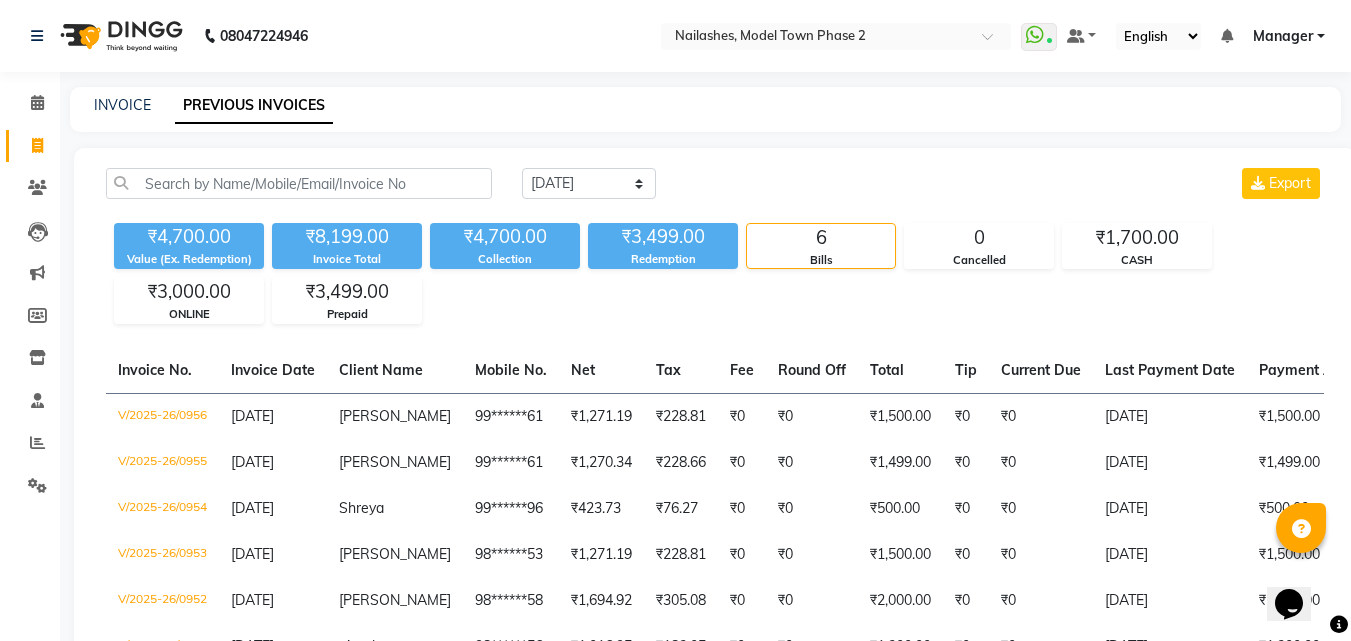 click on "08047224946 Select Location × Nailashes, Model Town Phase 2  WhatsApp Status  ✕ Status:  Connected Most Recent Message: [DATE]     05:46 PM Recent Service Activity: [DATE]     06:35 PM Default Panel My Panel English ENGLISH Español العربية मराठी हिंदी ગુજરાતી தமிழ் 中文 Notifications nothing to show Manager Manage Profile Change Password Sign out  Version:3.15.4  ☀ Nailashes, Model Town Phase 2  Calendar  Invoice  Clients  Leads   Marketing  Members  Inventory  Staff  Reports  Settings Completed InProgress Upcoming Dropped Tentative Check-In Confirm Bookings Segments Page Builder INVOICE PREVIOUS INVOICES [DATE] [DATE] Custom Range Export ₹4,700.00 Value (Ex. Redemption) ₹8,199.00 Invoice Total  ₹4,700.00 Collection ₹3,499.00 Redemption 6 Bills 0 Cancelled ₹1,700.00 CASH ₹3,000.00 ONLINE ₹3,499.00 Prepaid  Invoice No.   Invoice Date   Client Name   Mobile No.   Net   Tax   Fee   Round Off   Total   Tip   Current Due" at bounding box center (675, 389) 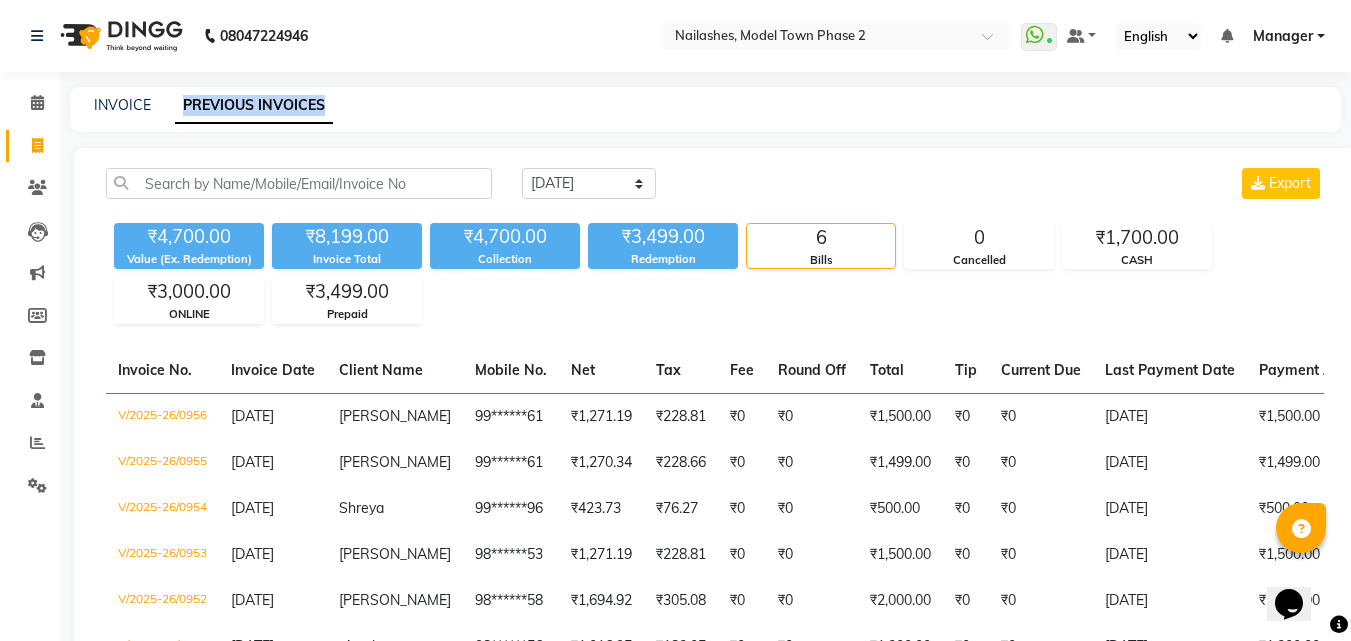 click on "08047224946 Select Location × Nailashes, Model Town Phase 2  WhatsApp Status  ✕ Status:  Connected Most Recent Message: [DATE]     05:46 PM Recent Service Activity: [DATE]     06:35 PM Default Panel My Panel English ENGLISH Español العربية मराठी हिंदी ગુજરાતી தமிழ் 中文 Notifications nothing to show Manager Manage Profile Change Password Sign out  Version:3.15.4  ☀ Nailashes, Model Town Phase 2  Calendar  Invoice  Clients  Leads   Marketing  Members  Inventory  Staff  Reports  Settings Completed InProgress Upcoming Dropped Tentative Check-In Confirm Bookings Segments Page Builder INVOICE PREVIOUS INVOICES [DATE] [DATE] Custom Range Export ₹4,700.00 Value (Ex. Redemption) ₹8,199.00 Invoice Total  ₹4,700.00 Collection ₹3,499.00 Redemption 6 Bills 0 Cancelled ₹1,700.00 CASH ₹3,000.00 ONLINE ₹3,499.00 Prepaid  Invoice No.   Invoice Date   Client Name   Mobile No.   Net   Tax   Fee   Round Off   Total   Tip   Current Due" at bounding box center (675, 389) 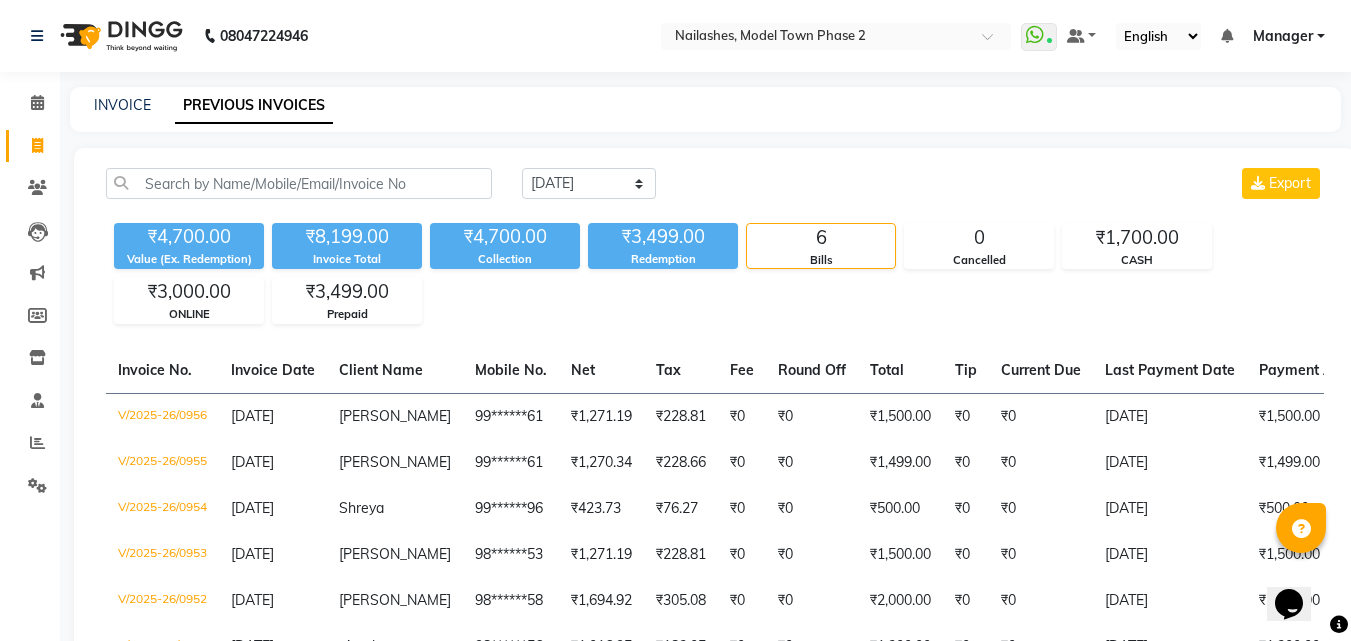 click on "₹3,499.00 Redemption" 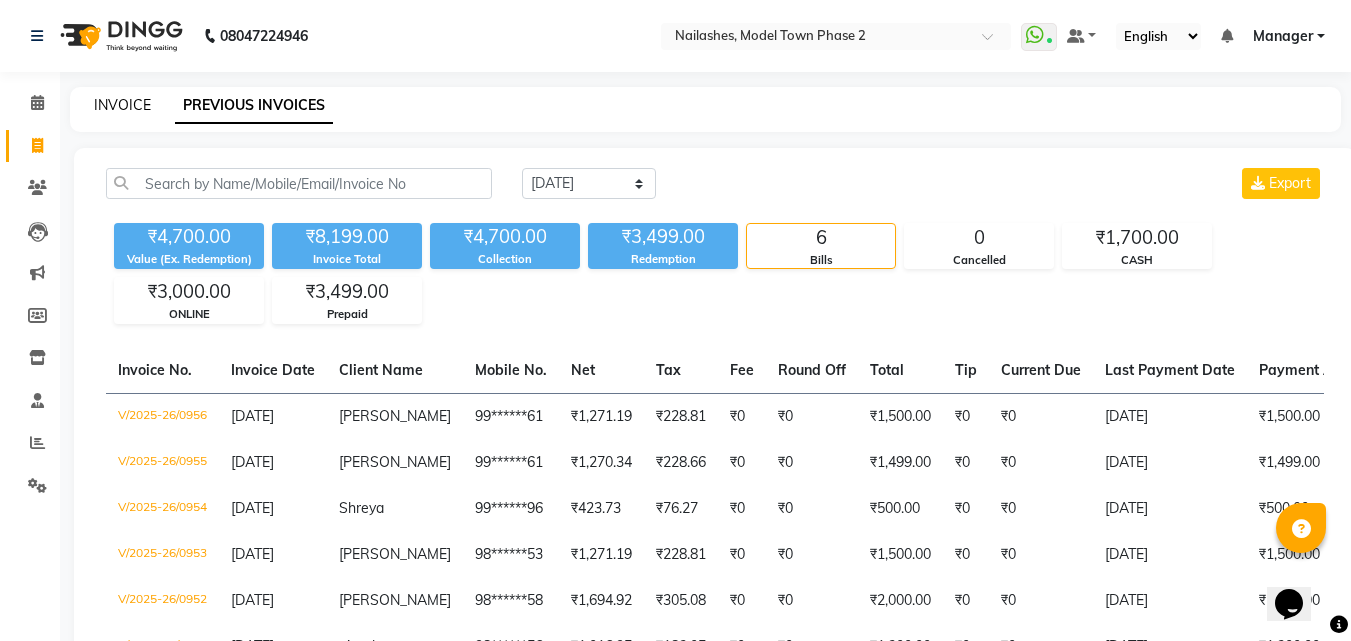 click on "INVOICE" 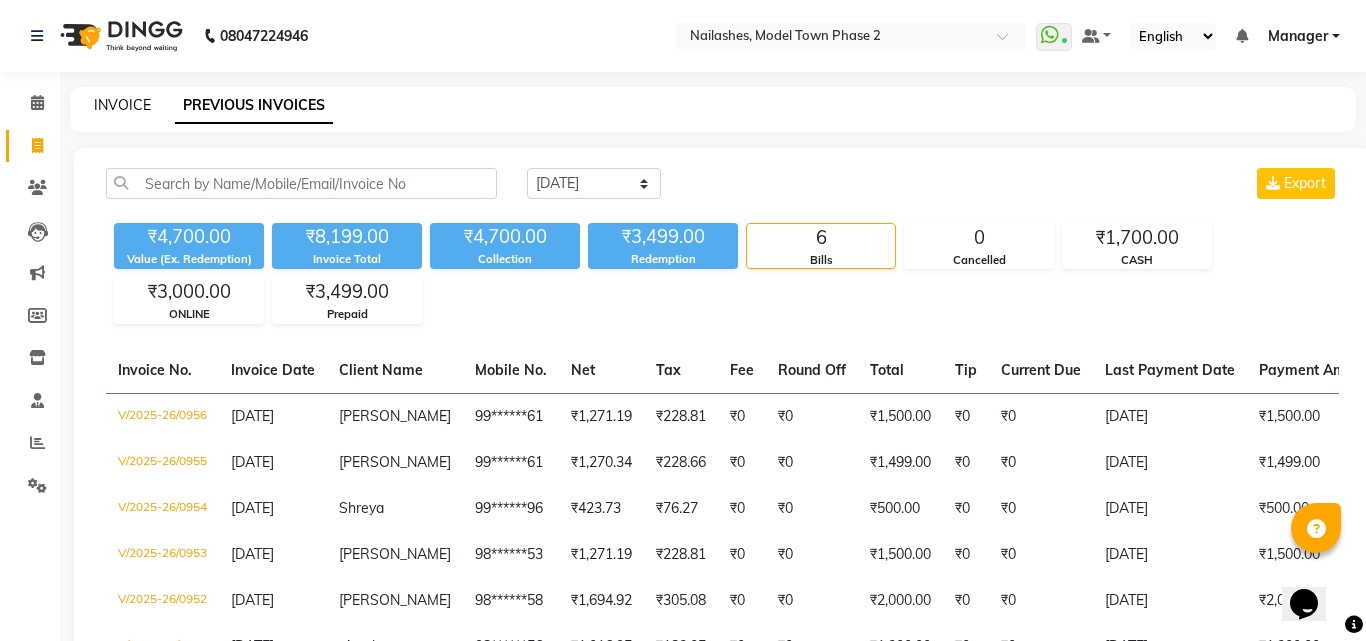 select on "service" 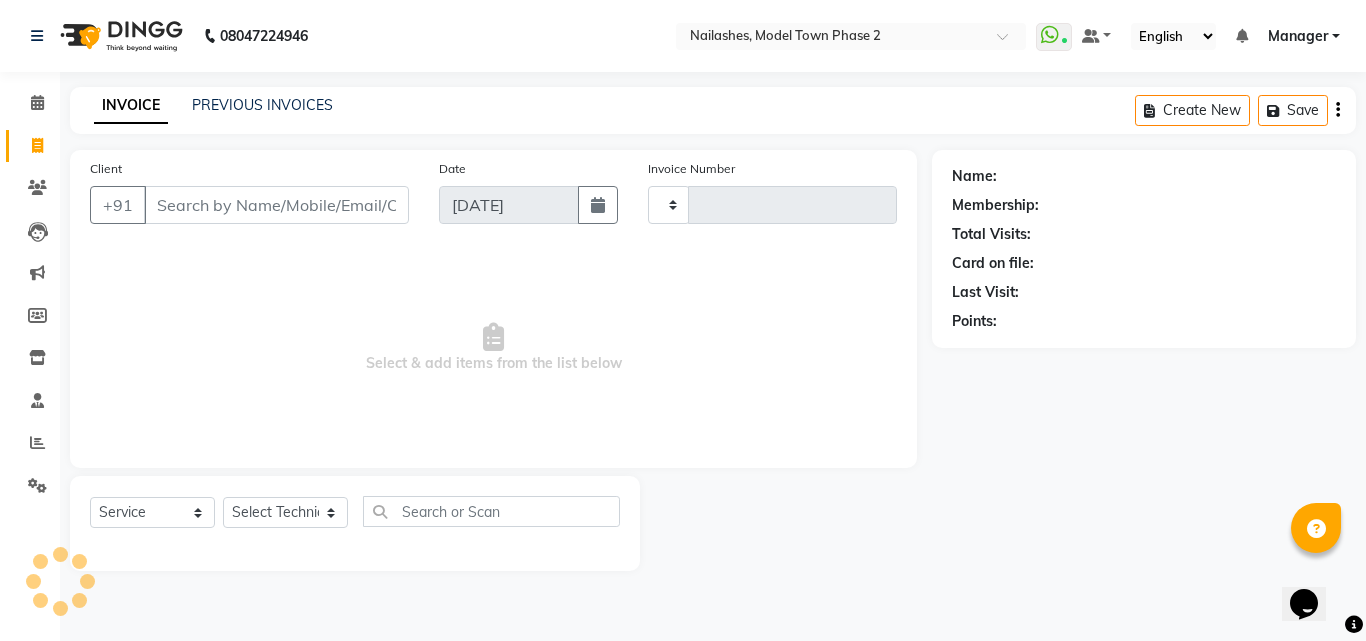 type on "0957" 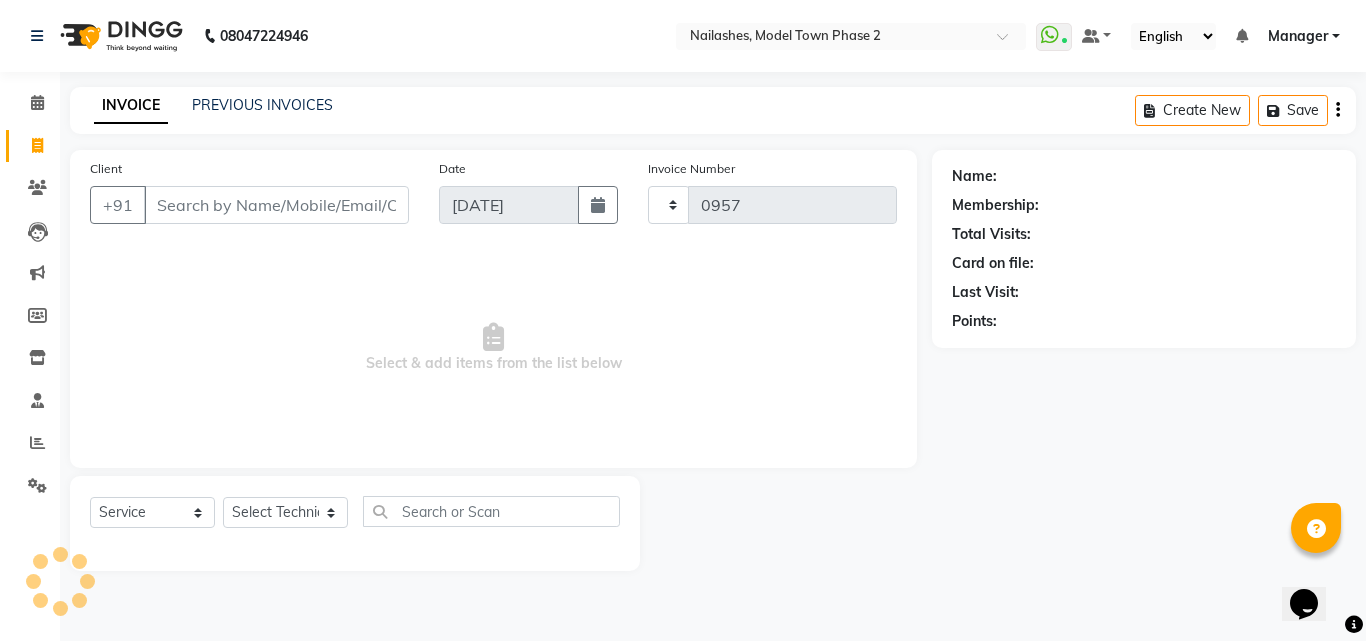 select on "3840" 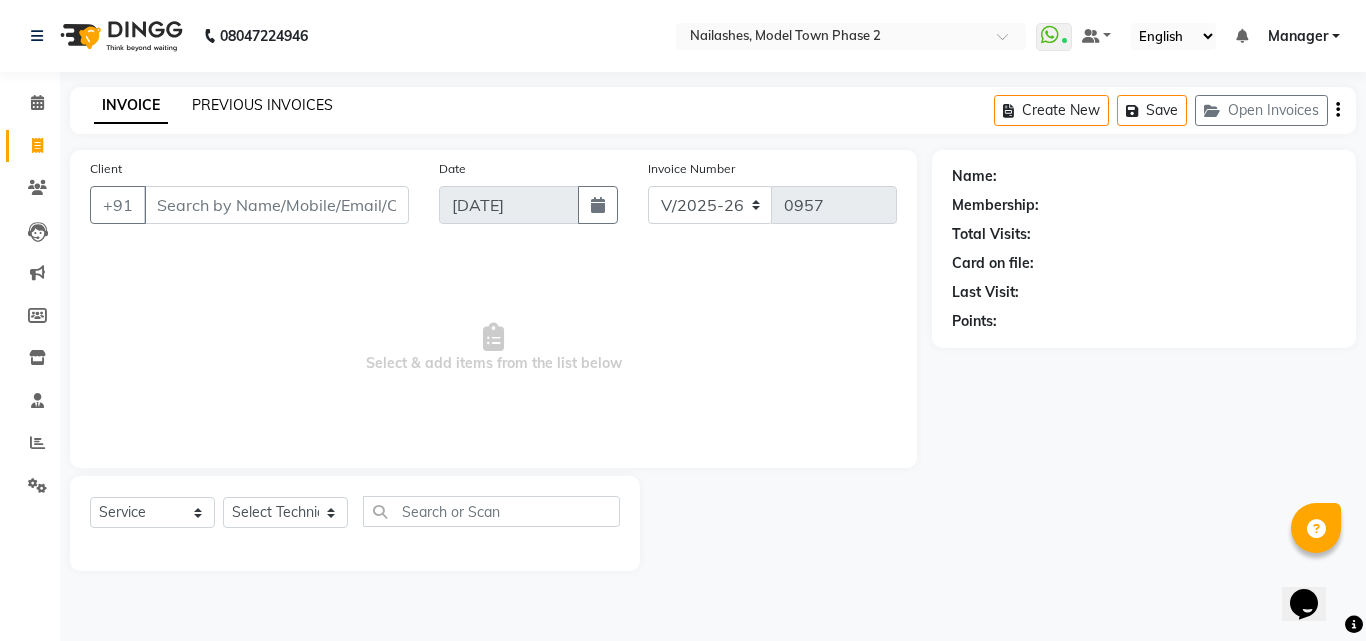 click on "PREVIOUS INVOICES" 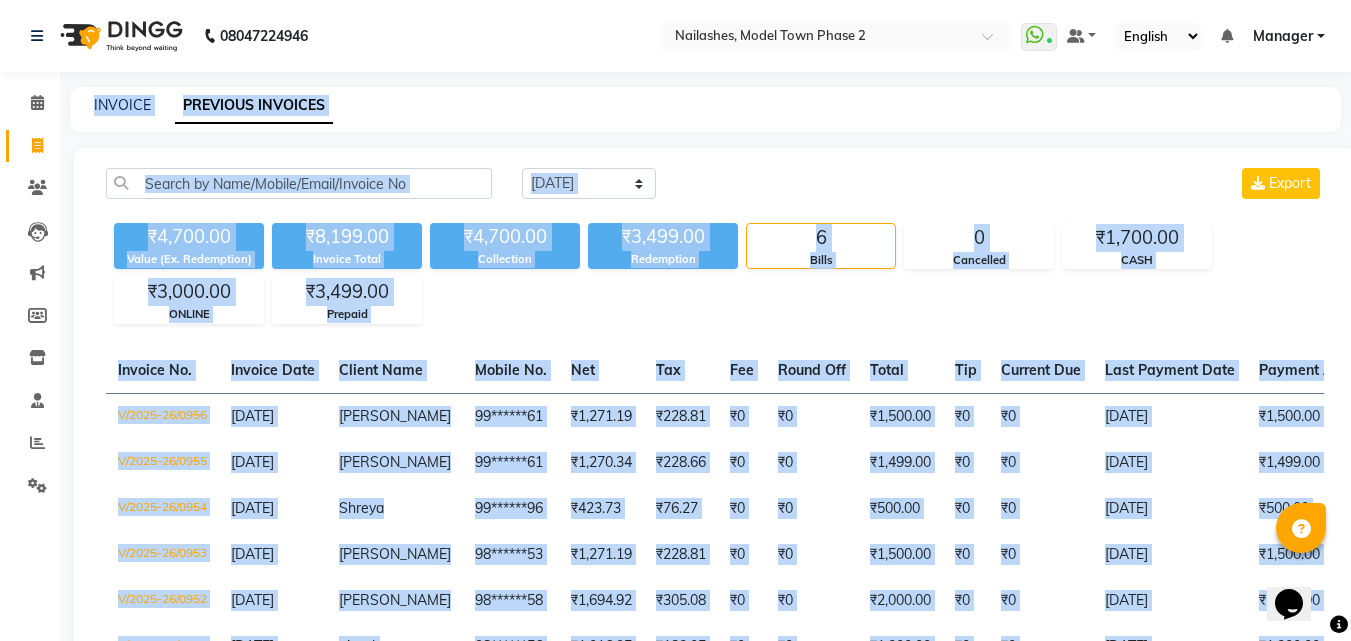 click on "08047224946 Select Location × Nailashes, Model Town Phase 2  WhatsApp Status  ✕ Status:  Connected Most Recent Message: [DATE]     05:46 PM Recent Service Activity: [DATE]     06:35 PM Default Panel My Panel English ENGLISH Español العربية मराठी हिंदी ગુજરાતી தமிழ் 中文 Notifications nothing to show Manager Manage Profile Change Password Sign out  Version:3.15.4  ☀ Nailashes, Model Town Phase 2  Calendar  Invoice  Clients  Leads   Marketing  Members  Inventory  Staff  Reports  Settings Completed InProgress Upcoming Dropped Tentative Check-In Confirm Bookings Segments Page Builder INVOICE PREVIOUS INVOICES [DATE] [DATE] Custom Range Export ₹4,700.00 Value (Ex. Redemption) ₹8,199.00 Invoice Total  ₹4,700.00 Collection ₹3,499.00 Redemption 6 Bills 0 Cancelled ₹1,700.00 CASH ₹3,000.00 ONLINE ₹3,499.00 Prepaid  Invoice No.   Invoice Date   Client Name   Mobile No.   Net   Tax   Fee   Round Off   Total   Tip   Current Due" at bounding box center [675, 389] 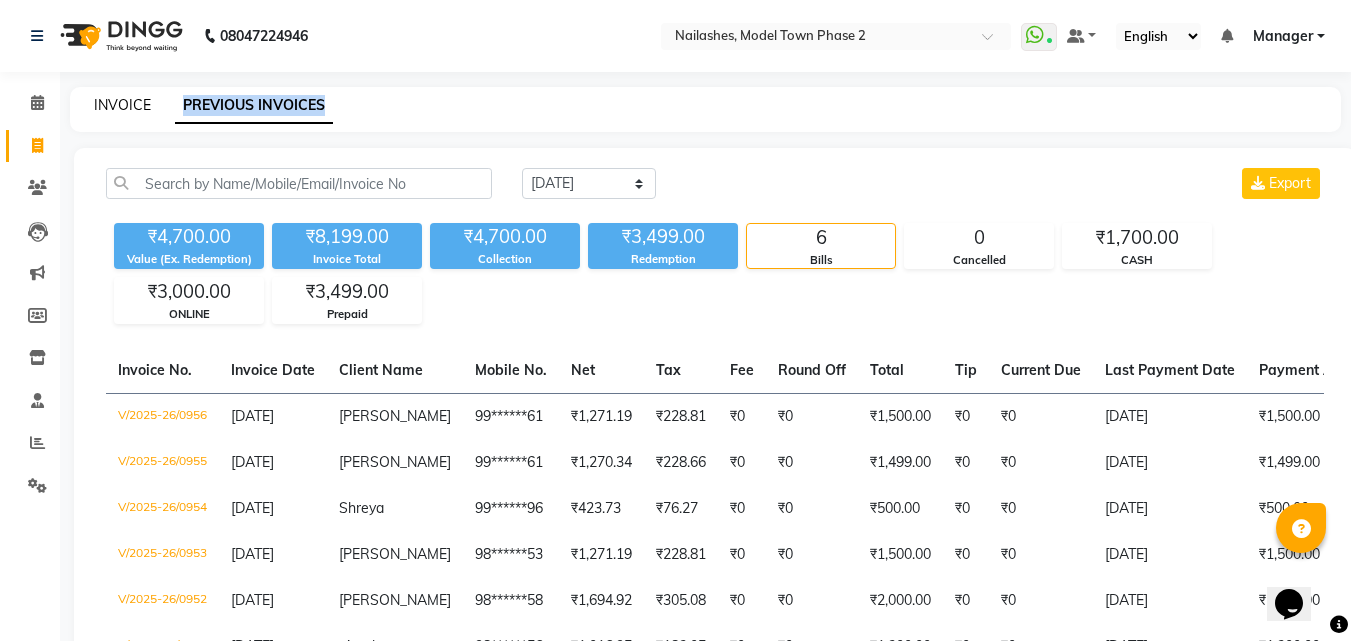 click on "INVOICE" 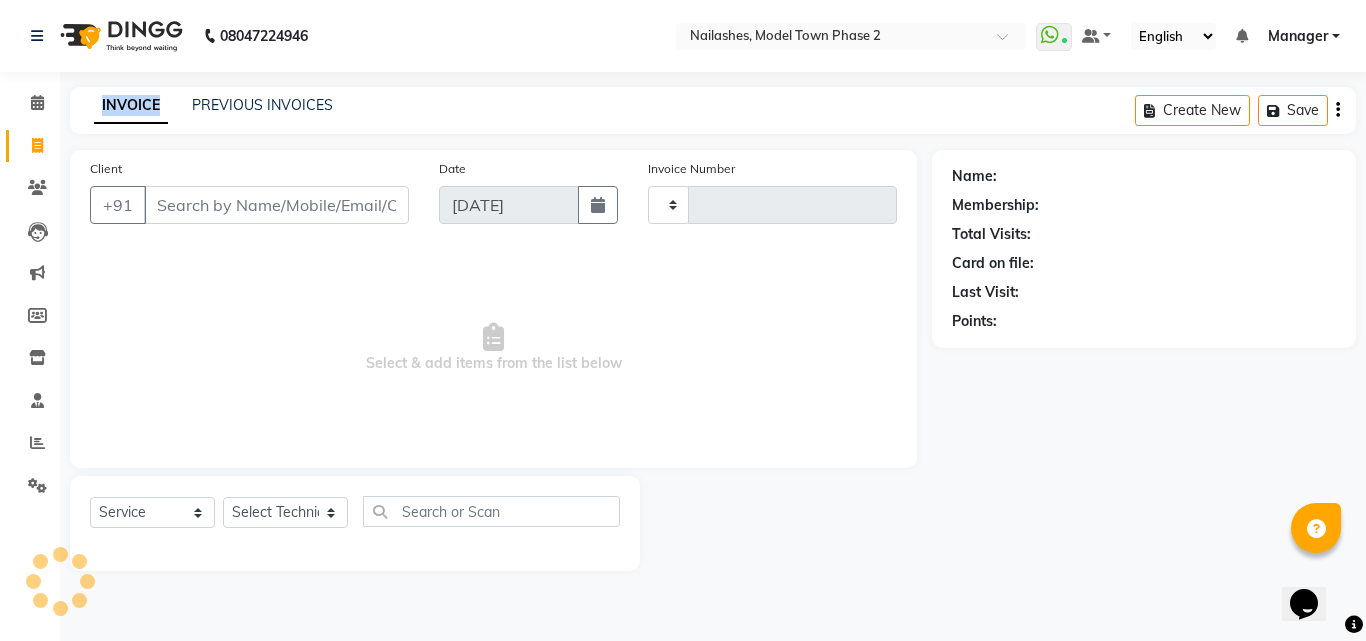 type on "0957" 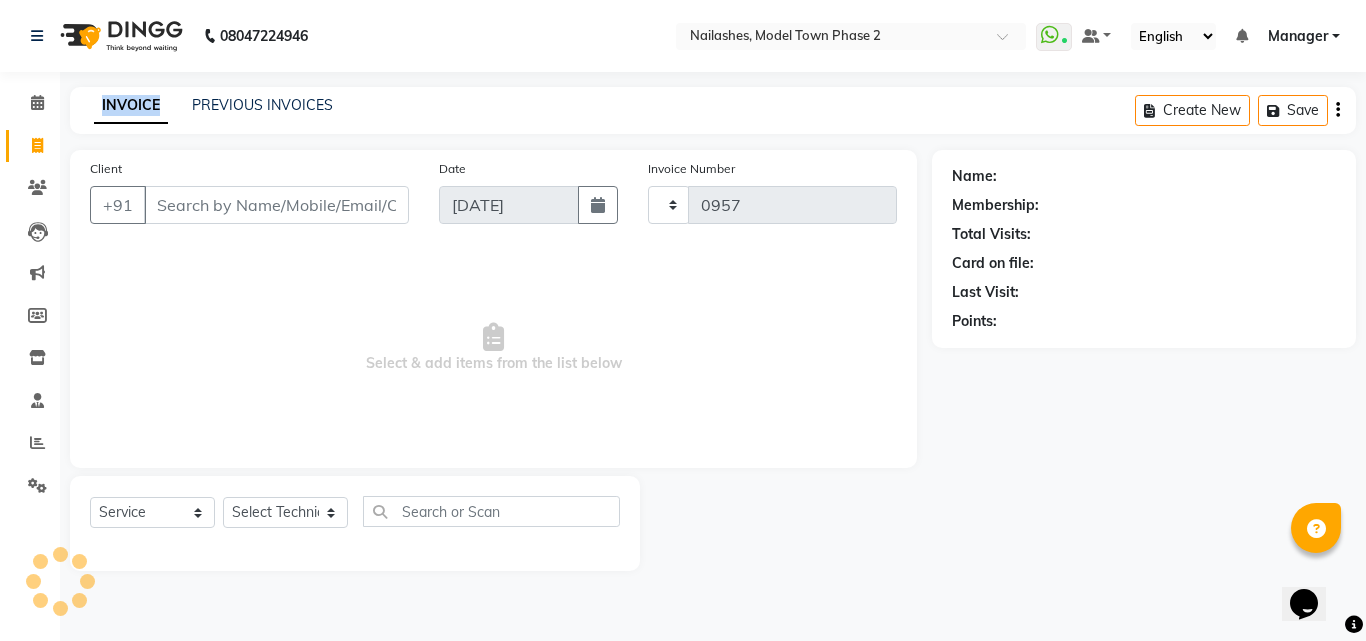 select on "3840" 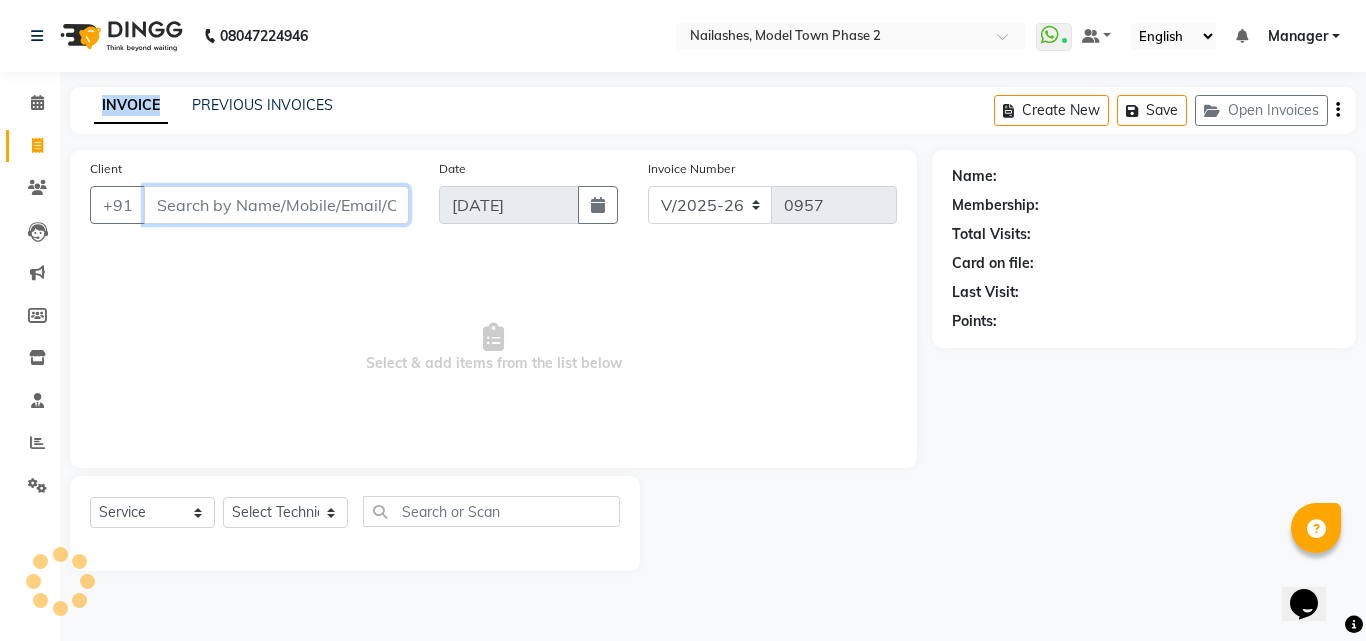 click on "Client" at bounding box center [276, 205] 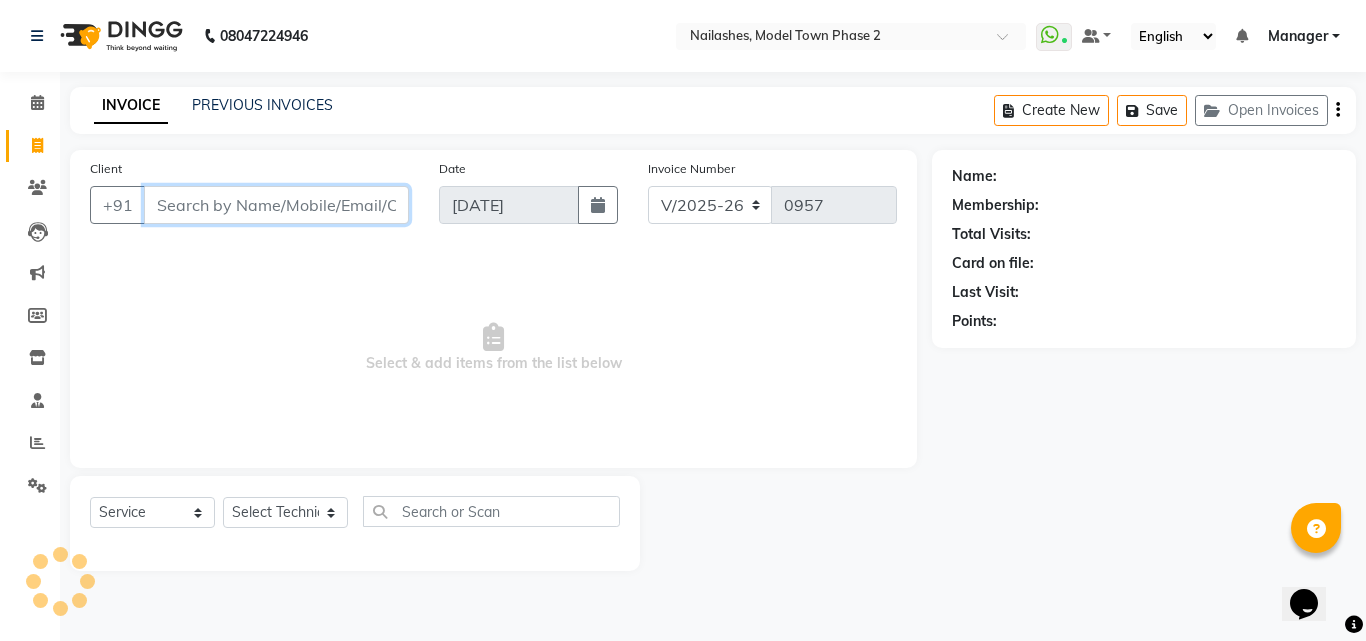 click on "Client" at bounding box center [276, 205] 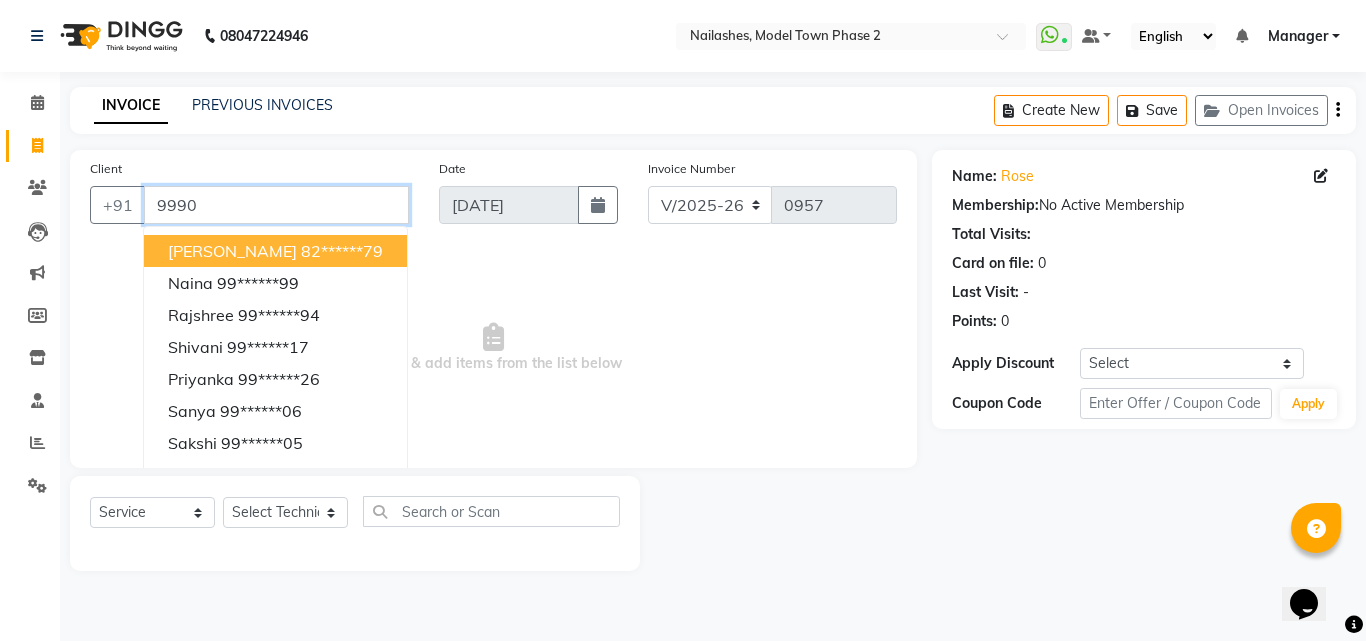 click on "9990" at bounding box center (276, 205) 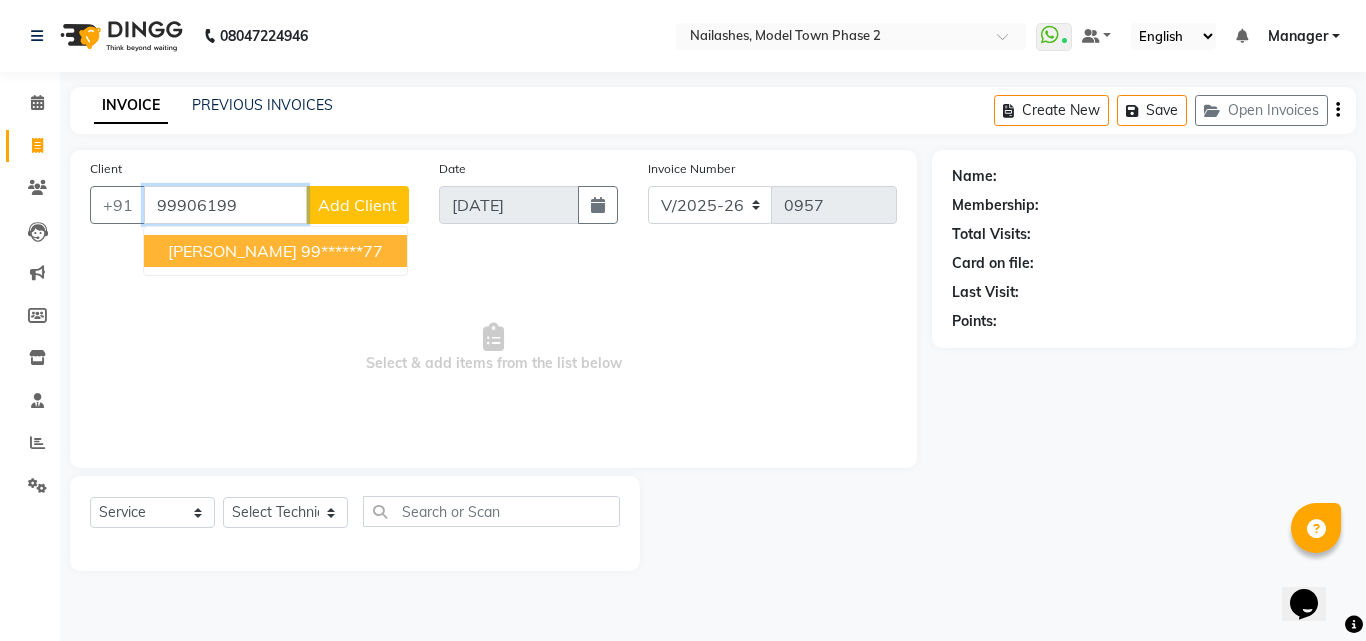 click on "99******77" at bounding box center (342, 251) 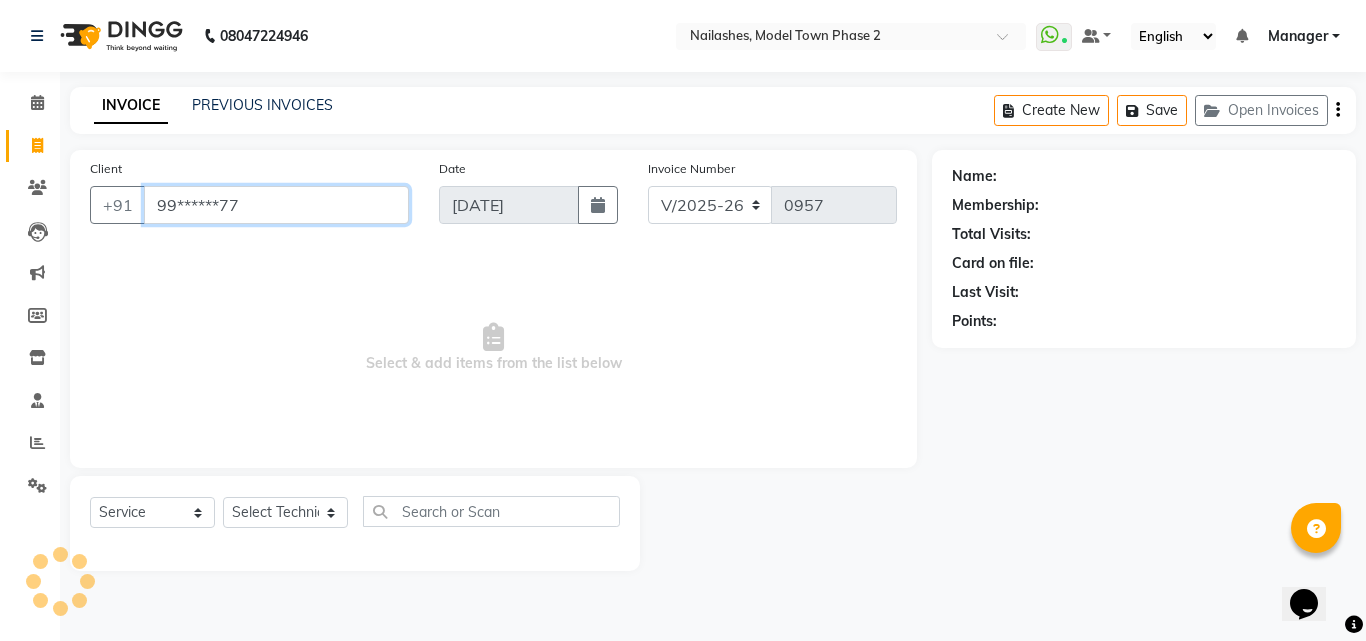 type on "99******77" 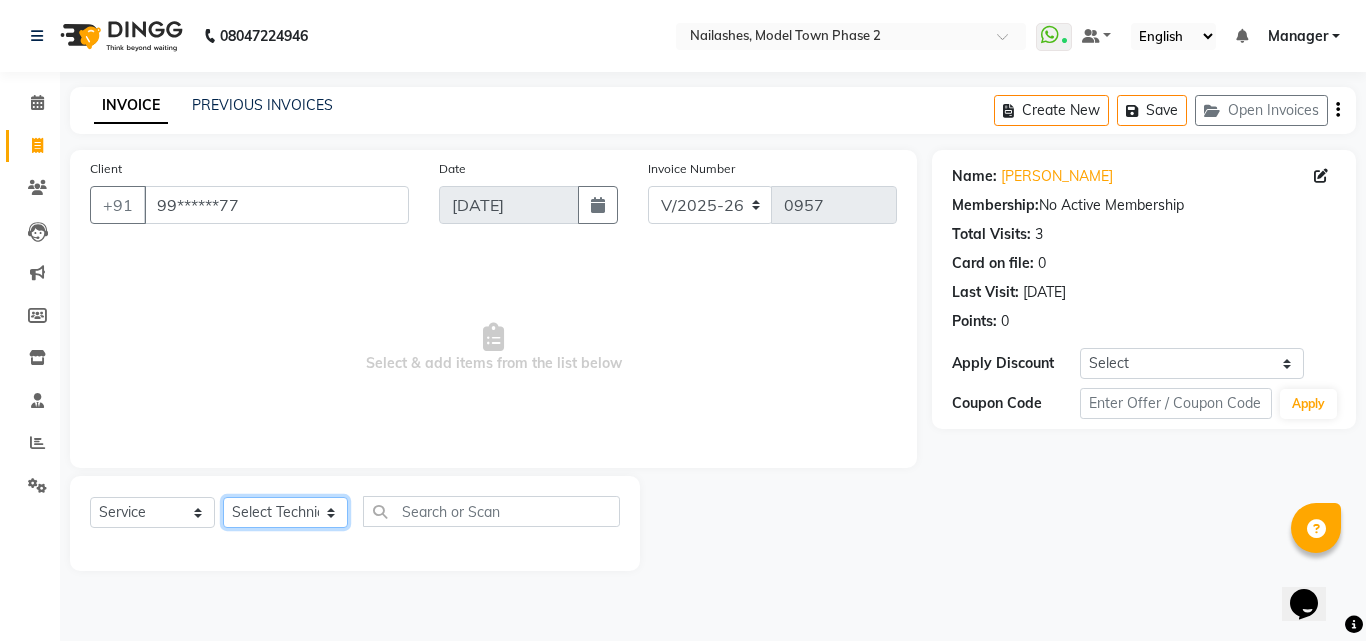 click on "Select Technician [PERSON_NAME] Manager [PERSON_NAME] [PERSON_NAME] [PERSON_NAME] [PERSON_NAME]" 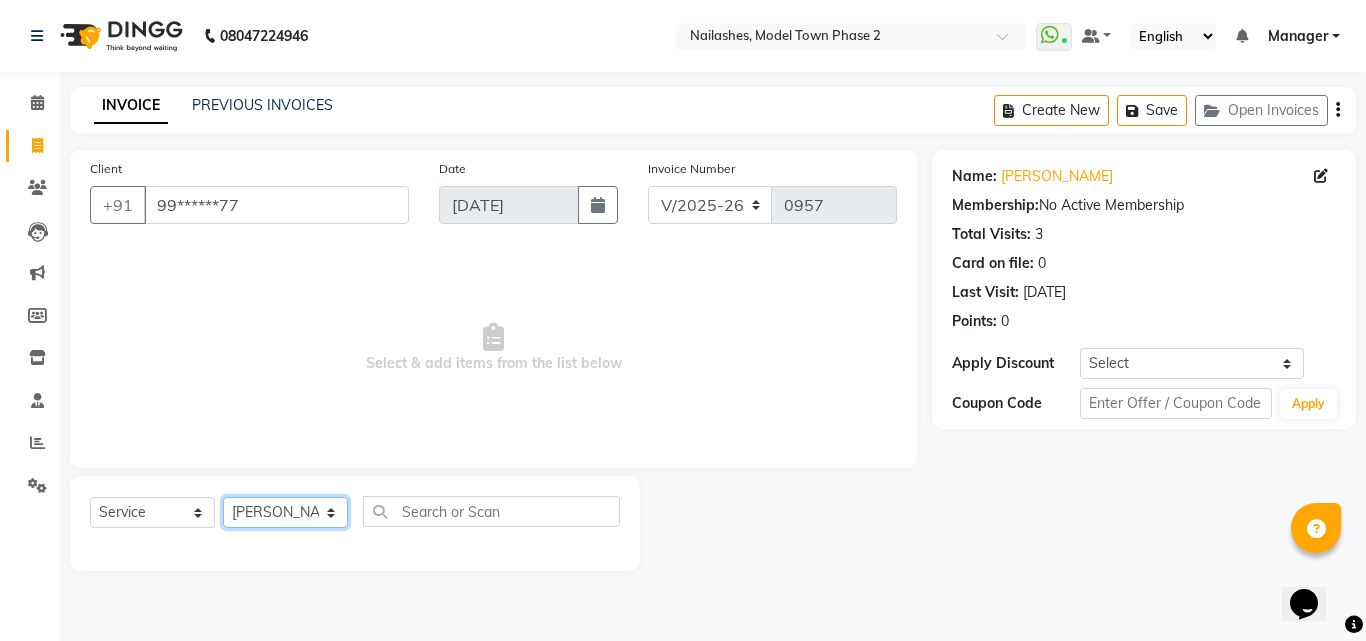 click on "Select Technician [PERSON_NAME] Manager [PERSON_NAME] [PERSON_NAME] [PERSON_NAME] [PERSON_NAME]" 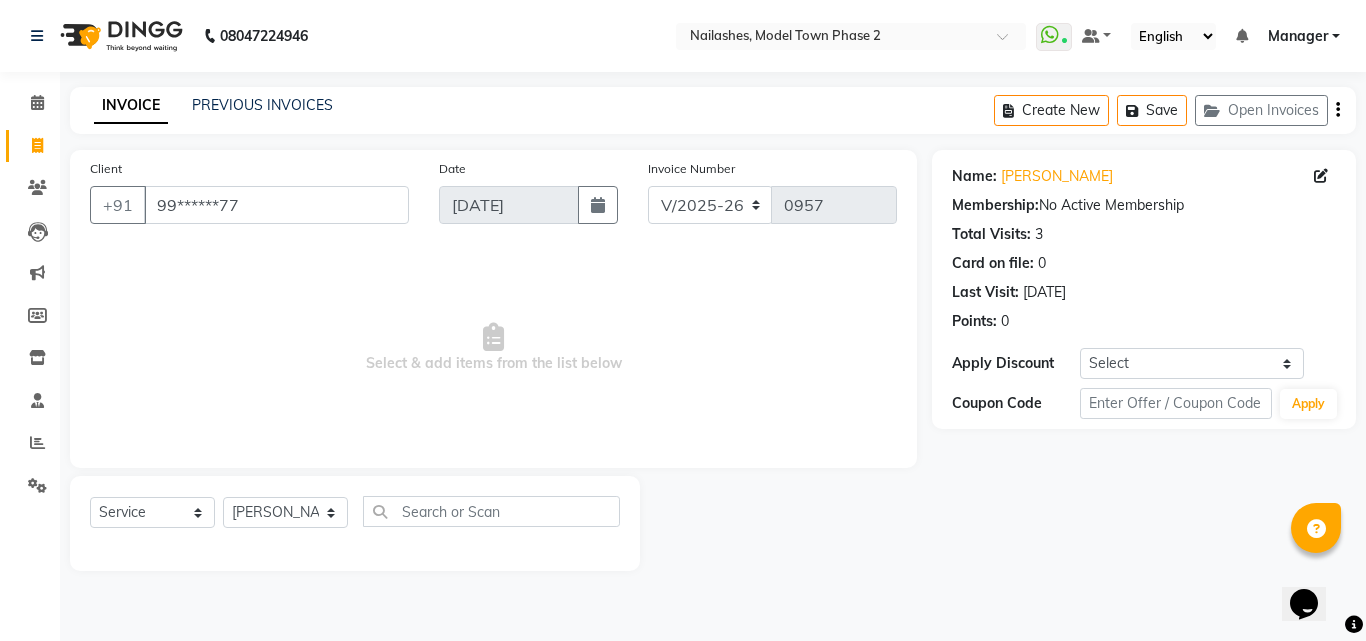 click on "Select & add items from the list below" at bounding box center [493, 348] 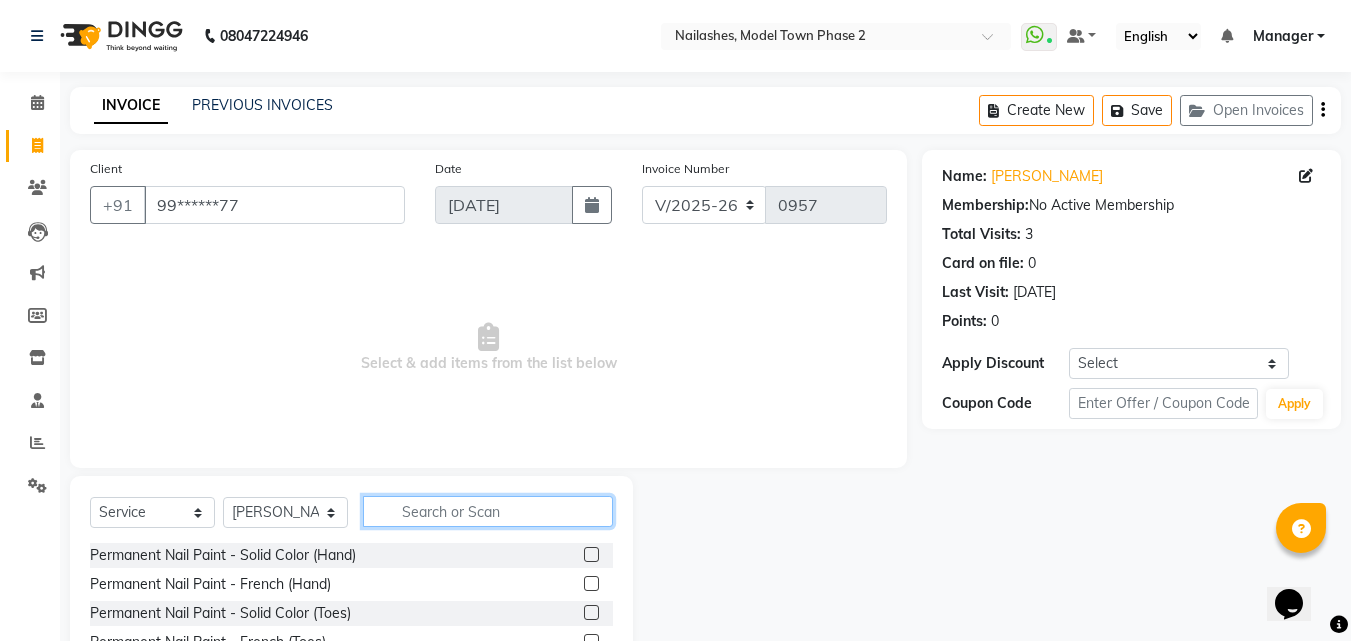 click 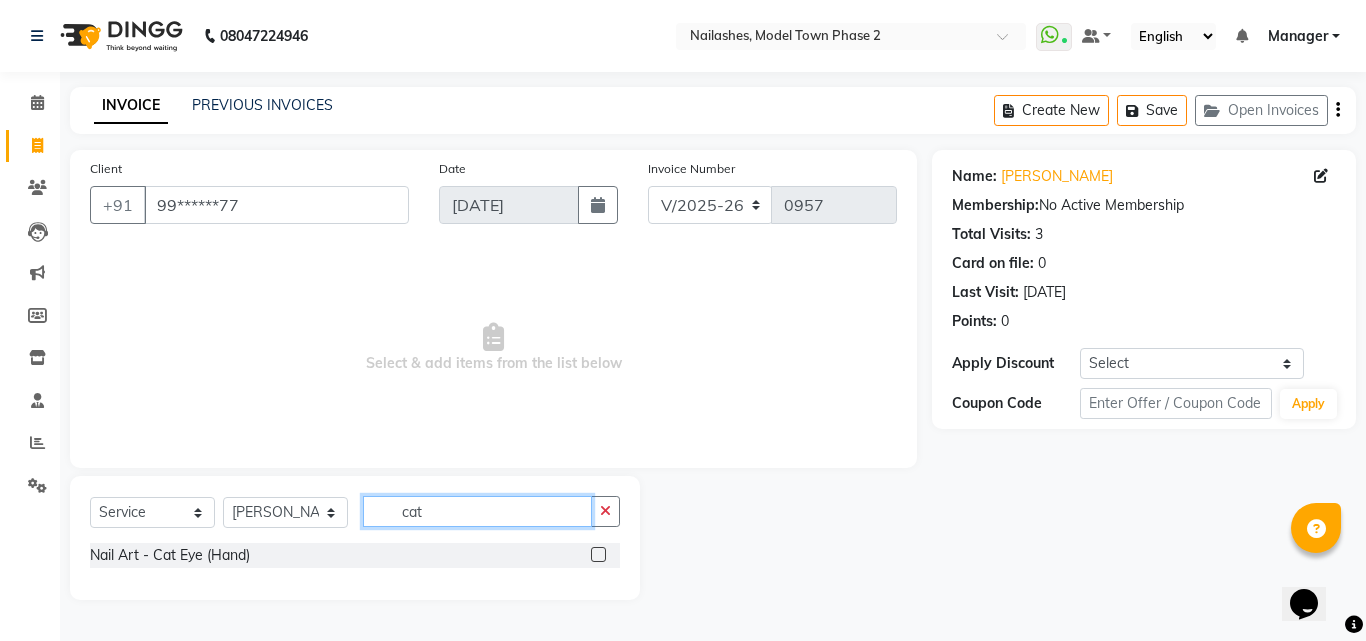 type on "cat" 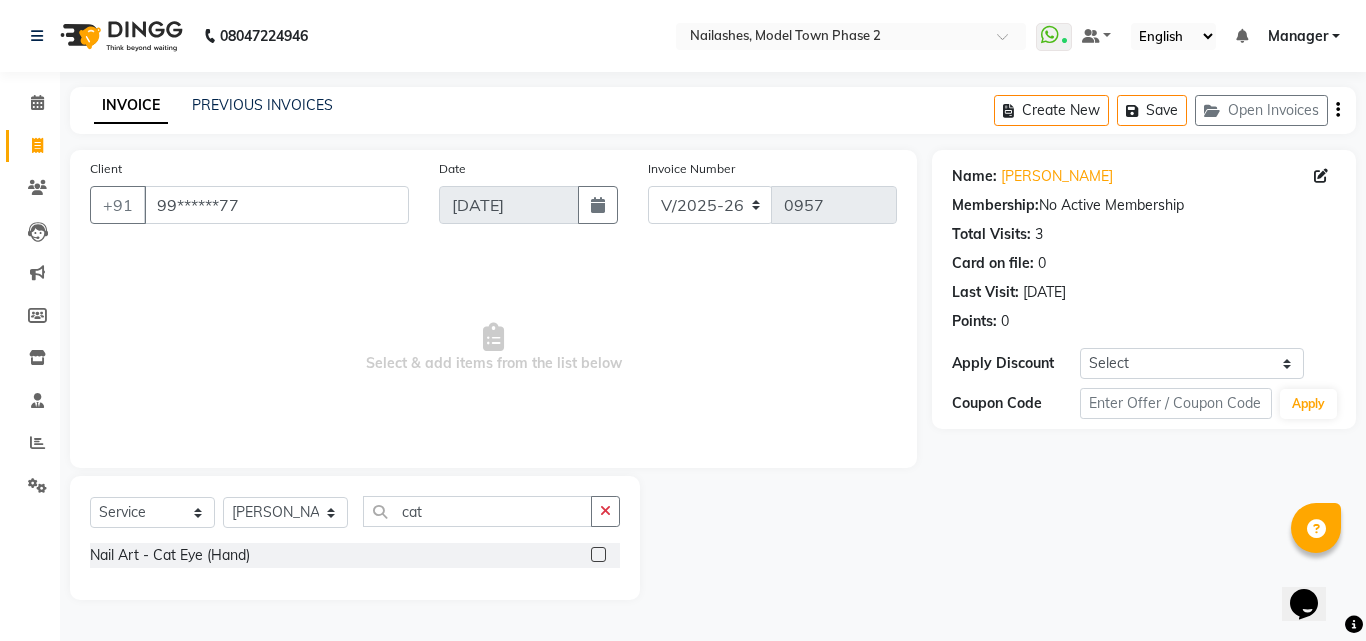 click 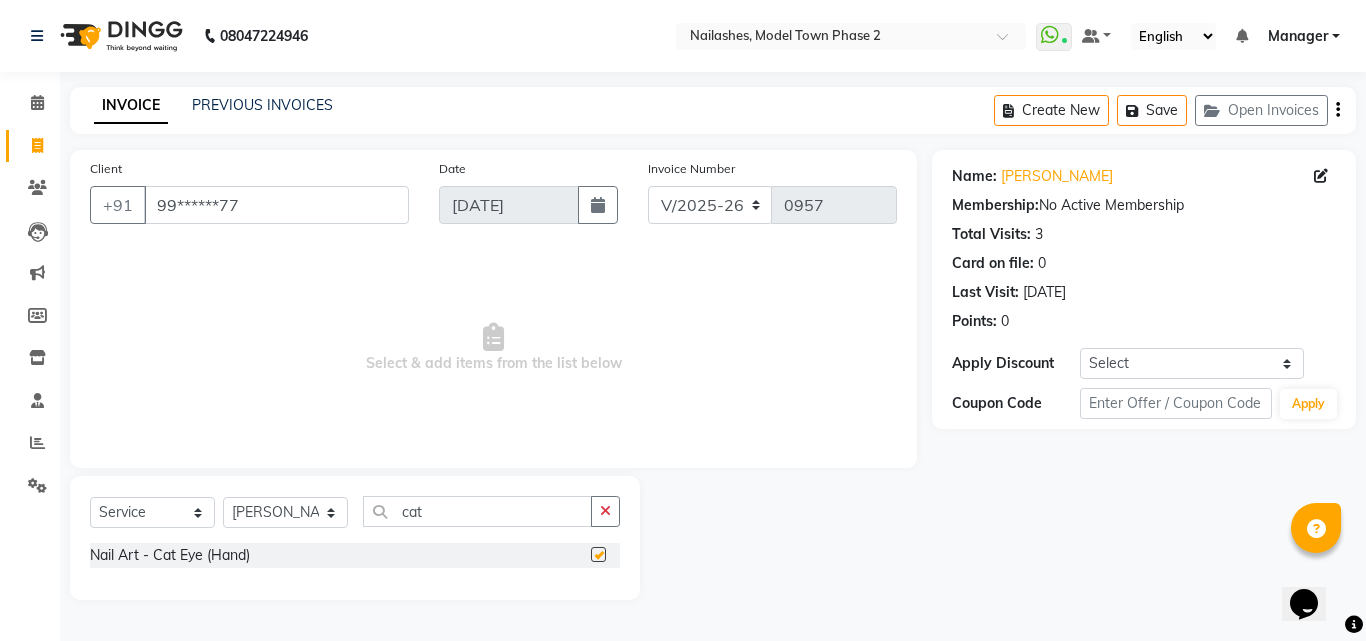 click 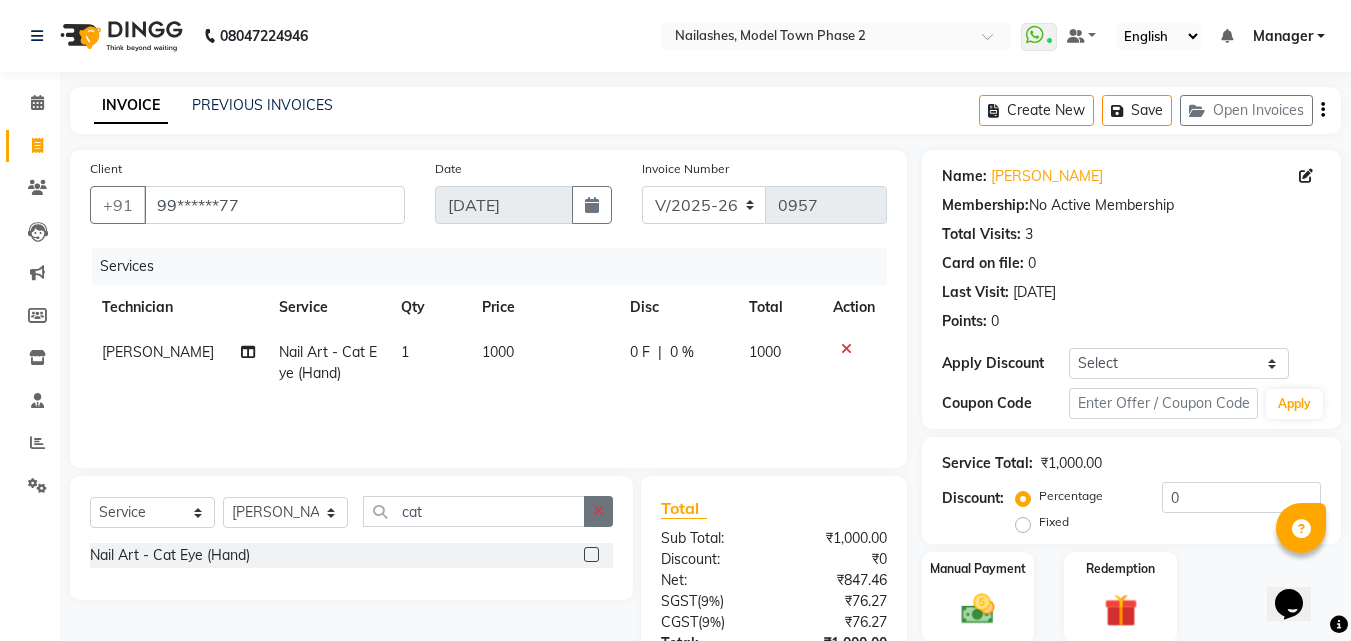 click 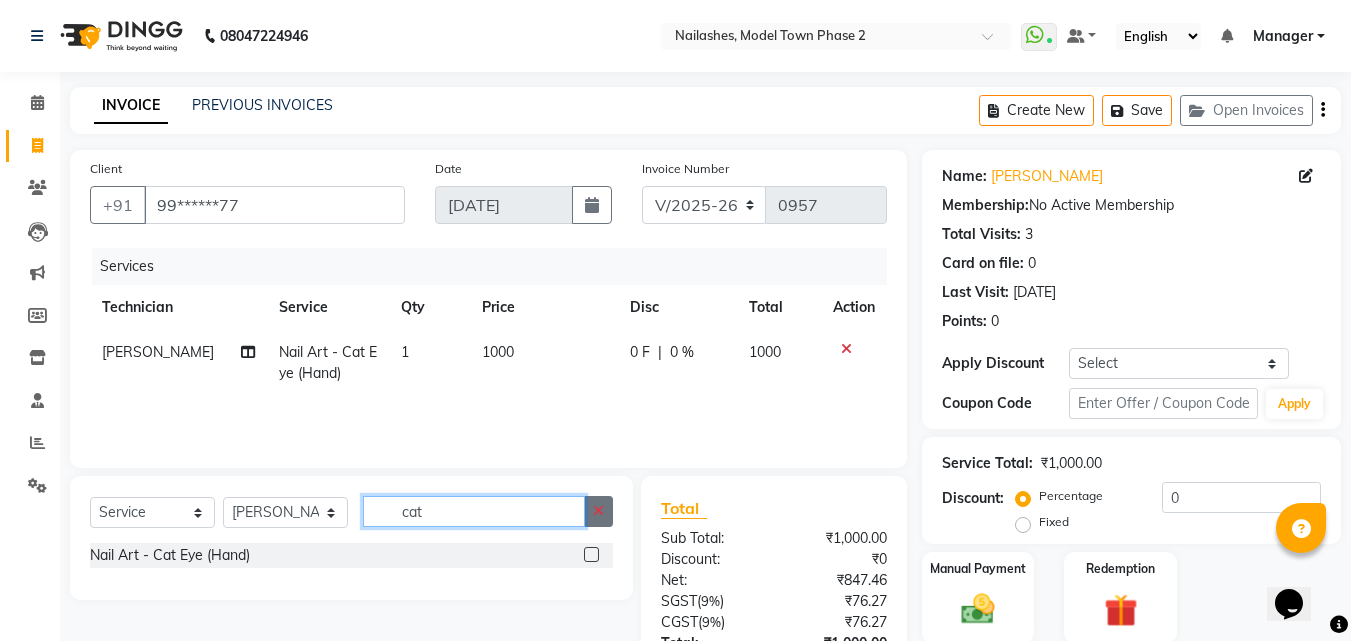 click on "cat" 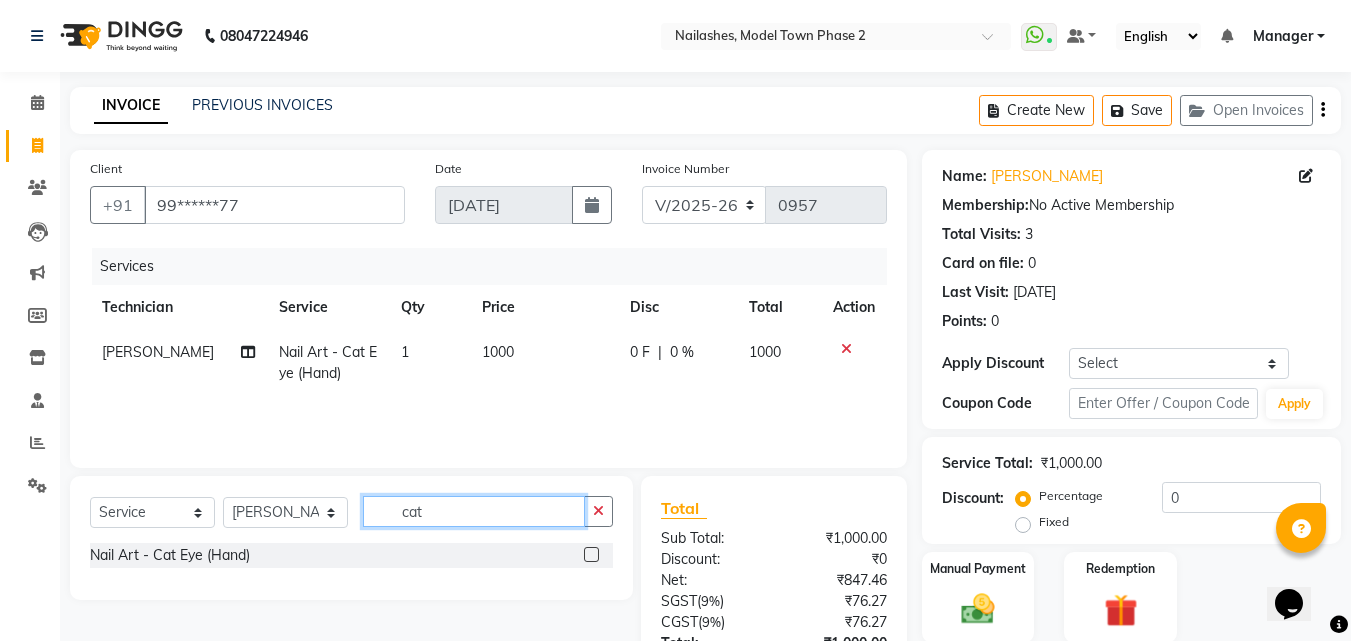 type 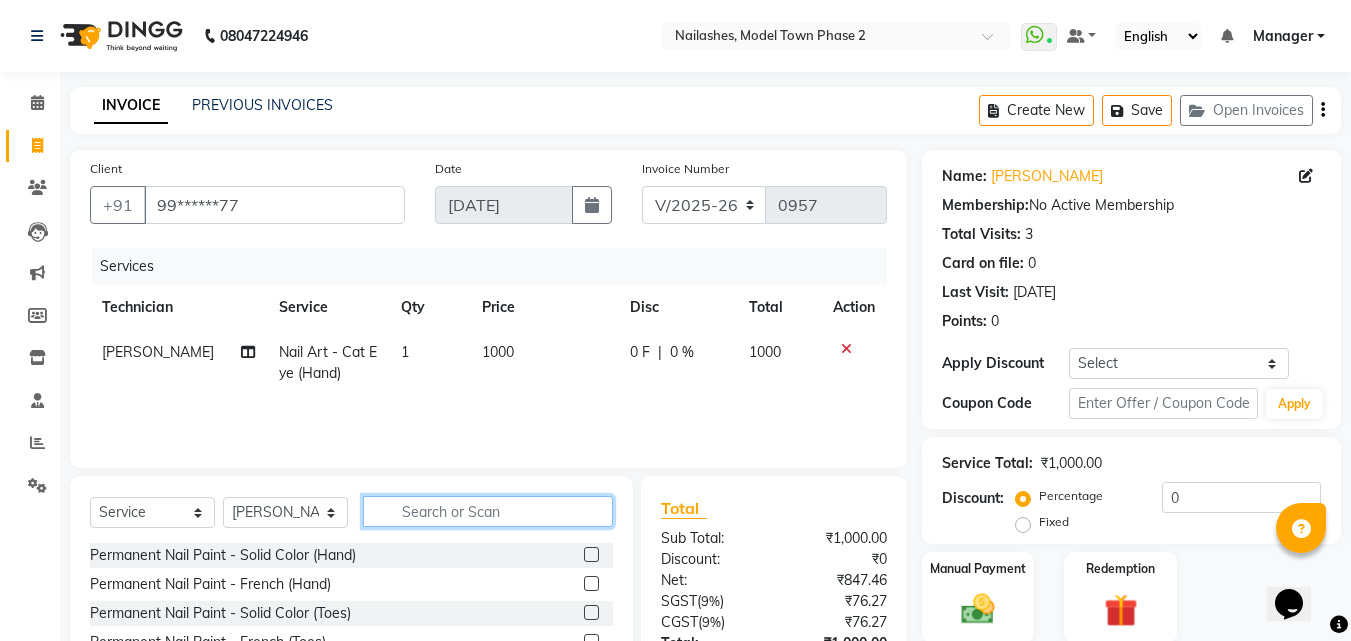 click 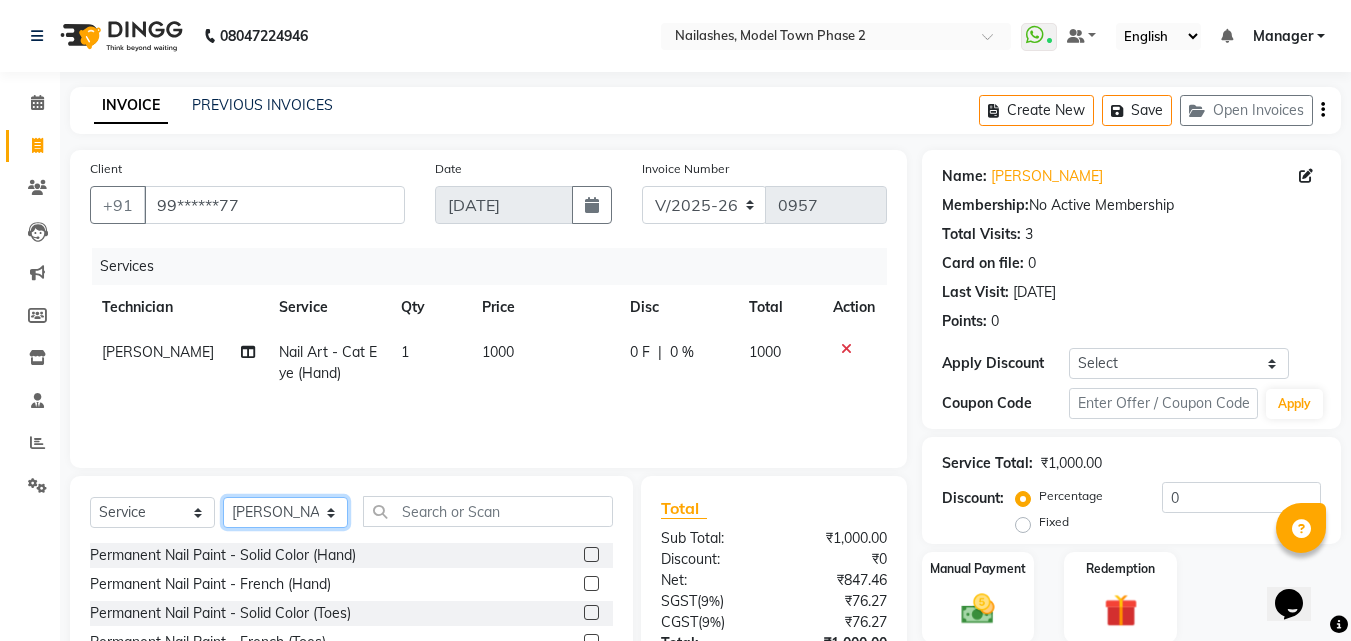 click on "Select Technician [PERSON_NAME] Manager [PERSON_NAME] [PERSON_NAME] [PERSON_NAME] [PERSON_NAME]" 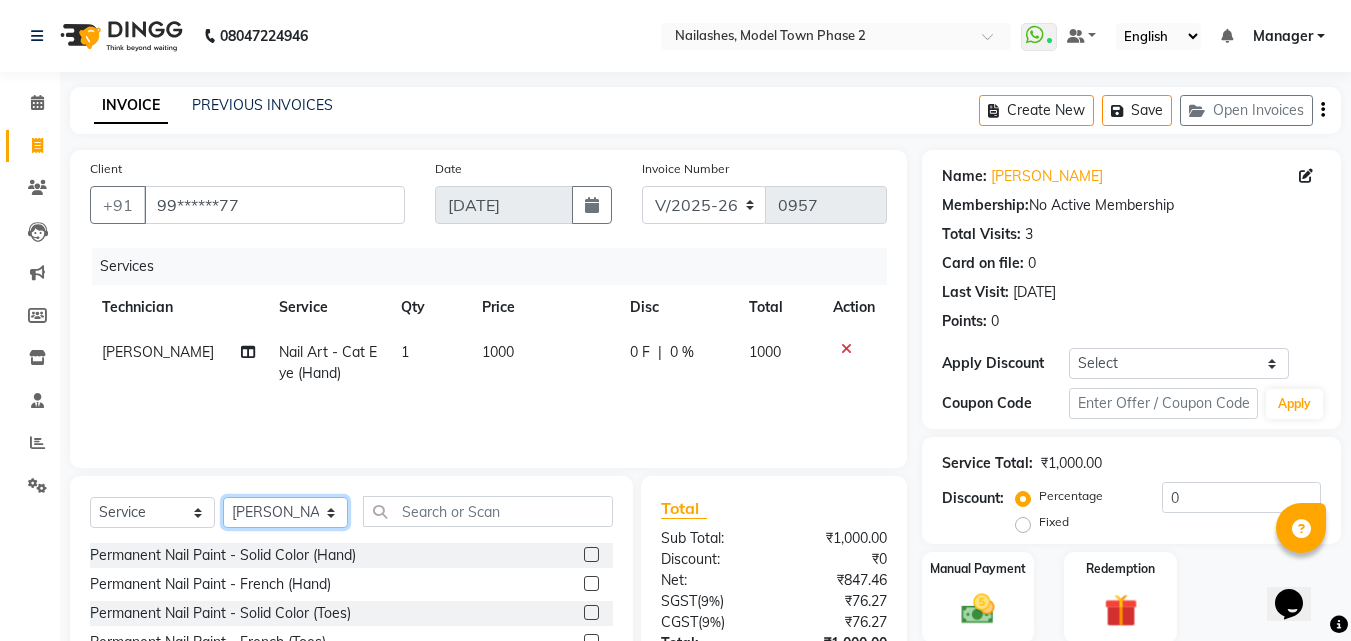 click on "Select Technician [PERSON_NAME] Manager [PERSON_NAME] [PERSON_NAME] [PERSON_NAME] [PERSON_NAME]" 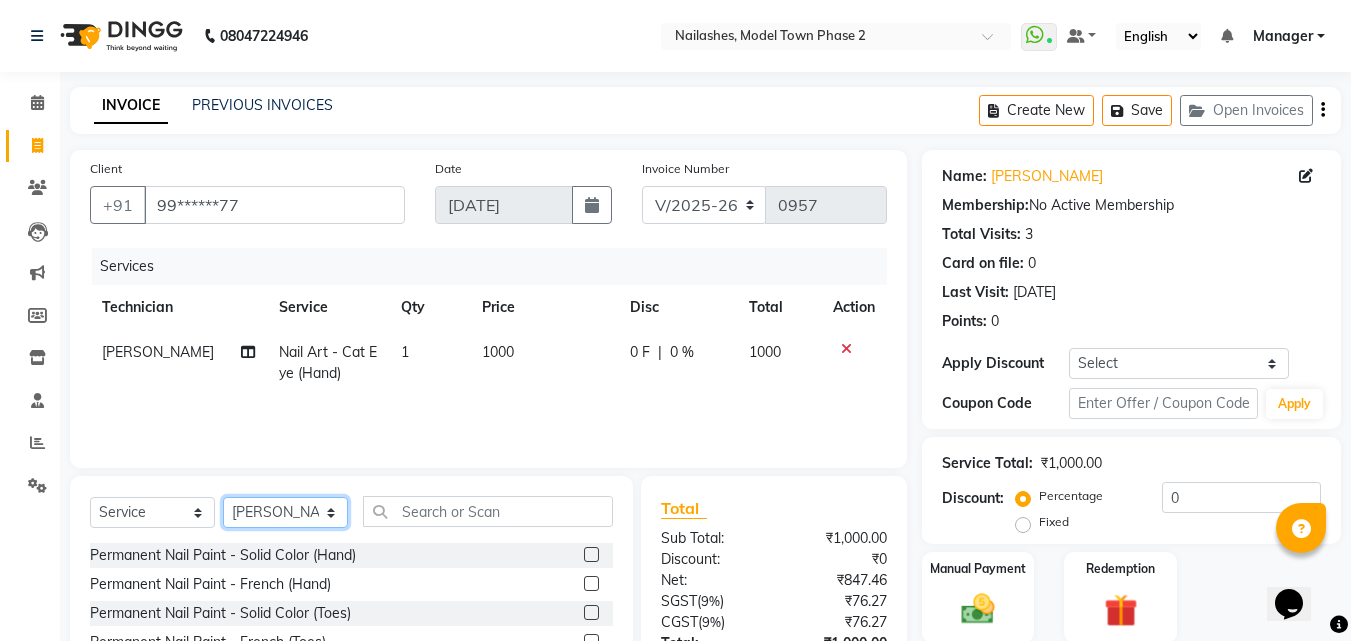 click on "Select Technician [PERSON_NAME] Manager [PERSON_NAME] [PERSON_NAME] [PERSON_NAME] [PERSON_NAME]" 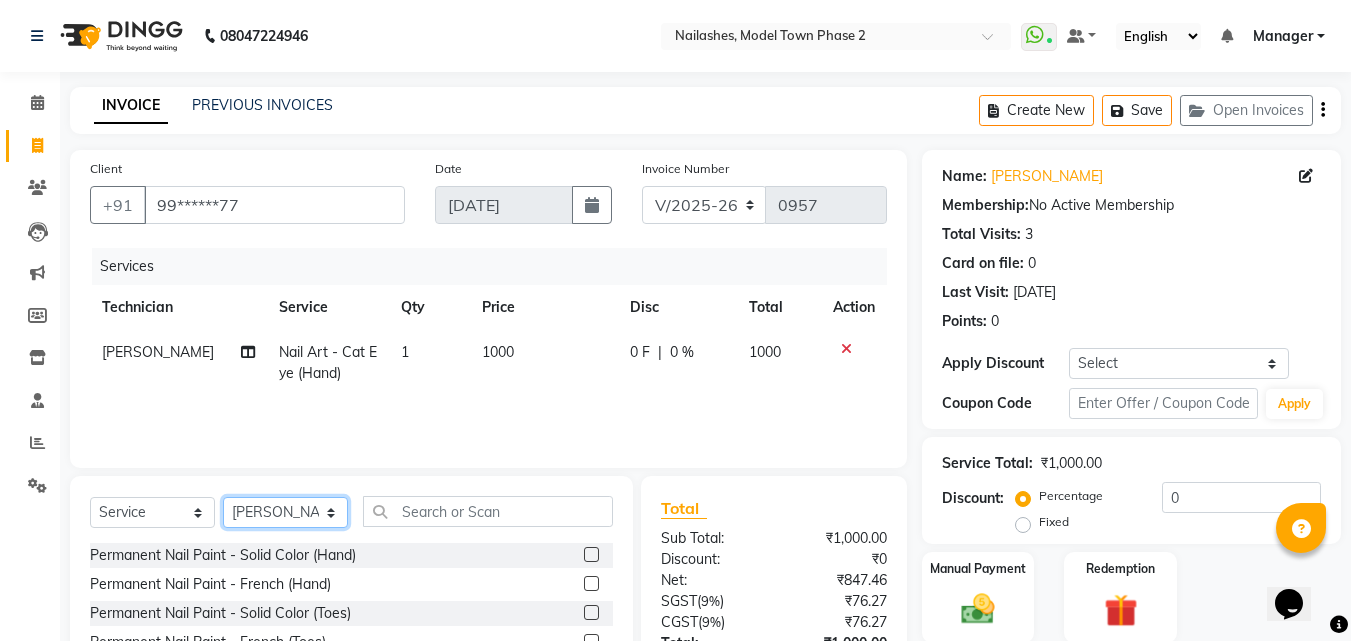 click on "Select Technician [PERSON_NAME] Manager [PERSON_NAME] [PERSON_NAME] [PERSON_NAME] [PERSON_NAME]" 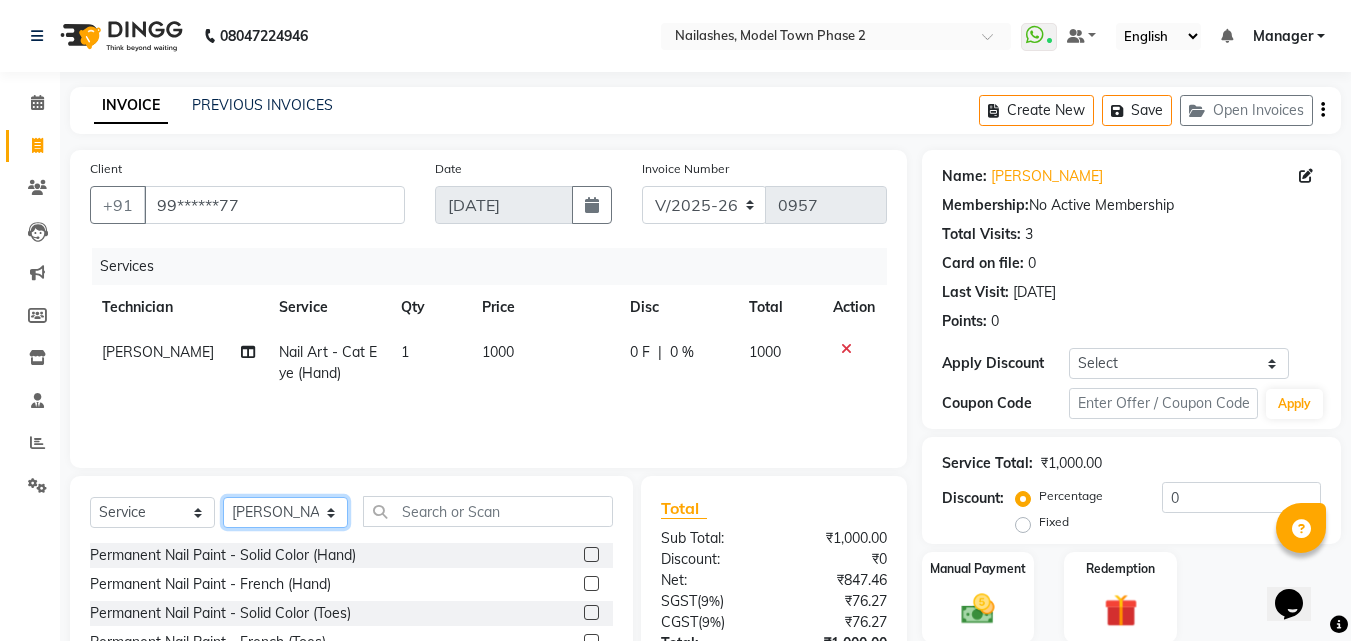 click on "Select Technician [PERSON_NAME] Manager [PERSON_NAME] [PERSON_NAME] [PERSON_NAME] [PERSON_NAME]" 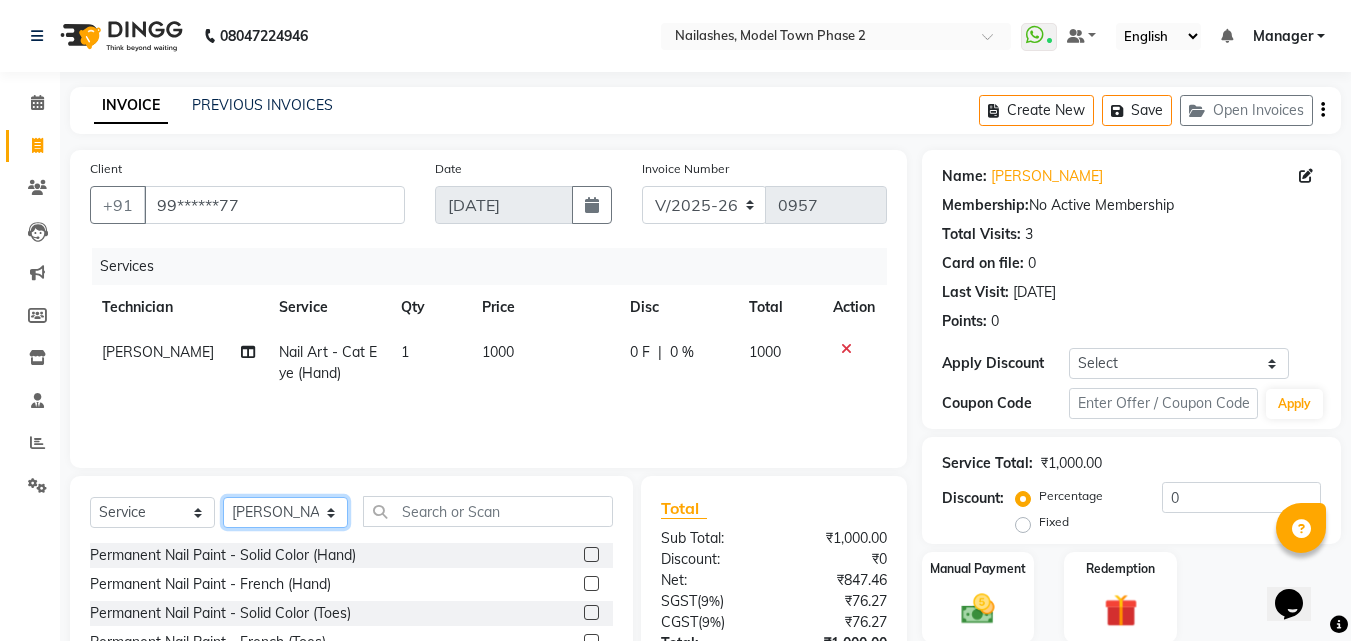 select on "78804" 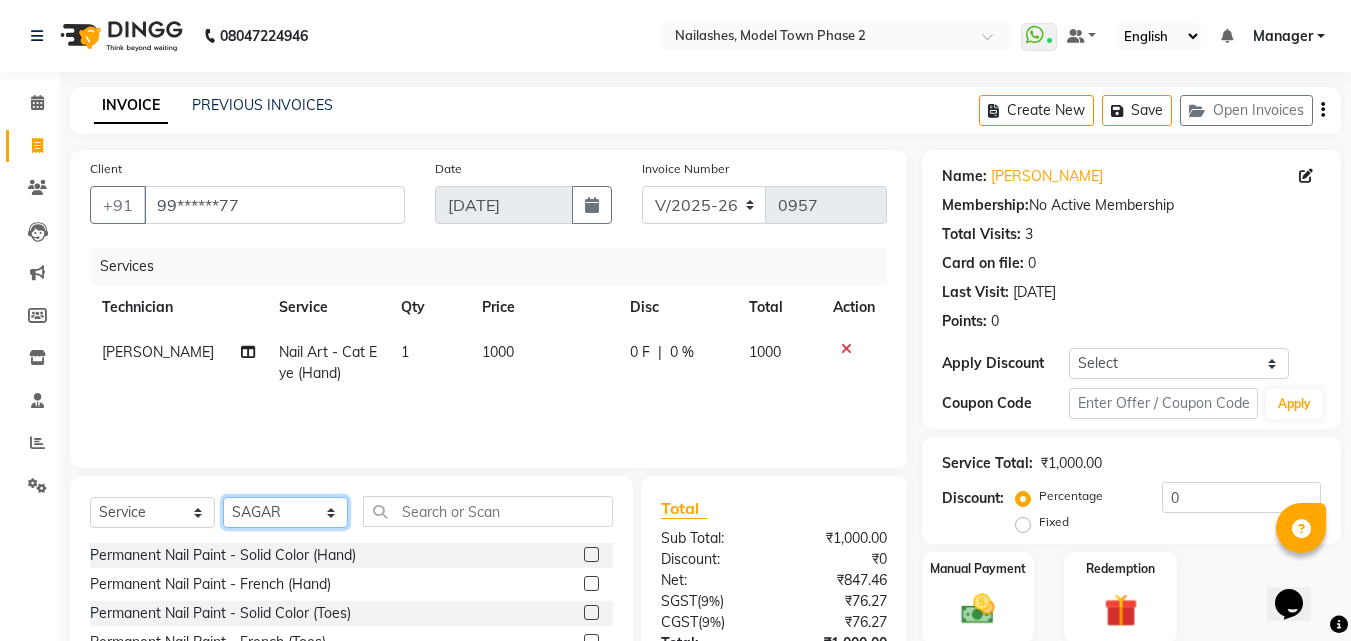 click on "Select Technician [PERSON_NAME] Manager [PERSON_NAME] [PERSON_NAME] [PERSON_NAME] [PERSON_NAME]" 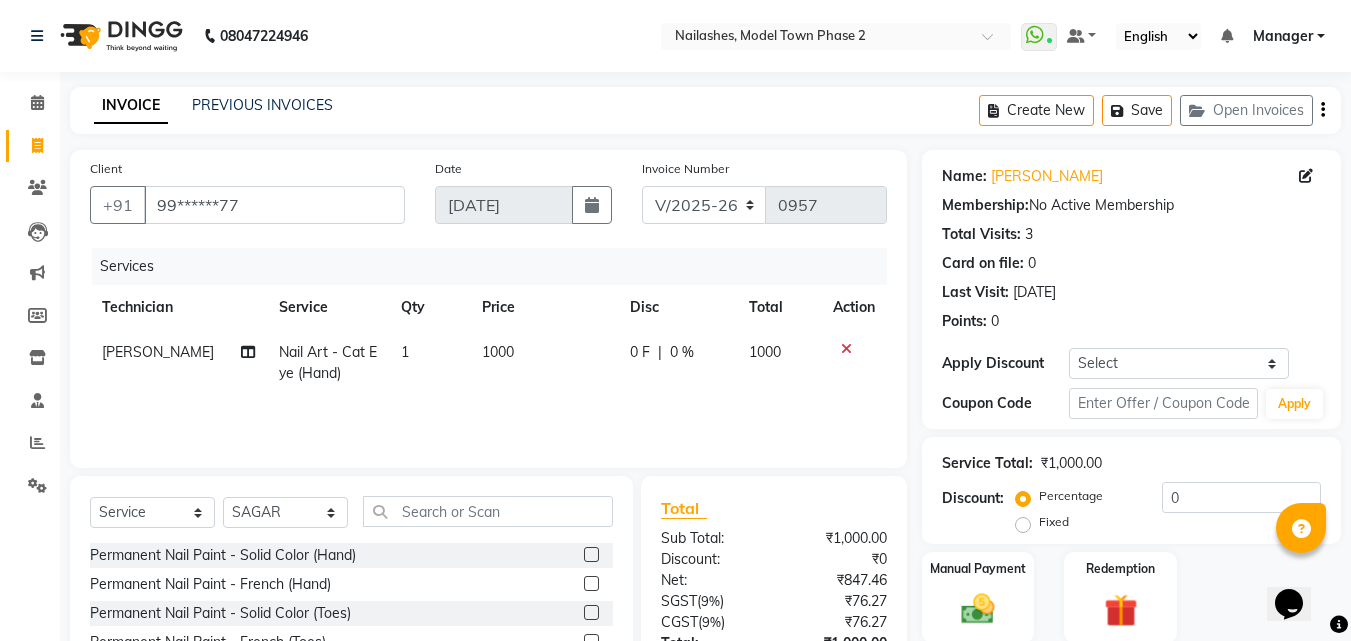 drag, startPoint x: 287, startPoint y: 498, endPoint x: 509, endPoint y: 459, distance: 225.39964 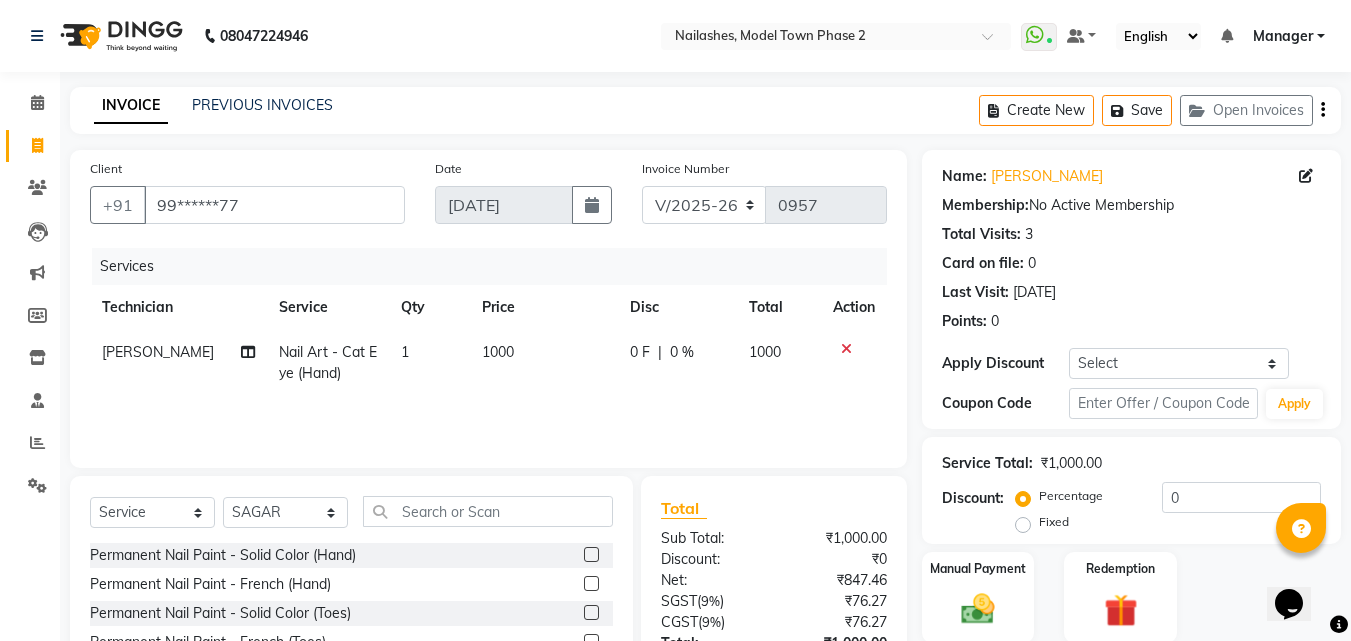 click on "Services Technician Service Qty Price Disc Total Action [PERSON_NAME] Nail Art - Cat Eye (Hand) 1 1000 0 F | 0 % 1000" 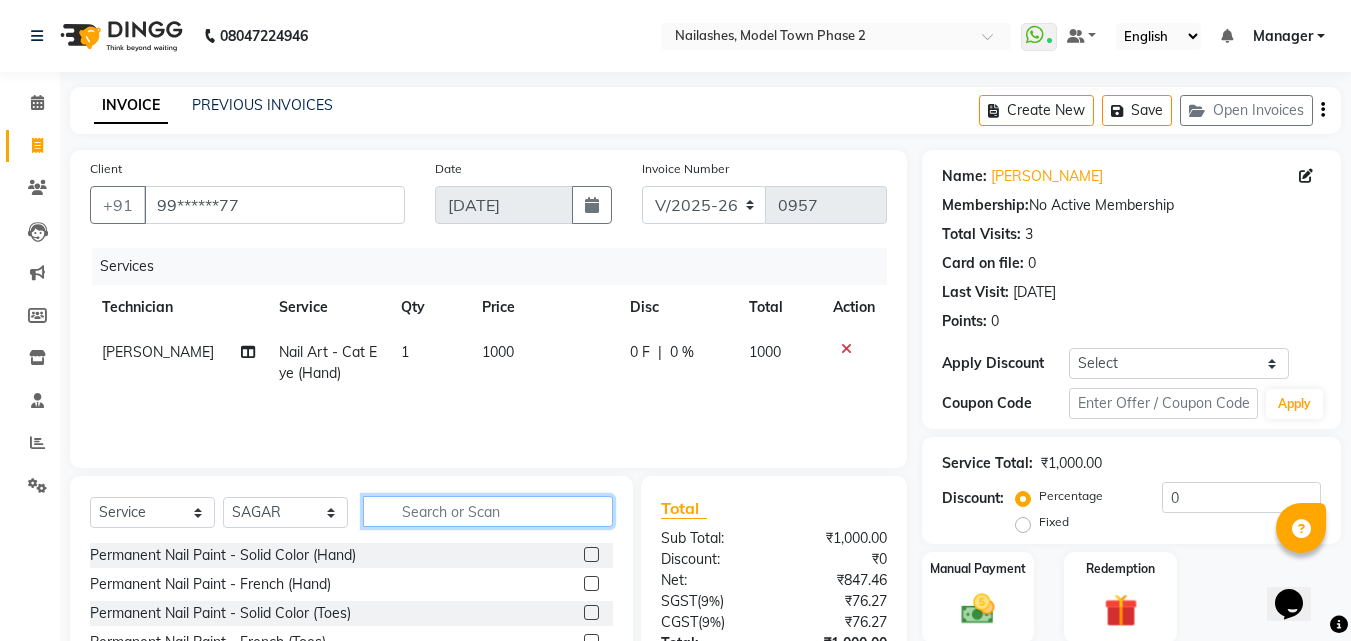 click 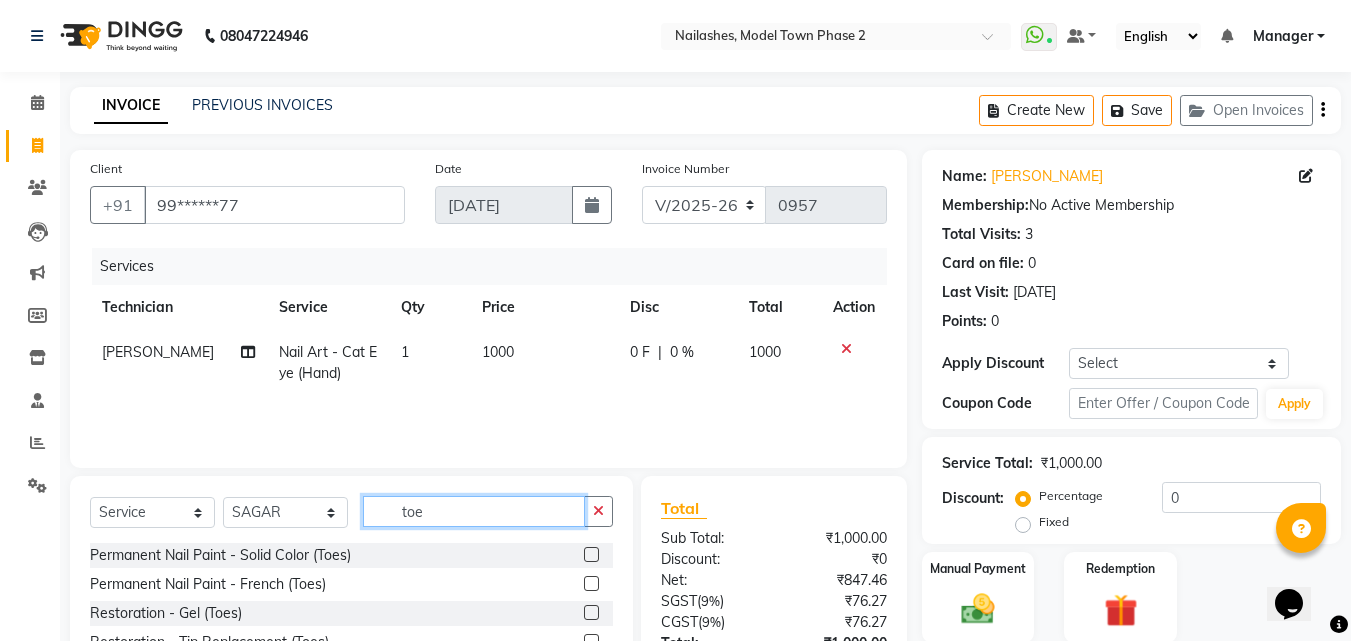 type on "toe" 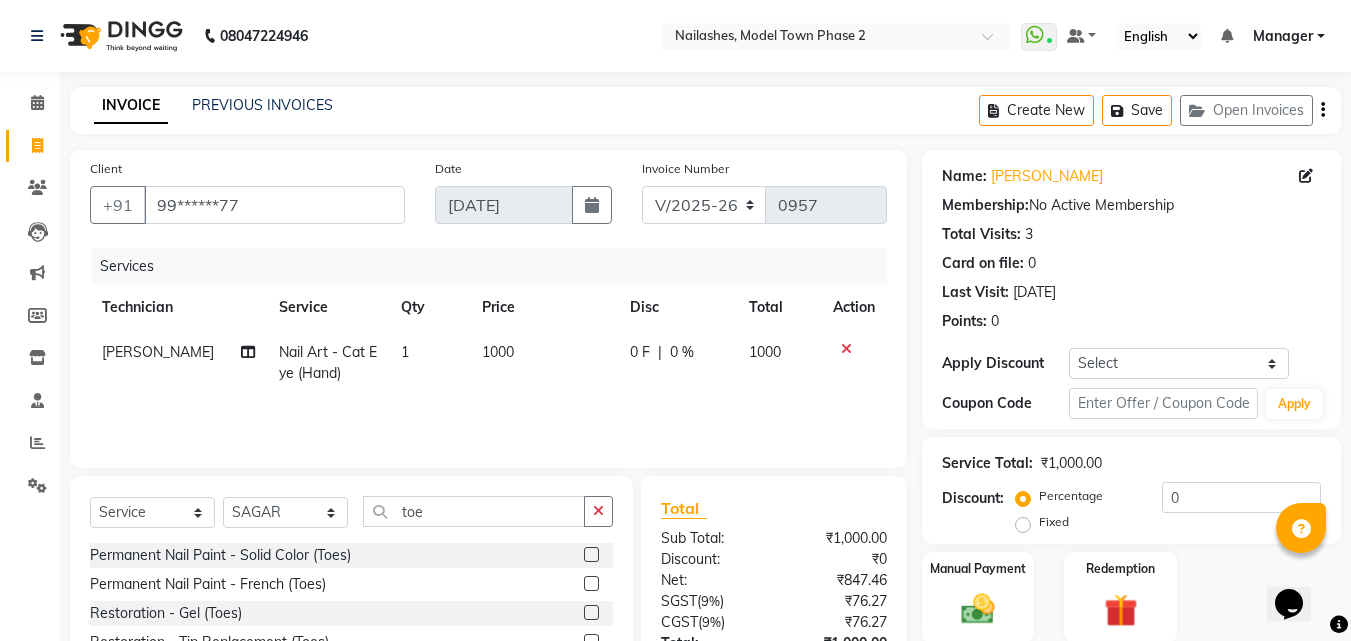 click 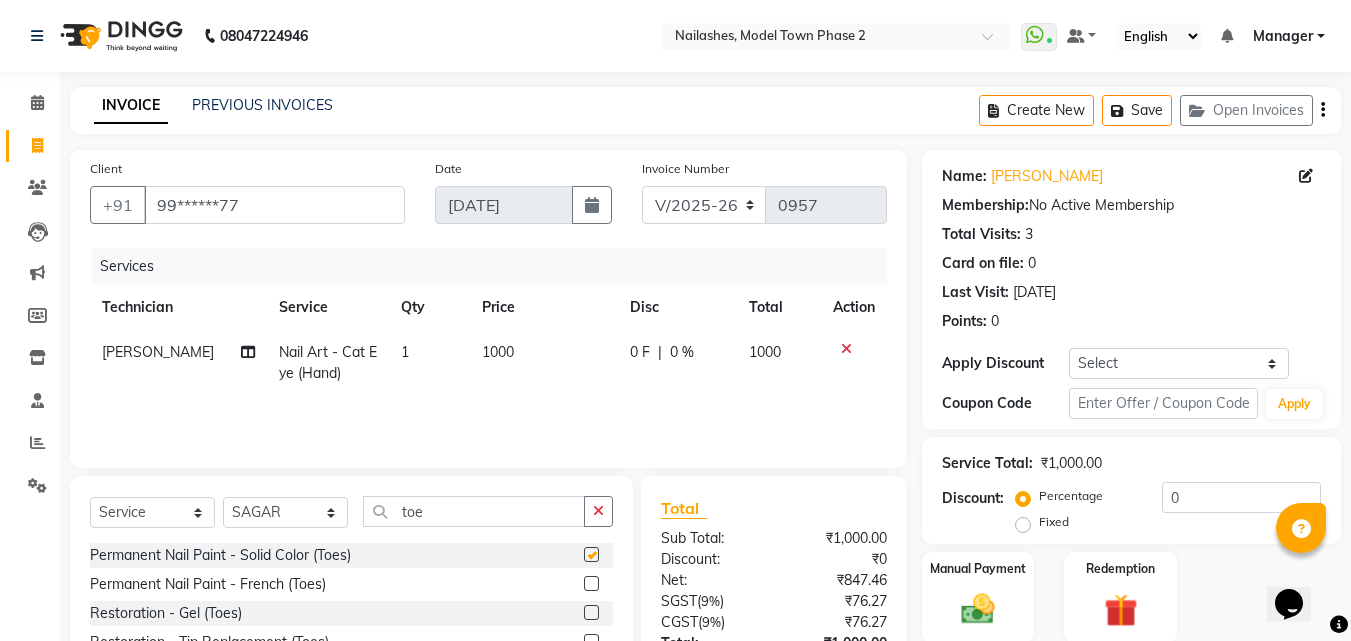 drag, startPoint x: 573, startPoint y: 552, endPoint x: 560, endPoint y: 541, distance: 17.029387 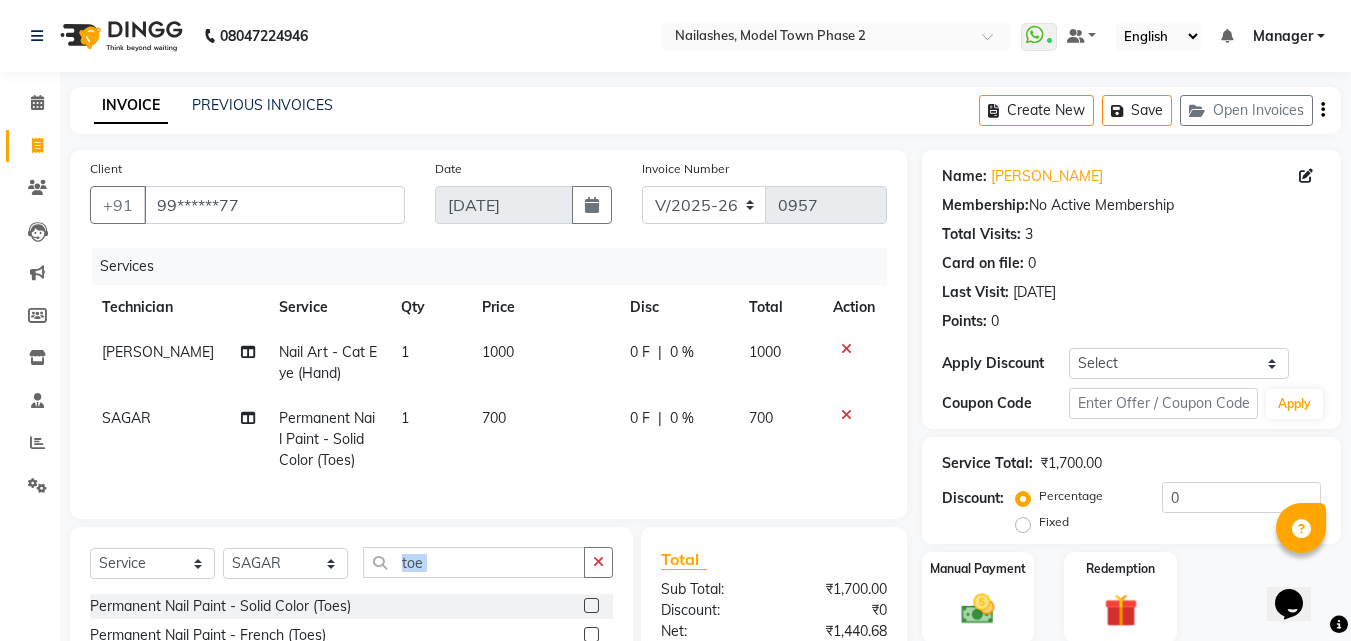 checkbox on "false" 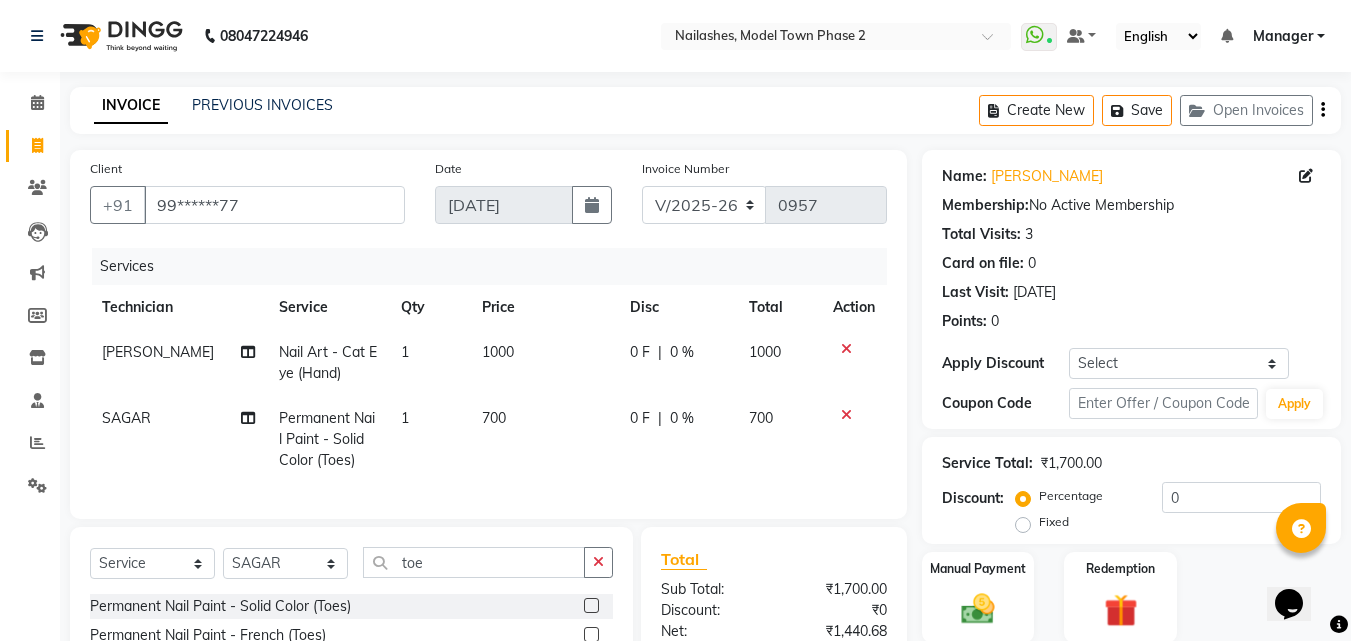 click on "700" 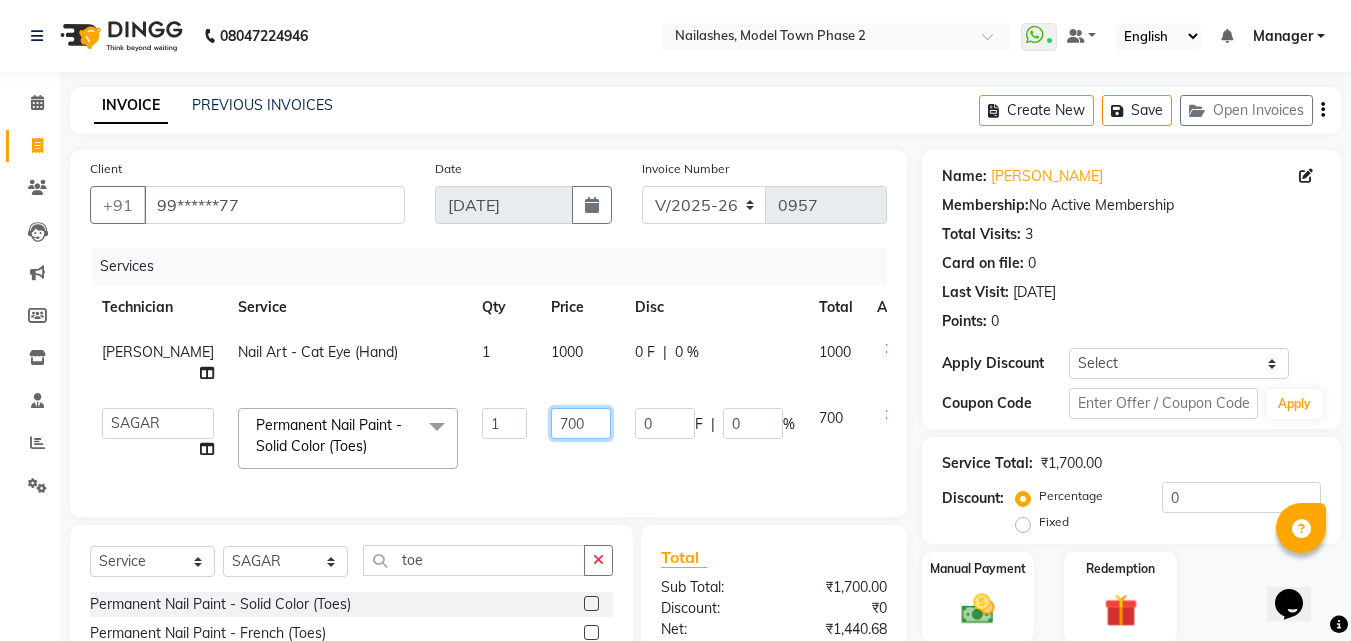 click on "700" 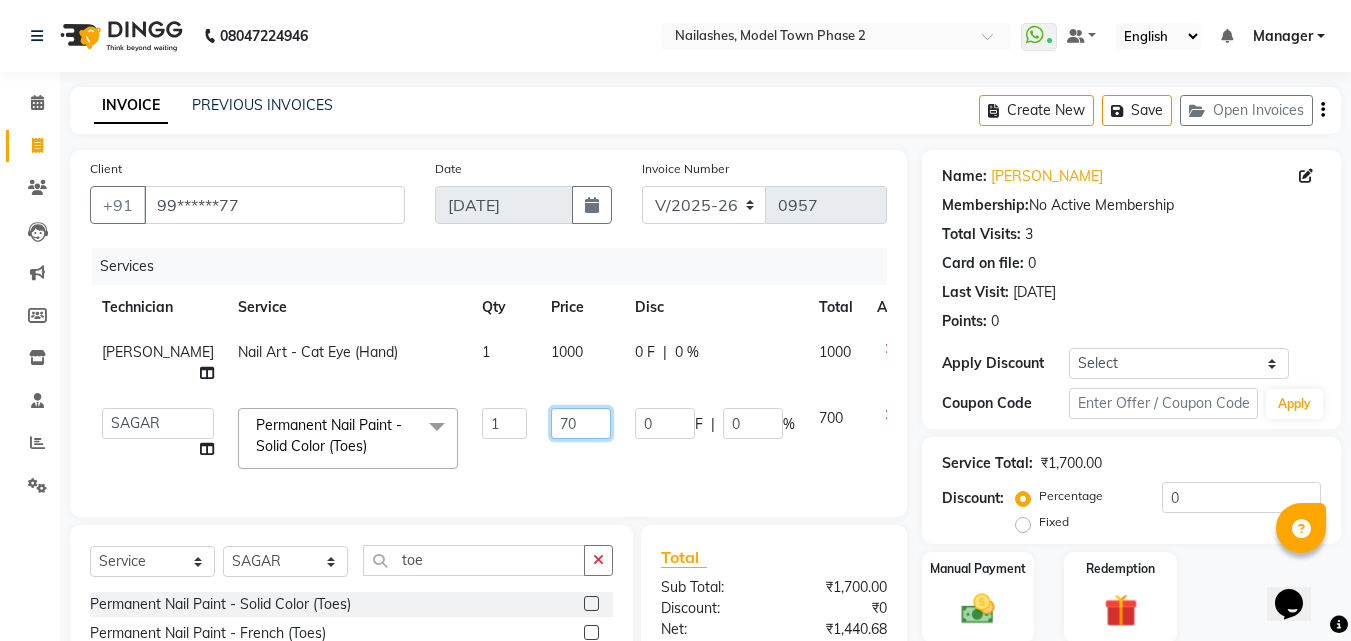 type on "7" 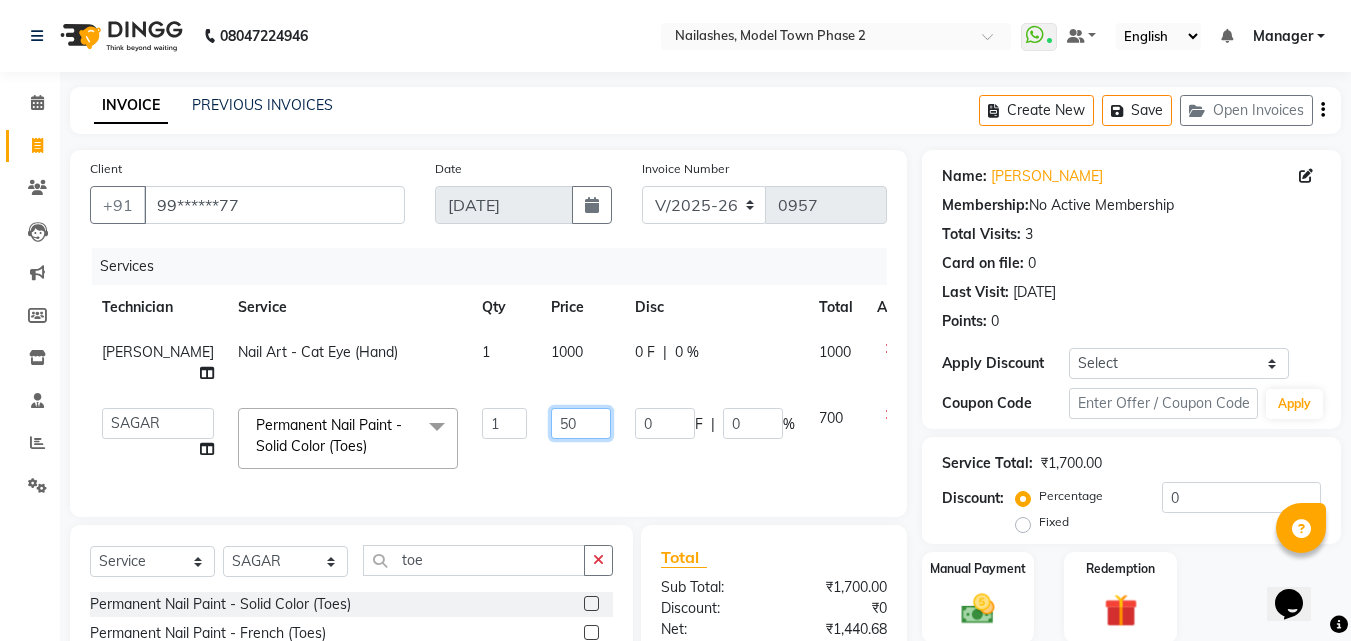 type on "500" 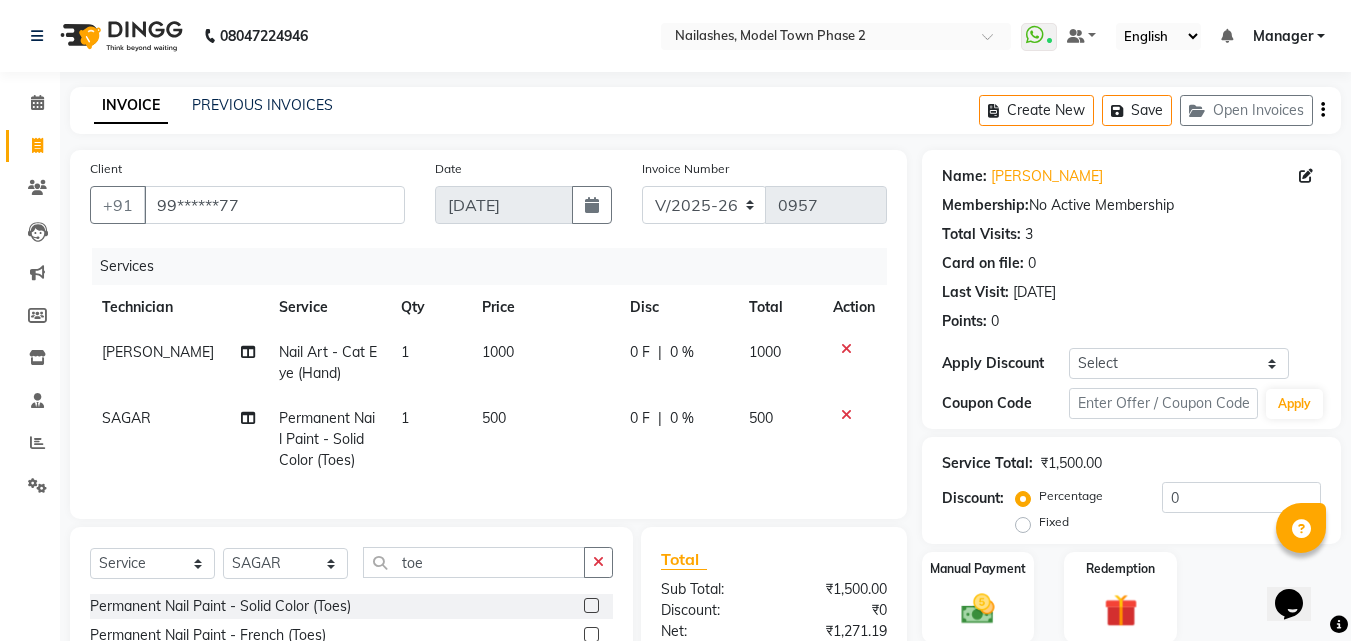 click on "1000" 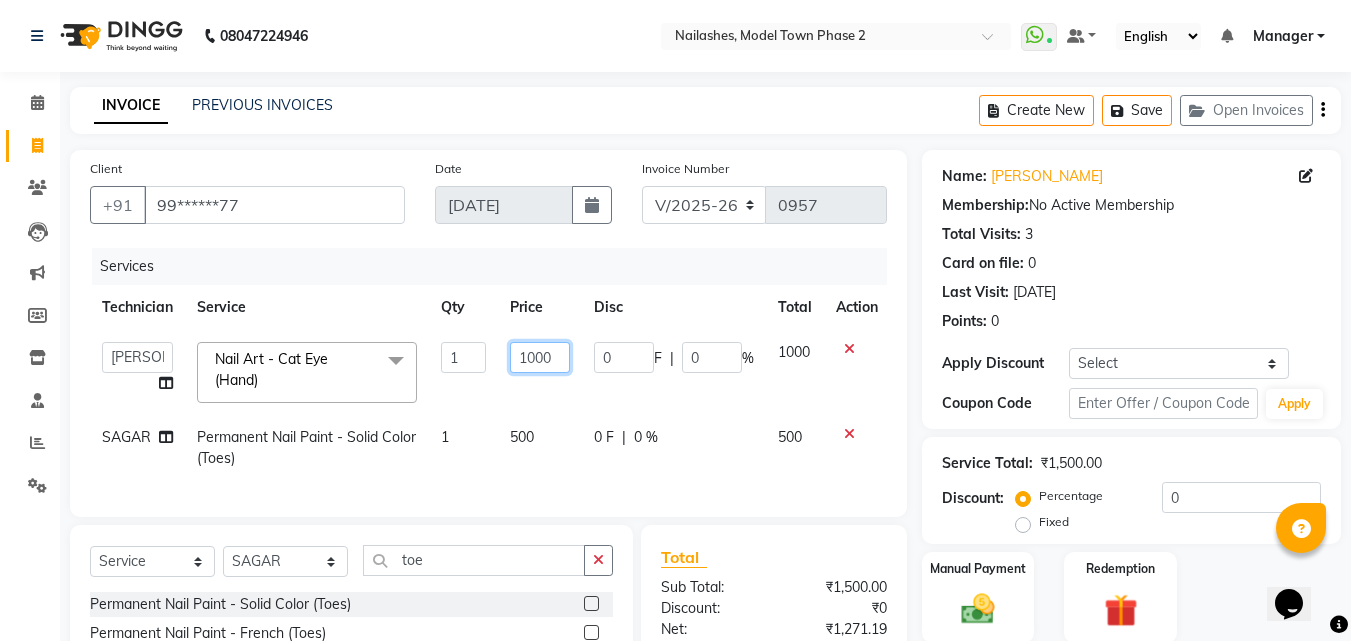 click on "1000" 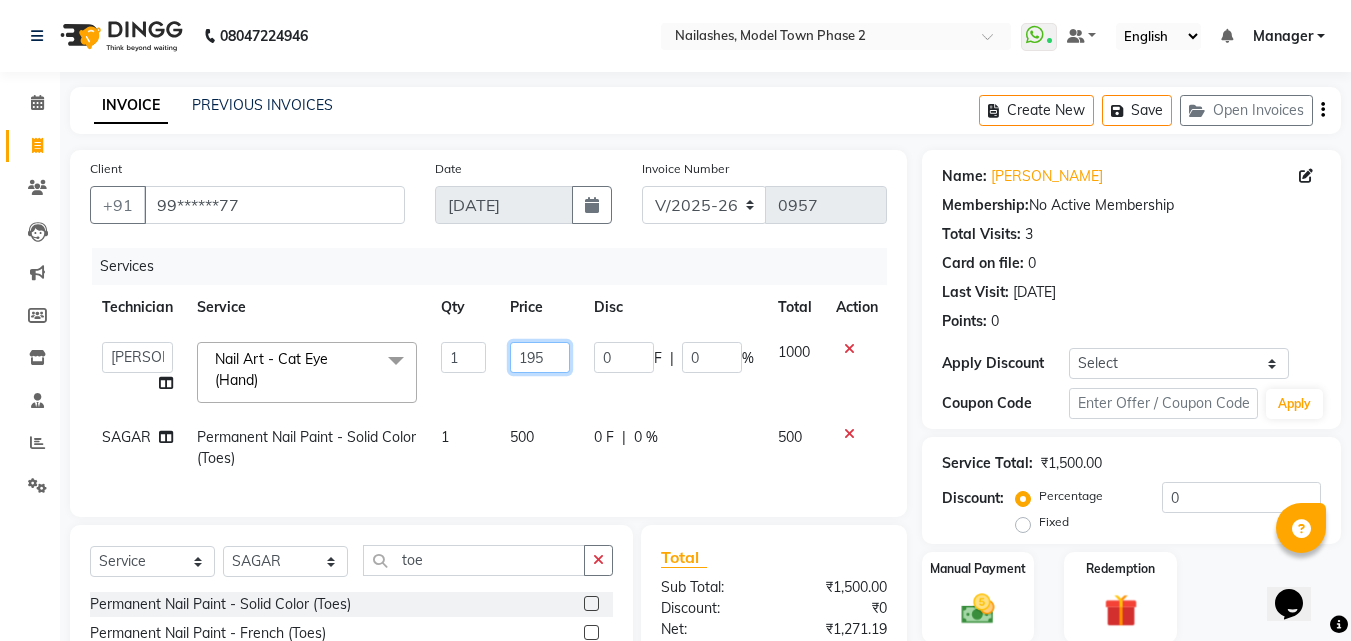 type on "1950" 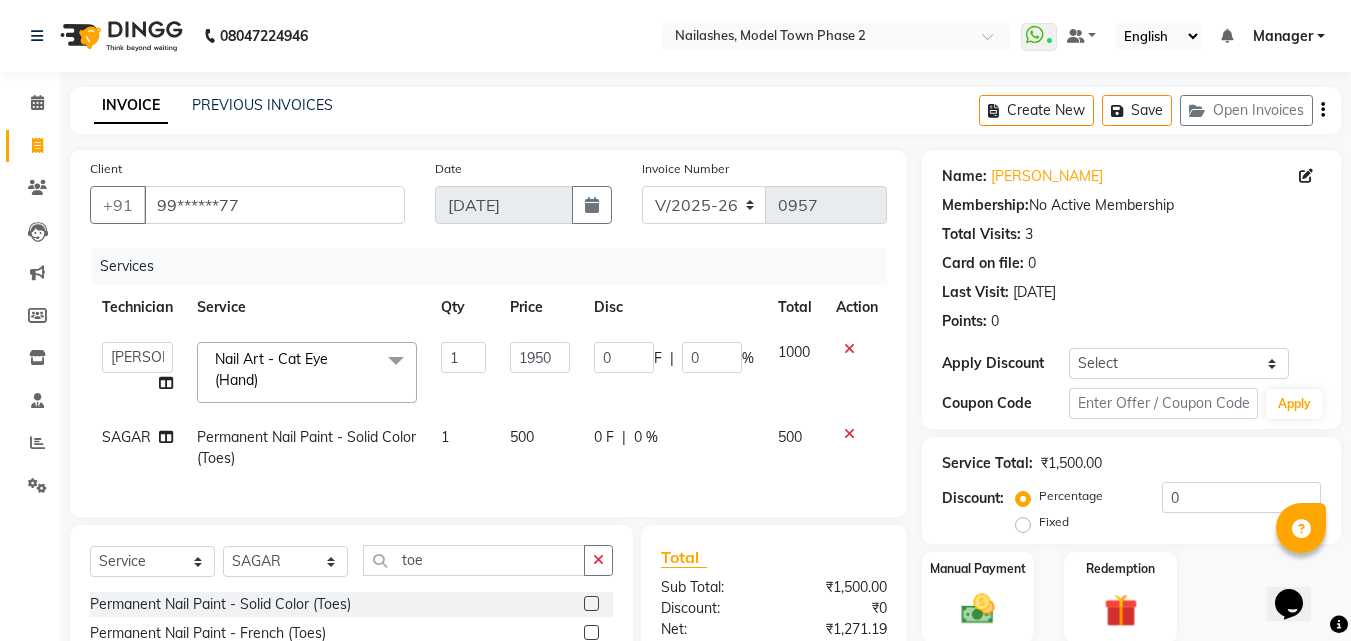 click on "[PERSON_NAME]   Manager   [PERSON_NAME]   radhika    [PERSON_NAME]   [PERSON_NAME]   Sumit   Varun  Nail Art - Cat Eye (Hand)  x Permanent Nail Paint - Solid Color (Hand) Permanent Nail Paint - French (Hand) Permanent Nail Paint - Solid Color (Toes) Permanent Nail Paint - French (Toes) Oil product Restoration - Gel (Hand) Restoration - Tip Replacement (Hand) Restoration - Touch -up (Hand) Restoration - Gel Color Changes (Hand) Restoration - Removal of Extension (Hand) Restoration - Removal of Nail Paint (Hand) Restoration - Gel (Toes) Restoration - Tip Replacement (Toes) Restoration - Touch -up (Toes) Restoration - Gel Color Changes (Toes) Restoration - Removal of Extension (Toes) Restoration - Removal of Nail Paint (Toes) Pedicure - Classic Pedicure - Deluxe Pedicure - Premium Pedicure - Platinum Manicure  - Classic Manicure  - Deluxe Manicure  - Premium Eyelash Refil - Classic Eyelash Refil - Hybrid Eyelash Refil - Volume Eyelash Refil - Mega Volume Eyelash Refil - Lash Removal Nail Extension - Gel (Hand) 1 1950" 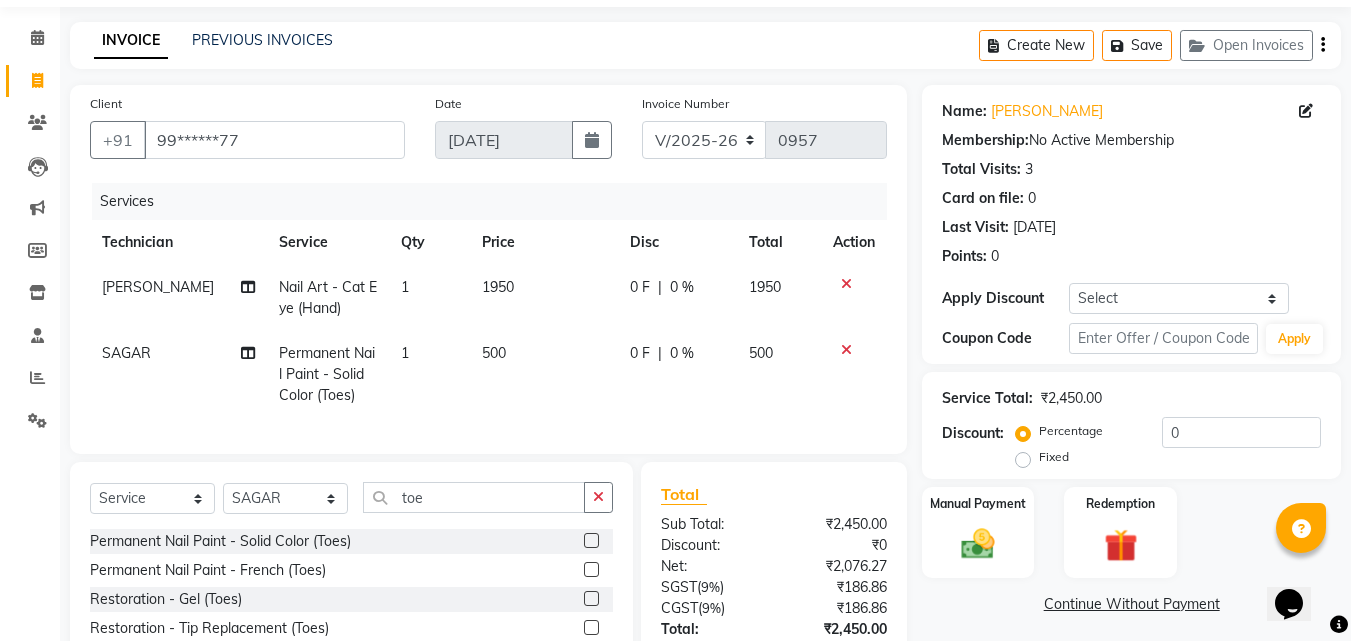 scroll, scrollTop: 100, scrollLeft: 0, axis: vertical 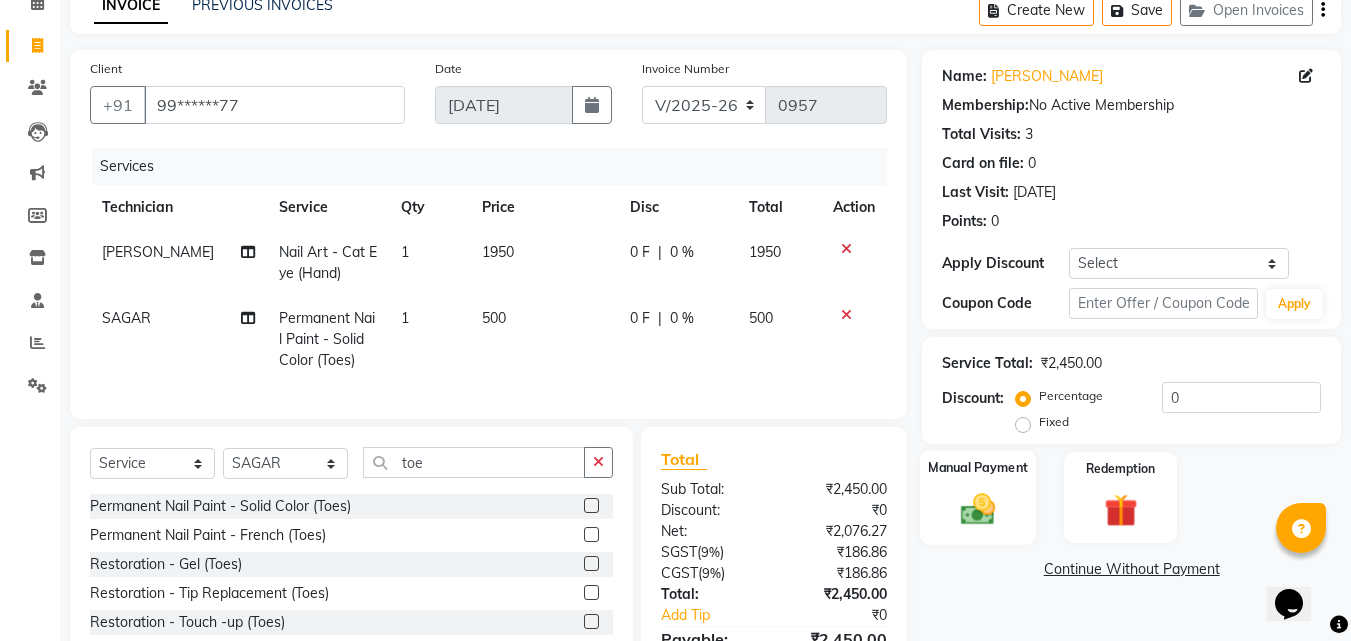 click on "Manual Payment" 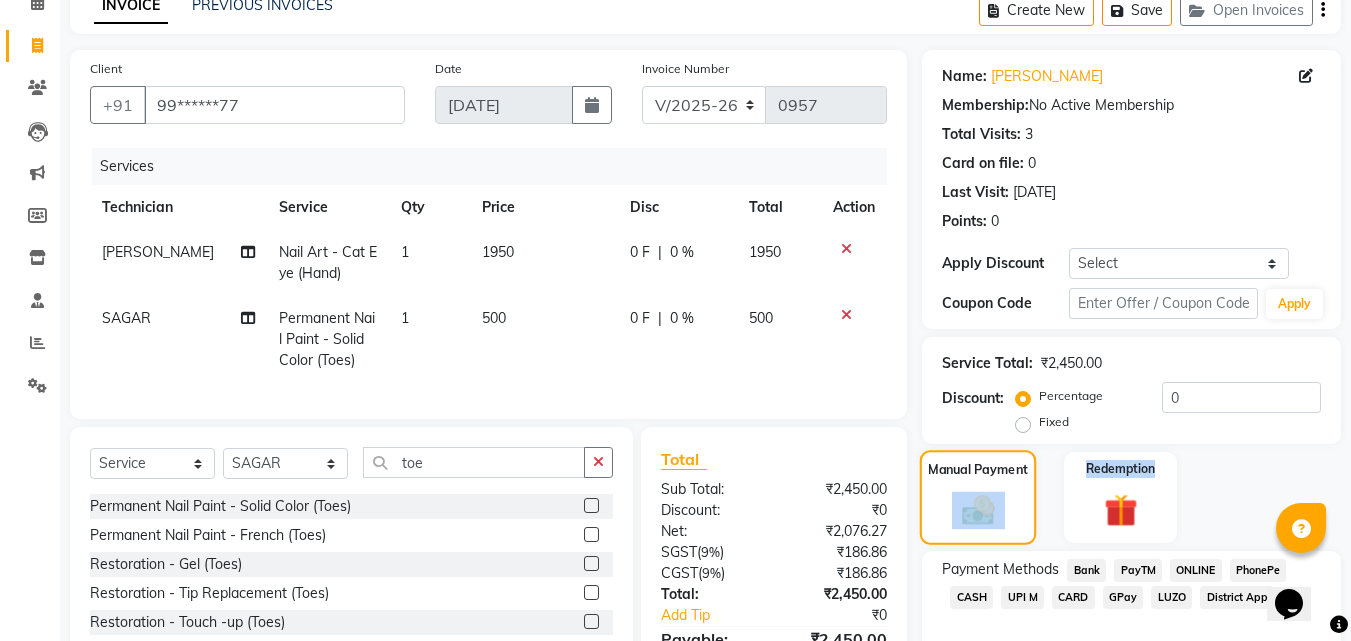 click on "Manual Payment" 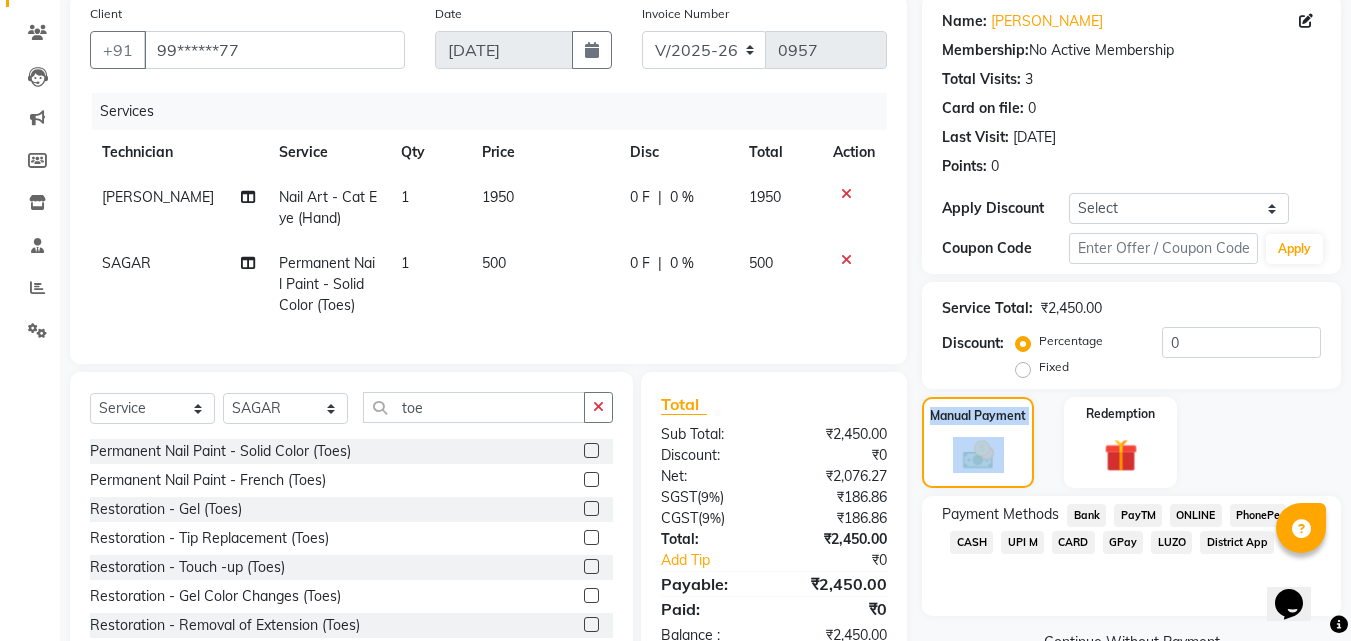 scroll, scrollTop: 200, scrollLeft: 0, axis: vertical 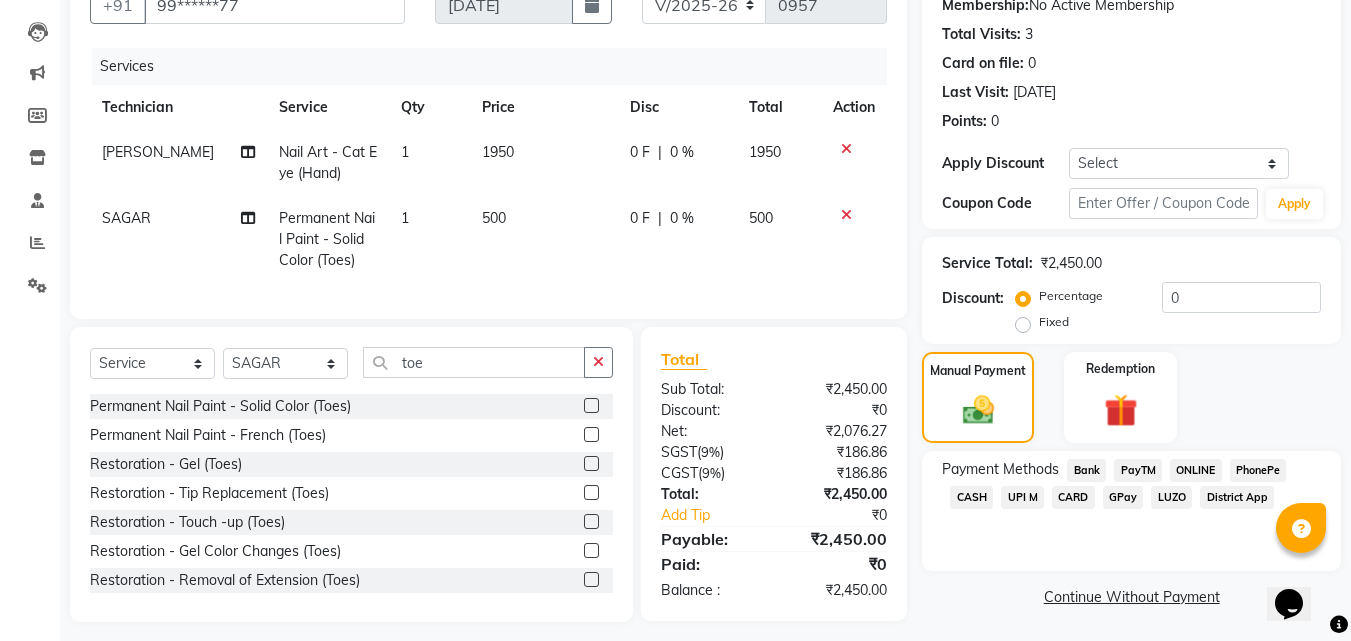 click on "ONLINE" 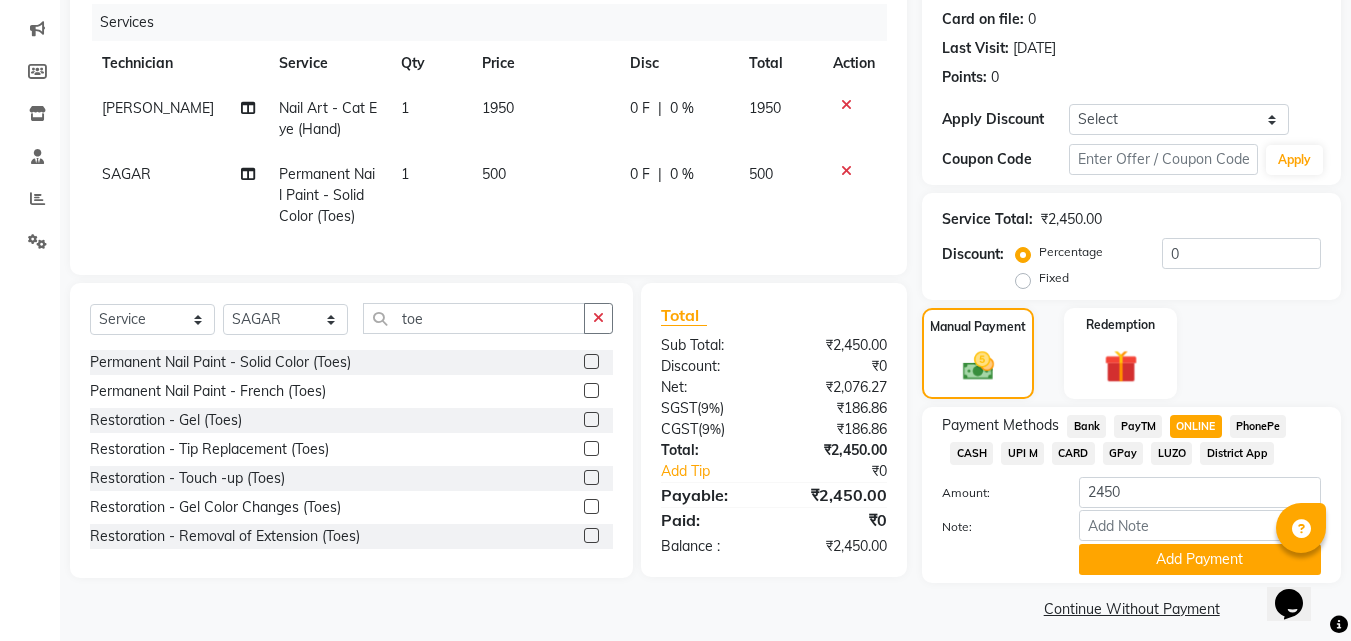 scroll, scrollTop: 257, scrollLeft: 0, axis: vertical 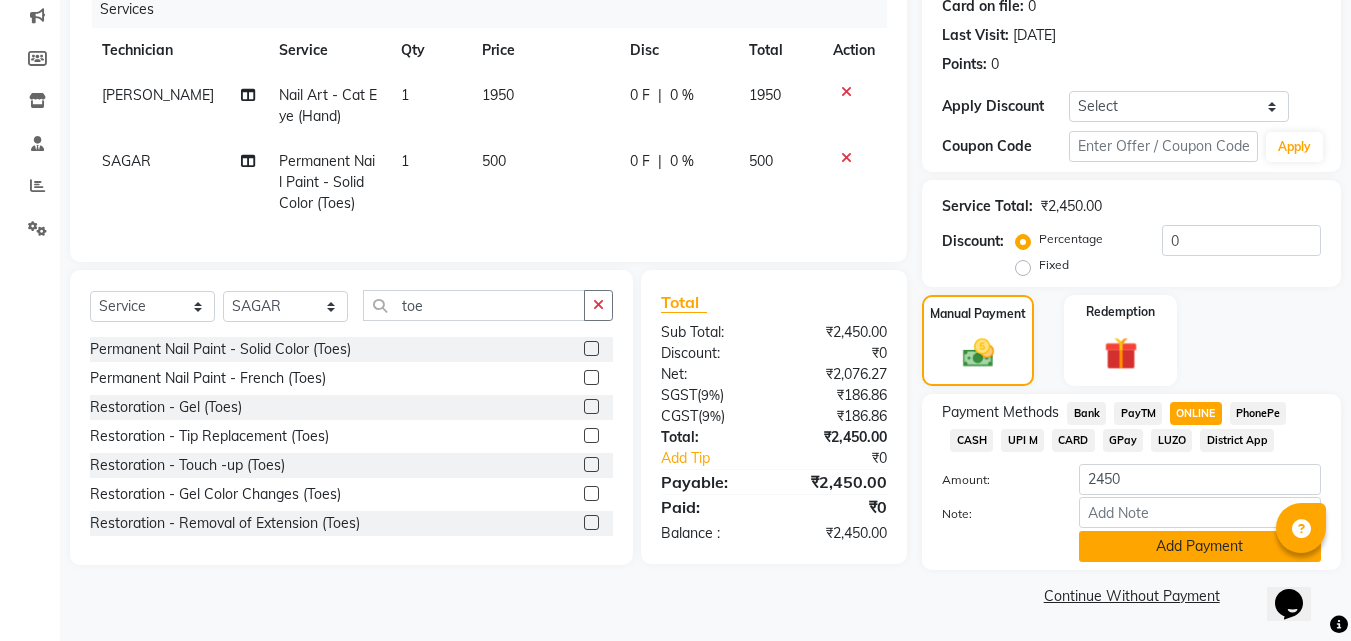 click on "Add Payment" 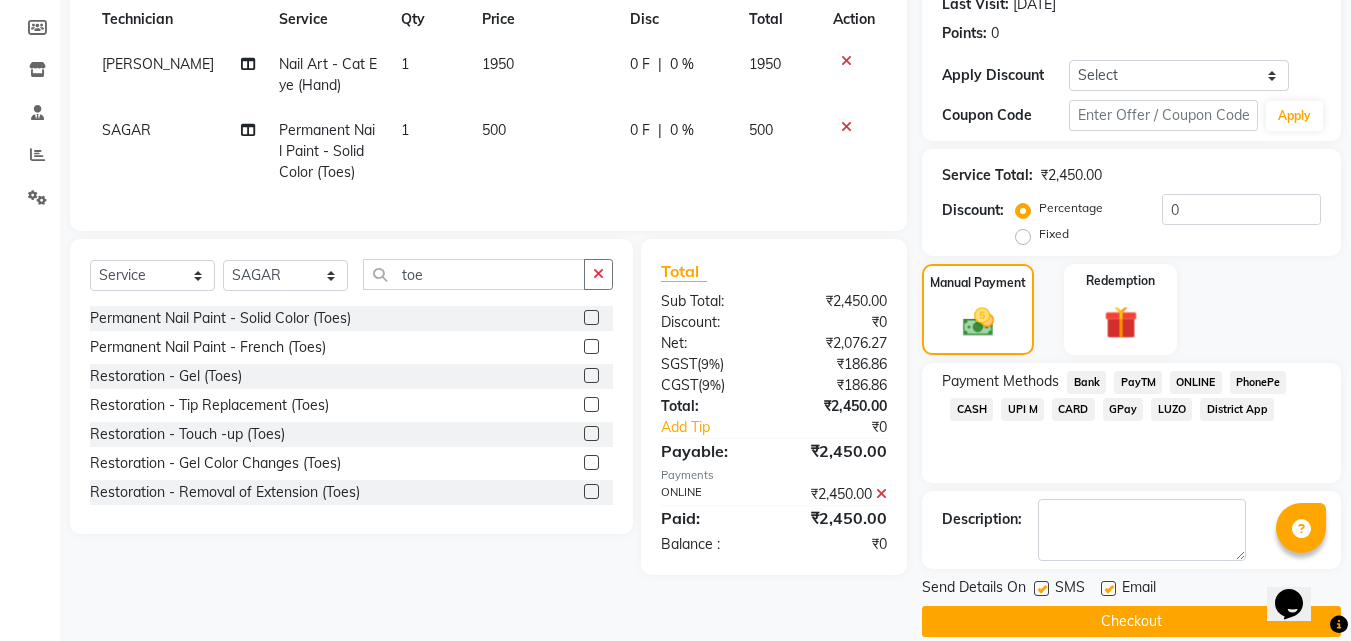 scroll, scrollTop: 314, scrollLeft: 0, axis: vertical 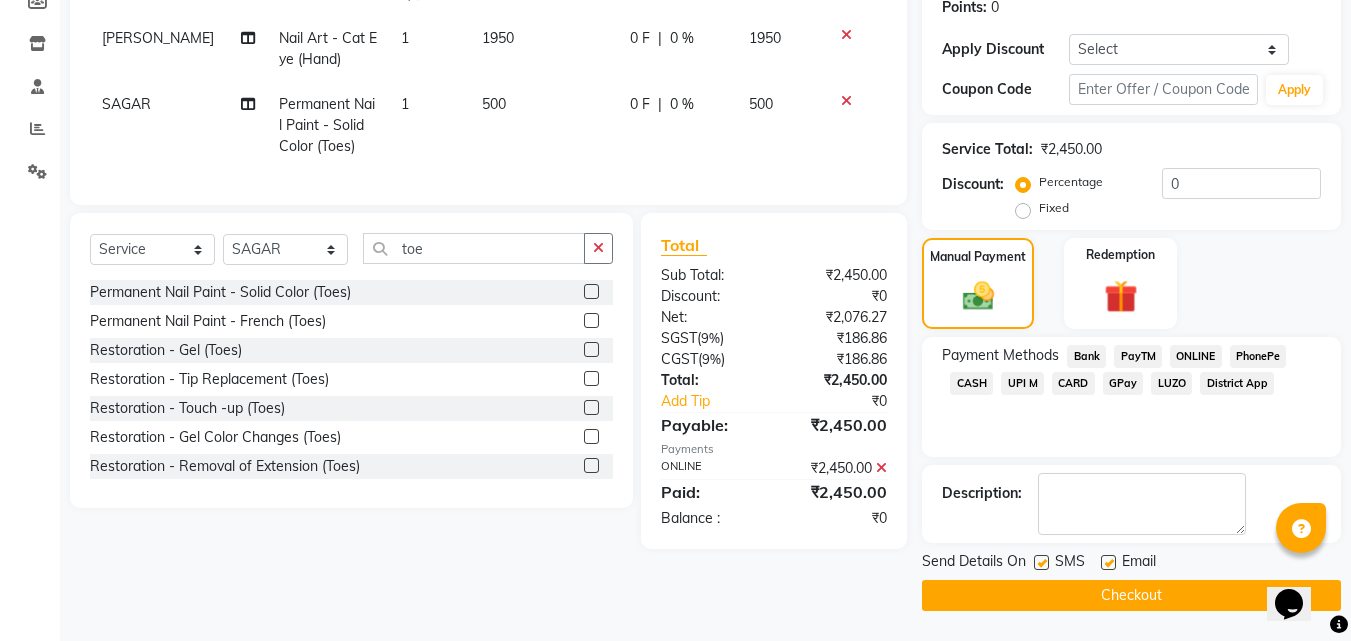 click on "Checkout" 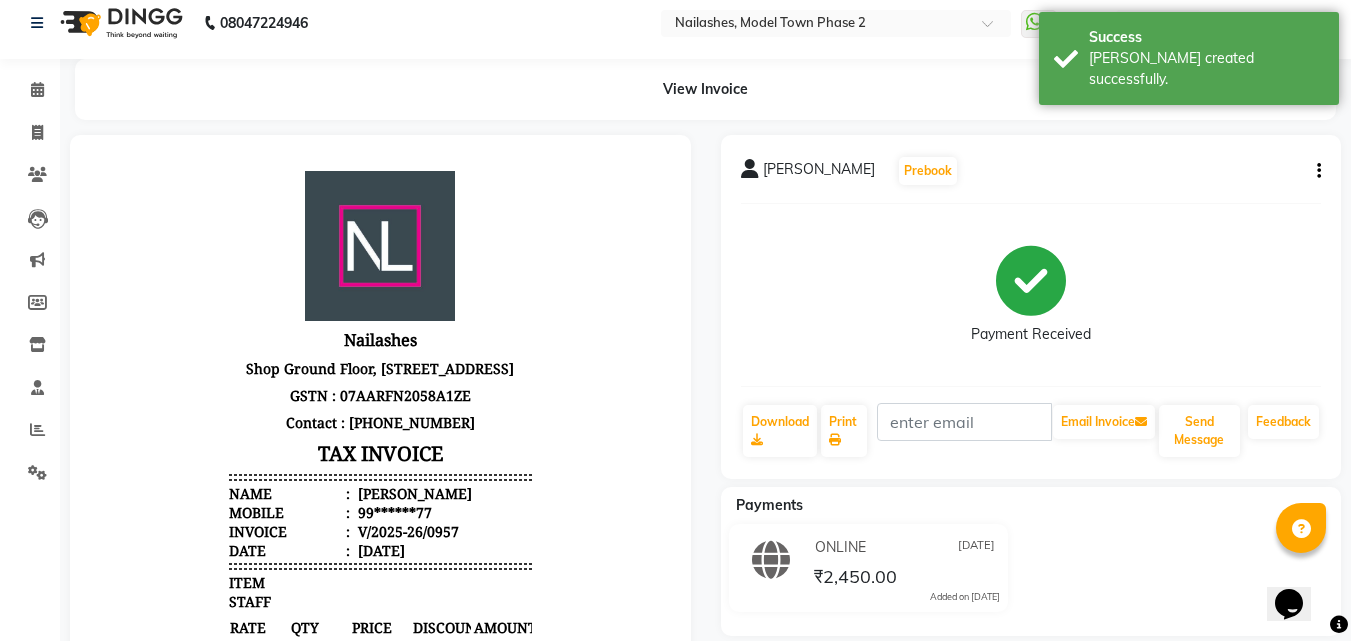 scroll, scrollTop: 0, scrollLeft: 0, axis: both 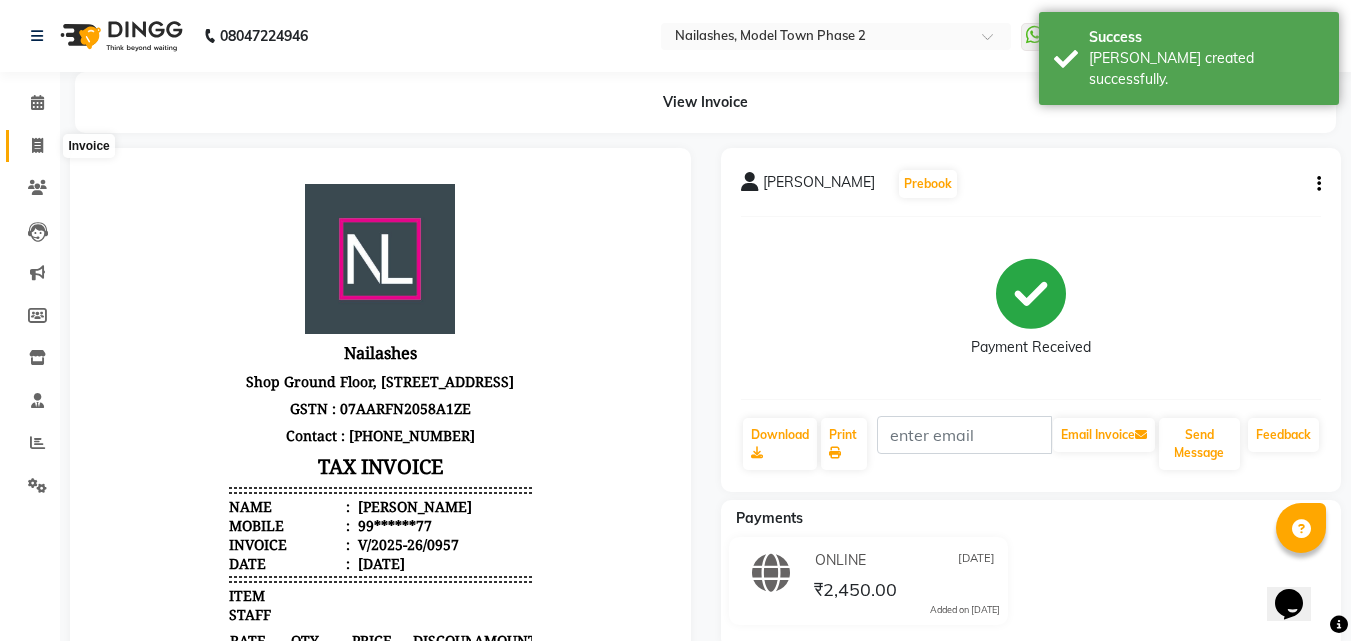 click 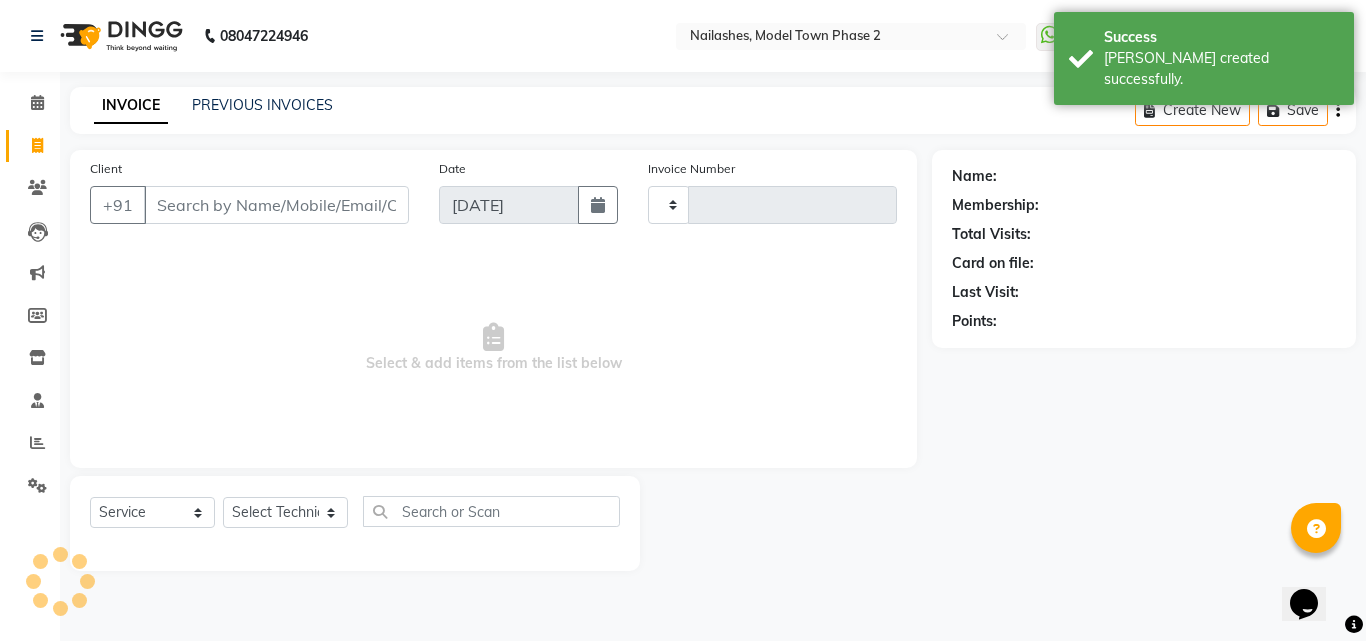 click 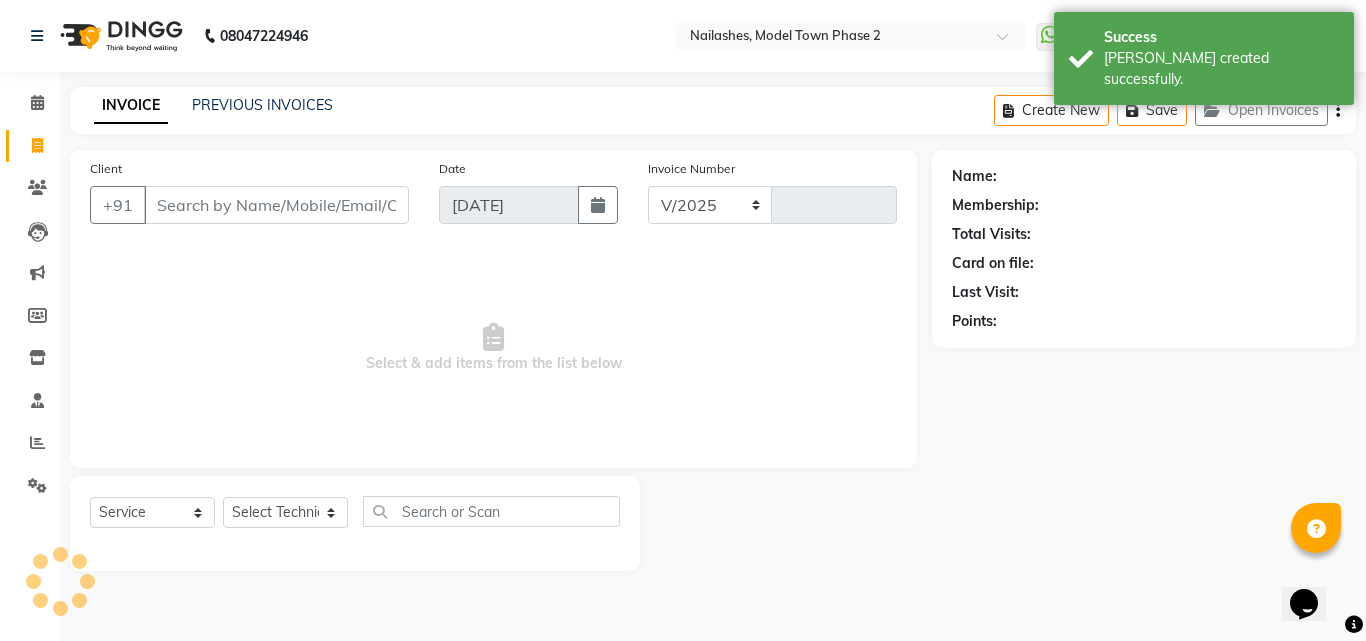 select on "3840" 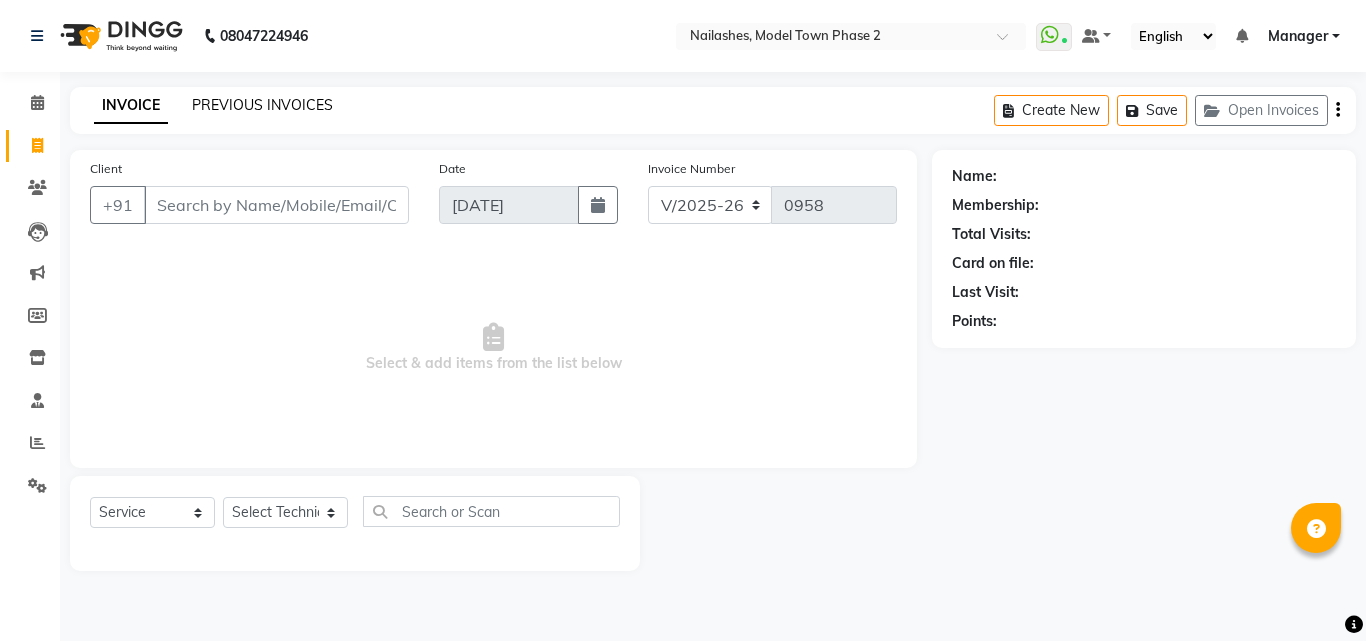 click on "PREVIOUS INVOICES" 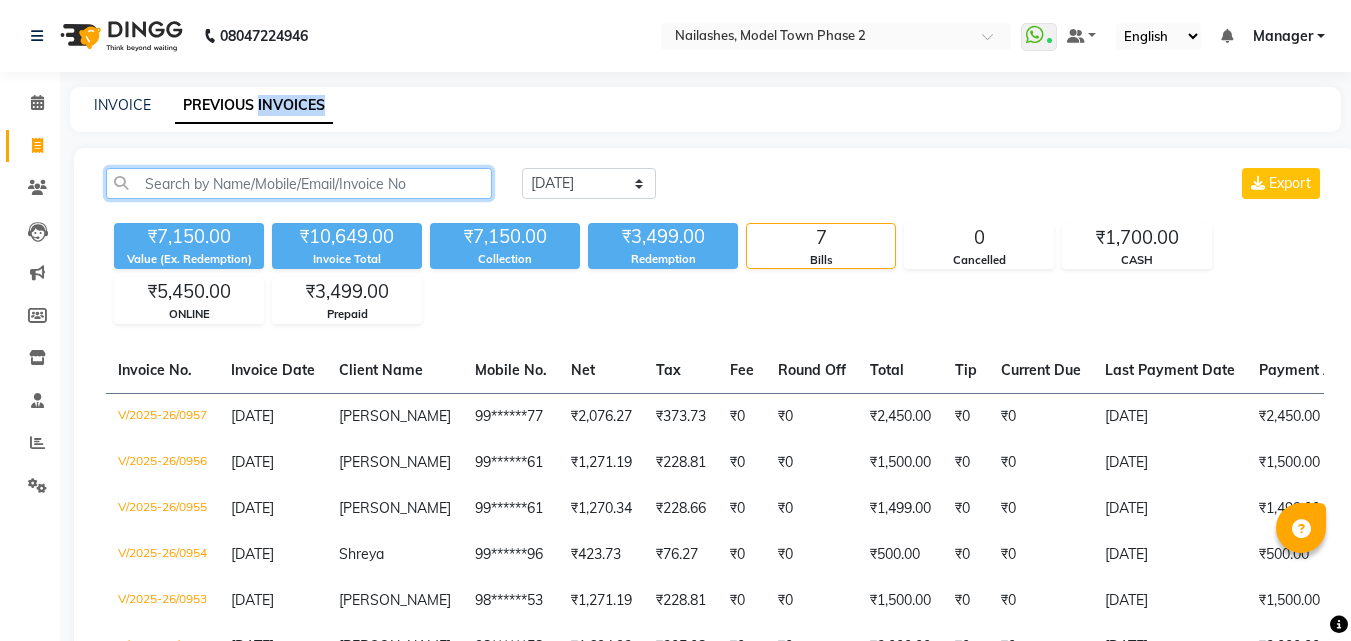 click 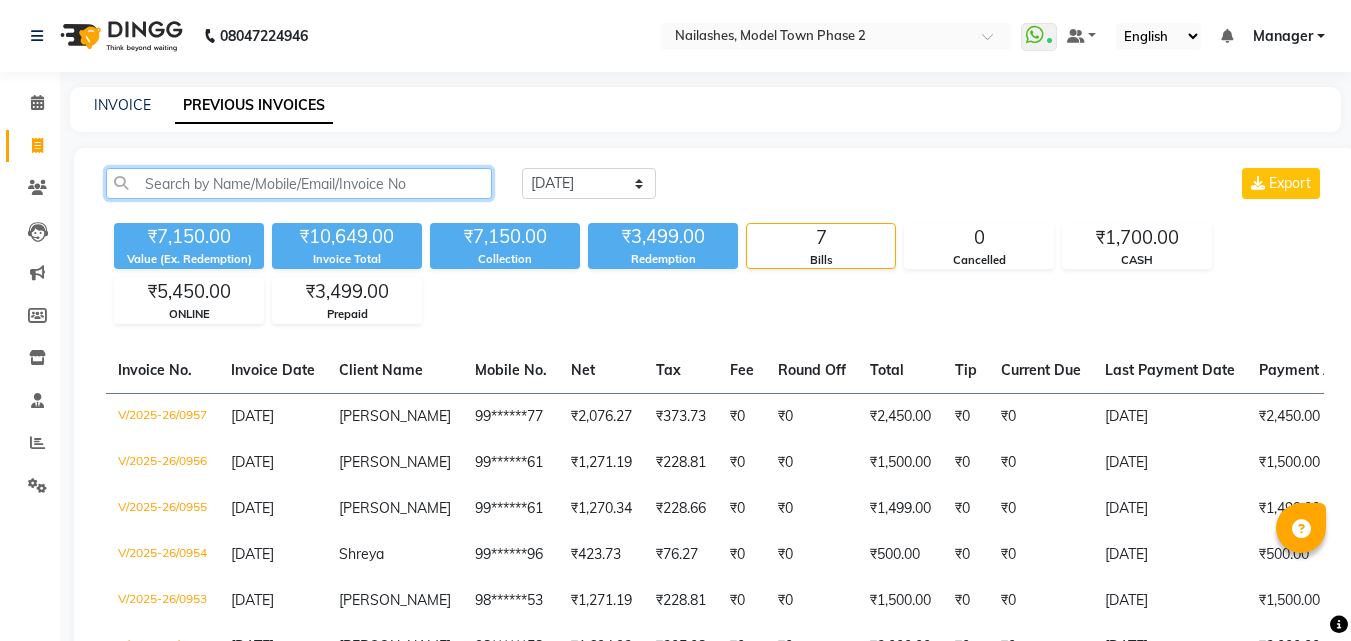 click 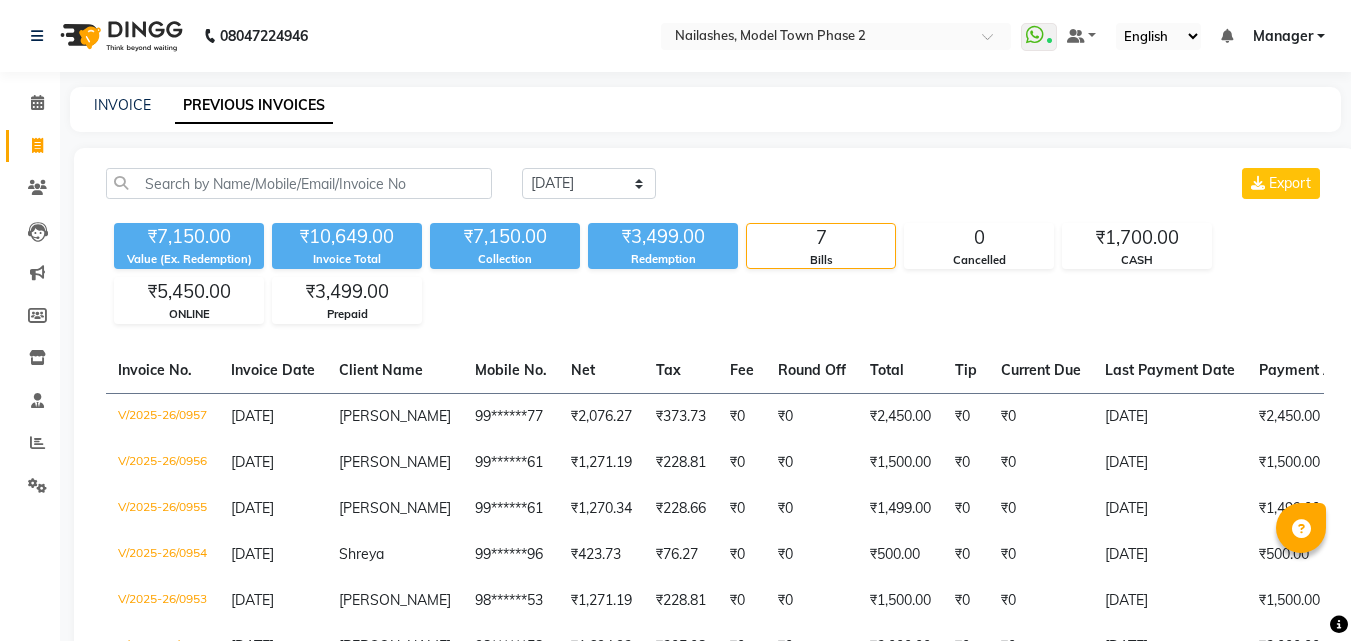 click on "INVOICE PREVIOUS INVOICES" 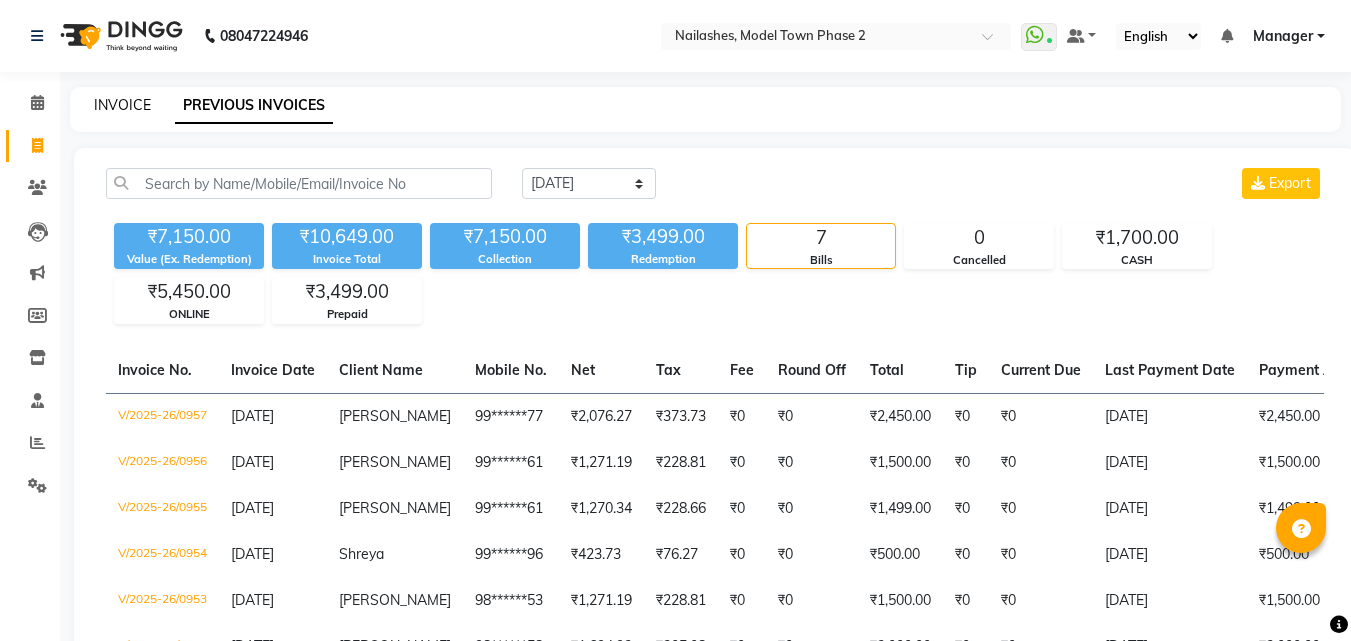 click on "INVOICE" 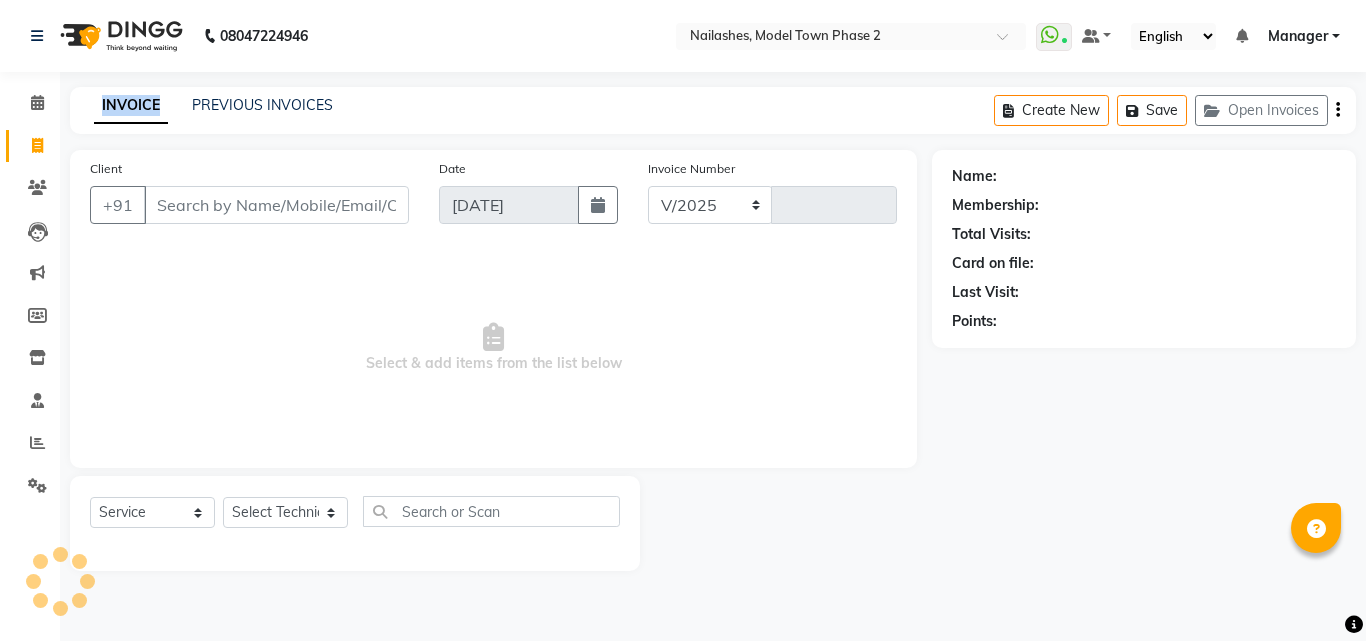 select on "3840" 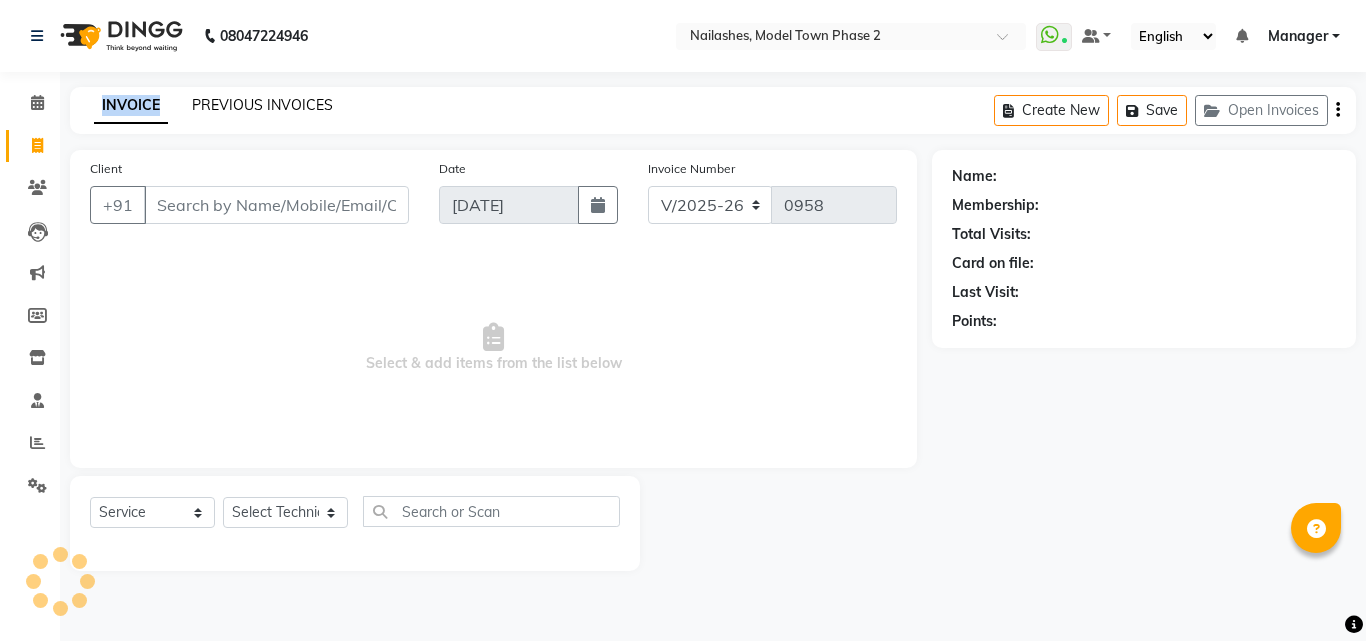 click on "PREVIOUS INVOICES" 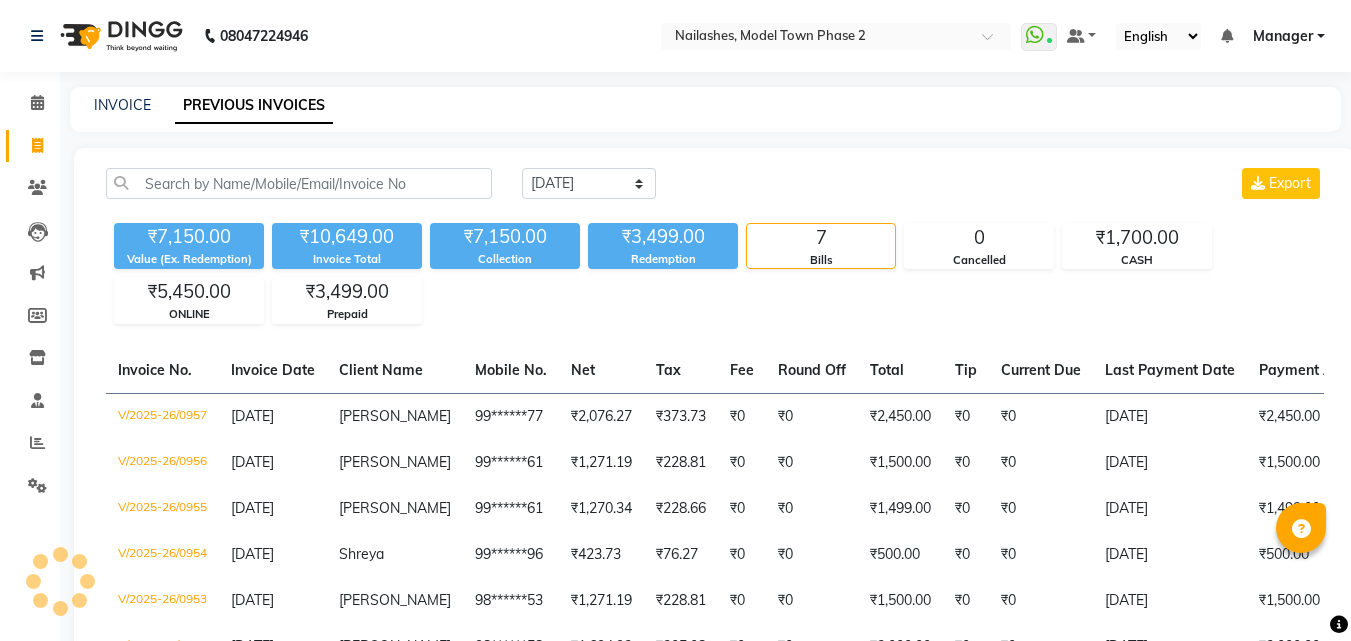 click on "08047224946 Select Location × Nailashes, Model Town Phase 2  WhatsApp Status  ✕ Status:  Connected Most Recent Message: [DATE]     05:46 PM Recent Service Activity: [DATE]     06:35 PM Default Panel My Panel English ENGLISH Español العربية मराठी हिंदी ગુજરાતી தமிழ் 中文 Notifications nothing to show Manager Manage Profile Change Password Sign out  Version:3.15.4" 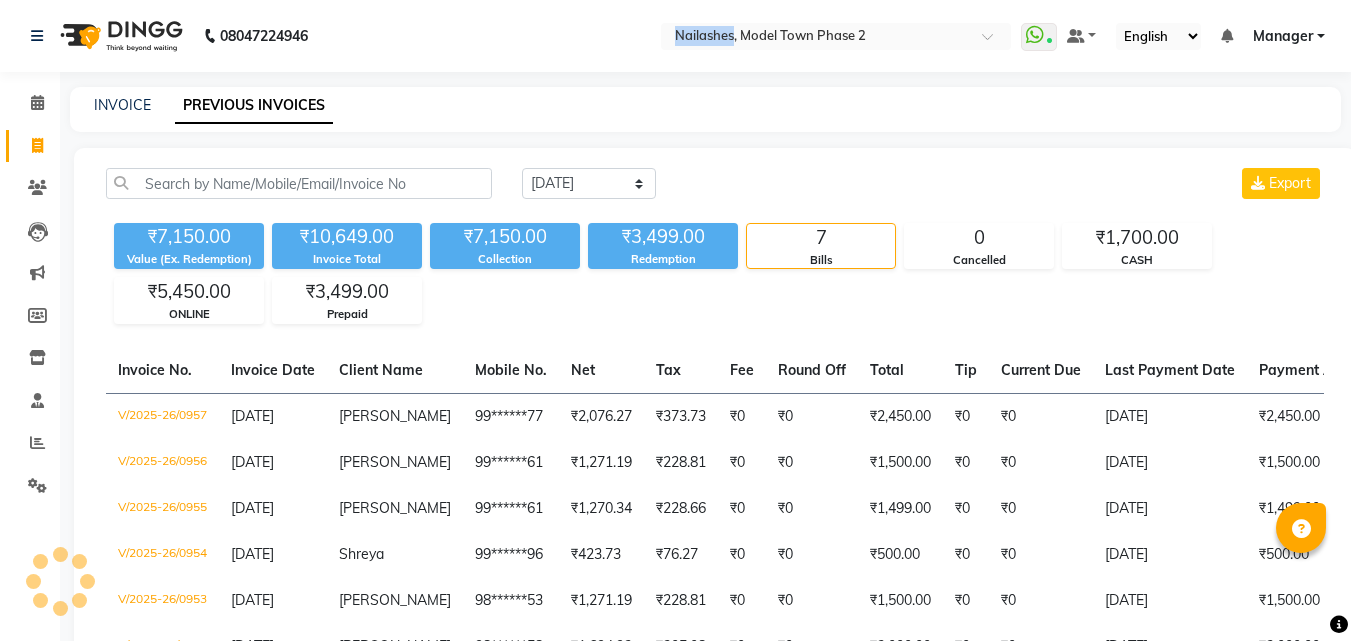 click on "08047224946 Select Location × Nailashes, Model Town Phase 2  WhatsApp Status  ✕ Status:  Connected Most Recent Message: [DATE]     05:46 PM Recent Service Activity: [DATE]     06:35 PM Default Panel My Panel English ENGLISH Español العربية मराठी हिंदी ગુજરાતી தமிழ் 中文 Notifications nothing to show Manager Manage Profile Change Password Sign out  Version:3.15.4" 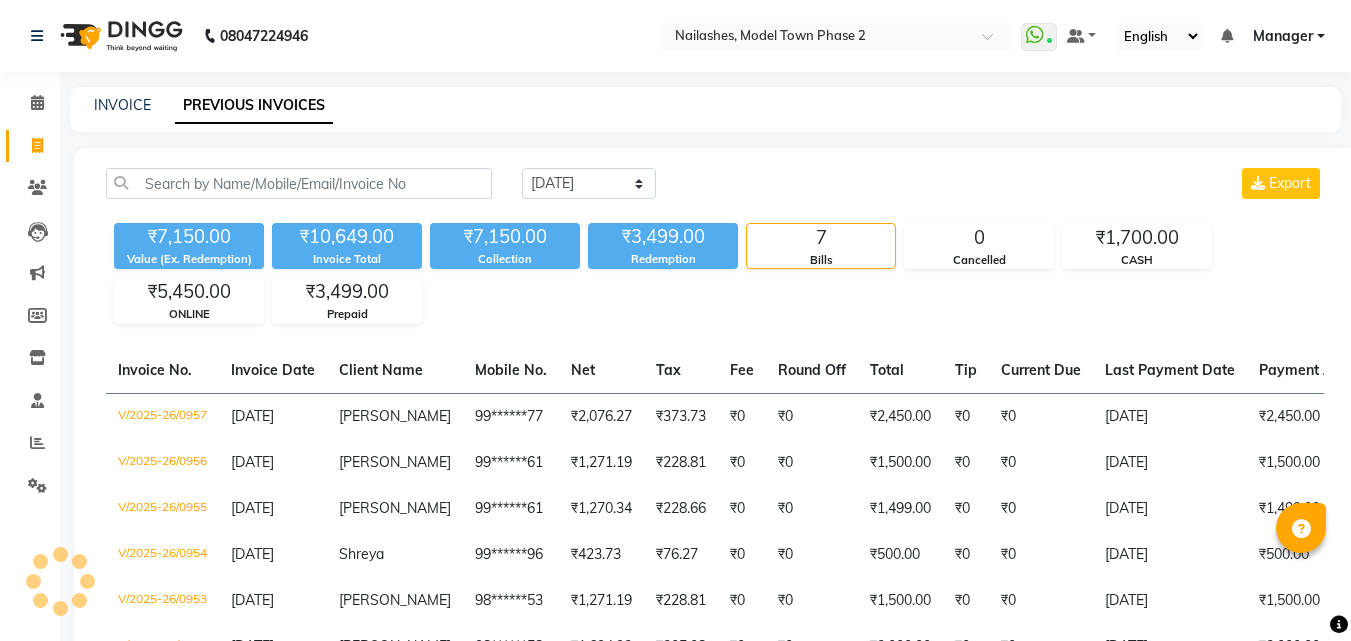 click on "INVOICE PREVIOUS INVOICES" 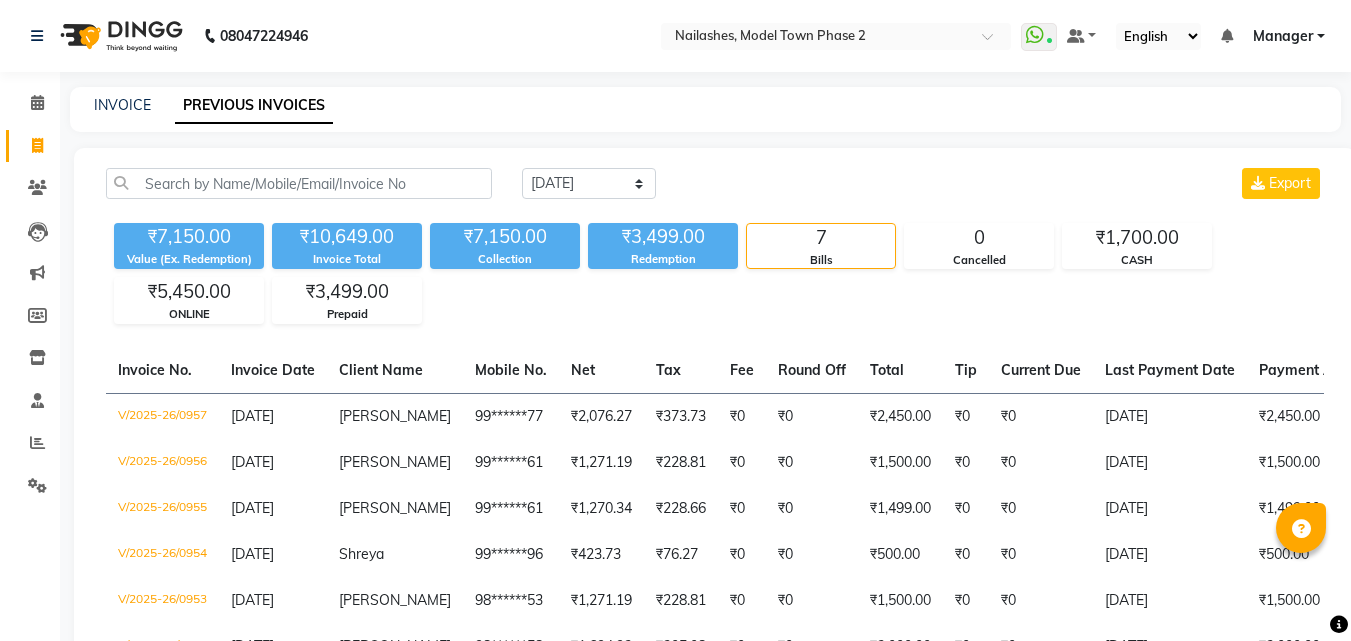 click on "[DATE] [DATE] Custom Range Export ₹7,150.00 Value (Ex. Redemption) ₹10,649.00 Invoice Total  ₹7,150.00 Collection ₹3,499.00 Redemption 7 Bills 0 Cancelled ₹1,700.00 CASH ₹5,450.00 ONLINE ₹3,499.00 Prepaid  Invoice No.   Invoice Date   Client Name   Mobile No.   Net   Tax   Fee   Round Off   Total   Tip   Current Due   Last Payment Date   Payment Amount   Payment Methods   Cancel Reason   Status   V/2025-26/0957  [DATE] [PERSON_NAME]   99******77 ₹2,076.27 ₹373.73  ₹0  ₹0 ₹2,450.00 ₹0 ₹0 [DATE] ₹2,450.00  ONLINE - PAID  V/2025-26/0956  [DATE] [PERSON_NAME]   99******61 ₹1,271.19 ₹228.81  ₹0  ₹0 ₹1,500.00 ₹0 ₹0 [DATE] ₹1,500.00  ONLINE - PAID  V/2025-26/0955  [DATE] [PERSON_NAME]   99******61 ₹1,270.34 ₹228.66  ₹0  ₹0 ₹1,499.00 ₹0 ₹0 [DATE] ₹1,499.00  Prepaid - PAID  V/2025-26/0954  [DATE] Shreya   99******96 ₹423.73 ₹76.27  ₹0  ₹0 ₹500.00 ₹0 ₹0 [DATE] ₹500.00  CASH - PAID  V/2025-26/0953  [DATE] [PERSON_NAME]   98******53" 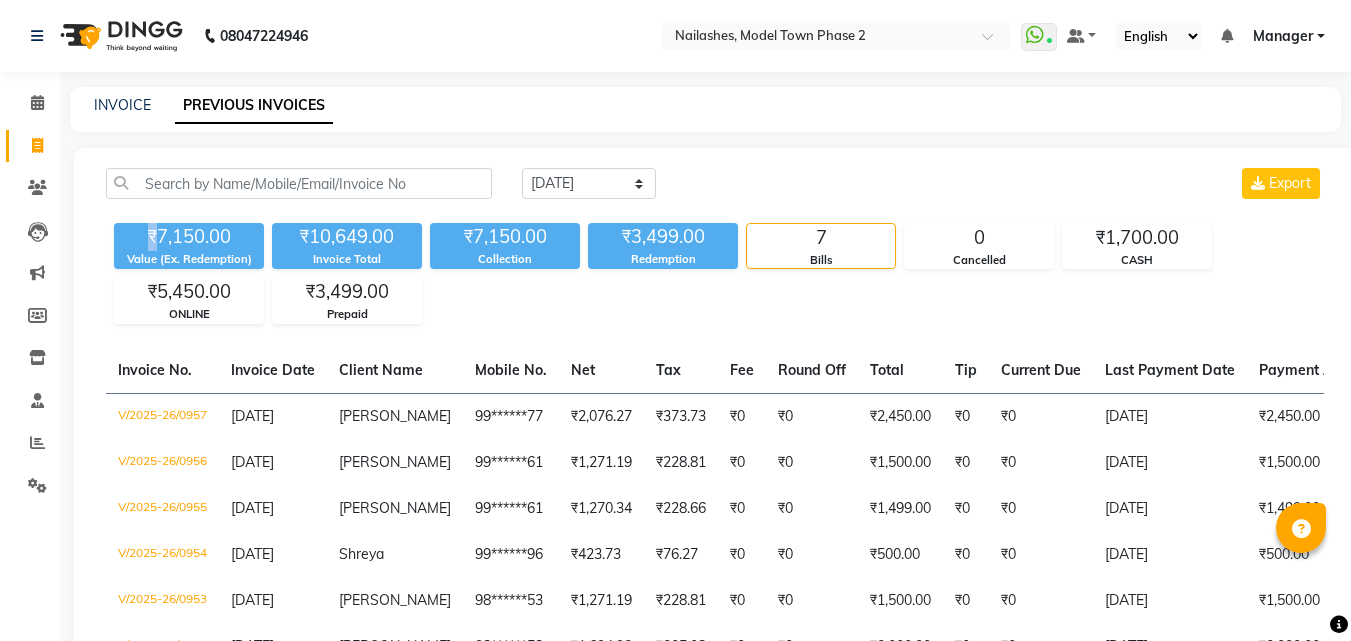 click on "[DATE] [DATE] Custom Range Export ₹7,150.00 Value (Ex. Redemption) ₹10,649.00 Invoice Total  ₹7,150.00 Collection ₹3,499.00 Redemption 7 Bills 0 Cancelled ₹1,700.00 CASH ₹5,450.00 ONLINE ₹3,499.00 Prepaid  Invoice No.   Invoice Date   Client Name   Mobile No.   Net   Tax   Fee   Round Off   Total   Tip   Current Due   Last Payment Date   Payment Amount   Payment Methods   Cancel Reason   Status   V/2025-26/0957  [DATE] [PERSON_NAME]   99******77 ₹2,076.27 ₹373.73  ₹0  ₹0 ₹2,450.00 ₹0 ₹0 [DATE] ₹2,450.00  ONLINE - PAID  V/2025-26/0956  [DATE] [PERSON_NAME]   99******61 ₹1,271.19 ₹228.81  ₹0  ₹0 ₹1,500.00 ₹0 ₹0 [DATE] ₹1,500.00  ONLINE - PAID  V/2025-26/0955  [DATE] [PERSON_NAME]   99******61 ₹1,270.34 ₹228.66  ₹0  ₹0 ₹1,499.00 ₹0 ₹0 [DATE] ₹1,499.00  Prepaid - PAID  V/2025-26/0954  [DATE] Shreya   99******96 ₹423.73 ₹76.27  ₹0  ₹0 ₹500.00 ₹0 ₹0 [DATE] ₹500.00  CASH - PAID  V/2025-26/0953  [DATE] [PERSON_NAME]   98******53" 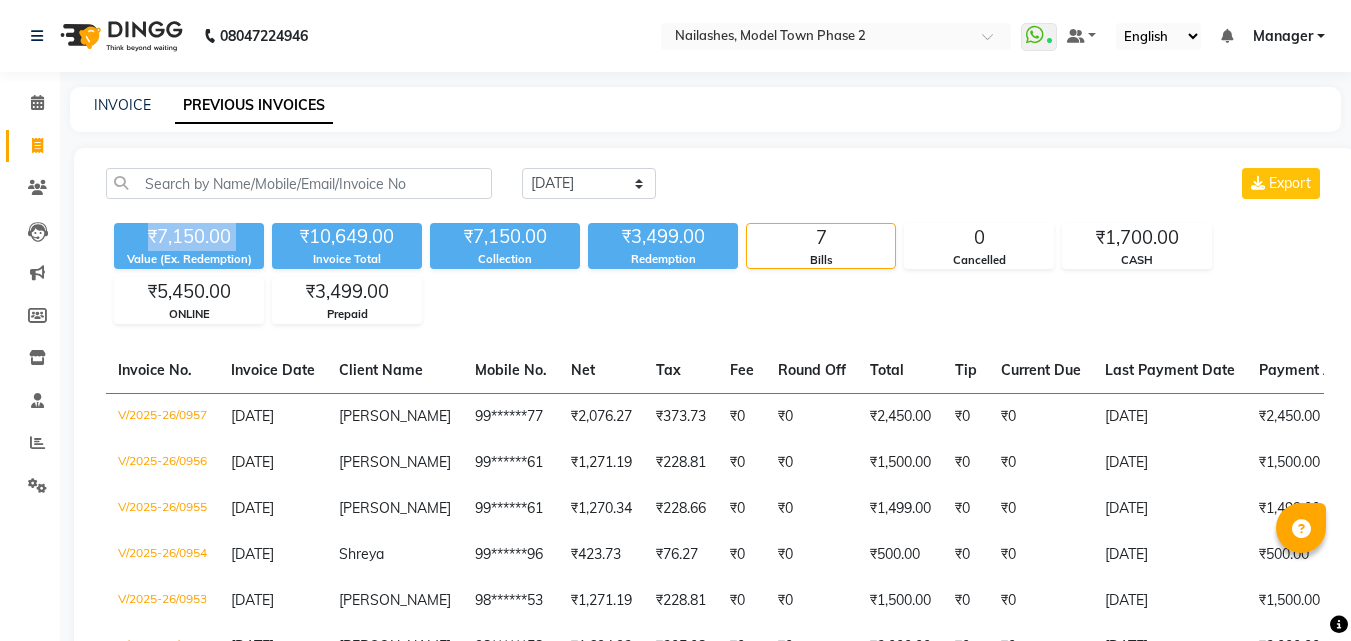 click on "Total" 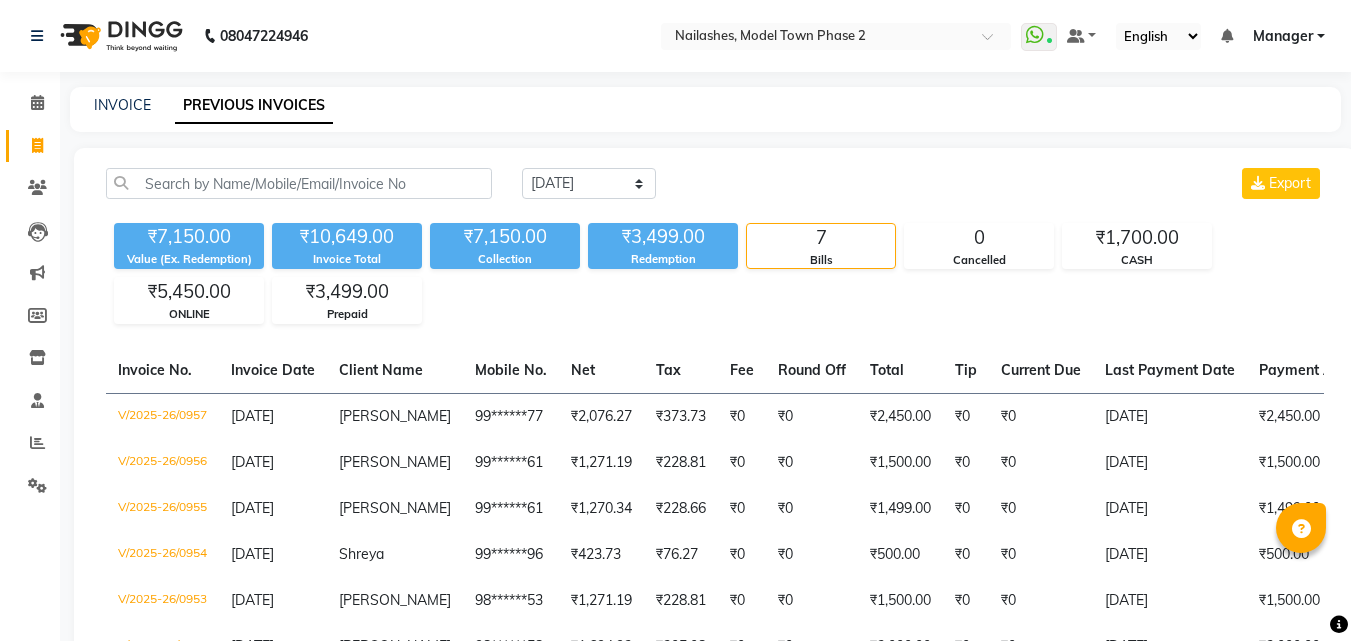 click on "Total" 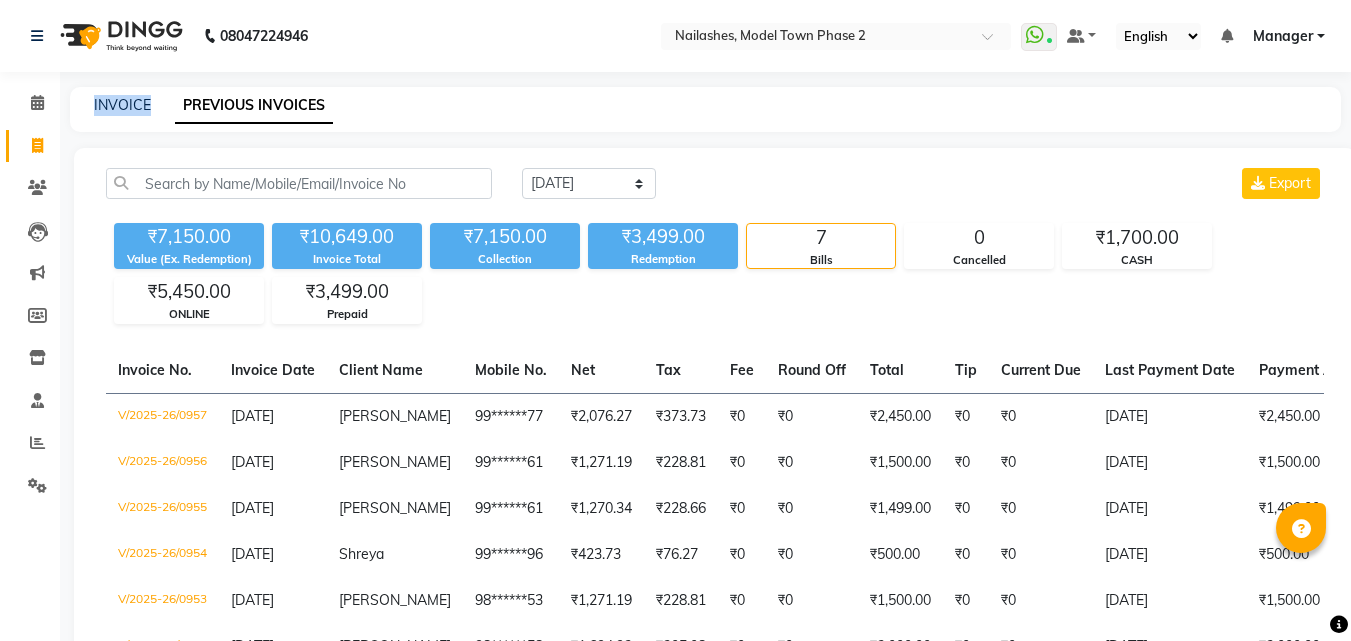 click on "INVOICE PREVIOUS INVOICES" 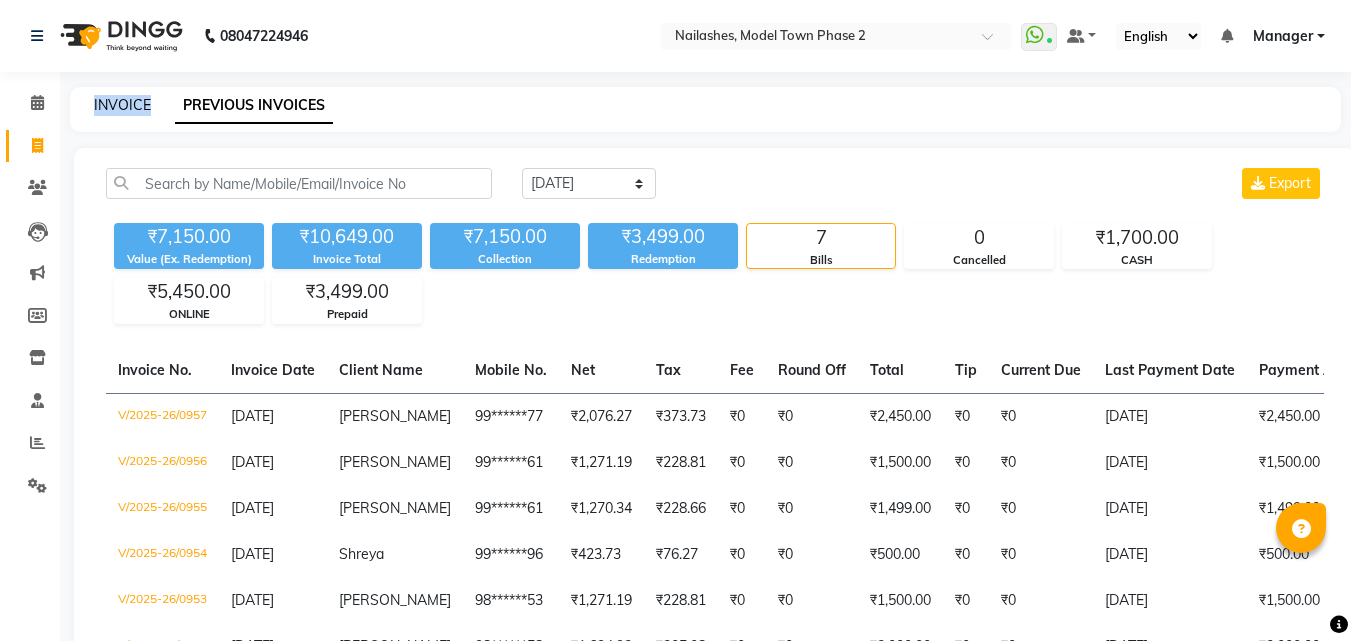 click on "INVOICE" 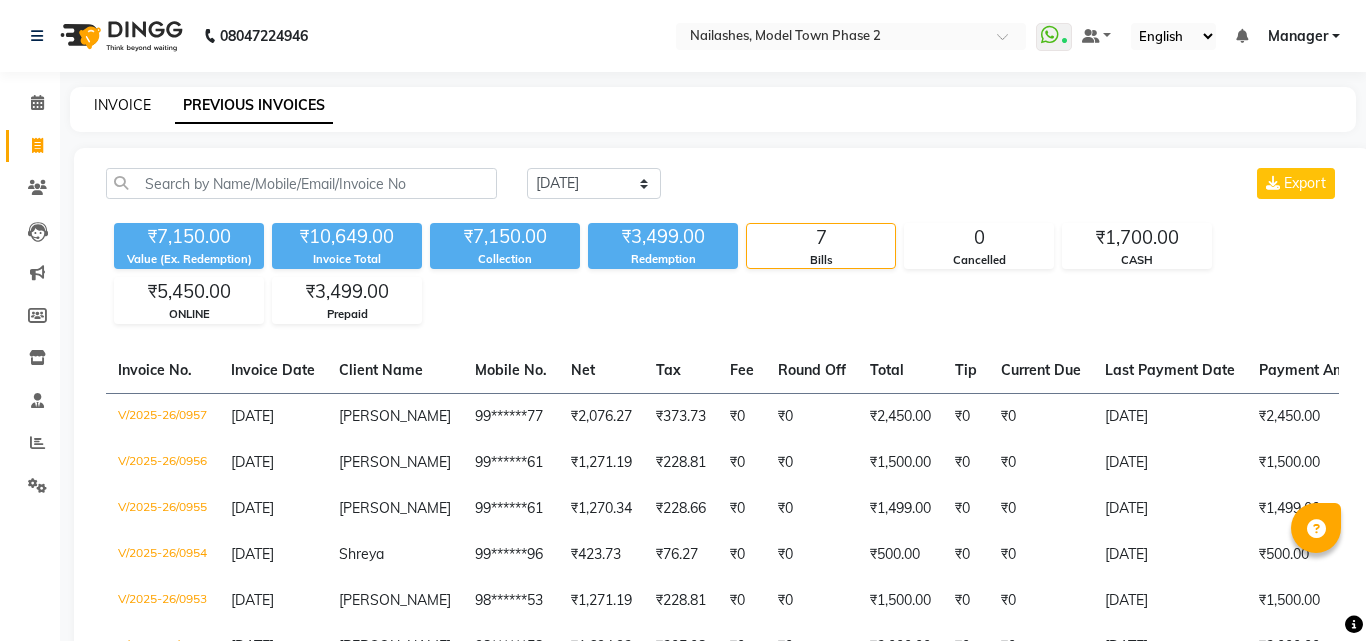 select on "service" 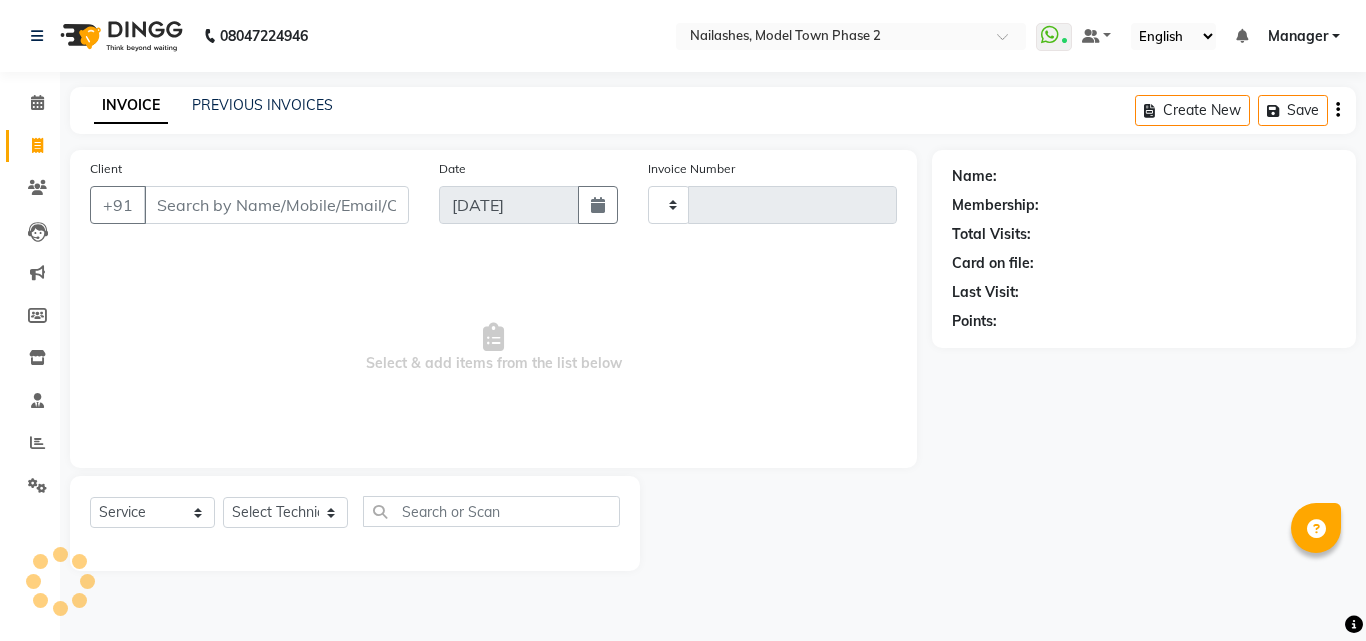 type on "0958" 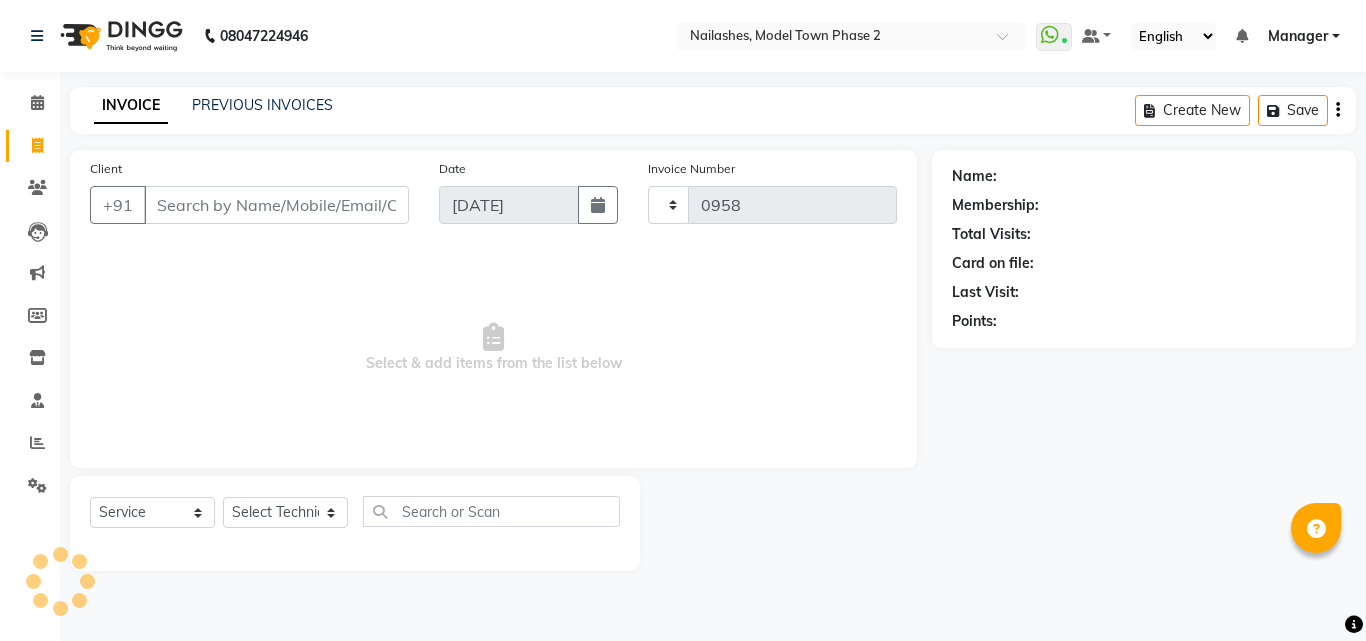 select on "3840" 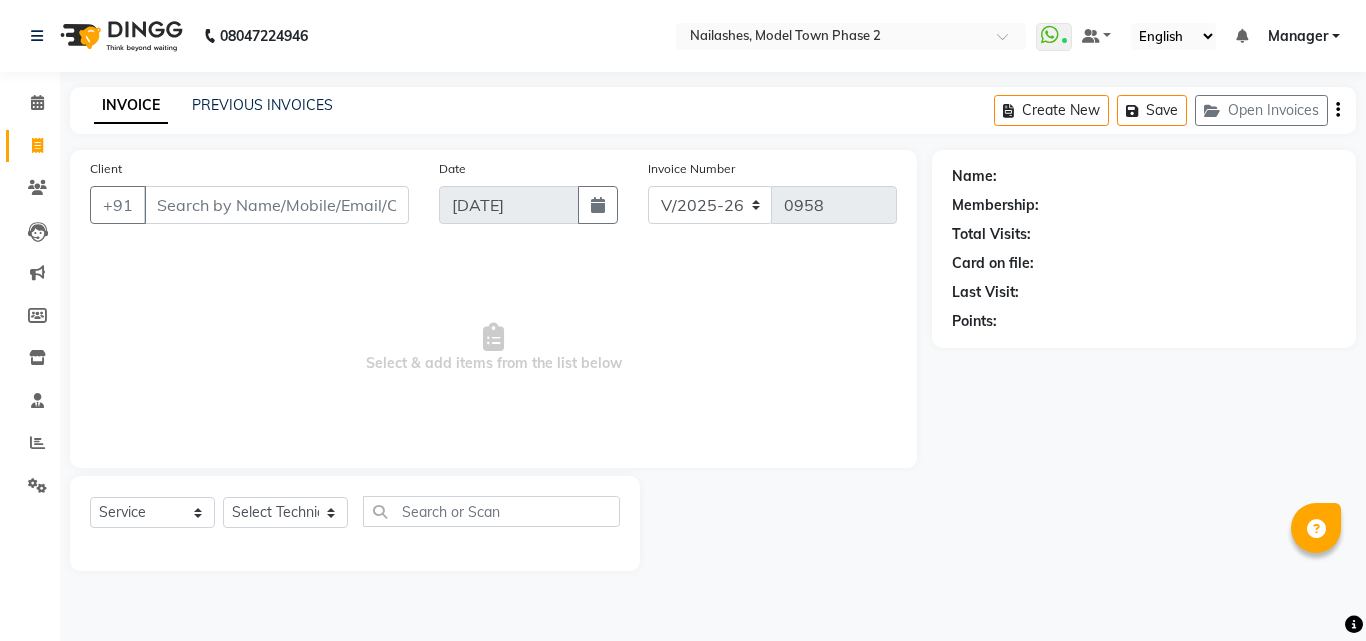 click on "Client" at bounding box center (276, 205) 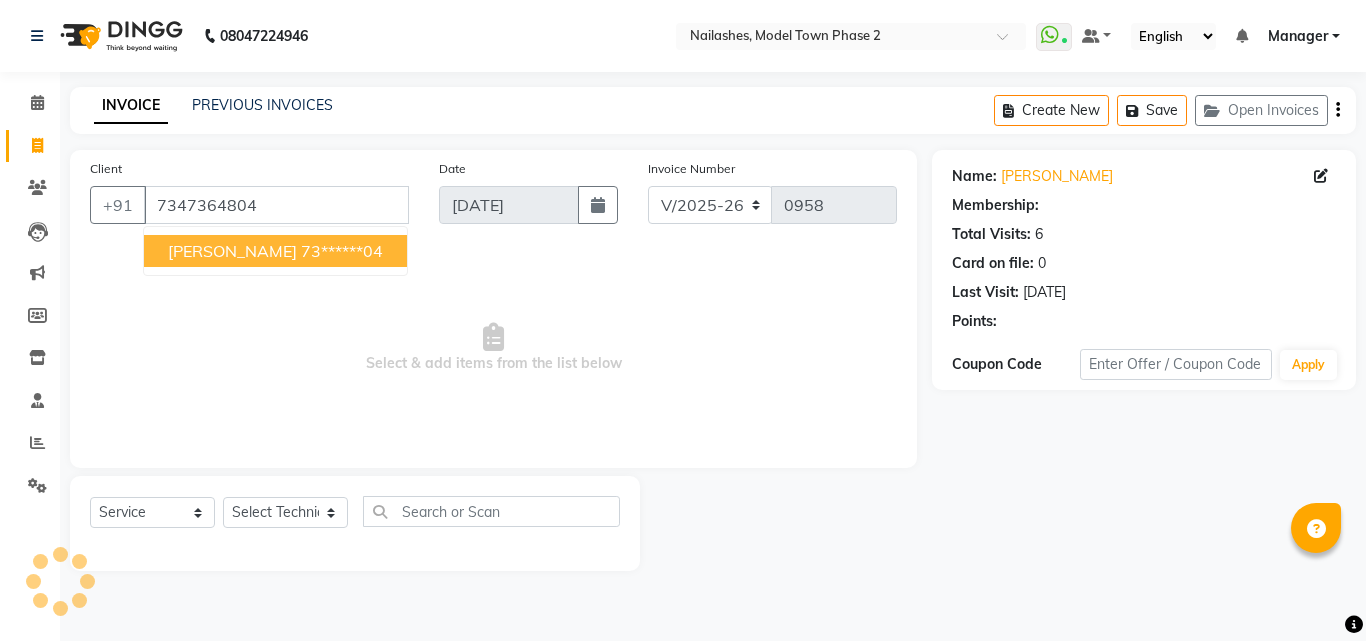 click on "73******04" at bounding box center [342, 251] 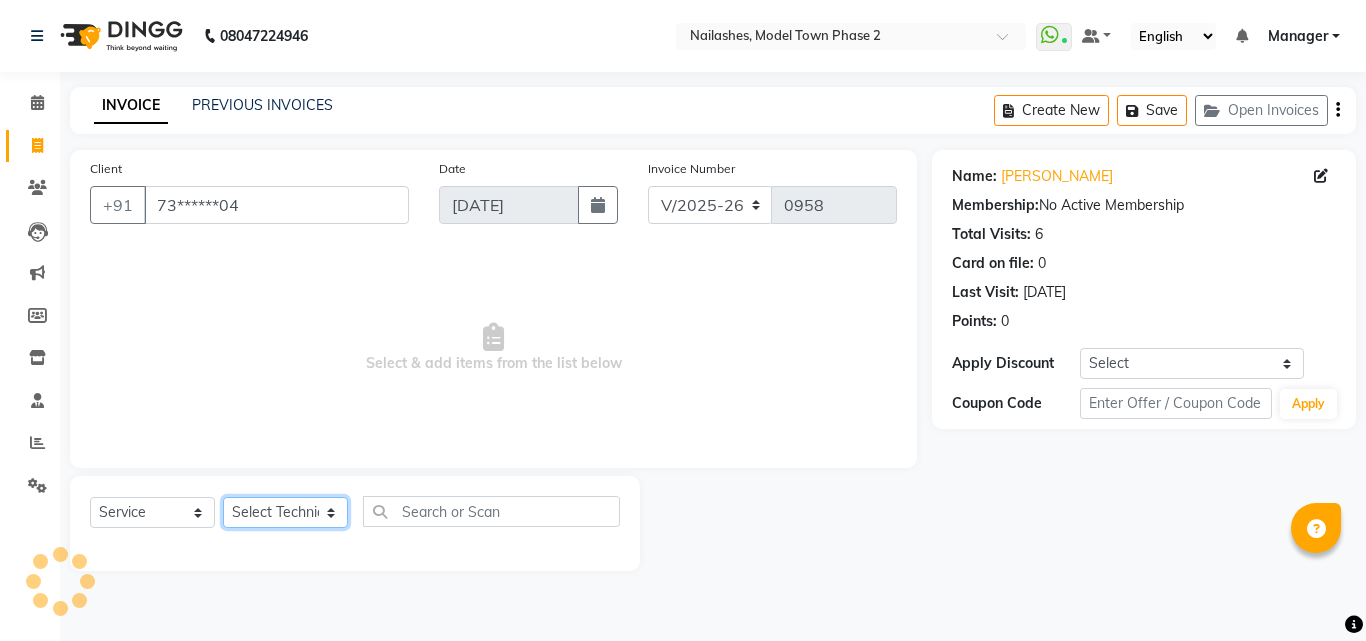 click on "Select Technician [PERSON_NAME] Manager [PERSON_NAME] [PERSON_NAME] [PERSON_NAME] [PERSON_NAME]" 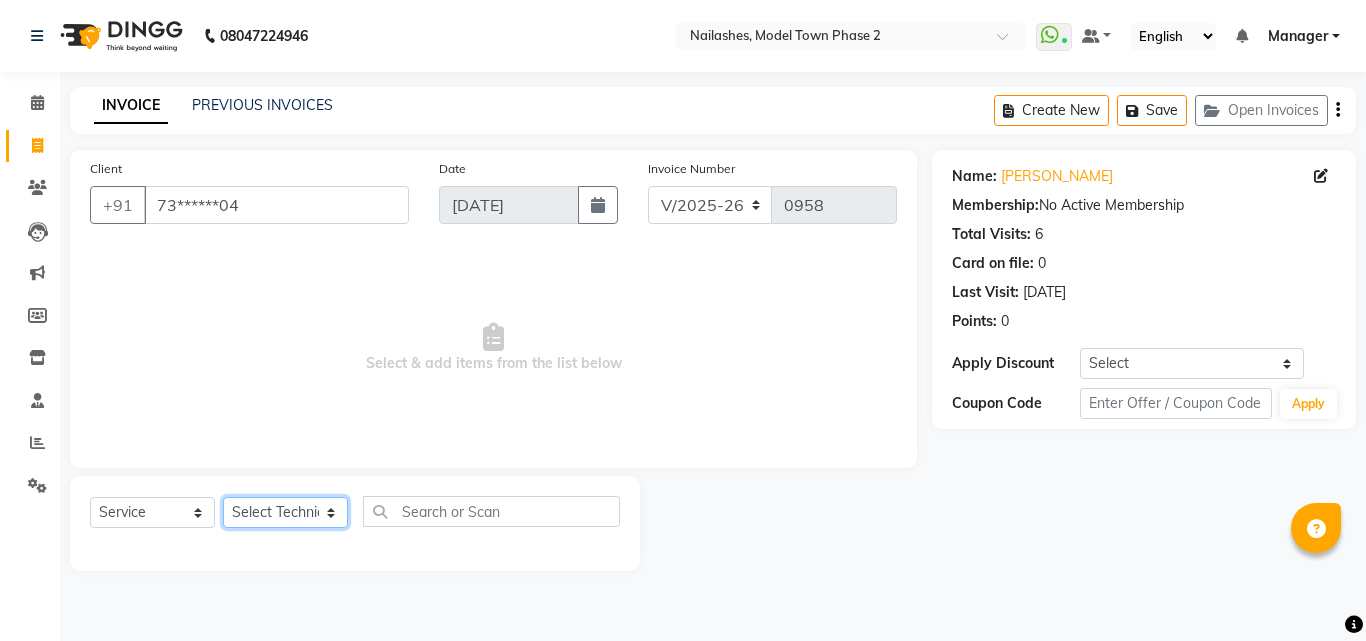 click on "Select Technician [PERSON_NAME] Manager [PERSON_NAME] [PERSON_NAME] [PERSON_NAME] [PERSON_NAME]" 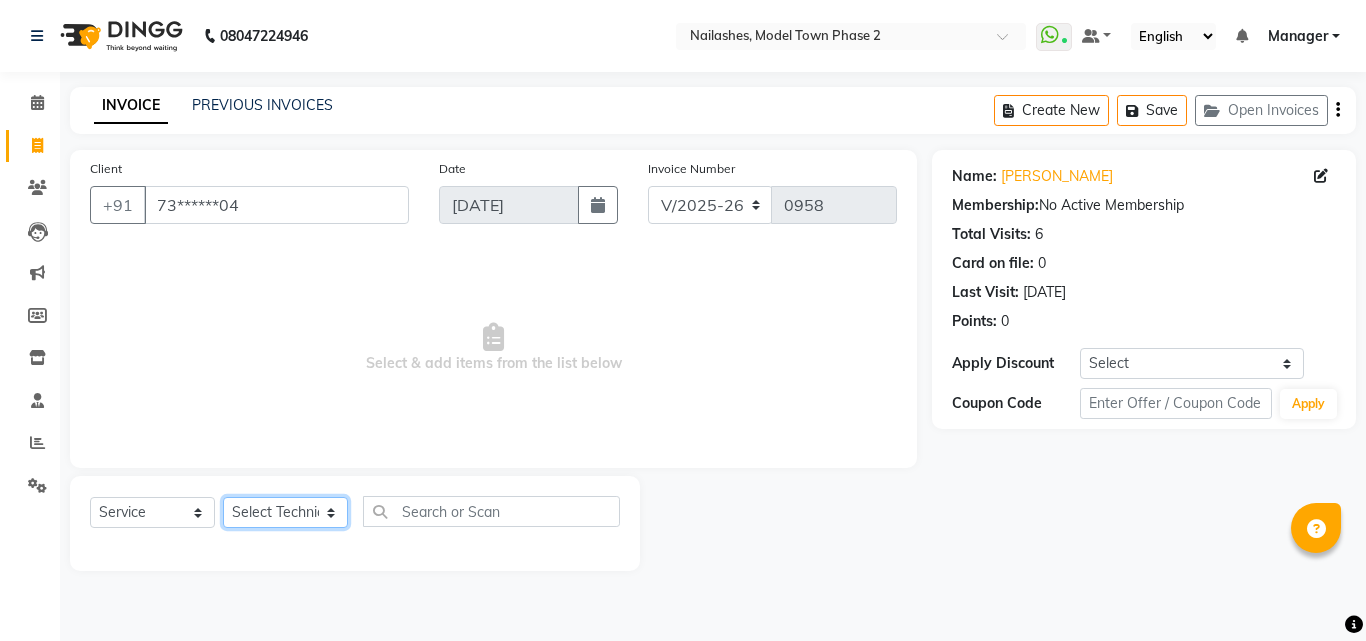 click on "Select Technician [PERSON_NAME] Manager [PERSON_NAME] [PERSON_NAME] [PERSON_NAME] [PERSON_NAME]" 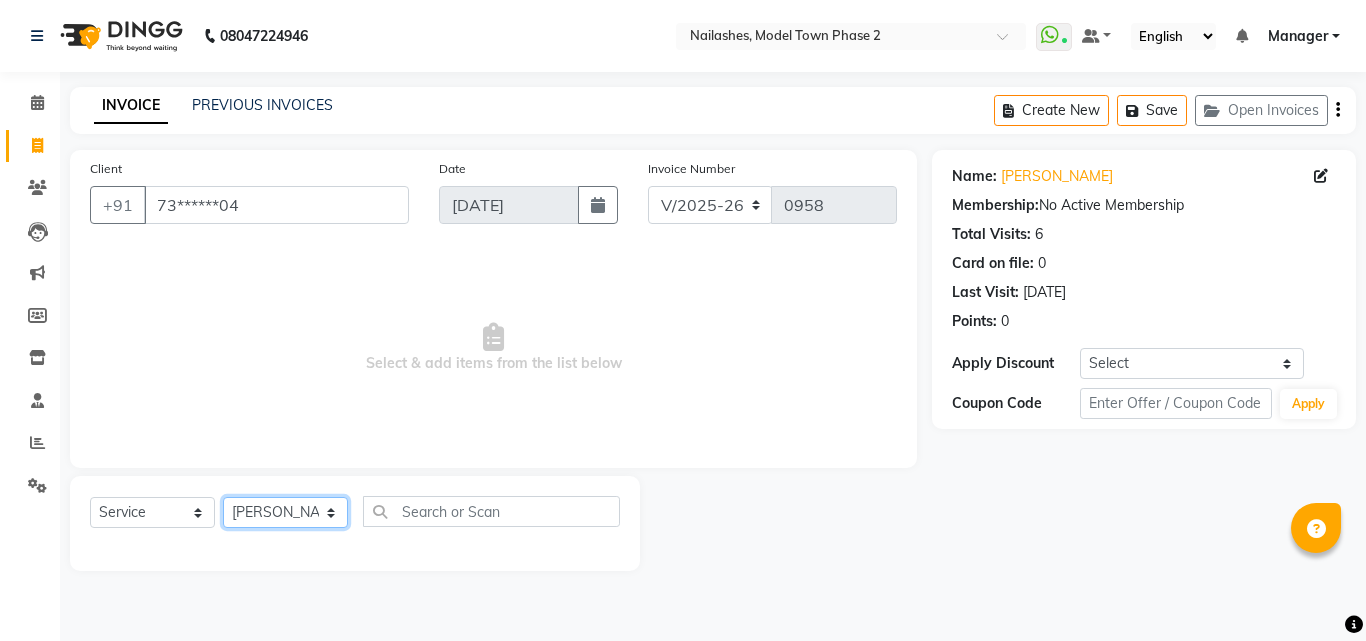 click on "Select Technician [PERSON_NAME] Manager [PERSON_NAME] [PERSON_NAME] [PERSON_NAME] [PERSON_NAME]" 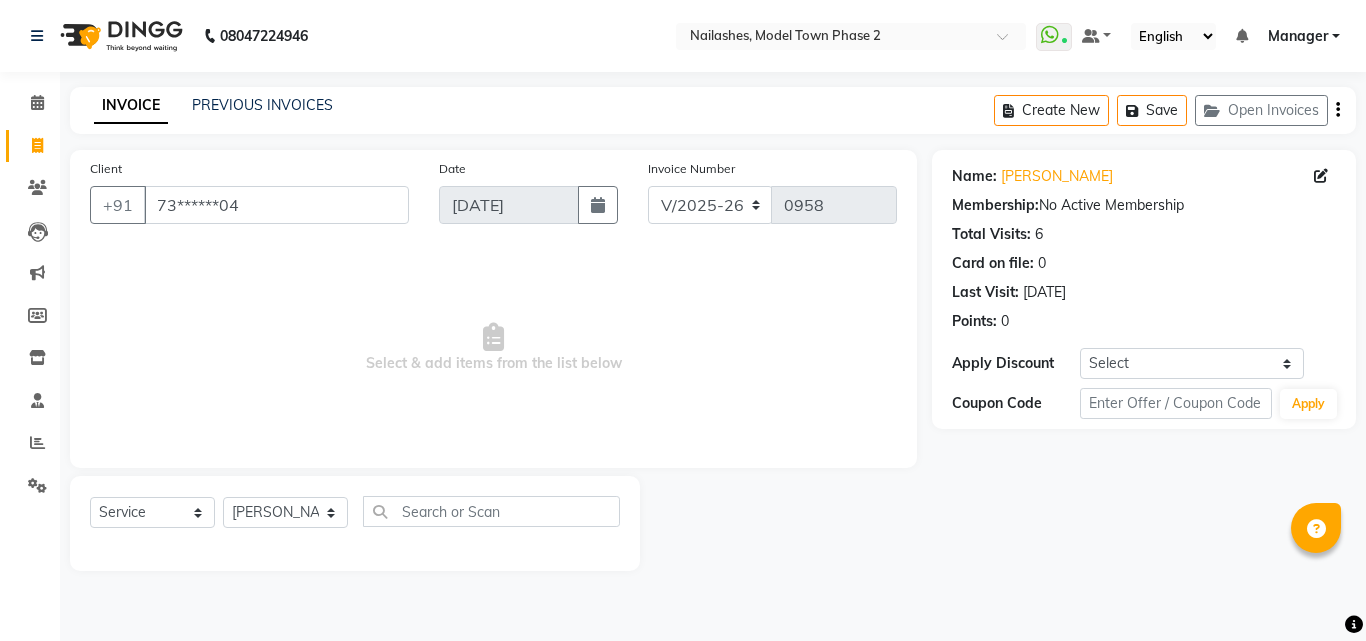 drag, startPoint x: 299, startPoint y: 497, endPoint x: 301, endPoint y: 436, distance: 61.03278 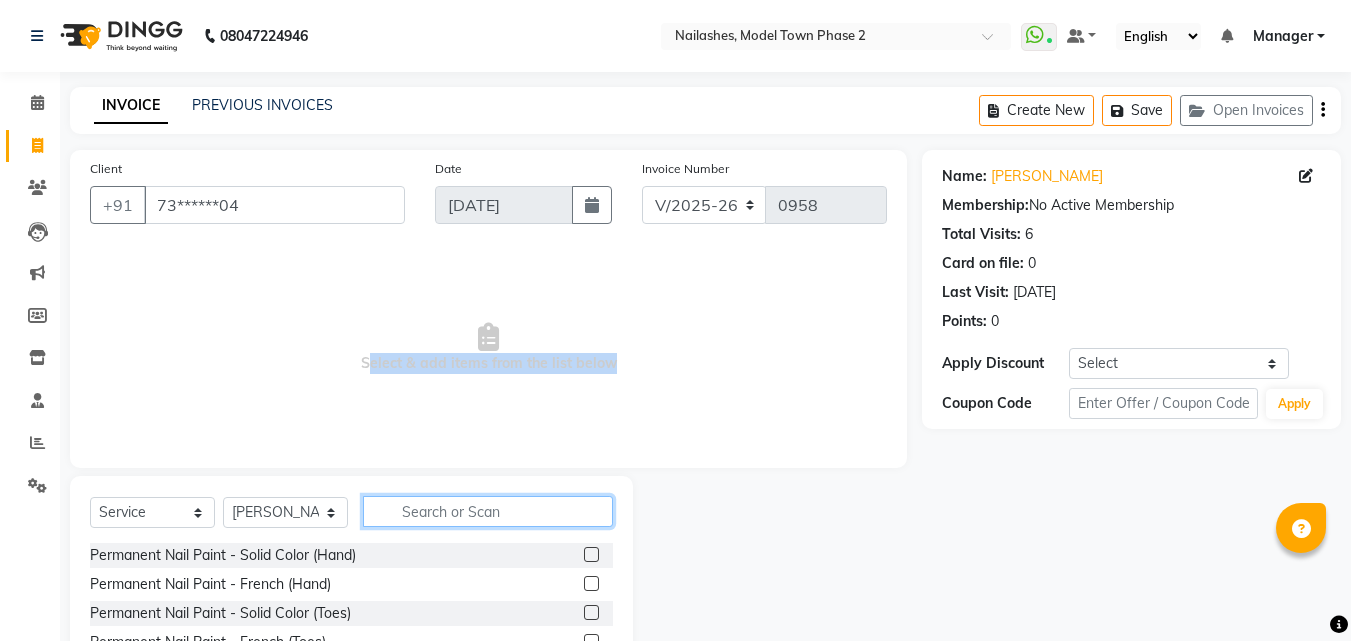 click 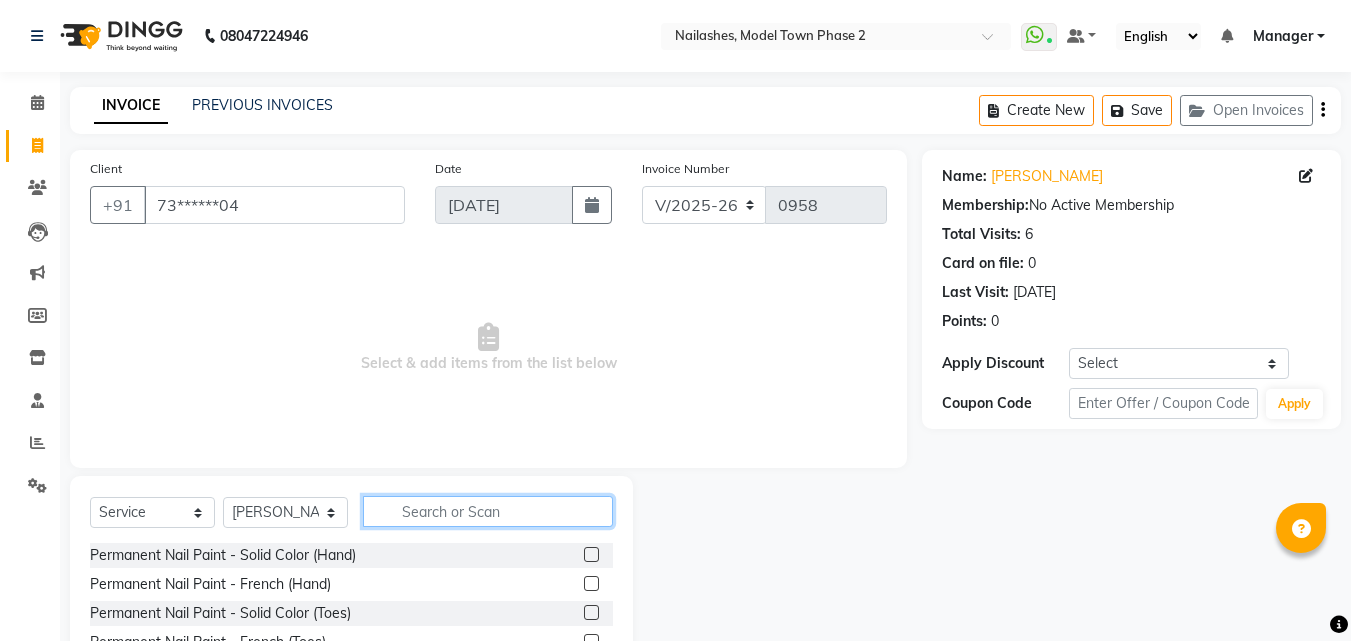 click 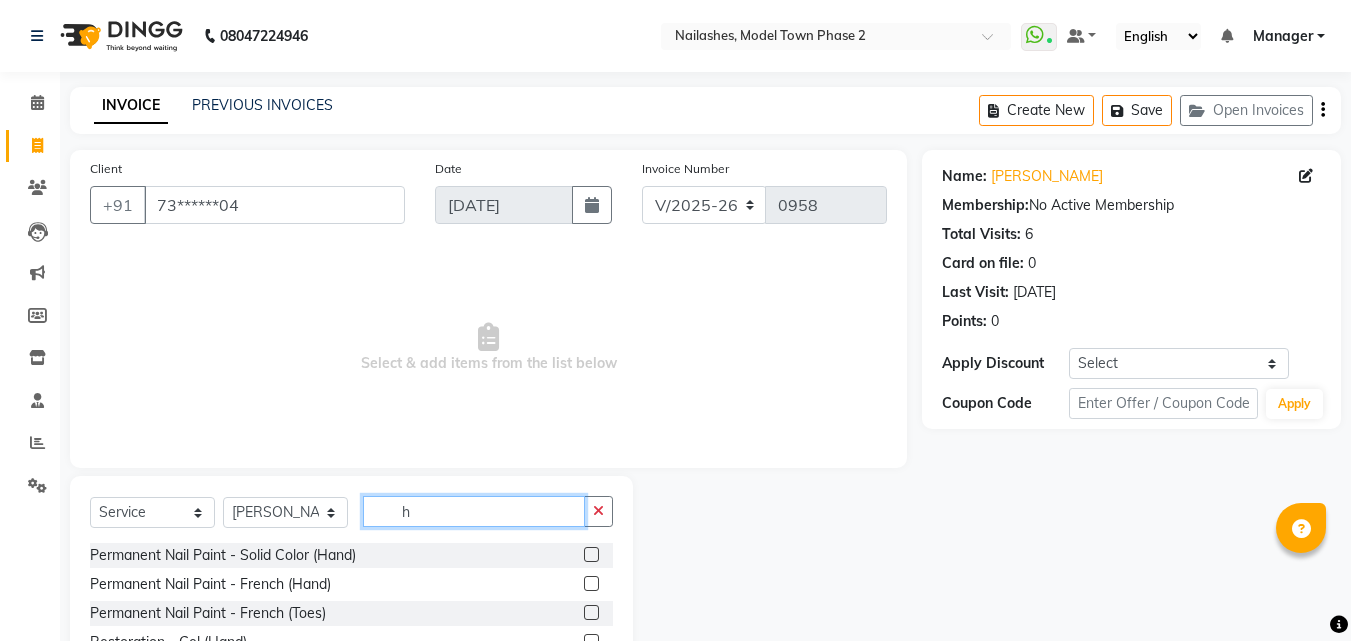 type on "h" 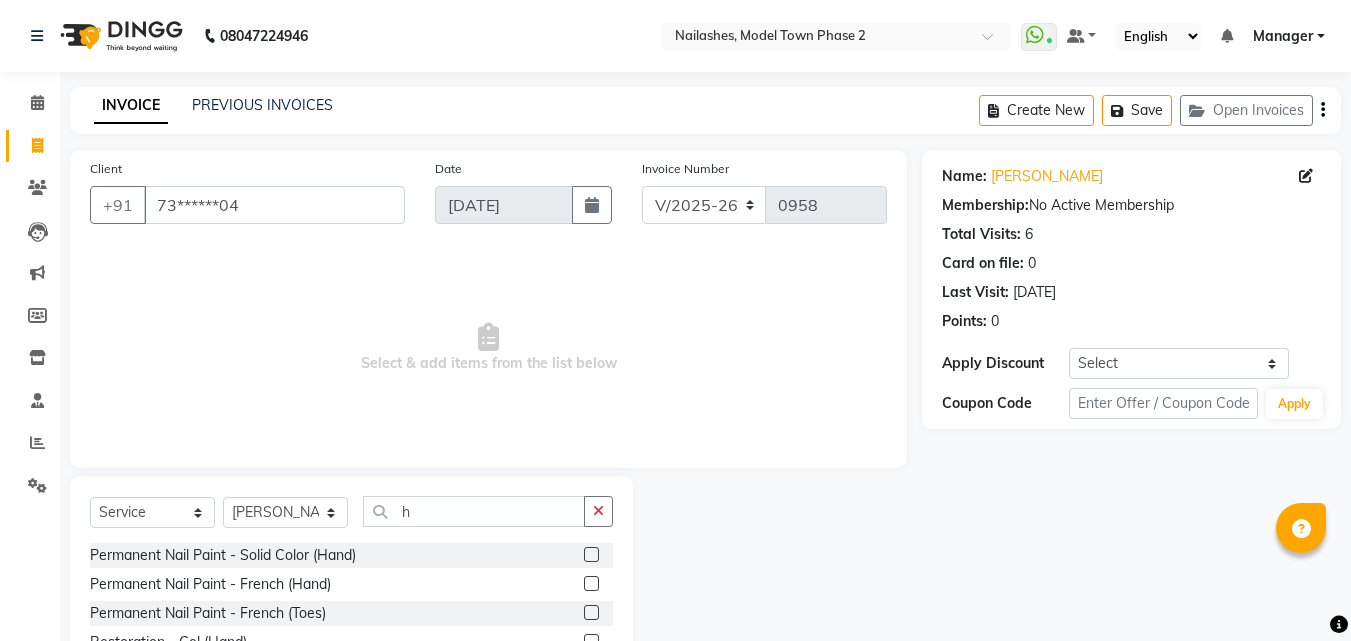 click 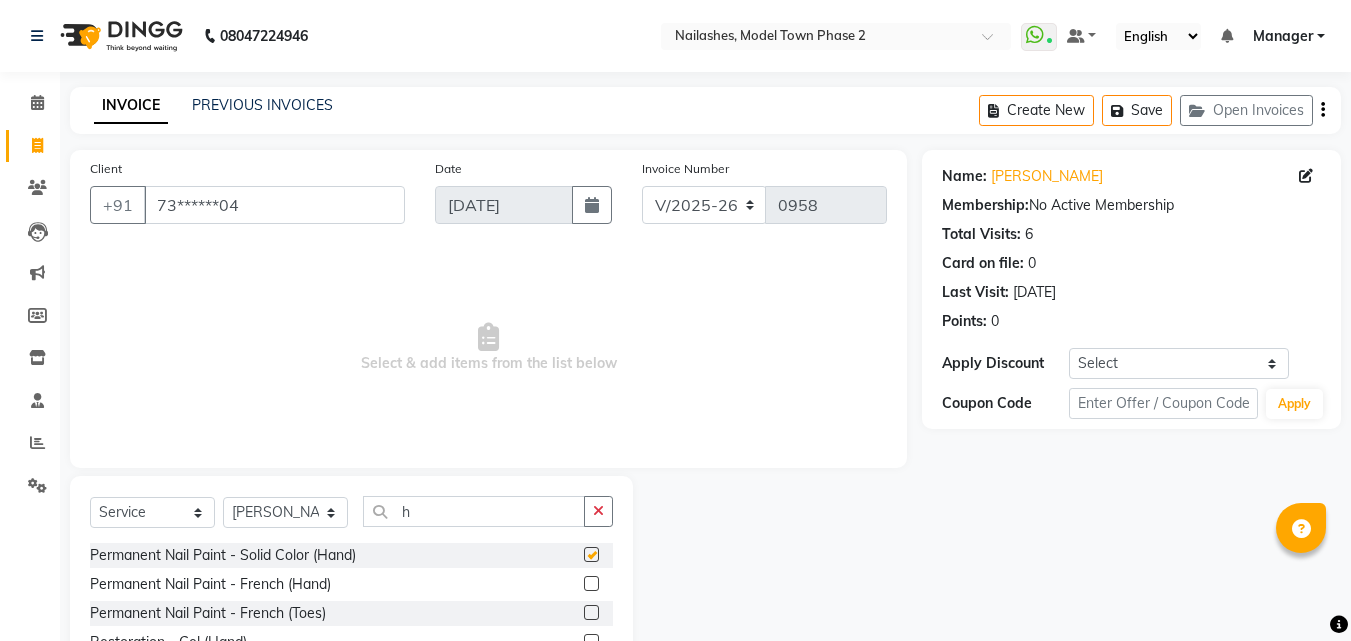 click 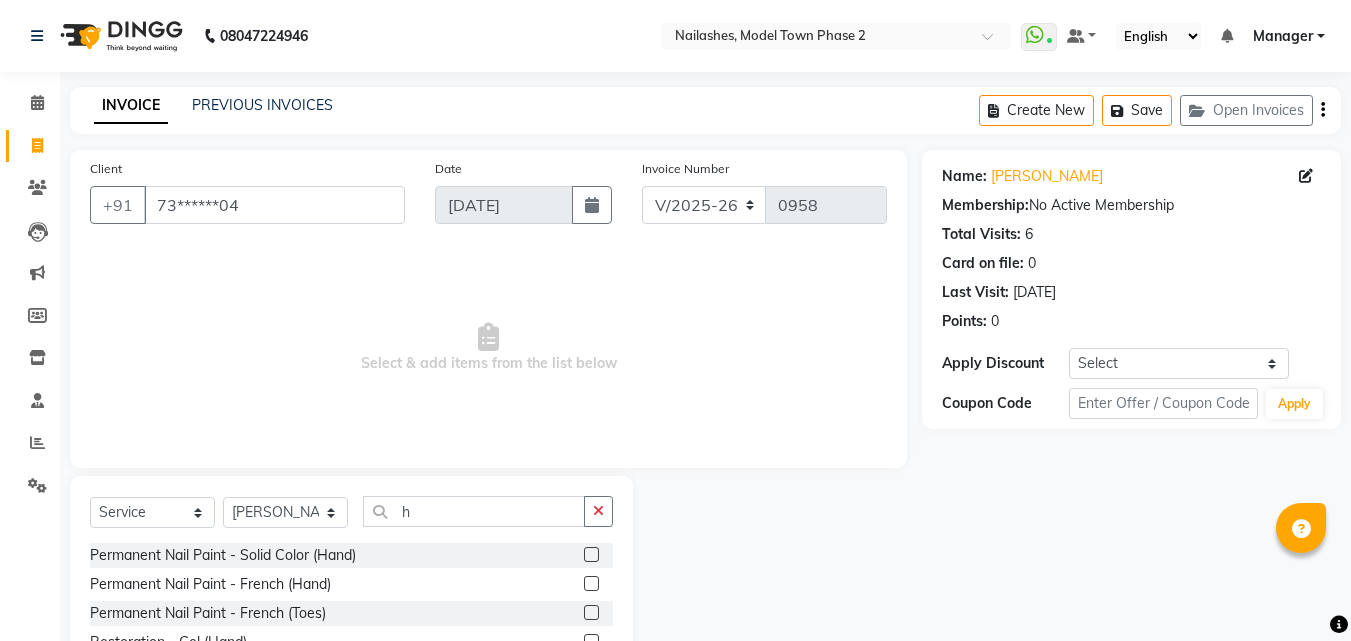 click 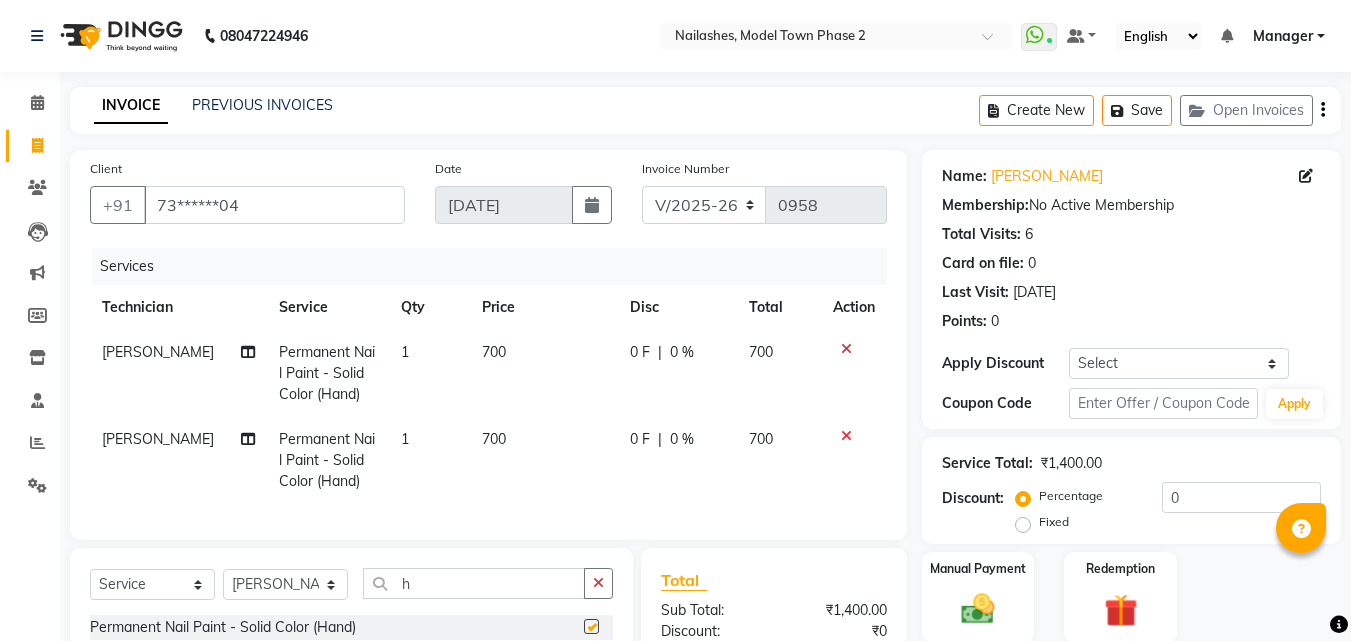 checkbox on "false" 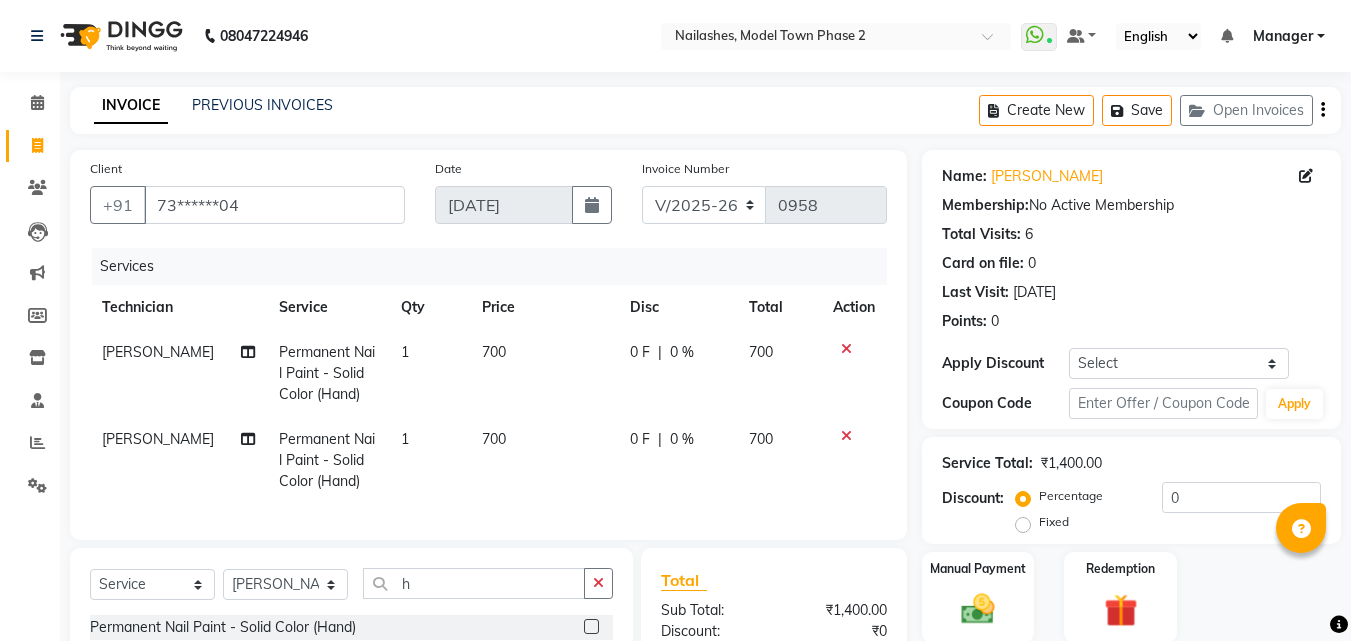 click 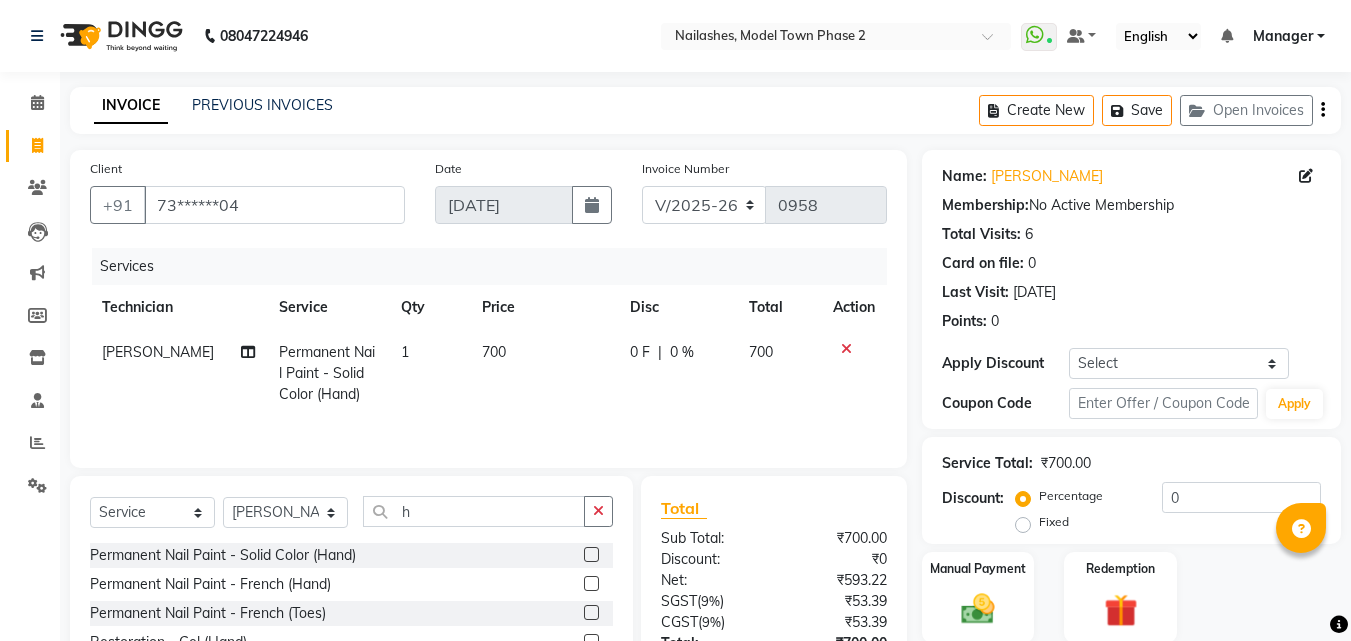 click on "700" 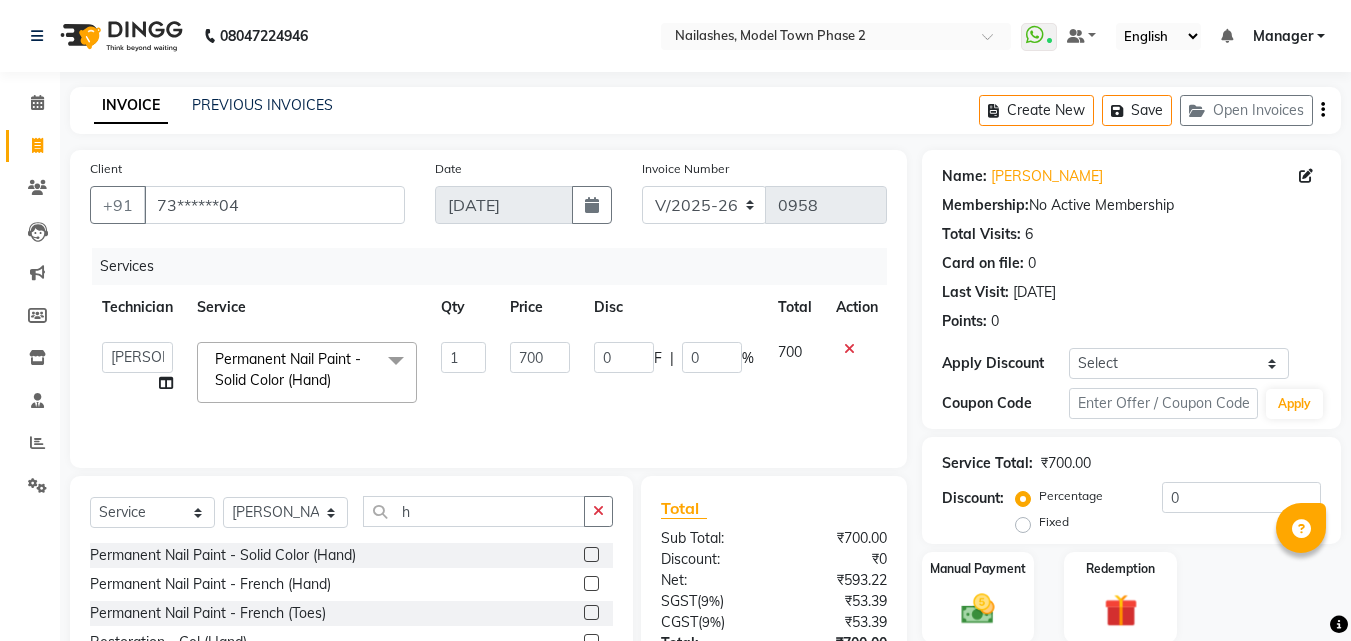 click on "700" 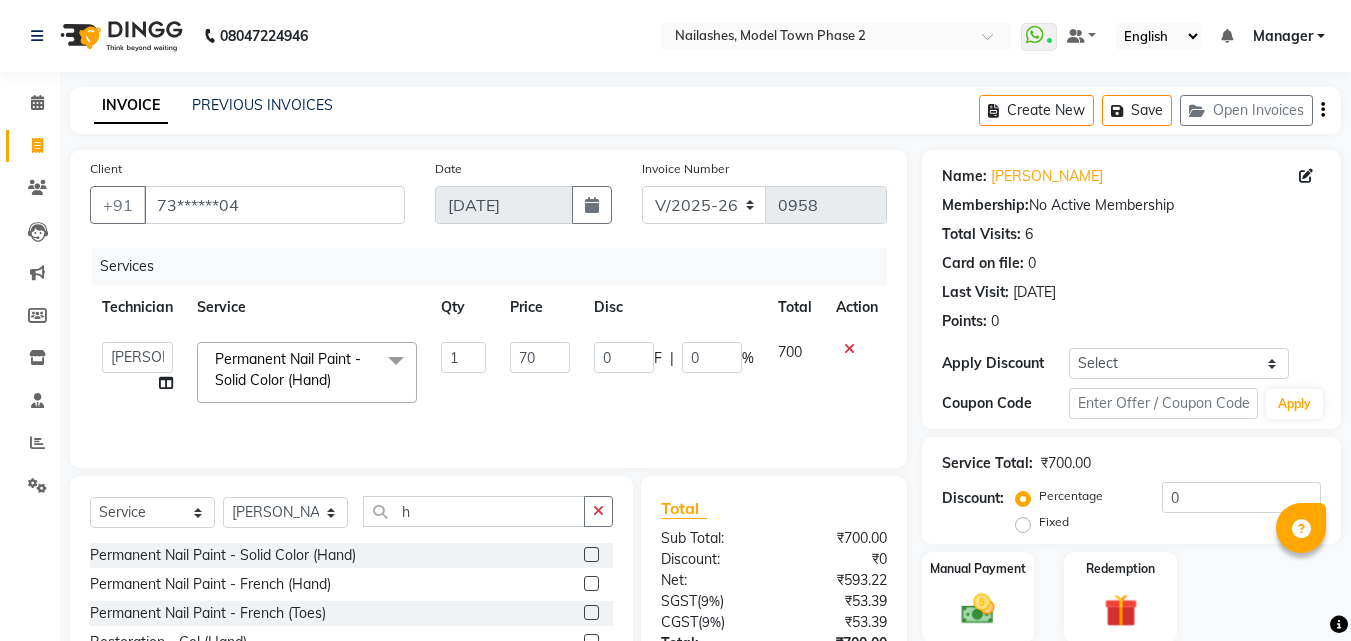type on "7" 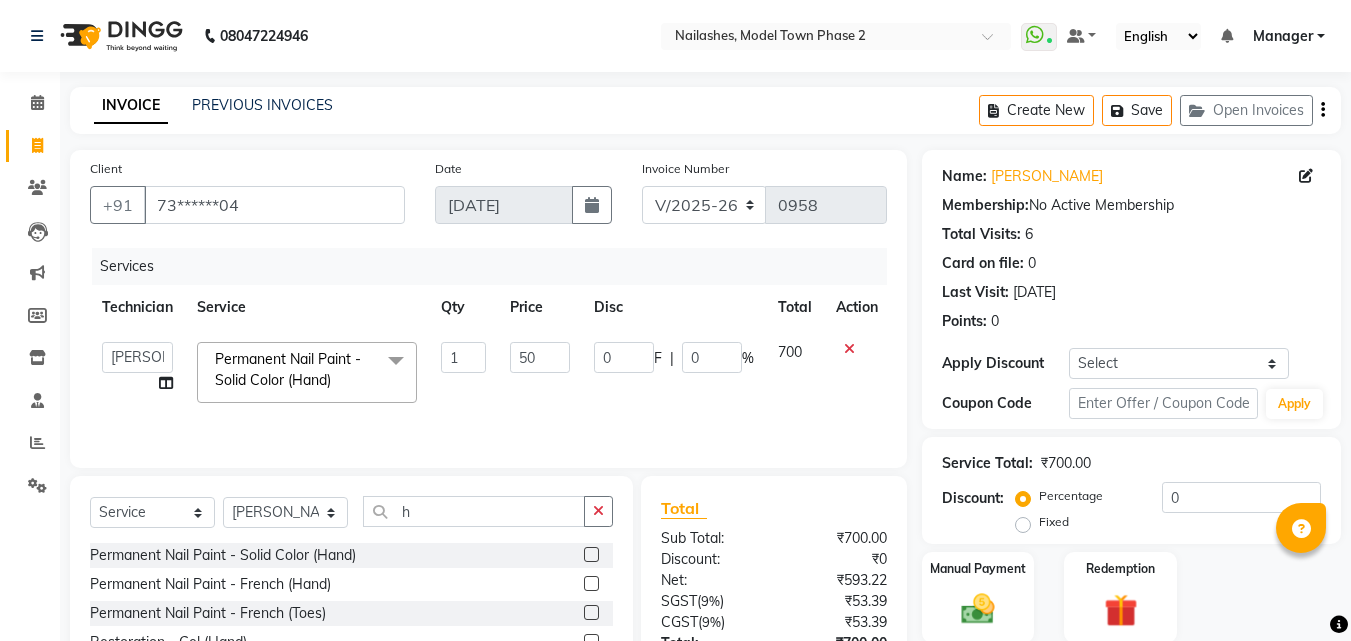 type on "500" 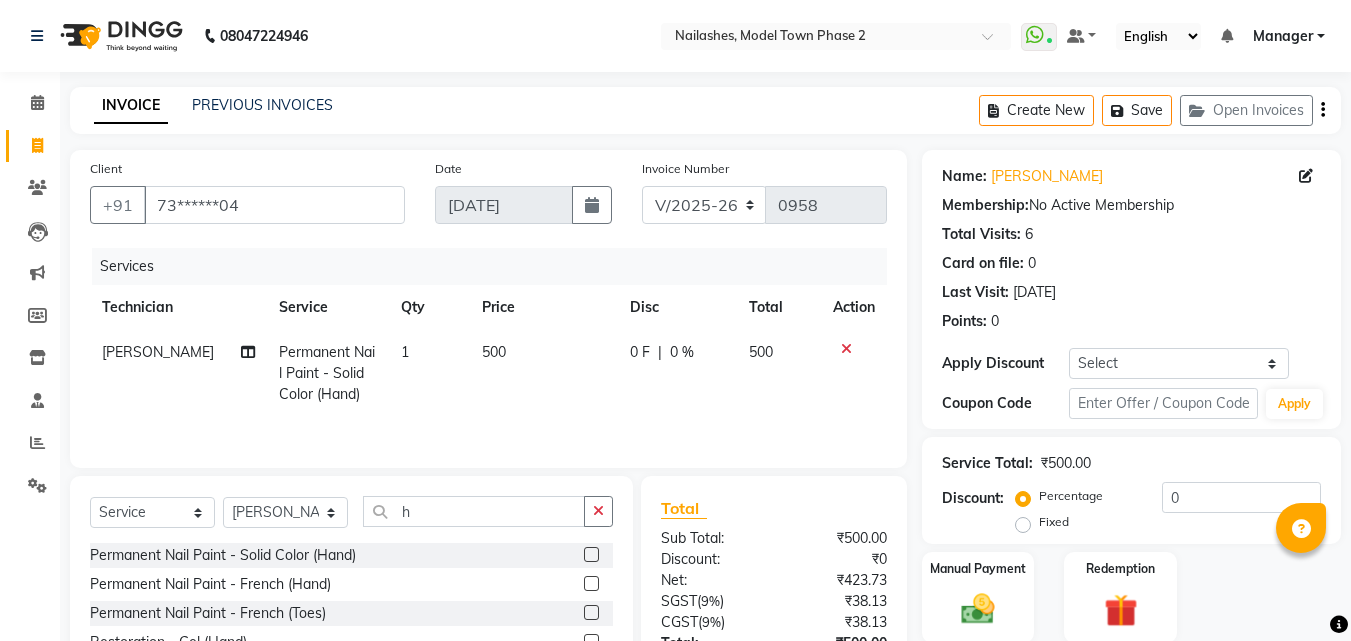 click on "[PERSON_NAME] Permanent Nail Paint - Solid Color (Hand) 1 500 0 F | 0 % 500" 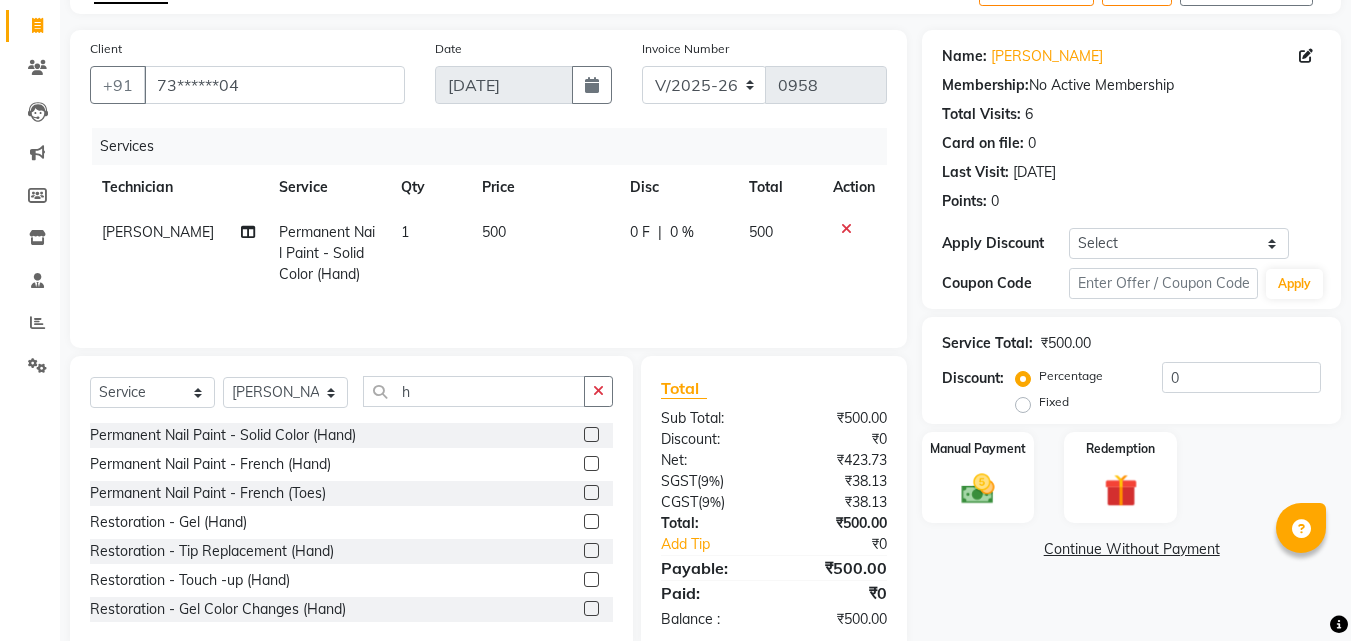 scroll, scrollTop: 160, scrollLeft: 0, axis: vertical 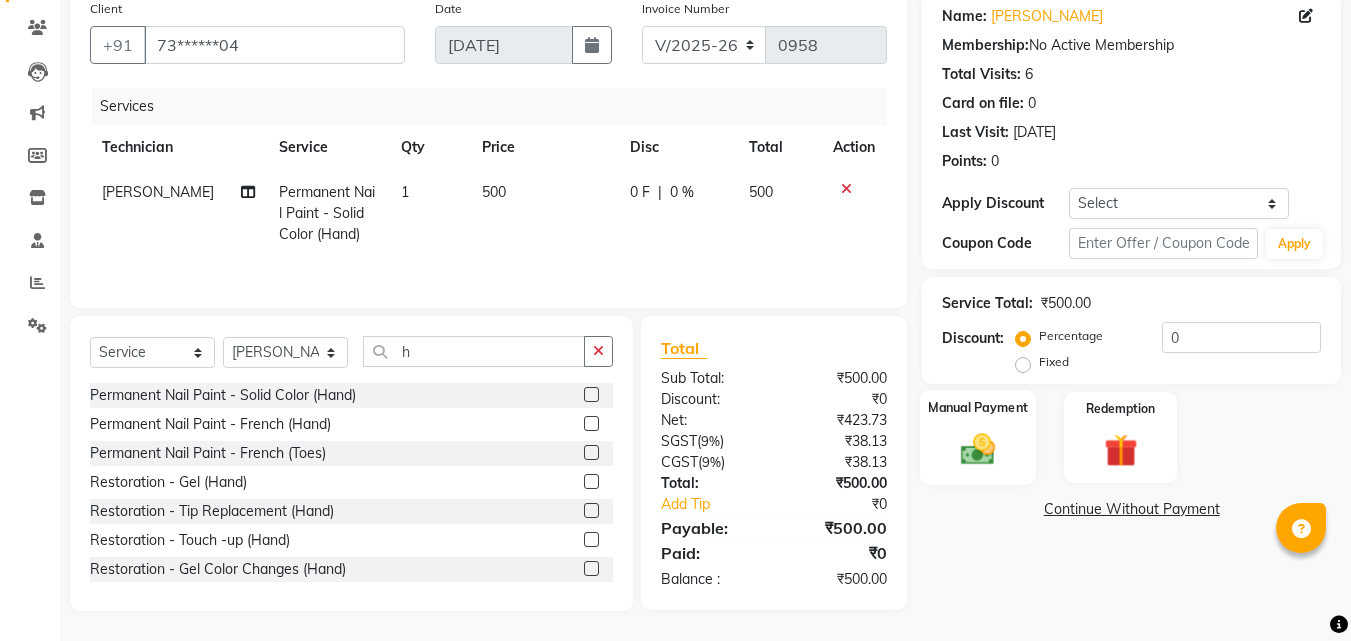 click 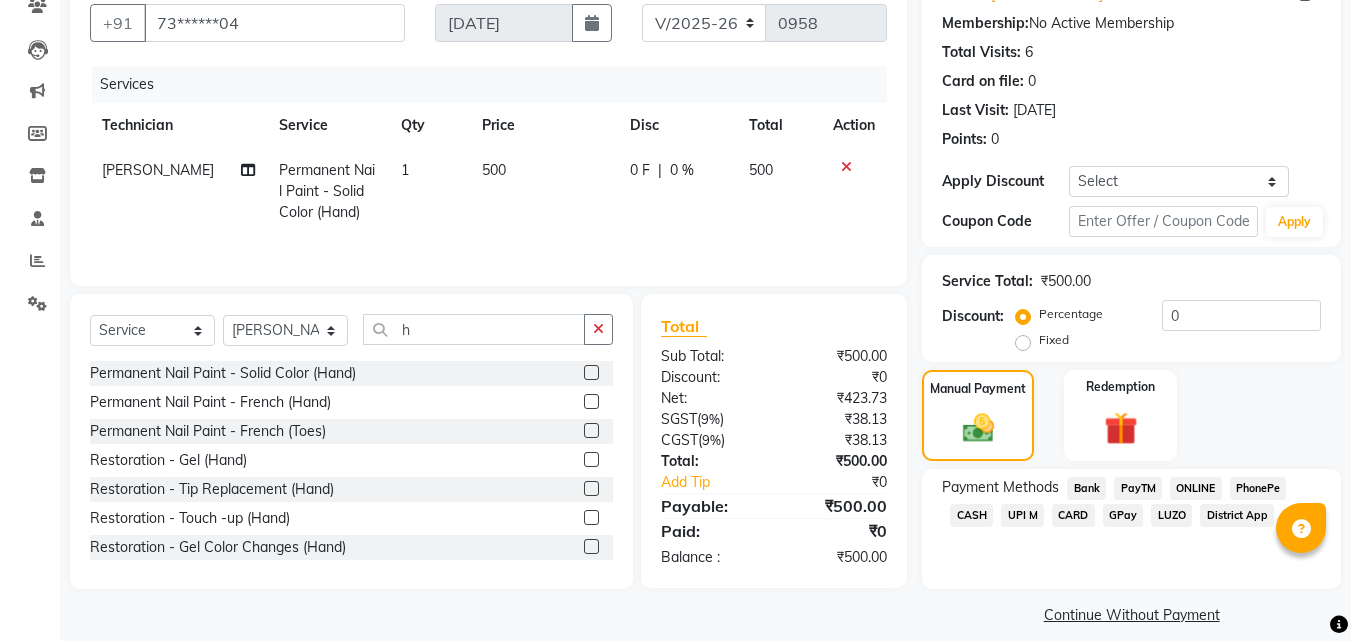 scroll, scrollTop: 201, scrollLeft: 0, axis: vertical 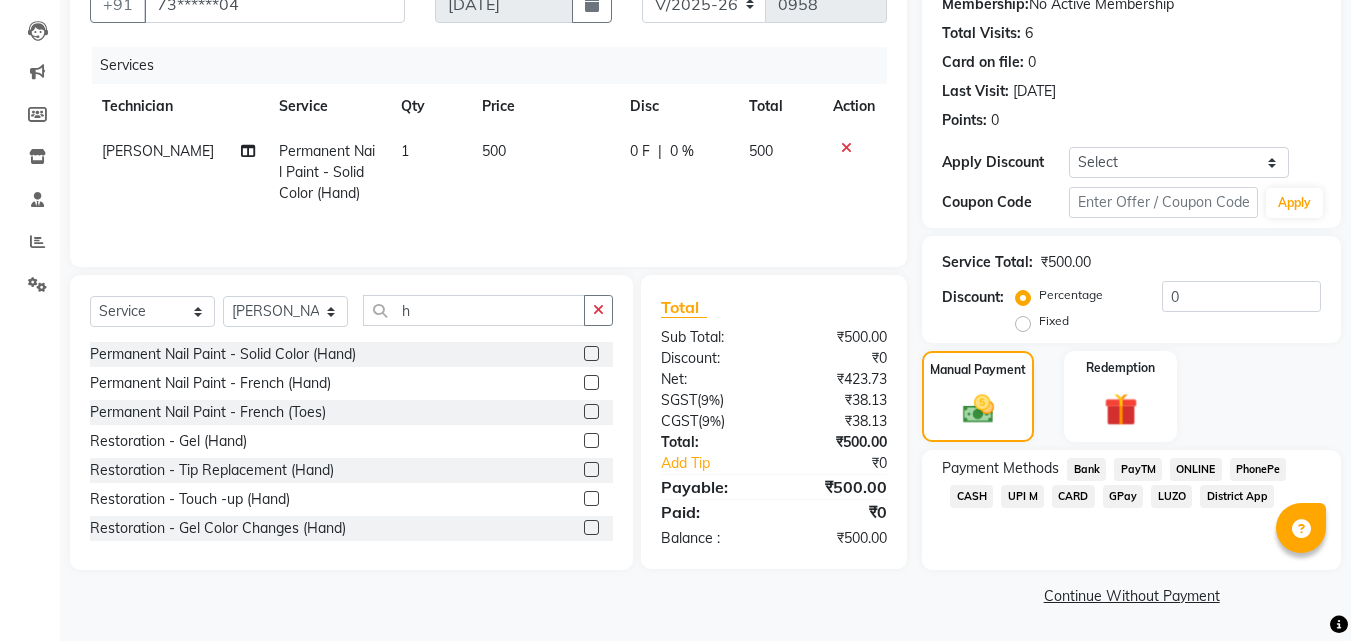 click on "CASH" 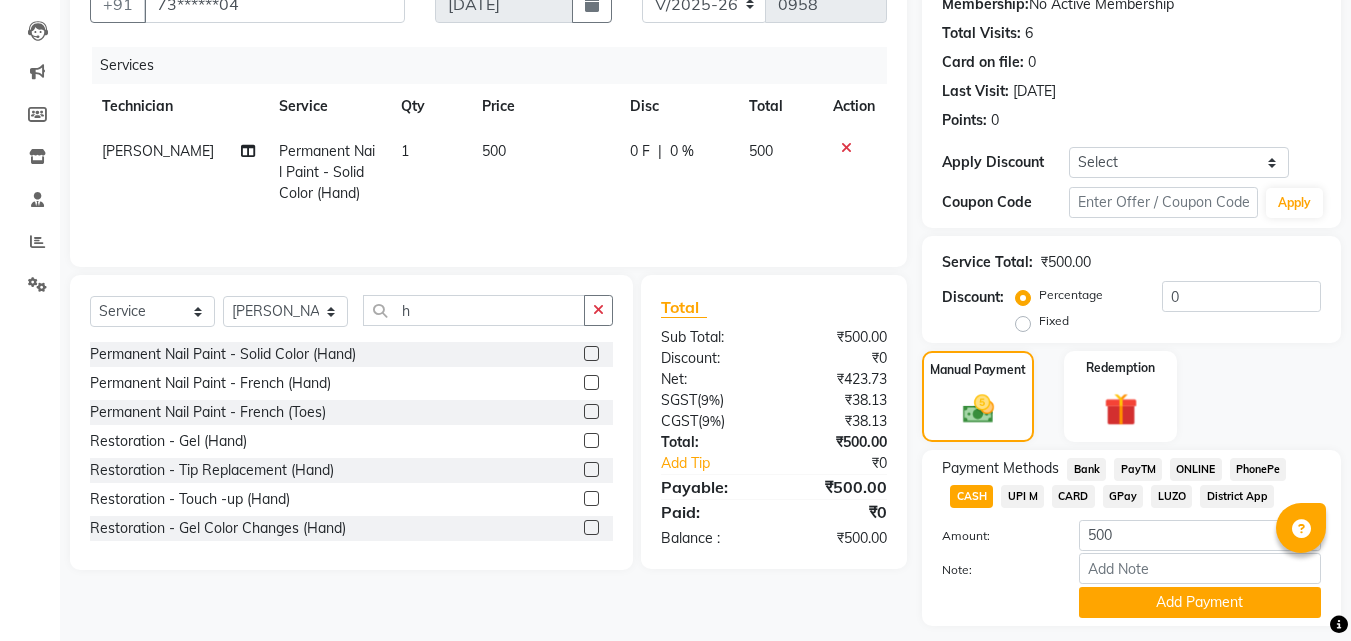 click on "CASH" 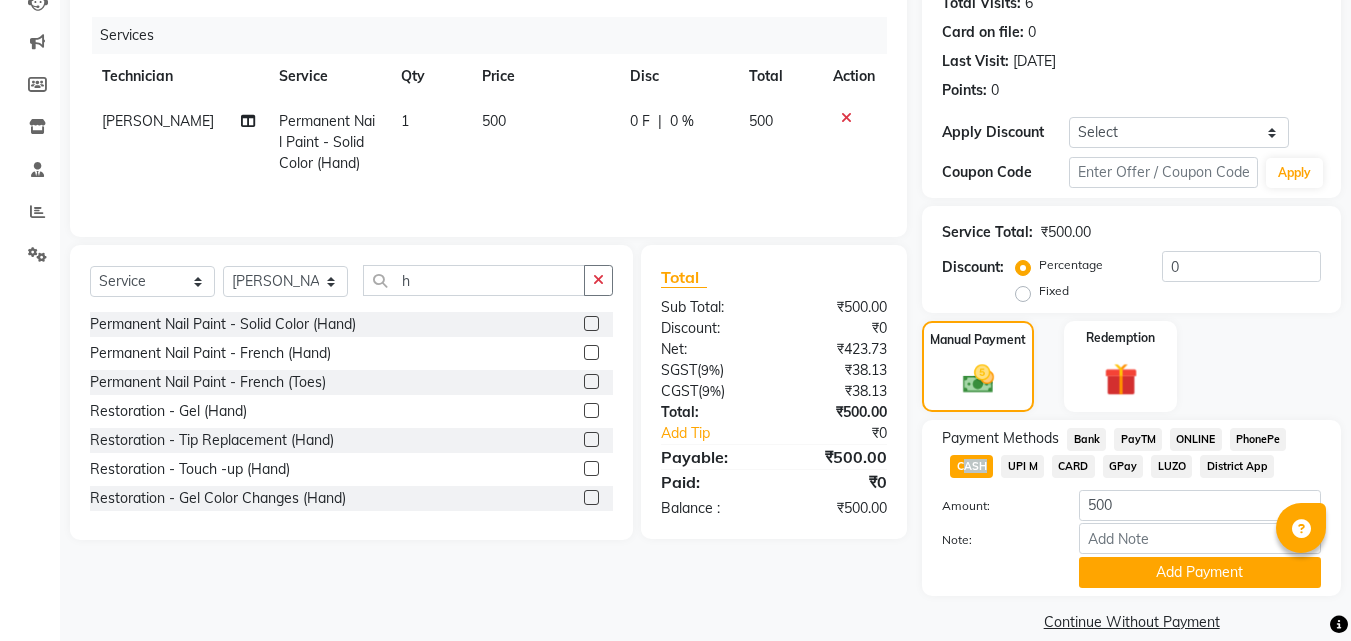 scroll, scrollTop: 257, scrollLeft: 0, axis: vertical 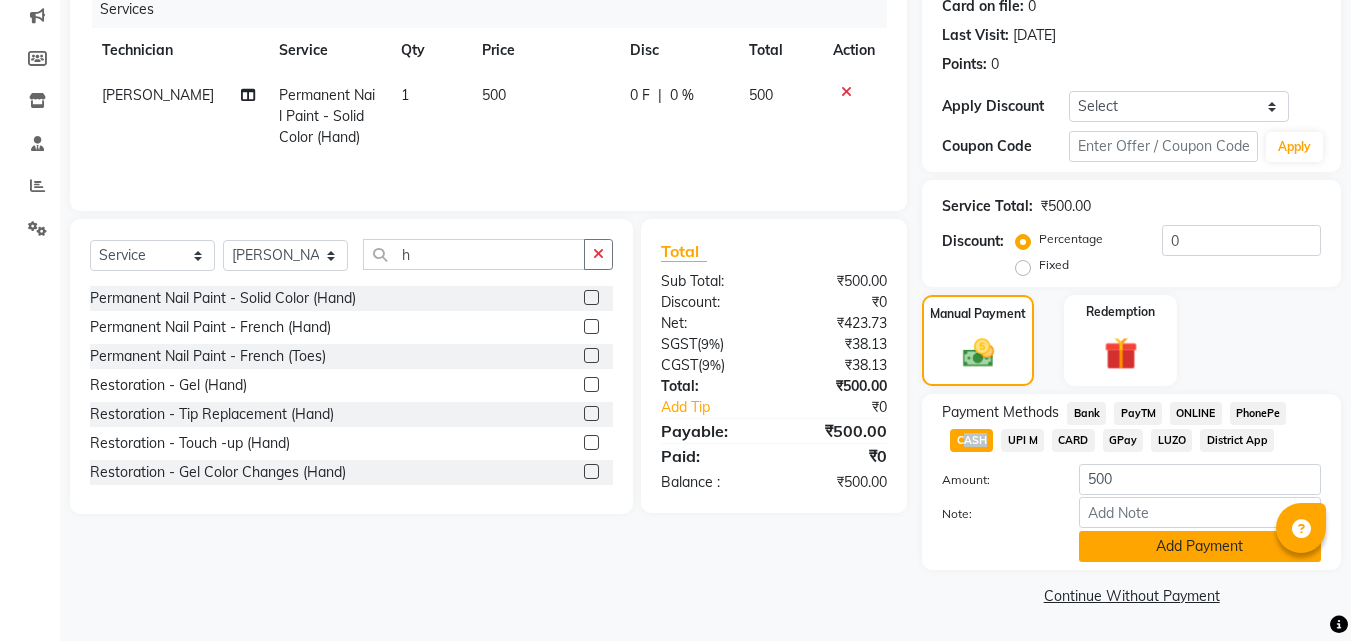 click on "Add Payment" 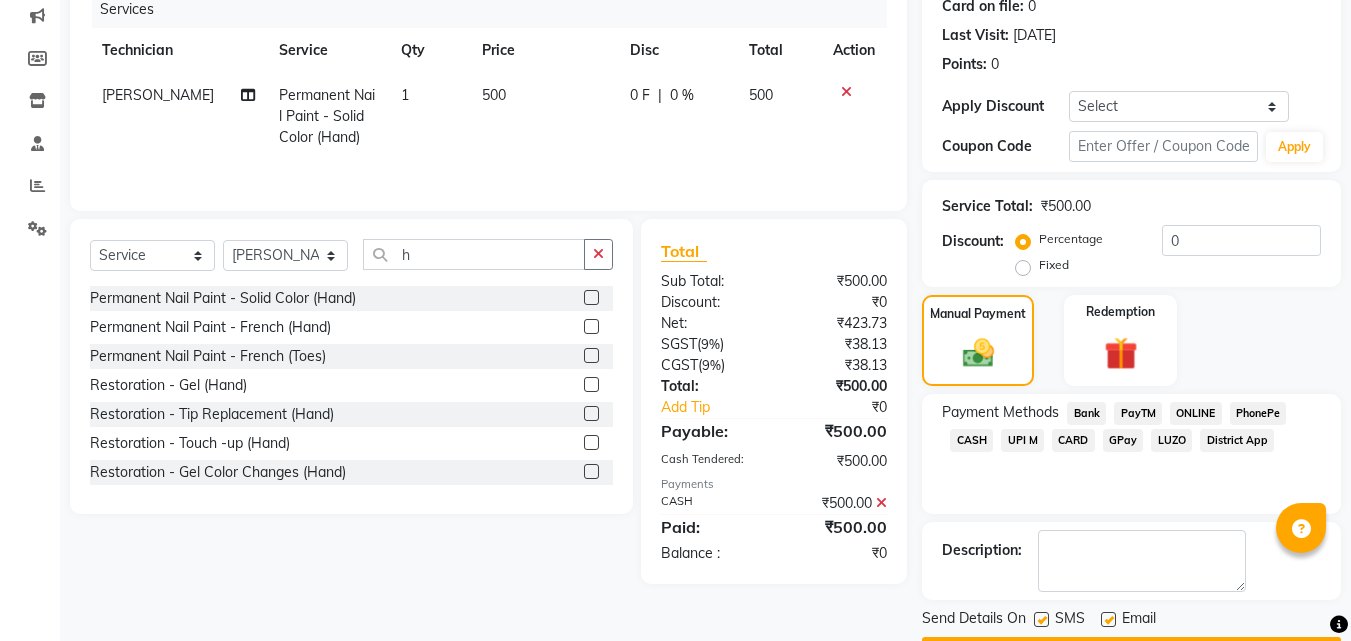click 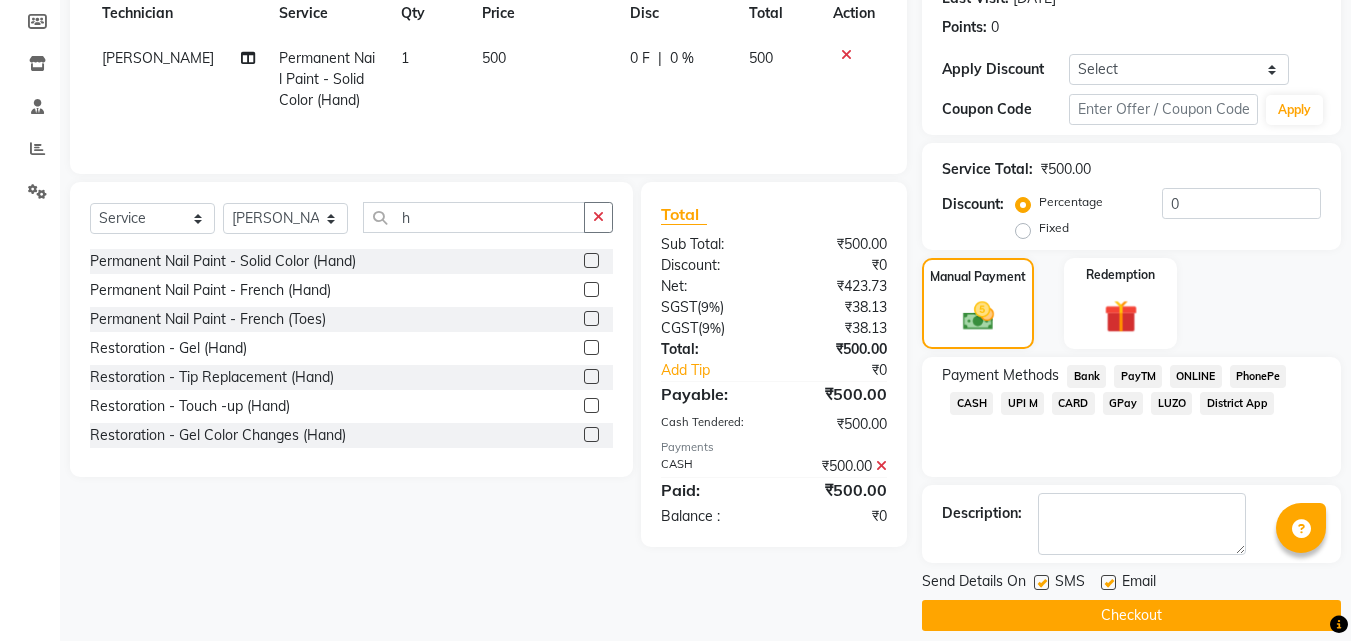 scroll, scrollTop: 314, scrollLeft: 0, axis: vertical 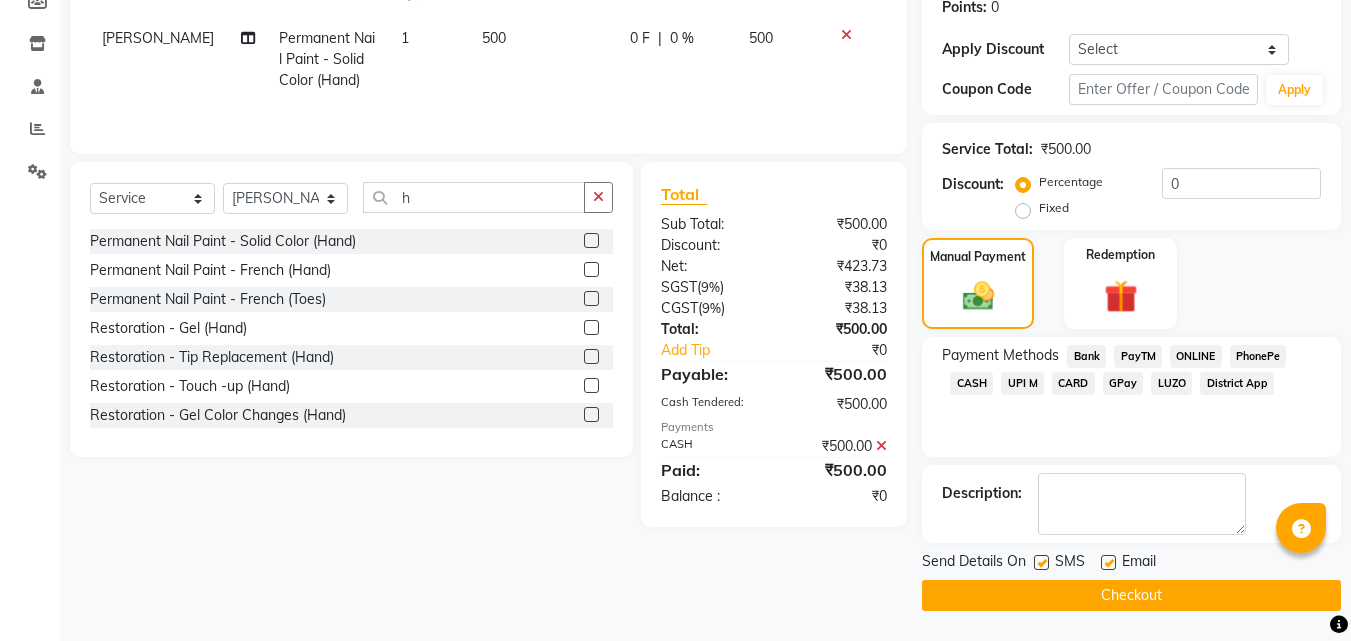 click on "Checkout" 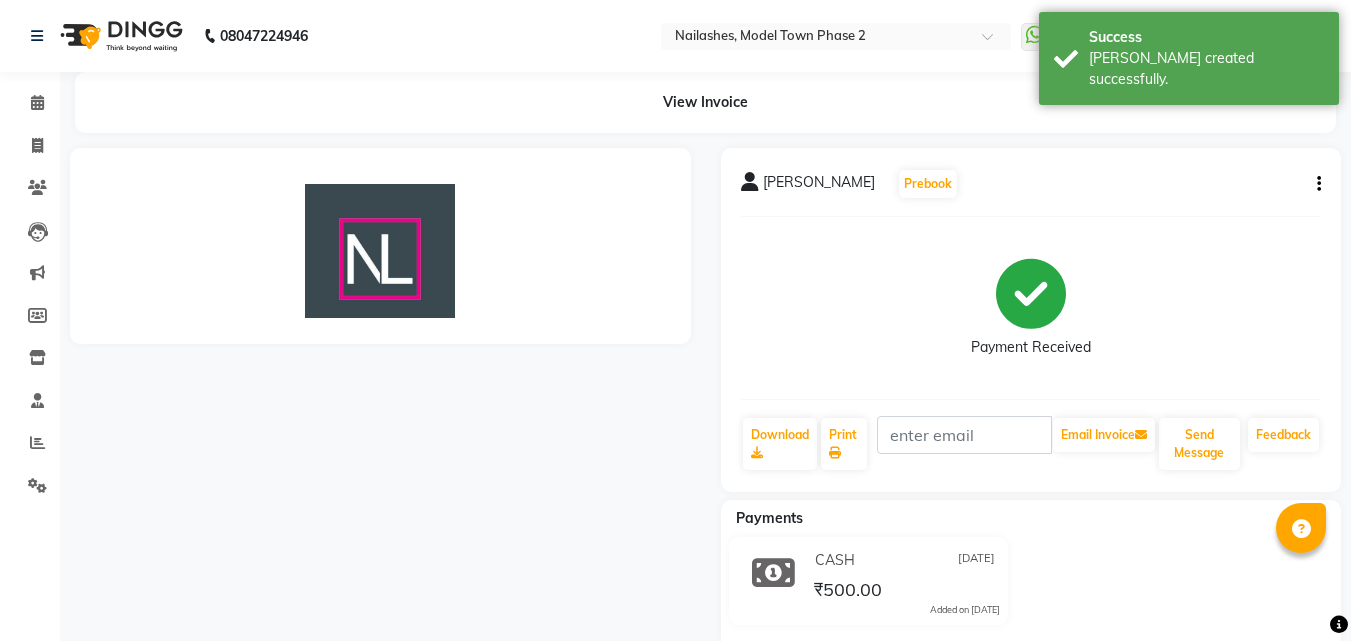 scroll, scrollTop: 0, scrollLeft: 0, axis: both 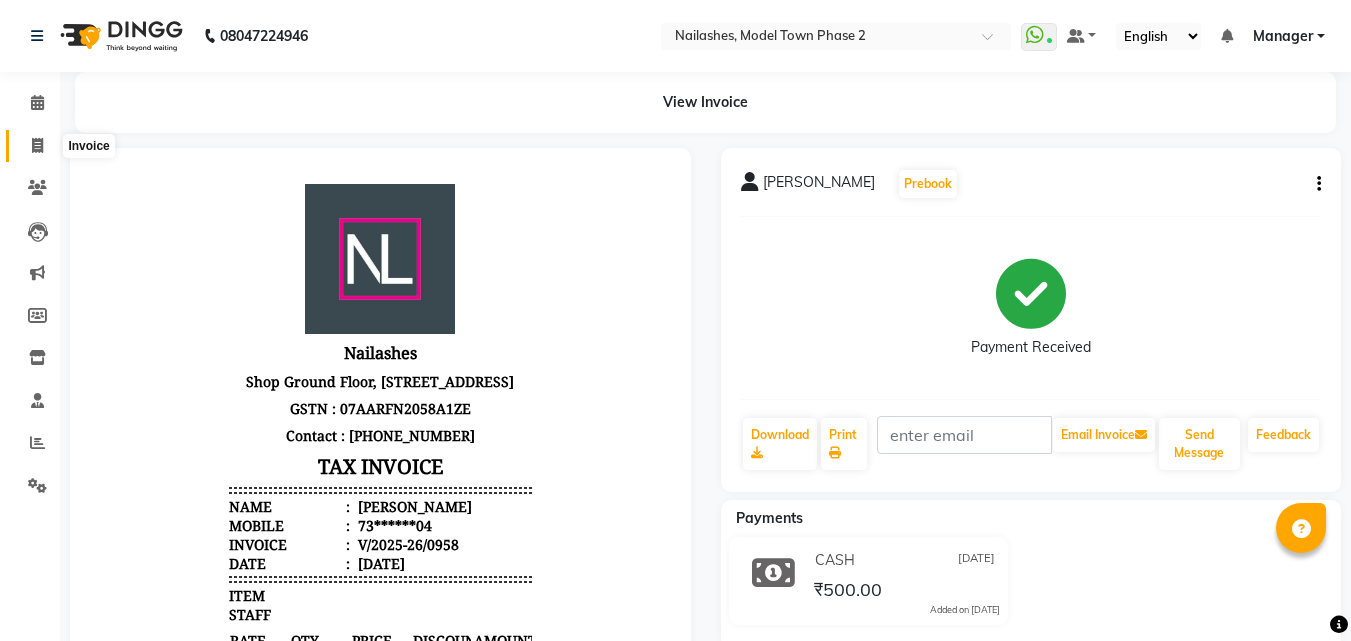 click 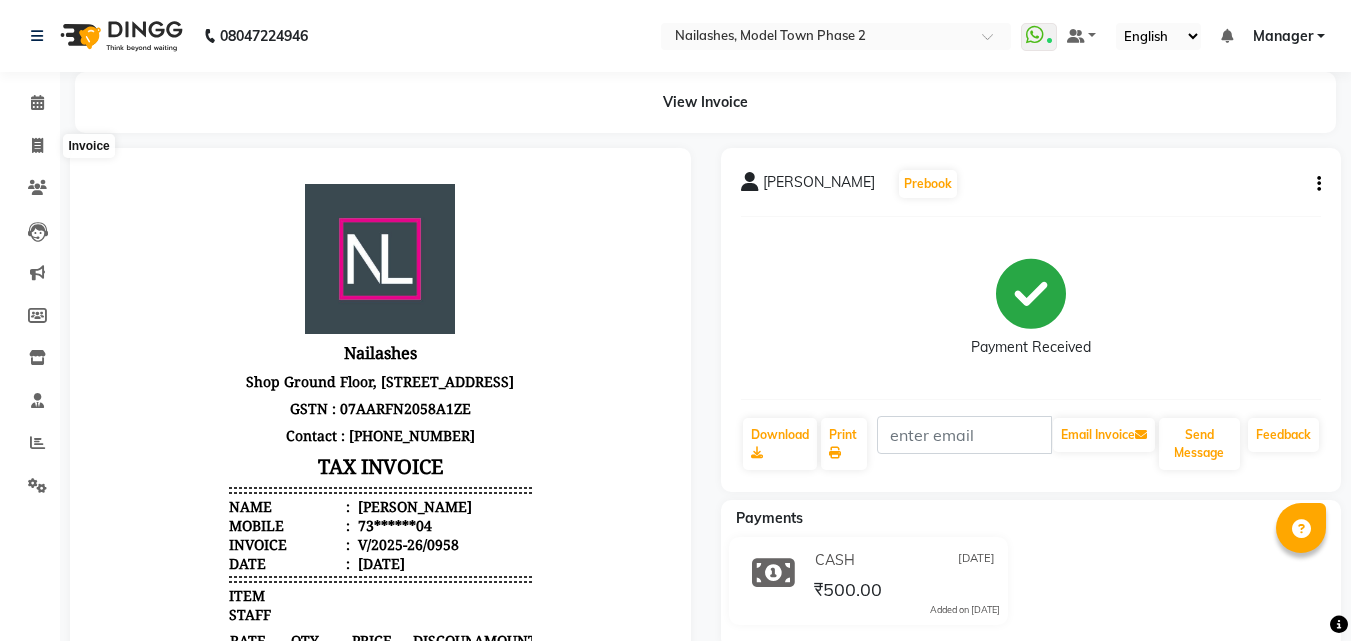 select on "service" 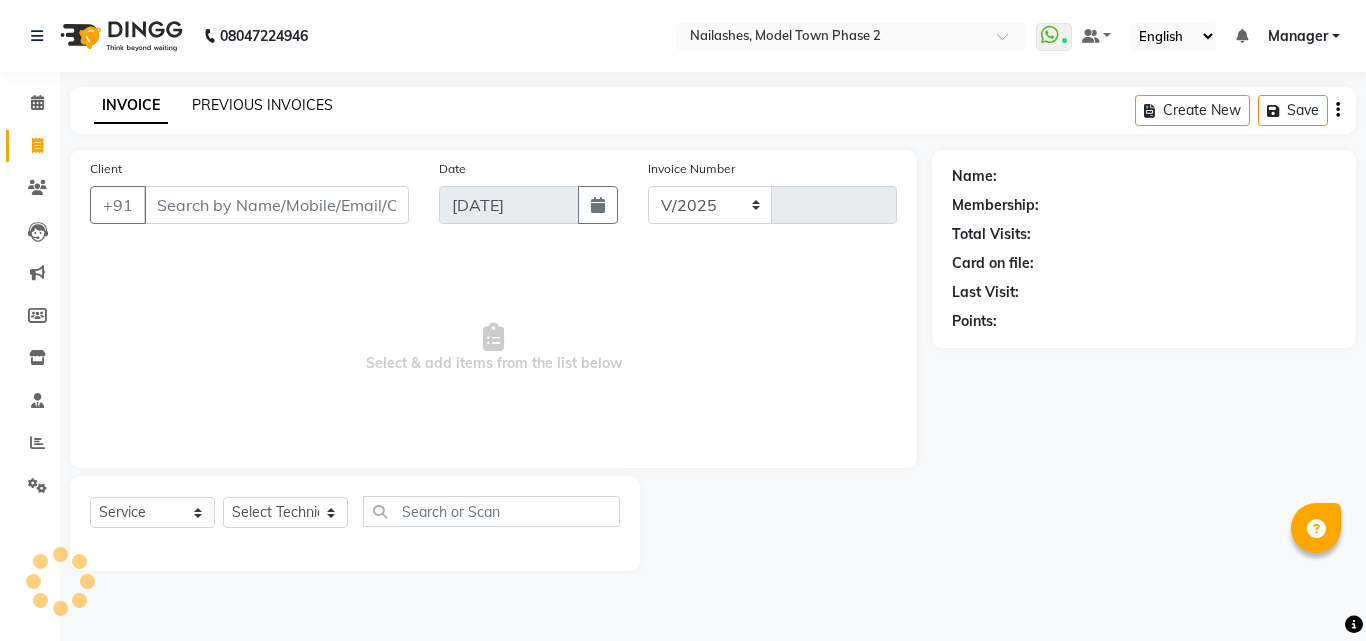 drag, startPoint x: 257, startPoint y: 79, endPoint x: 264, endPoint y: 100, distance: 22.135944 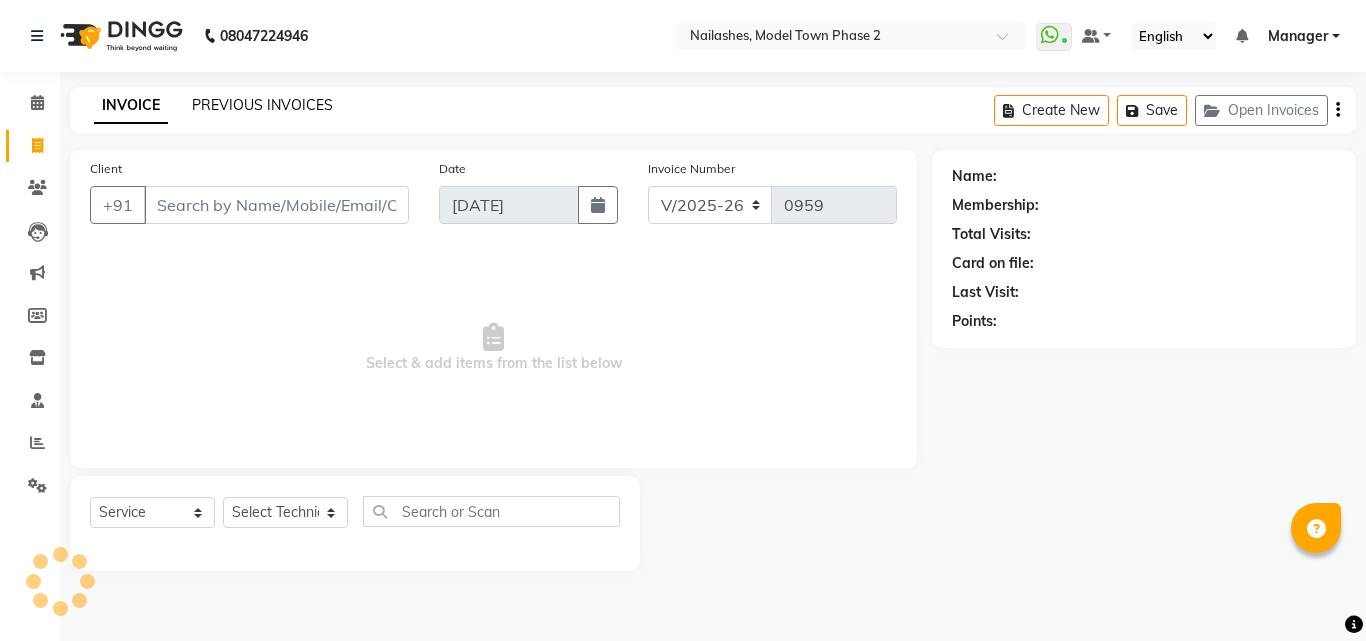click on "PREVIOUS INVOICES" 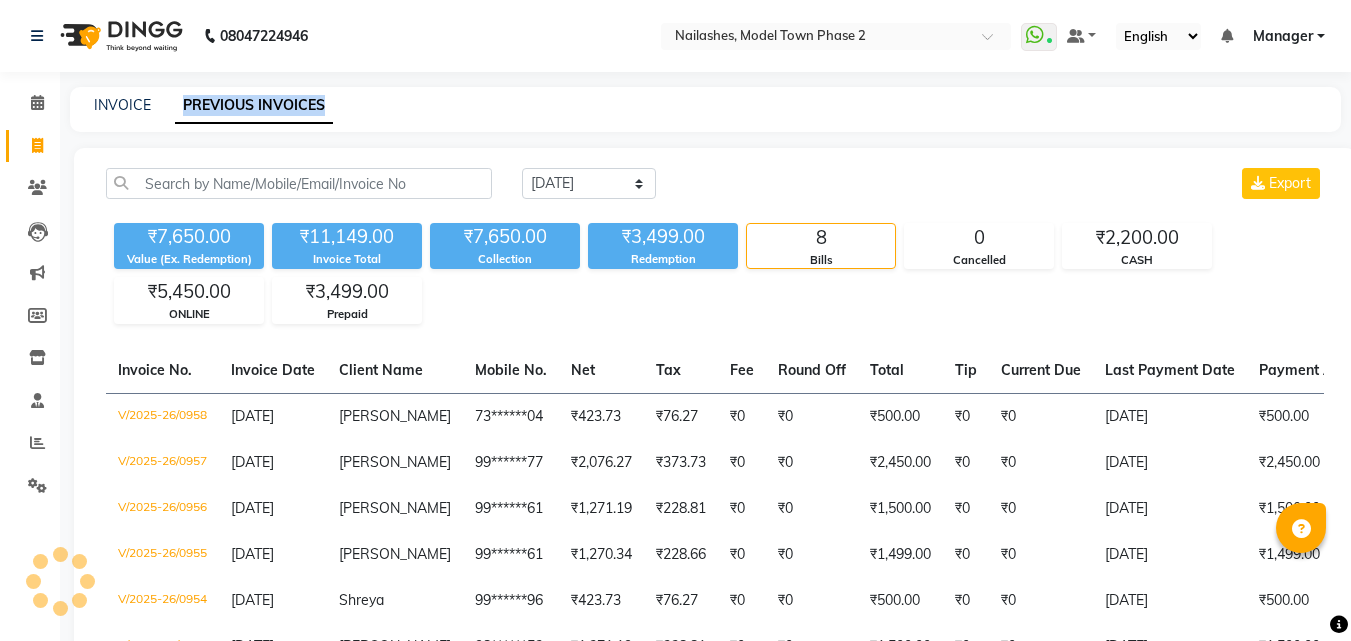 click on "INVOICE PREVIOUS INVOICES [DATE] [DATE] Custom Range Export ₹7,650.00 Value (Ex. Redemption) ₹11,149.00 Invoice Total  ₹7,650.00 Collection ₹3,499.00 Redemption 8 Bills 0 Cancelled ₹2,200.00 CASH ₹5,450.00 ONLINE ₹3,499.00 Prepaid  Invoice No.   Invoice Date   Client Name   Mobile No.   Net   Tax   Fee   Round Off   Total   Tip   Current Due   Last Payment Date   Payment Amount   Payment Methods   Cancel Reason   Status   V/2025-26/0958  [DATE] [PERSON_NAME]   73******04 ₹423.73 ₹76.27  ₹0  ₹0 ₹500.00 ₹0 ₹0 [DATE] ₹500.00  CASH - PAID  V/2025-26/0957  [DATE] [PERSON_NAME]   99******77 ₹2,076.27 ₹373.73  ₹0  ₹0 ₹2,450.00 ₹0 ₹0 [DATE] ₹2,450.00  ONLINE - PAID  V/2025-26/0956  [DATE] [PERSON_NAME]   99******61 ₹1,271.19 ₹228.81  ₹0  ₹0 ₹1,500.00 ₹0 ₹0 [DATE] ₹1,500.00  ONLINE - PAID  V/2025-26/0955  [DATE] [PERSON_NAME]   99******61 ₹1,270.34 ₹228.66  ₹0  ₹0 ₹1,499.00 ₹0 ₹0 [DATE] ₹1,499.00  Prepaid - PAID  V/2025-26/0954  [GEOGRAPHIC_DATA]" 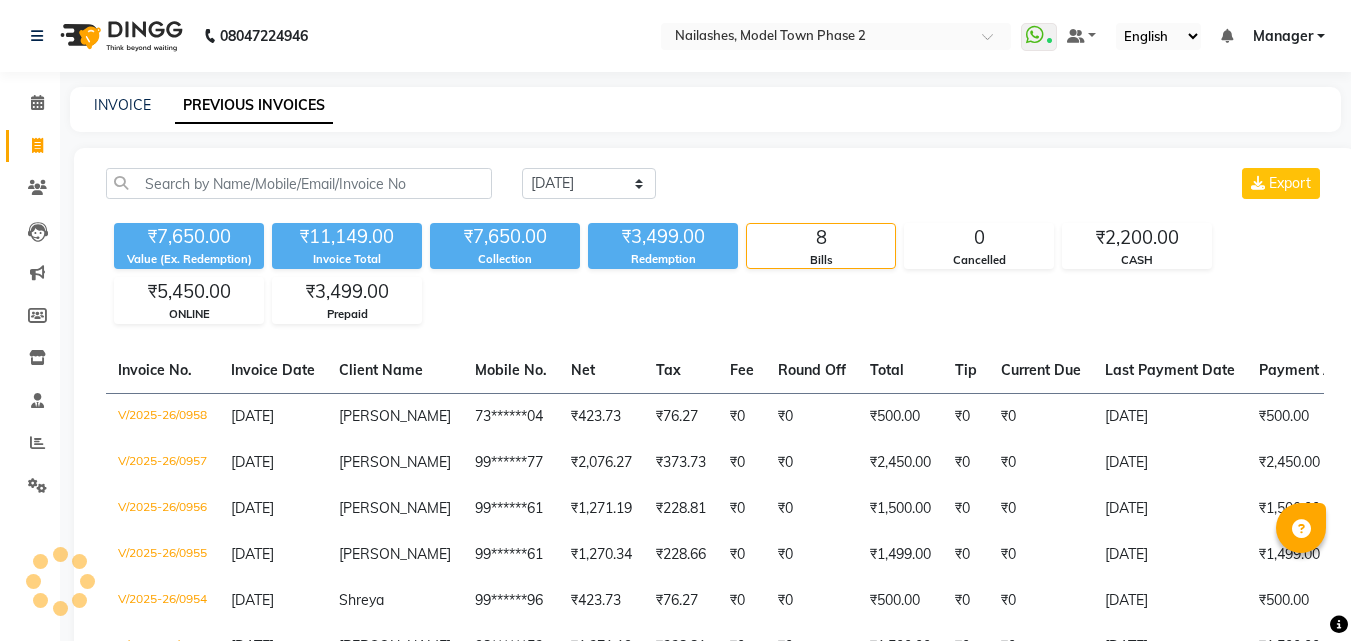 click on "INVOICE PREVIOUS INVOICES [DATE] [DATE] Custom Range Export ₹7,650.00 Value (Ex. Redemption) ₹11,149.00 Invoice Total  ₹7,650.00 Collection ₹3,499.00 Redemption 8 Bills 0 Cancelled ₹2,200.00 CASH ₹5,450.00 ONLINE ₹3,499.00 Prepaid  Invoice No.   Invoice Date   Client Name   Mobile No.   Net   Tax   Fee   Round Off   Total   Tip   Current Due   Last Payment Date   Payment Amount   Payment Methods   Cancel Reason   Status   V/2025-26/0958  [DATE] [PERSON_NAME]   73******04 ₹423.73 ₹76.27  ₹0  ₹0 ₹500.00 ₹0 ₹0 [DATE] ₹500.00  CASH - PAID  V/2025-26/0957  [DATE] [PERSON_NAME]   99******77 ₹2,076.27 ₹373.73  ₹0  ₹0 ₹2,450.00 ₹0 ₹0 [DATE] ₹2,450.00  ONLINE - PAID  V/2025-26/0956  [DATE] [PERSON_NAME]   99******61 ₹1,271.19 ₹228.81  ₹0  ₹0 ₹1,500.00 ₹0 ₹0 [DATE] ₹1,500.00  ONLINE - PAID  V/2025-26/0955  [DATE] [PERSON_NAME]   99******61 ₹1,270.34 ₹228.66  ₹0  ₹0 ₹1,499.00 ₹0 ₹0 [DATE] ₹1,499.00  Prepaid - PAID  V/2025-26/0954  [GEOGRAPHIC_DATA]" 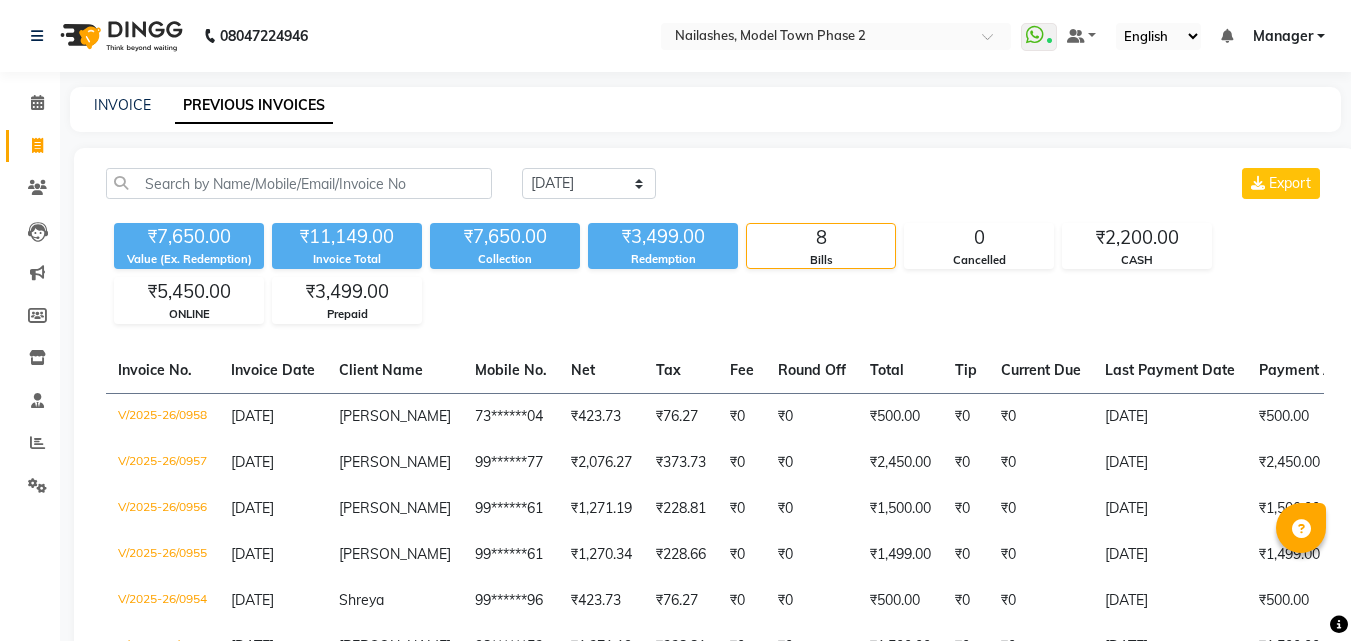 click on "INVOICE PREVIOUS INVOICES [DATE] [DATE] Custom Range Export ₹7,650.00 Value (Ex. Redemption) ₹11,149.00 Invoice Total  ₹7,650.00 Collection ₹3,499.00 Redemption 8 Bills 0 Cancelled ₹2,200.00 CASH ₹5,450.00 ONLINE ₹3,499.00 Prepaid  Invoice No.   Invoice Date   Client Name   Mobile No.   Net   Tax   Fee   Round Off   Total   Tip   Current Due   Last Payment Date   Payment Amount   Payment Methods   Cancel Reason   Status   V/2025-26/0958  [DATE] [PERSON_NAME]   73******04 ₹423.73 ₹76.27  ₹0  ₹0 ₹500.00 ₹0 ₹0 [DATE] ₹500.00  CASH - PAID  V/2025-26/0957  [DATE] [PERSON_NAME]   99******77 ₹2,076.27 ₹373.73  ₹0  ₹0 ₹2,450.00 ₹0 ₹0 [DATE] ₹2,450.00  ONLINE - PAID  V/2025-26/0956  [DATE] [PERSON_NAME]   99******61 ₹1,271.19 ₹228.81  ₹0  ₹0 ₹1,500.00 ₹0 ₹0 [DATE] ₹1,500.00  ONLINE - PAID  V/2025-26/0955  [DATE] [PERSON_NAME]   99******61 ₹1,270.34 ₹228.66  ₹0  ₹0 ₹1,499.00 ₹0 ₹0 [DATE] ₹1,499.00  Prepaid - PAID  V/2025-26/0954  [GEOGRAPHIC_DATA]" 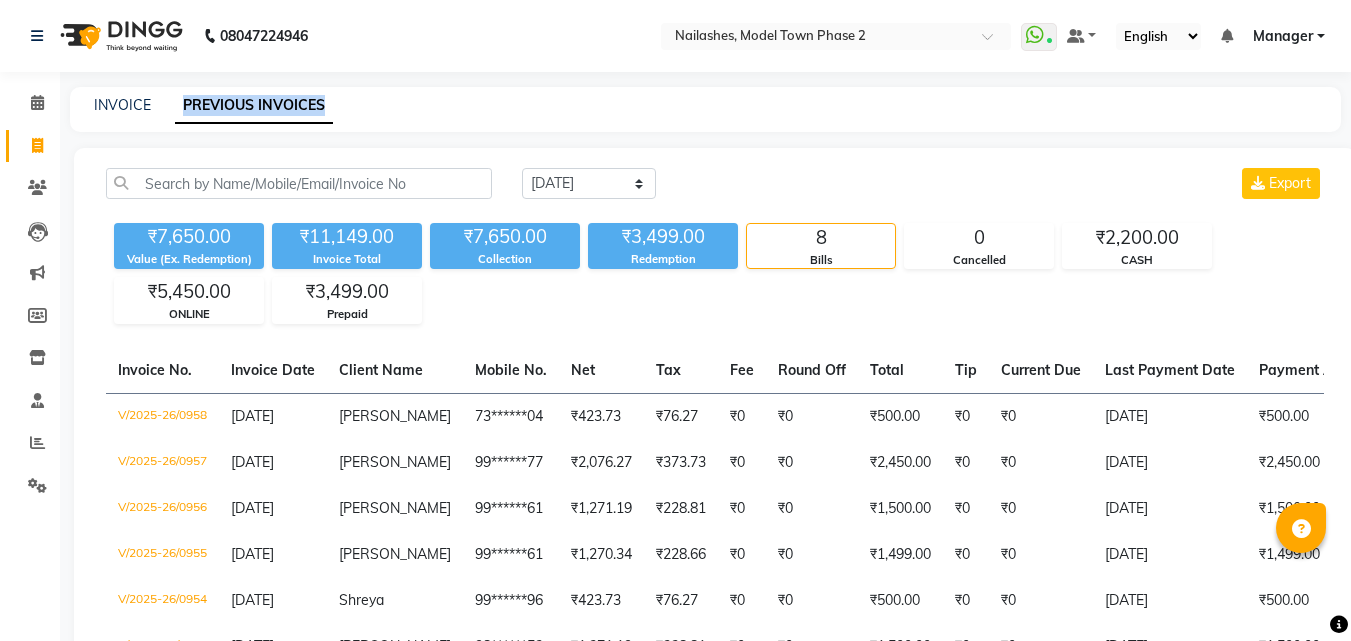 click on "INVOICE PREVIOUS INVOICES" 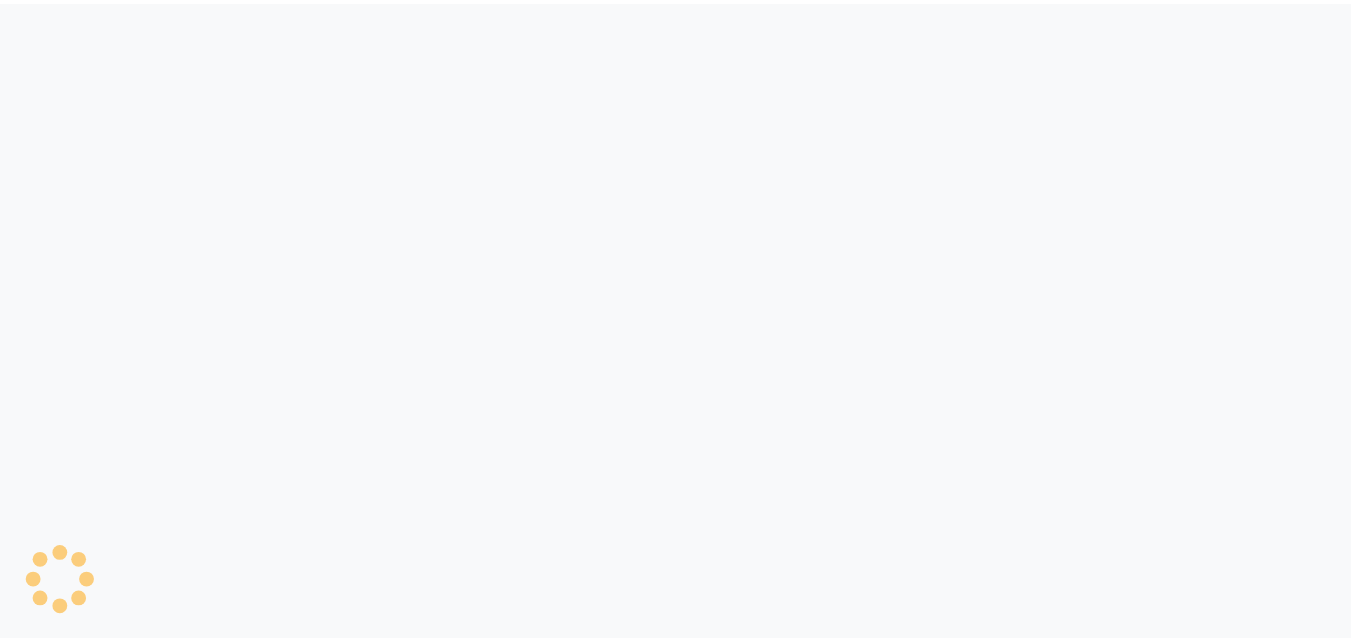 scroll, scrollTop: 0, scrollLeft: 0, axis: both 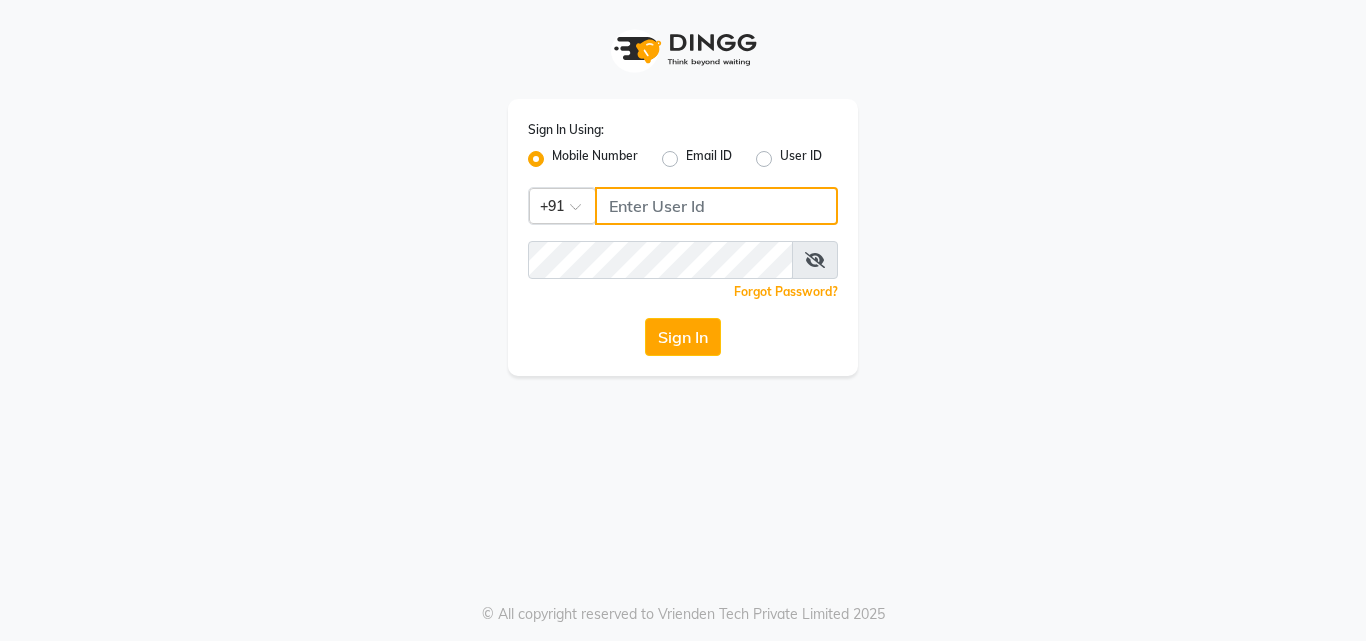 click 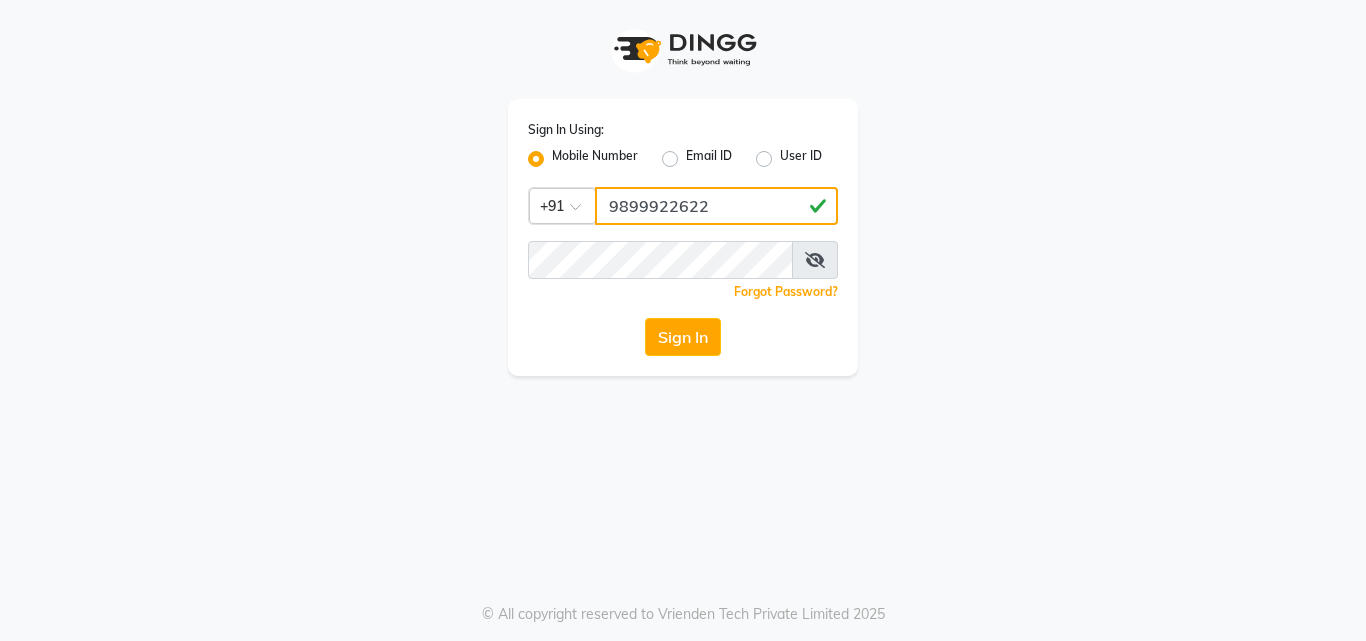 type on "9899922622" 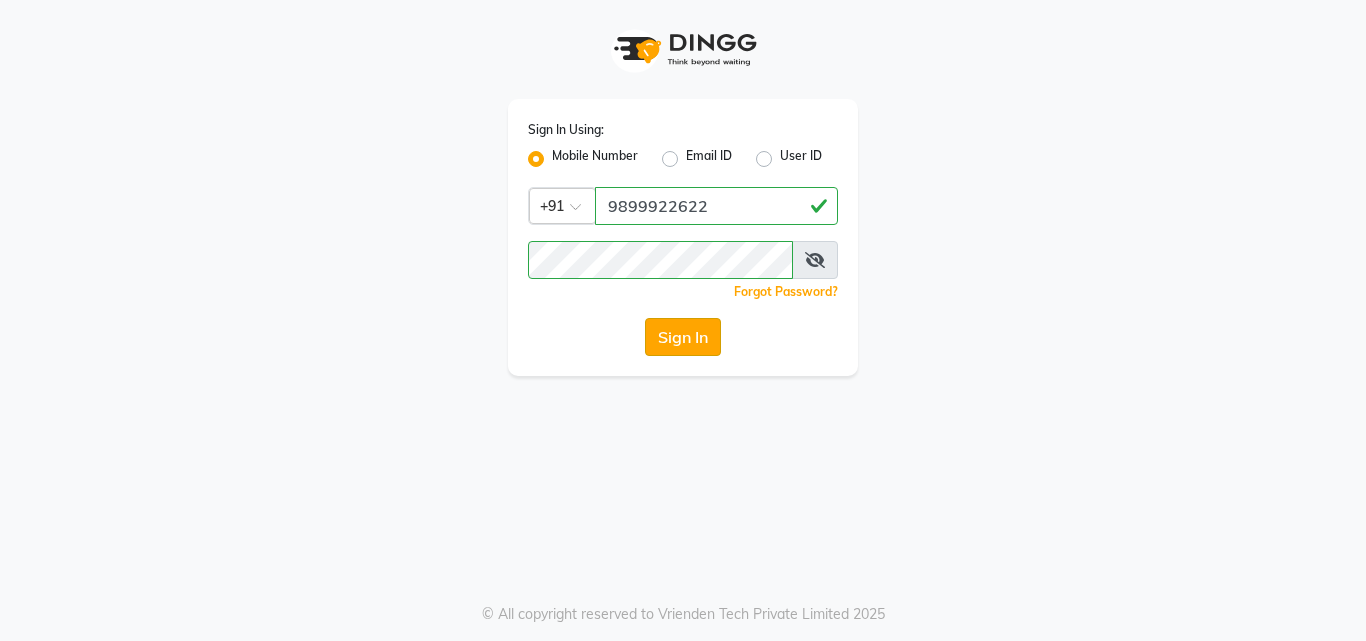 click on "Sign In" 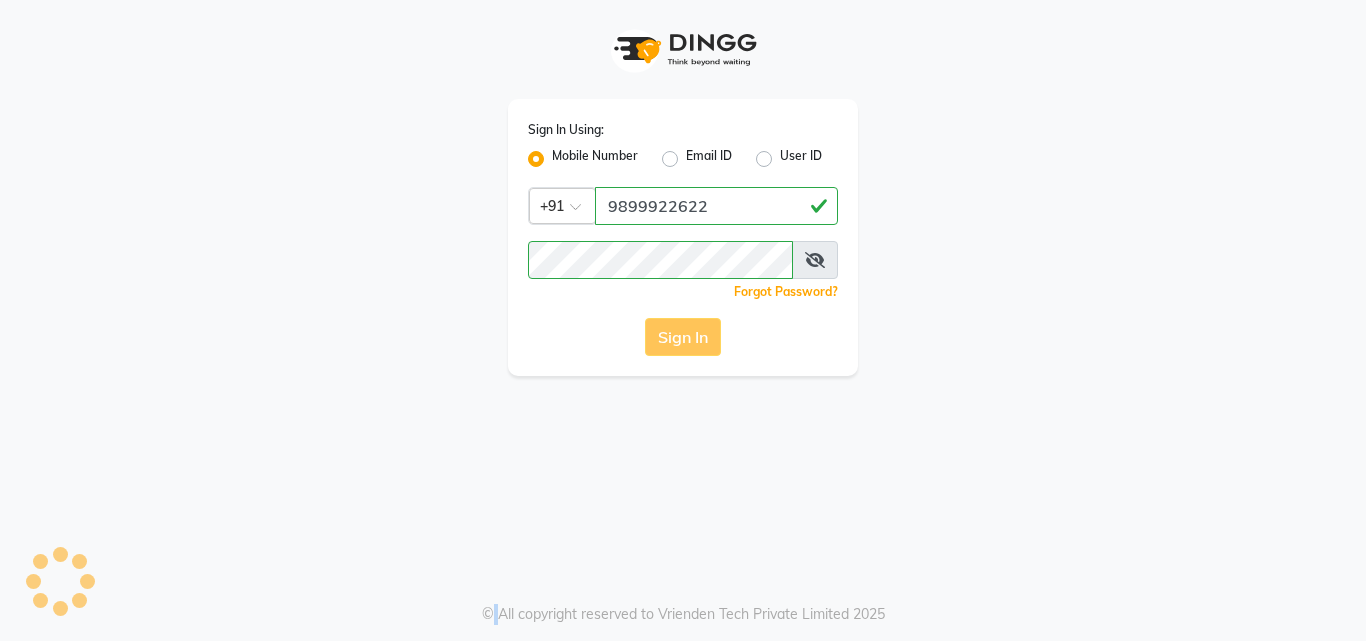 click on "Sign In" 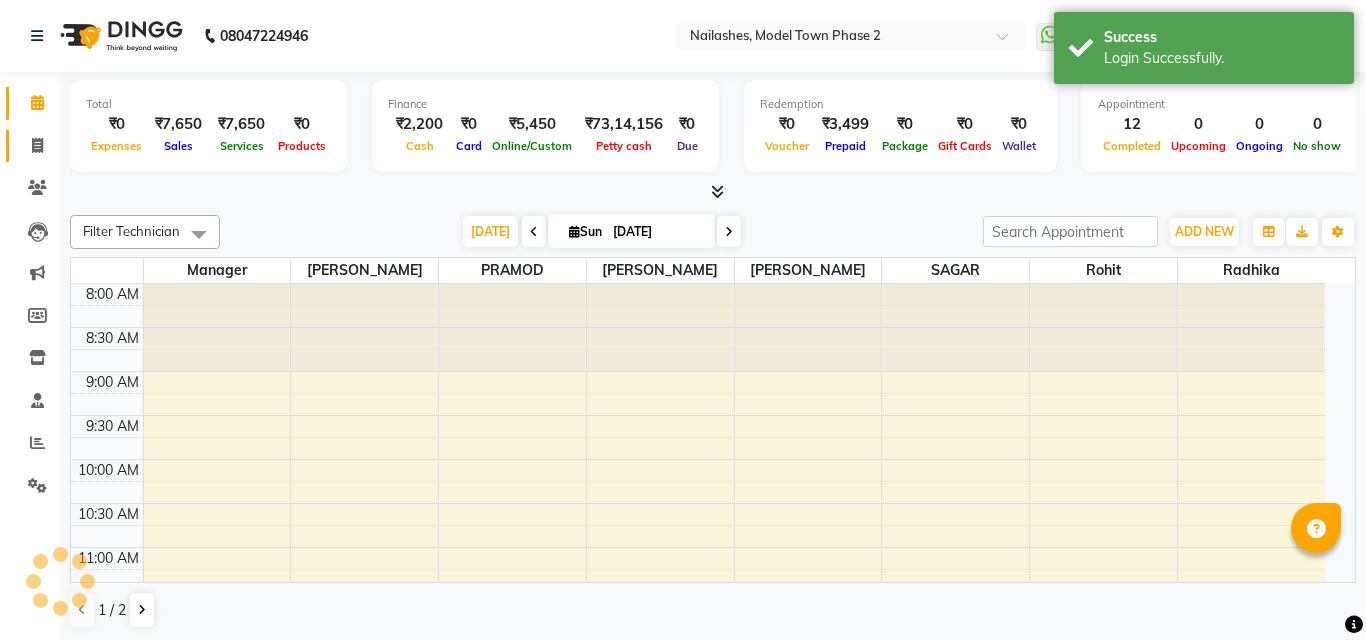 click 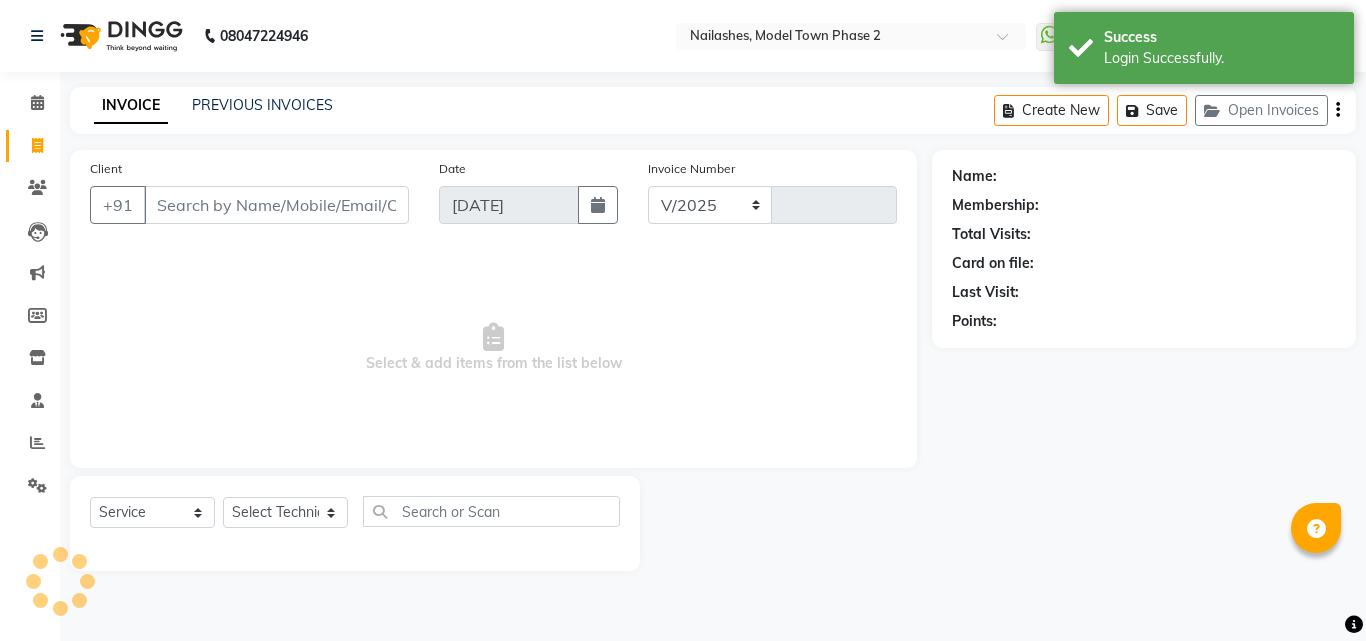 select on "3840" 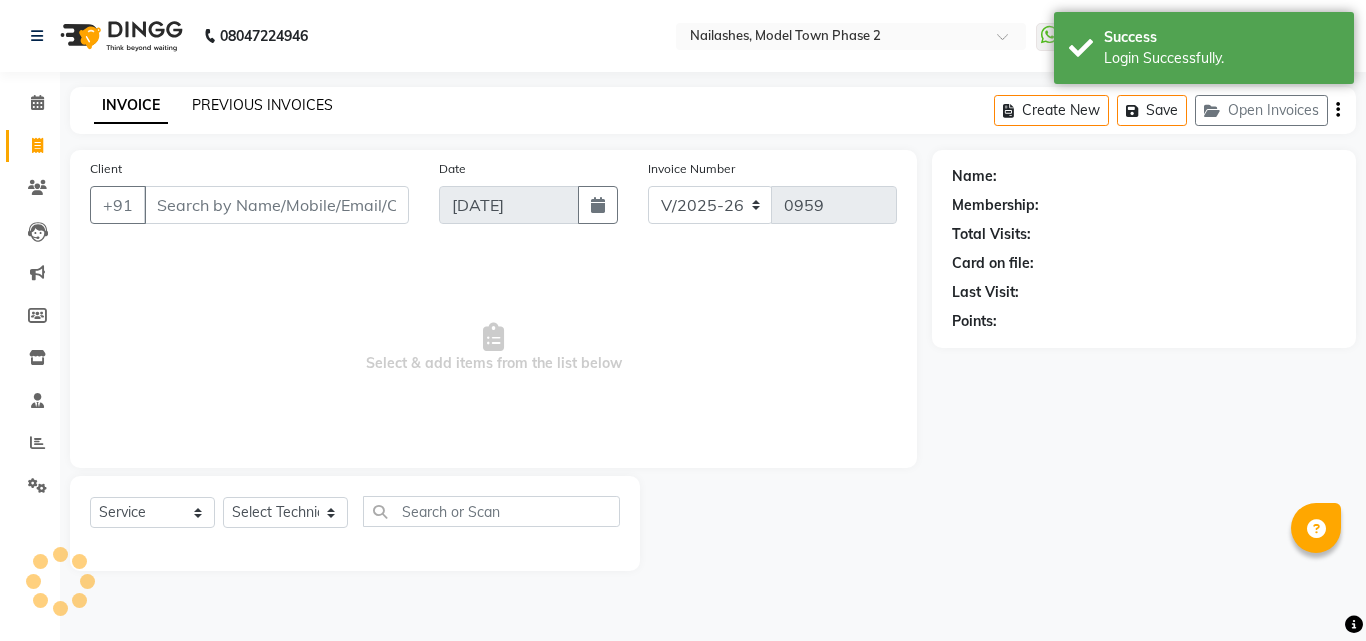click on "PREVIOUS INVOICES" 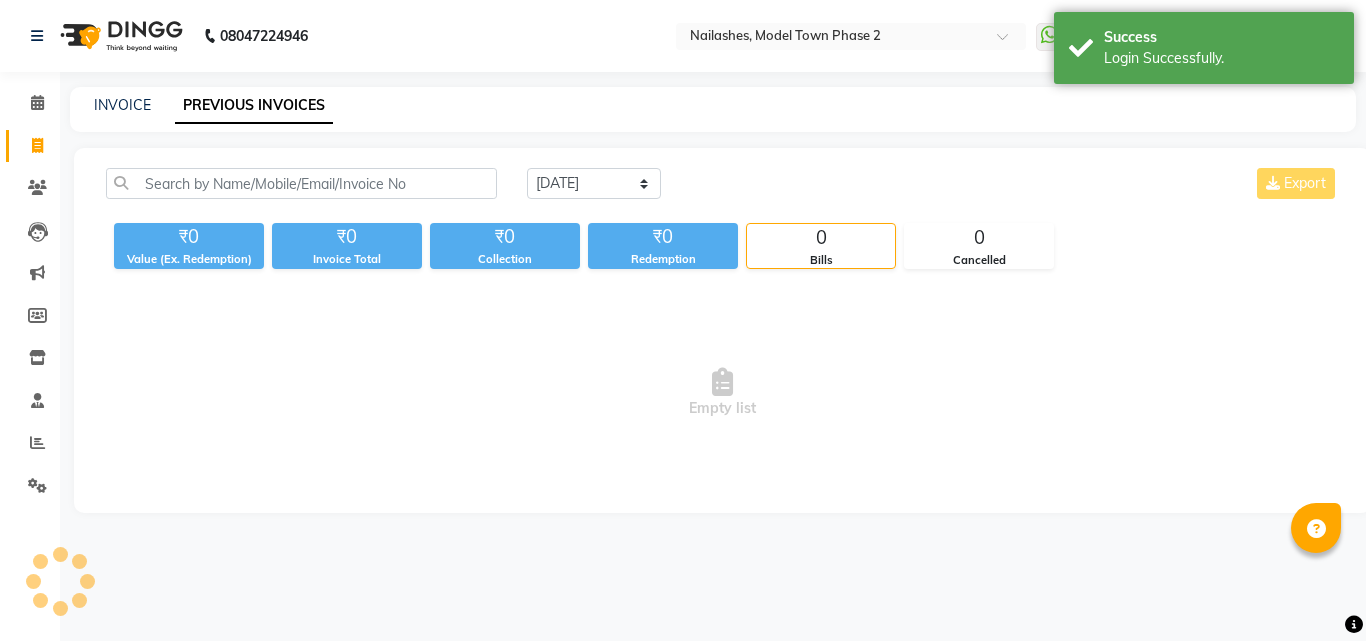 click on "PREVIOUS INVOICES" 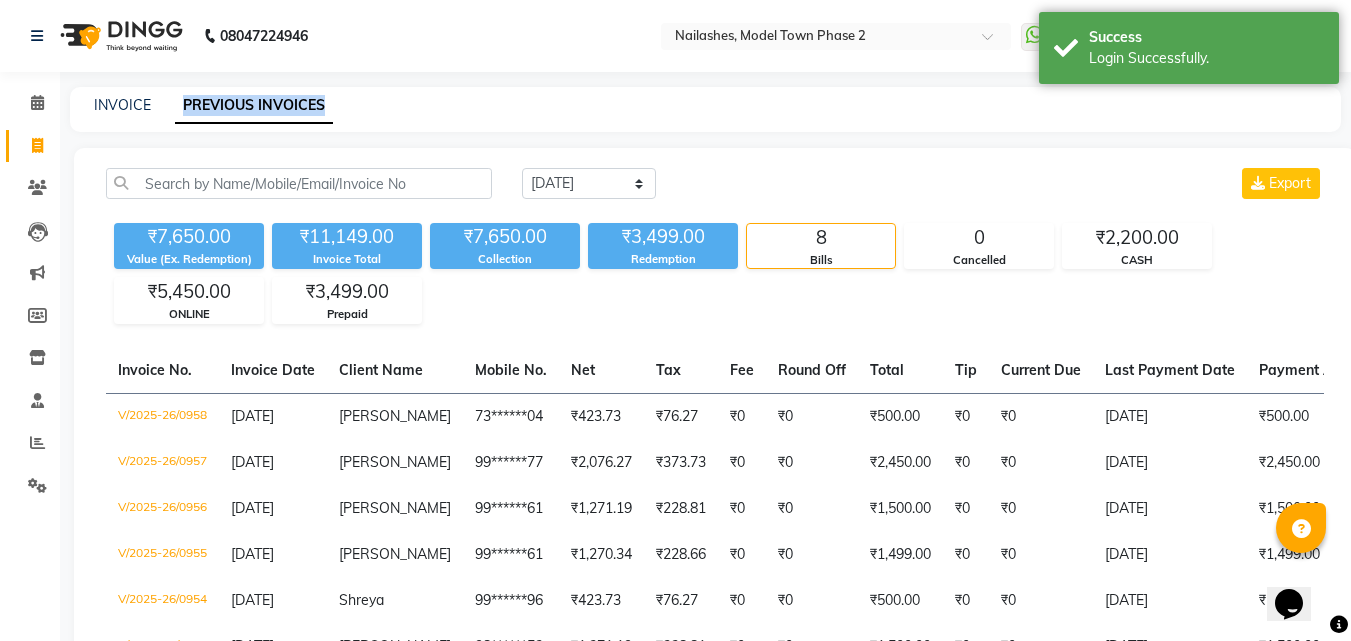 scroll, scrollTop: 0, scrollLeft: 0, axis: both 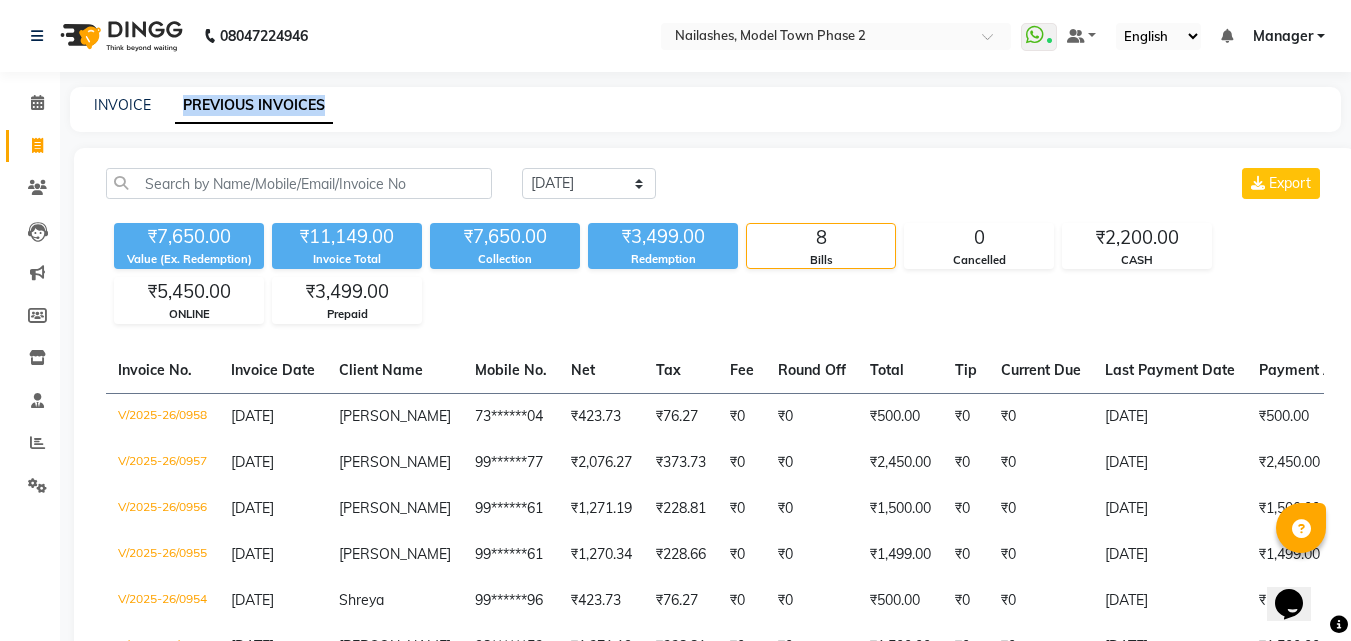 drag, startPoint x: 255, startPoint y: 134, endPoint x: 290, endPoint y: 174, distance: 53.15073 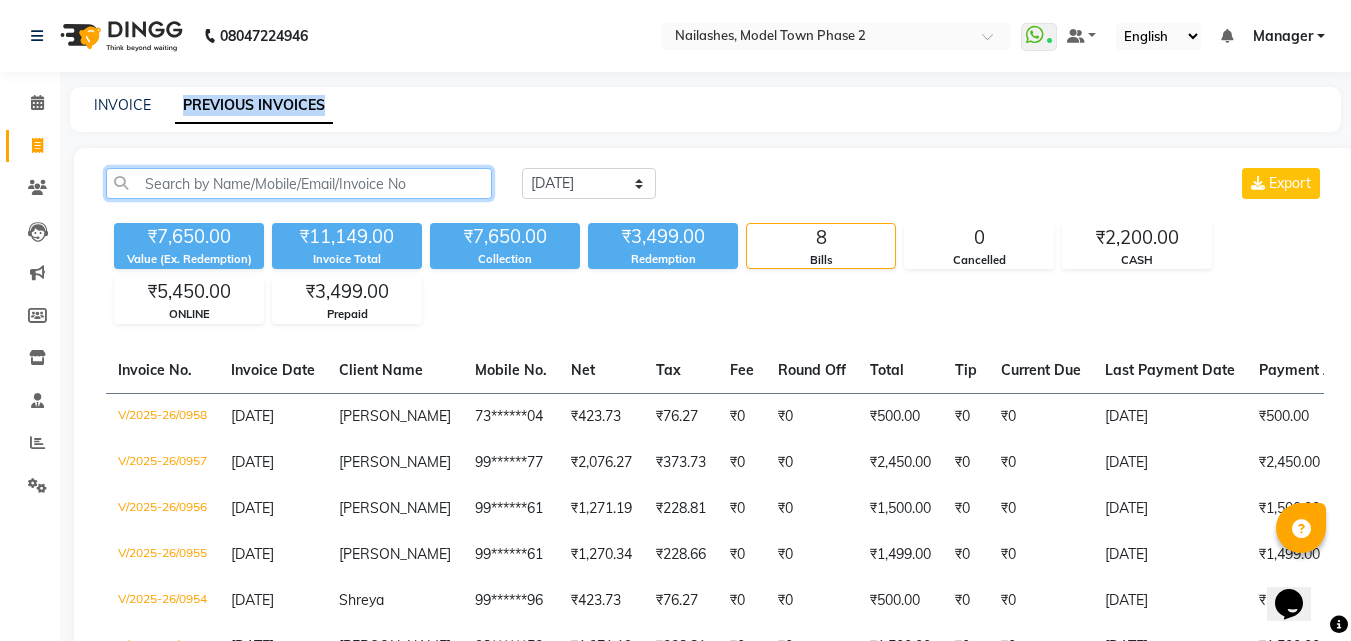 click 